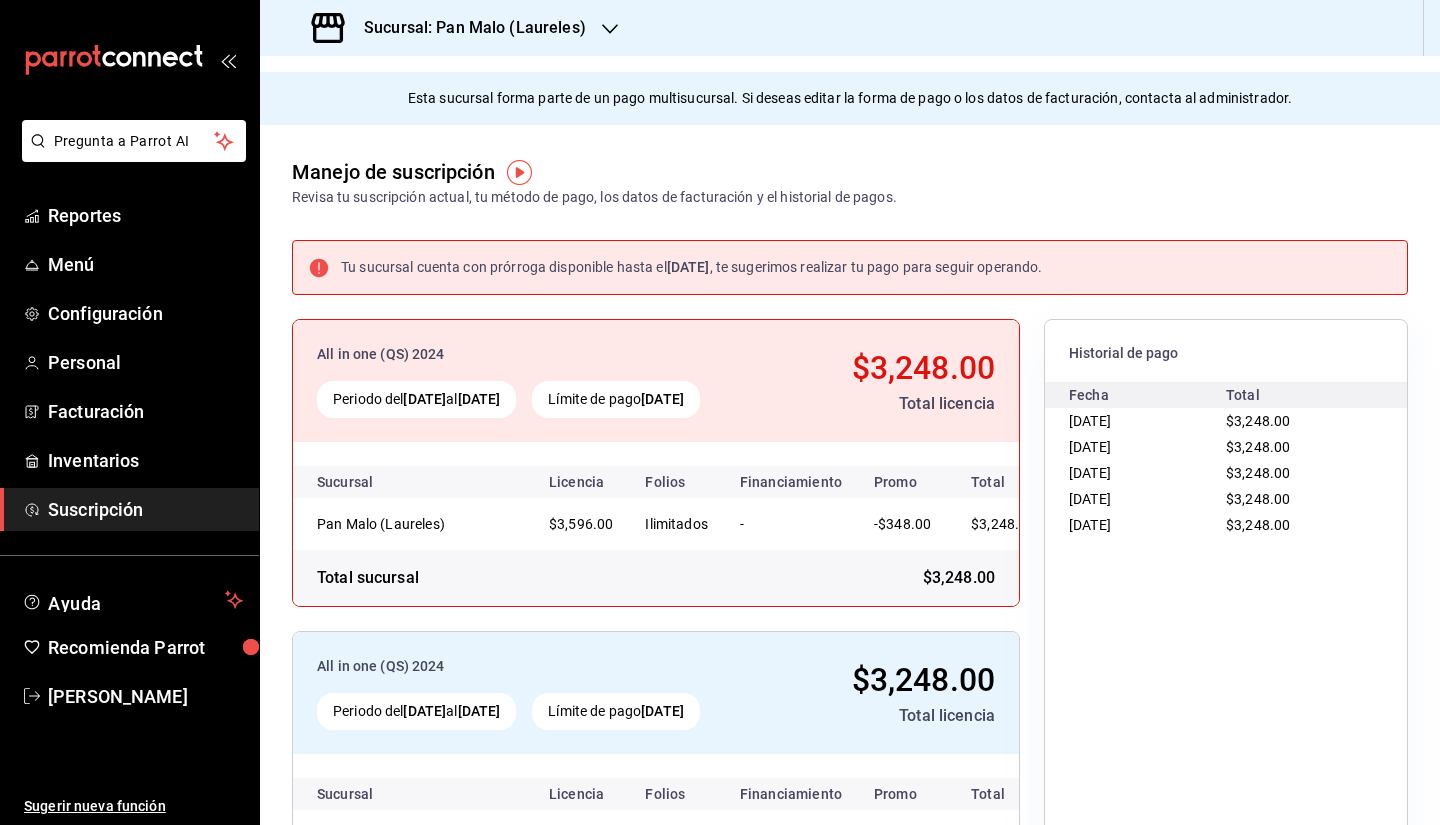 scroll, scrollTop: 0, scrollLeft: 0, axis: both 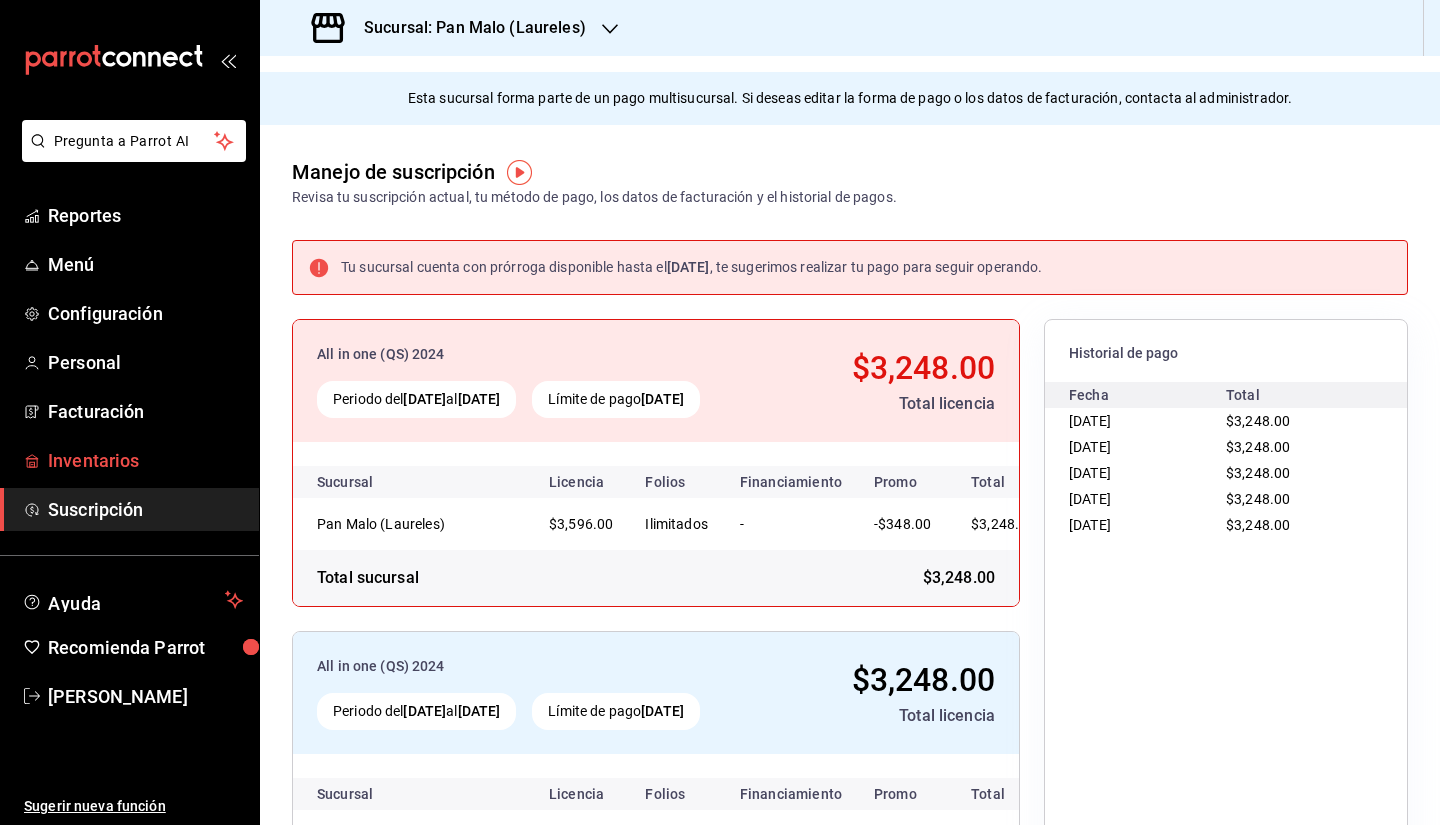 click on "Inventarios" at bounding box center [145, 460] 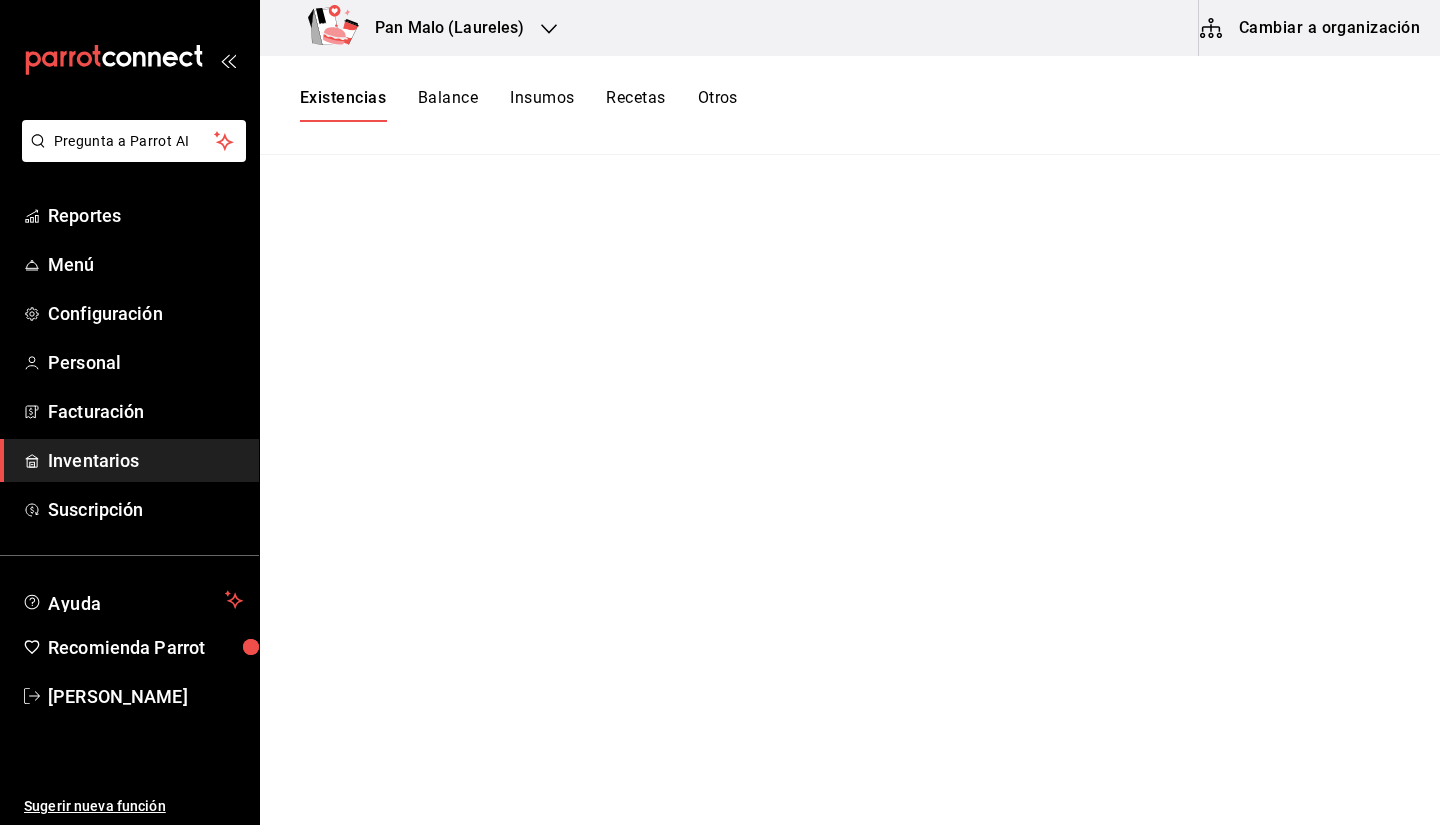 click at bounding box center (850, 483) 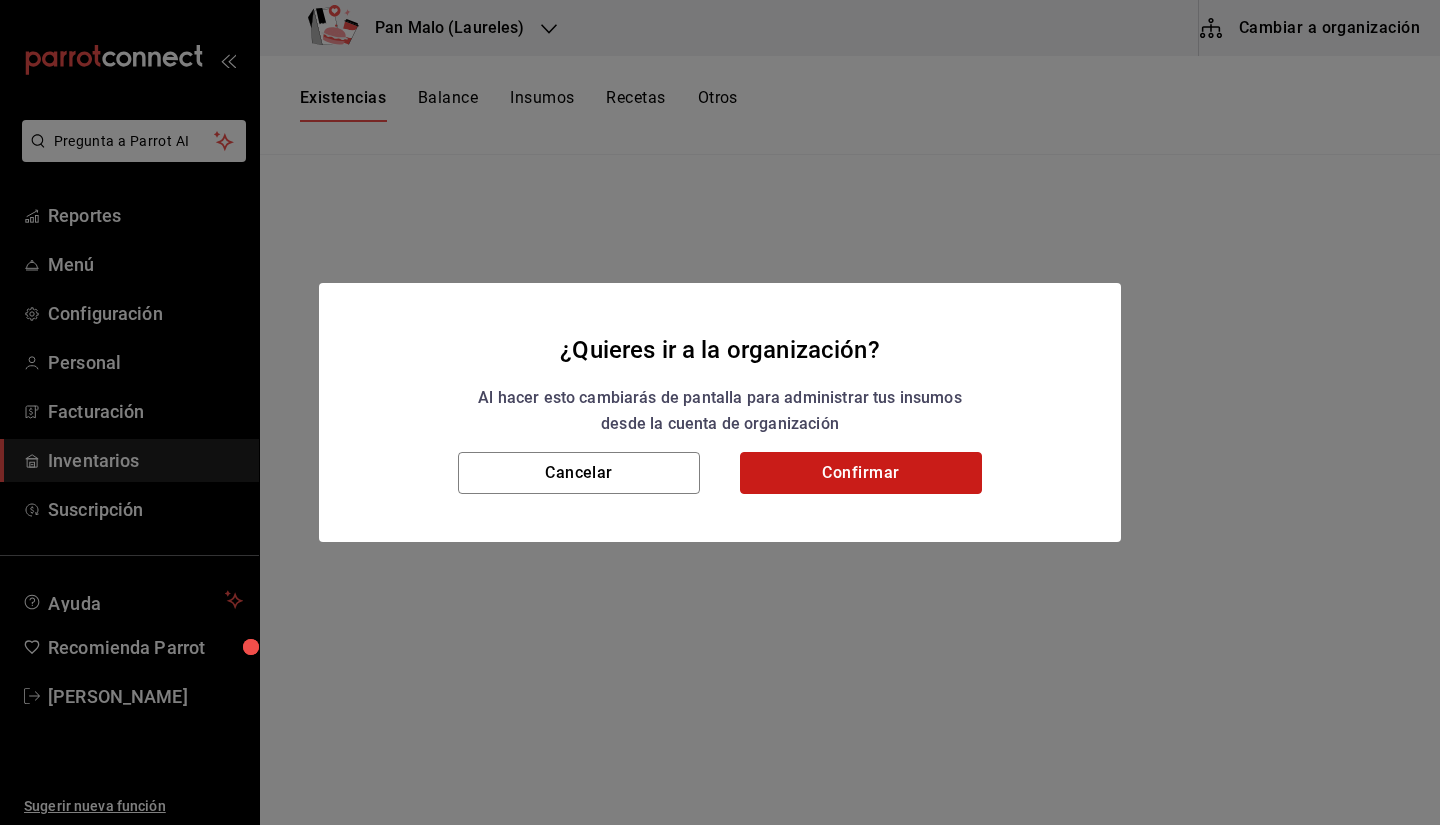 click on "Confirmar" at bounding box center (861, 473) 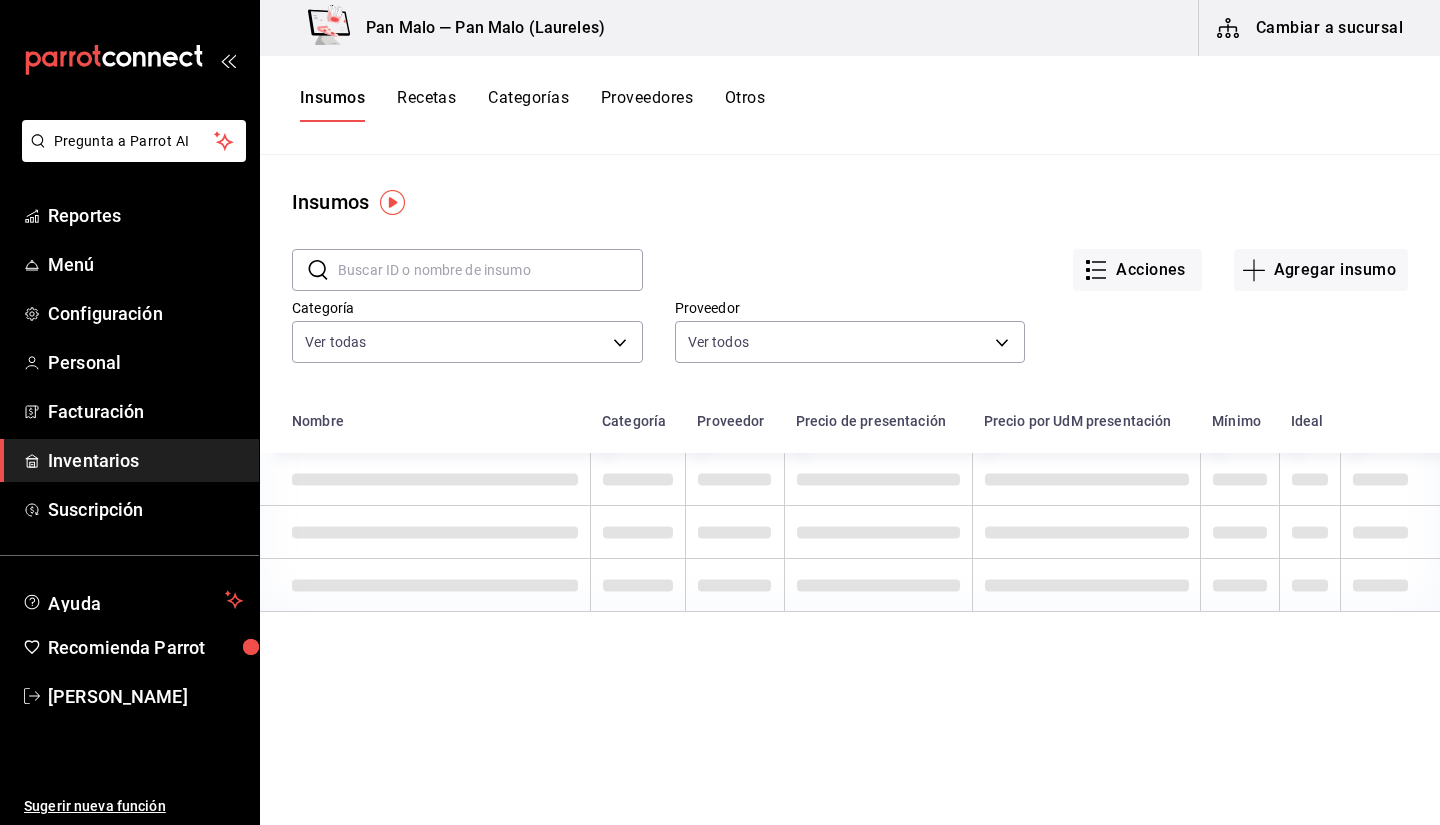 click on "Recetas" at bounding box center (426, 105) 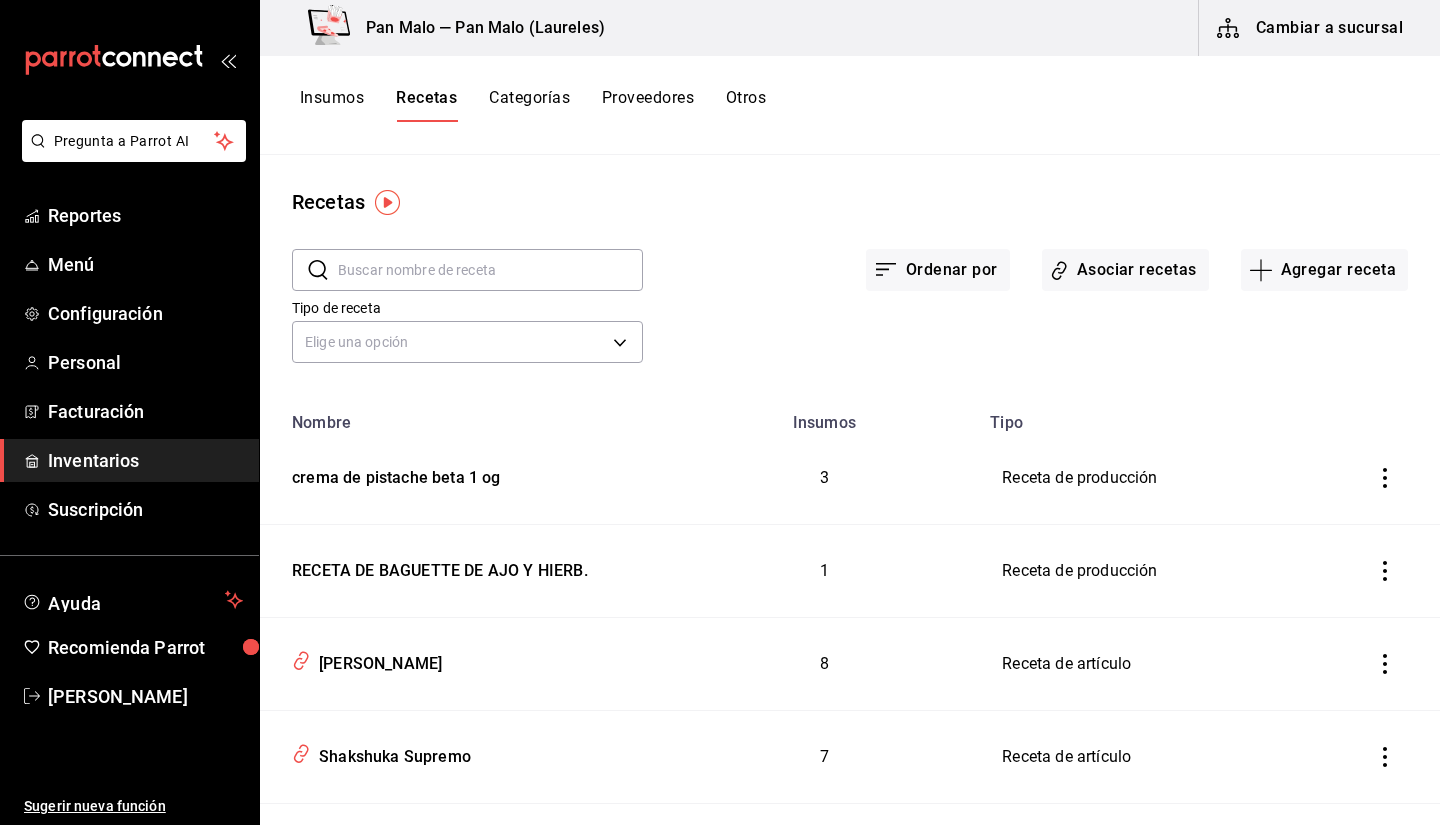 click at bounding box center [490, 270] 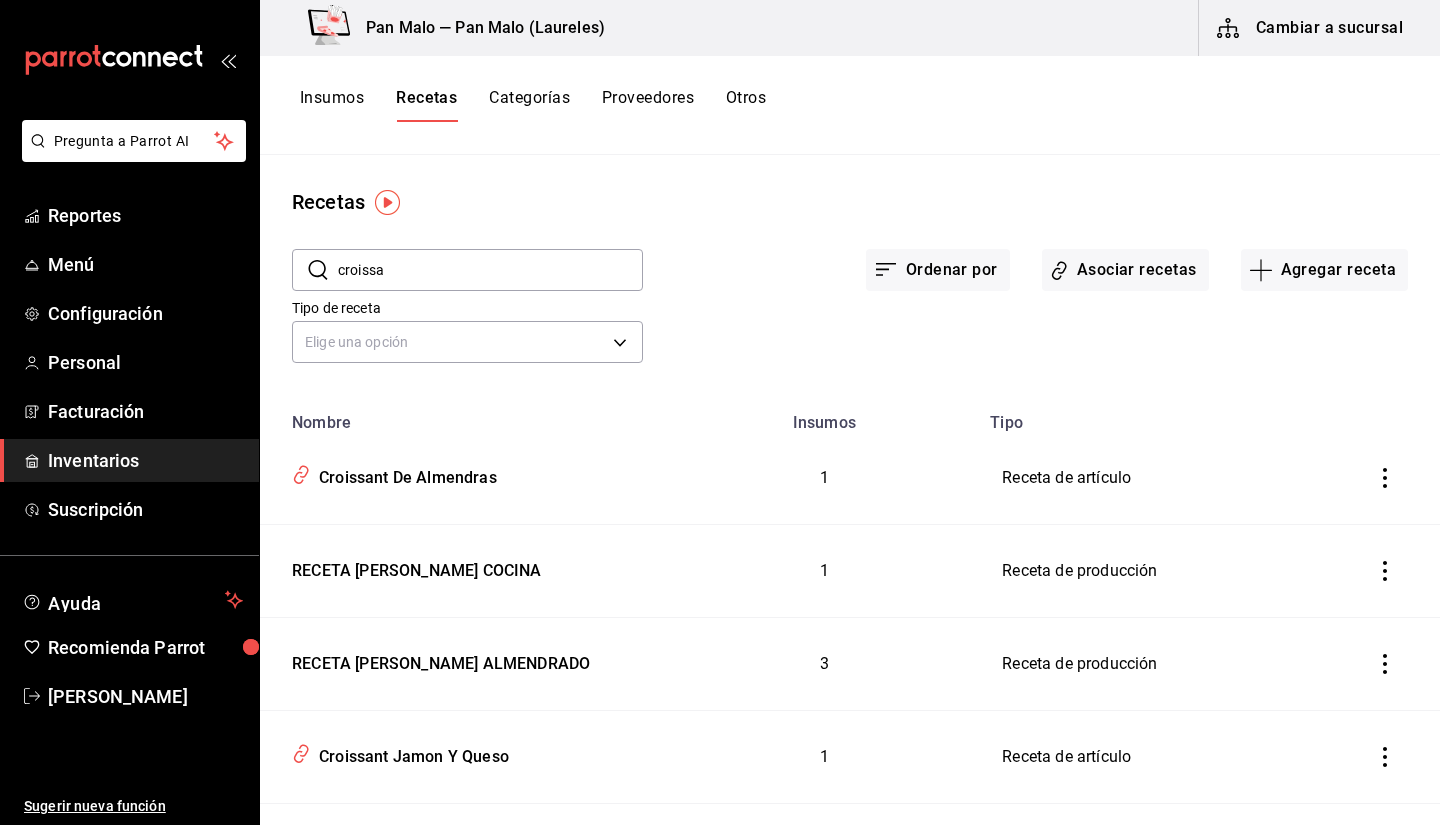 type on "croissa" 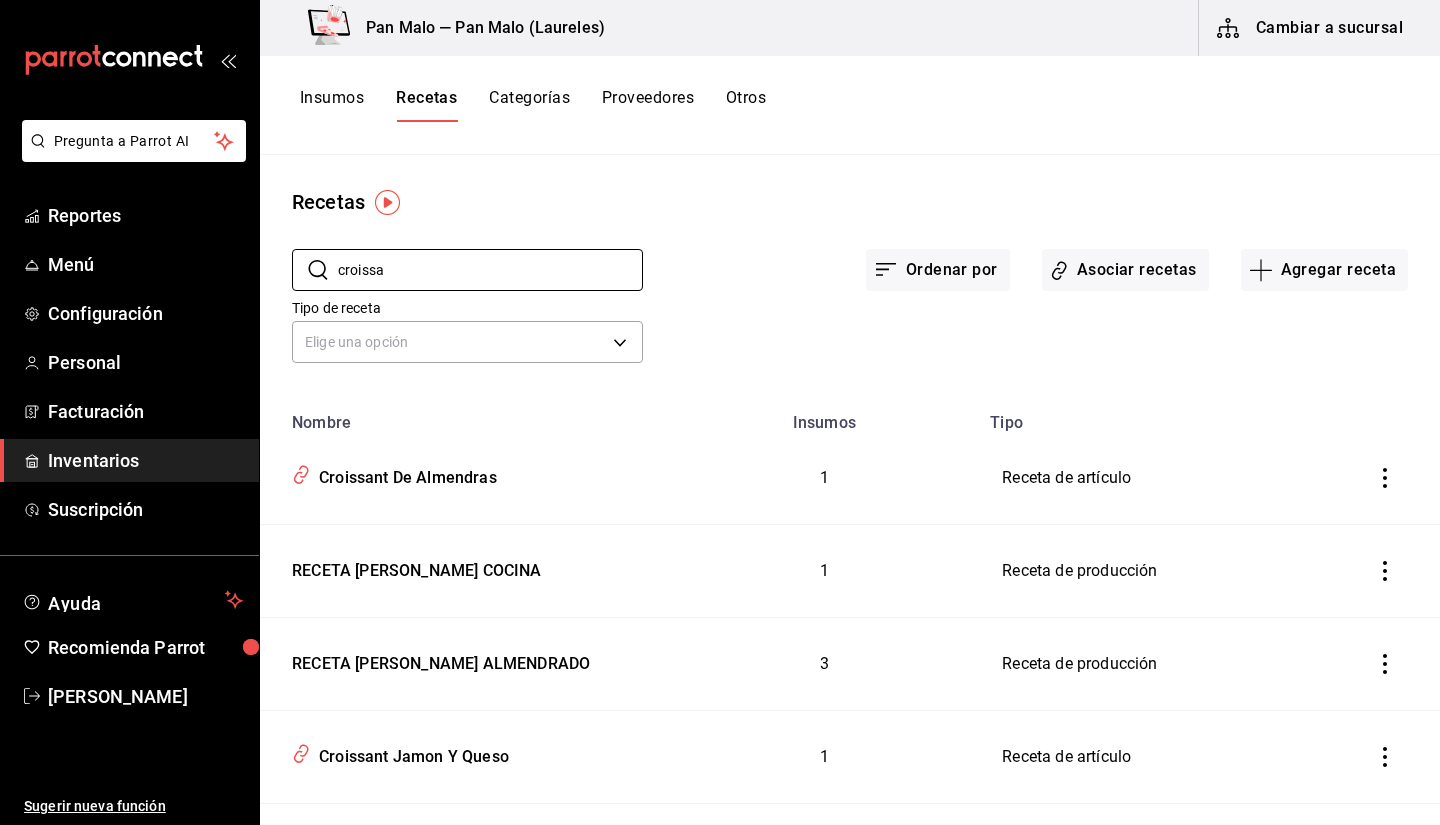 click on "Tipo de receta Elige una opción default" at bounding box center (834, 314) 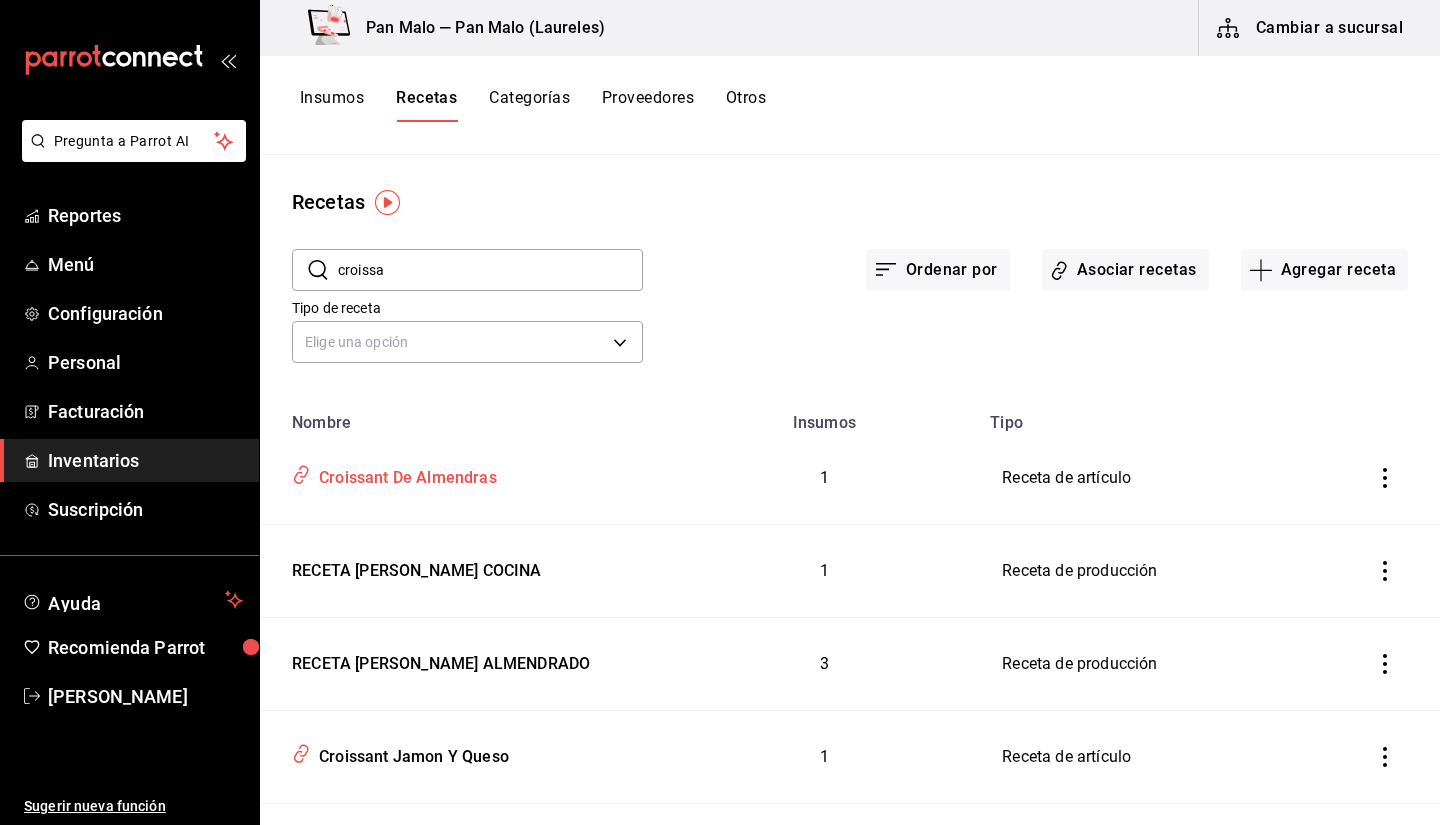 click on "Croissant De Almendras" at bounding box center (404, 474) 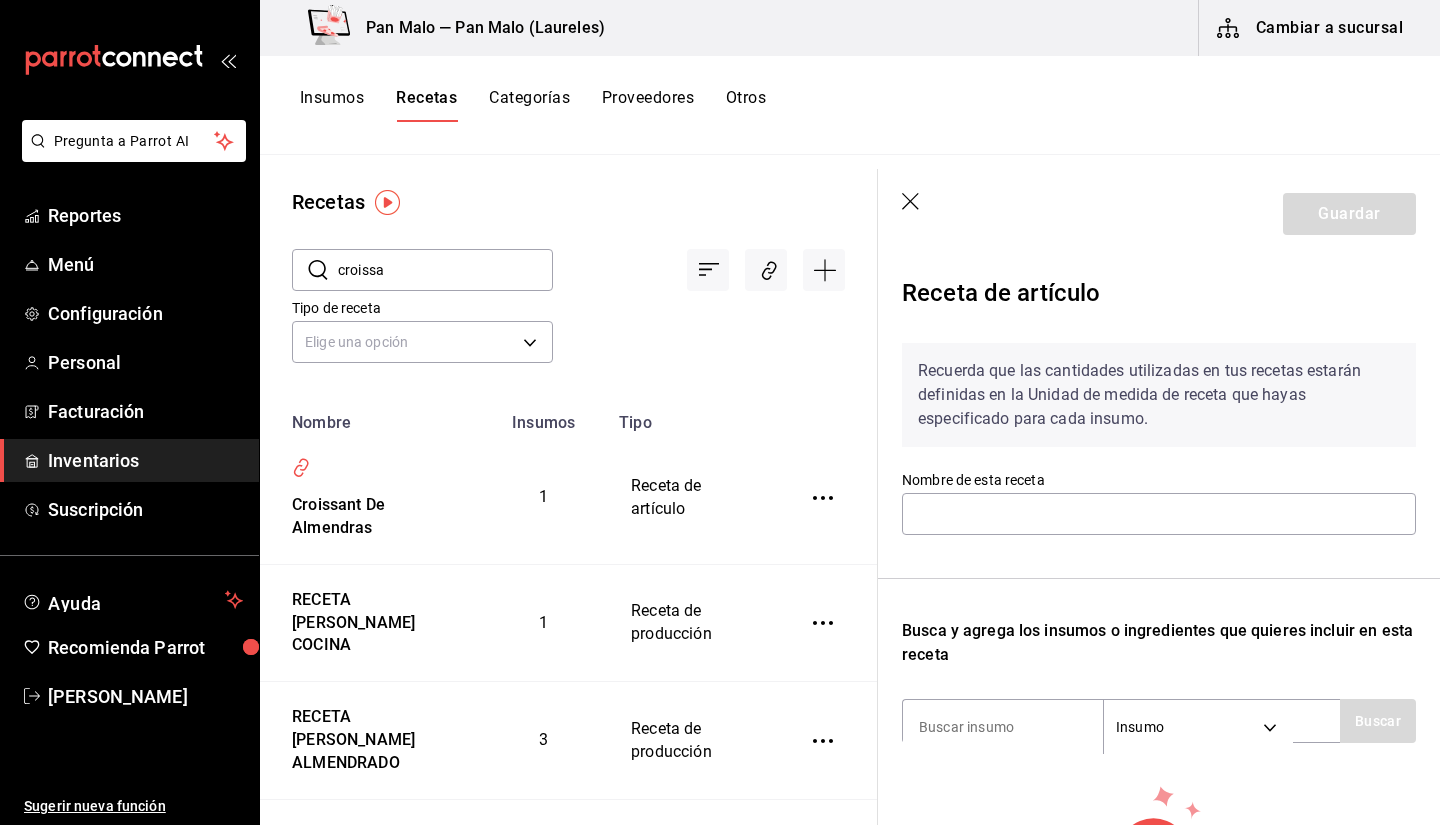 type on "Croissant De Almendras" 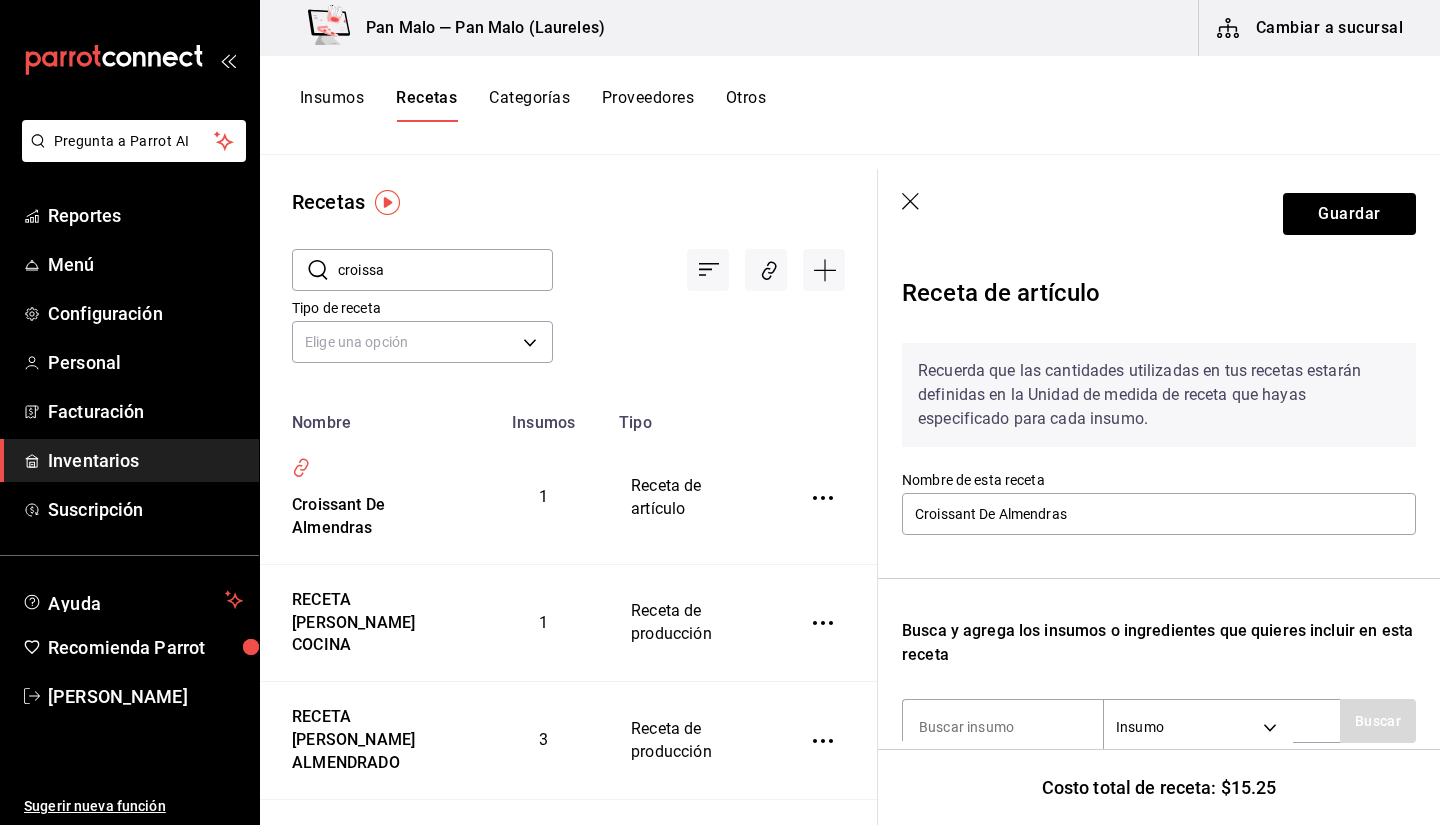 scroll, scrollTop: 214, scrollLeft: 0, axis: vertical 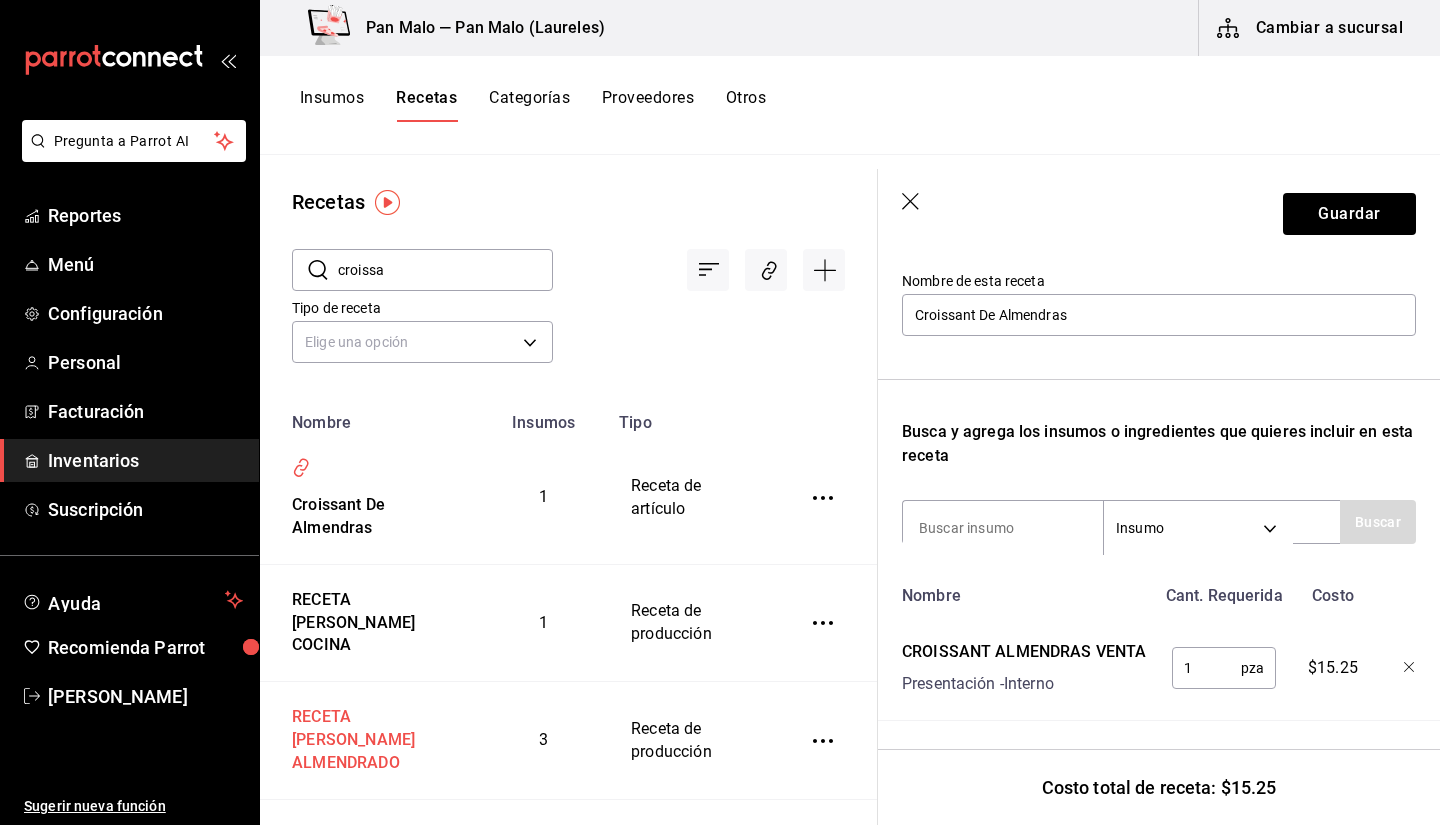 drag, startPoint x: 386, startPoint y: 719, endPoint x: 323, endPoint y: 748, distance: 69.354164 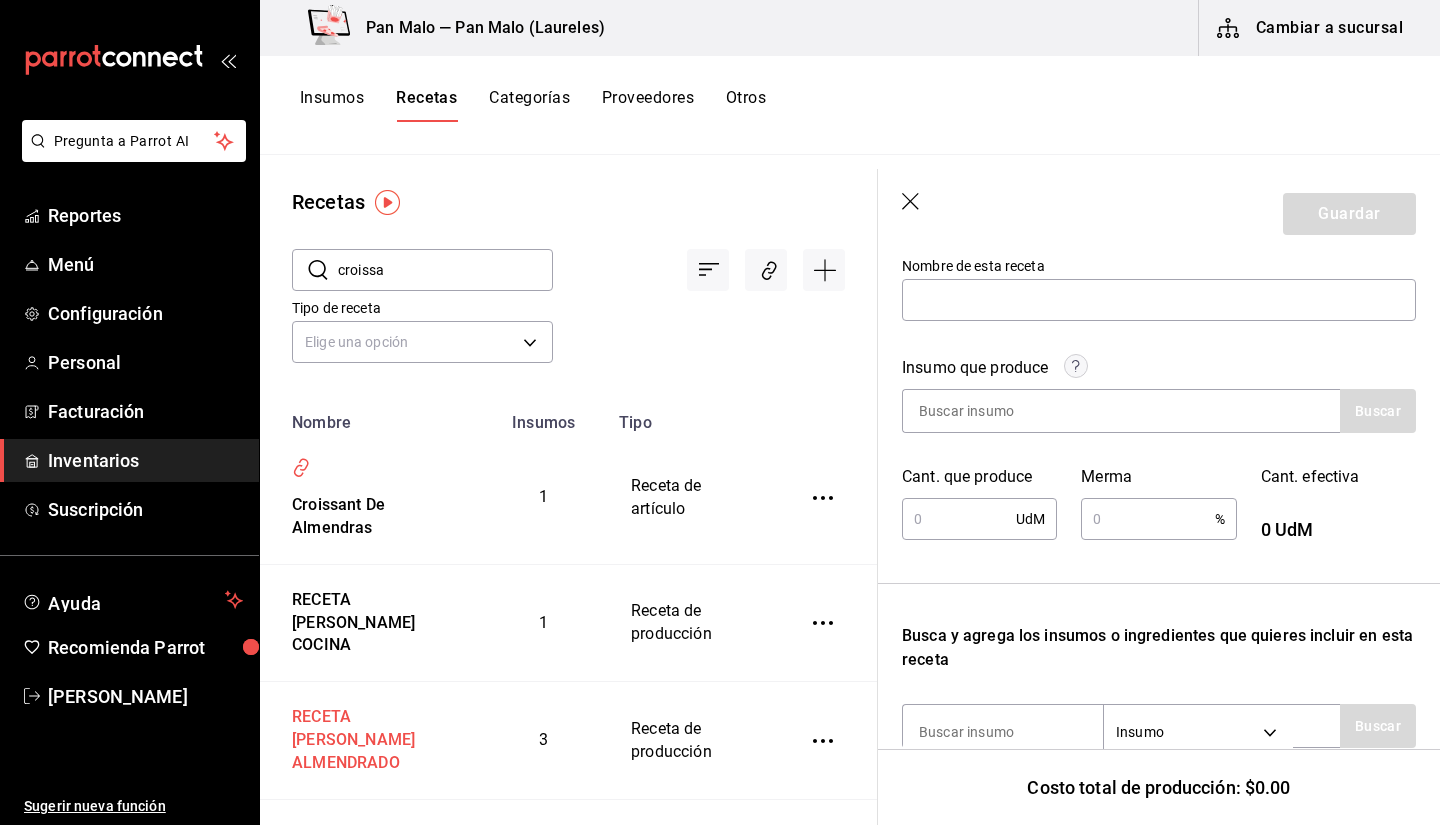 scroll, scrollTop: 0, scrollLeft: 0, axis: both 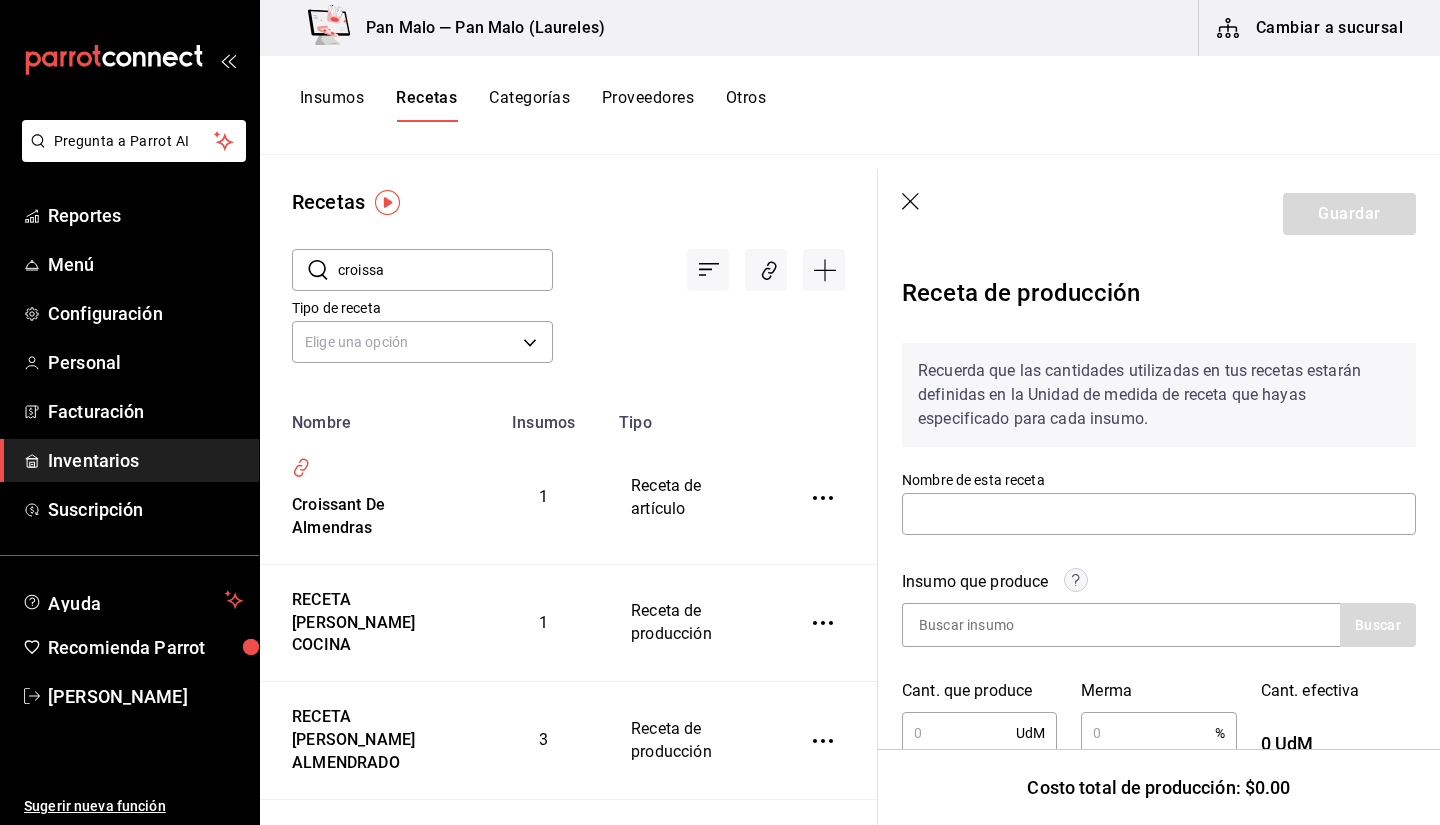 type on "RECETA [PERSON_NAME] ALMENDRADO" 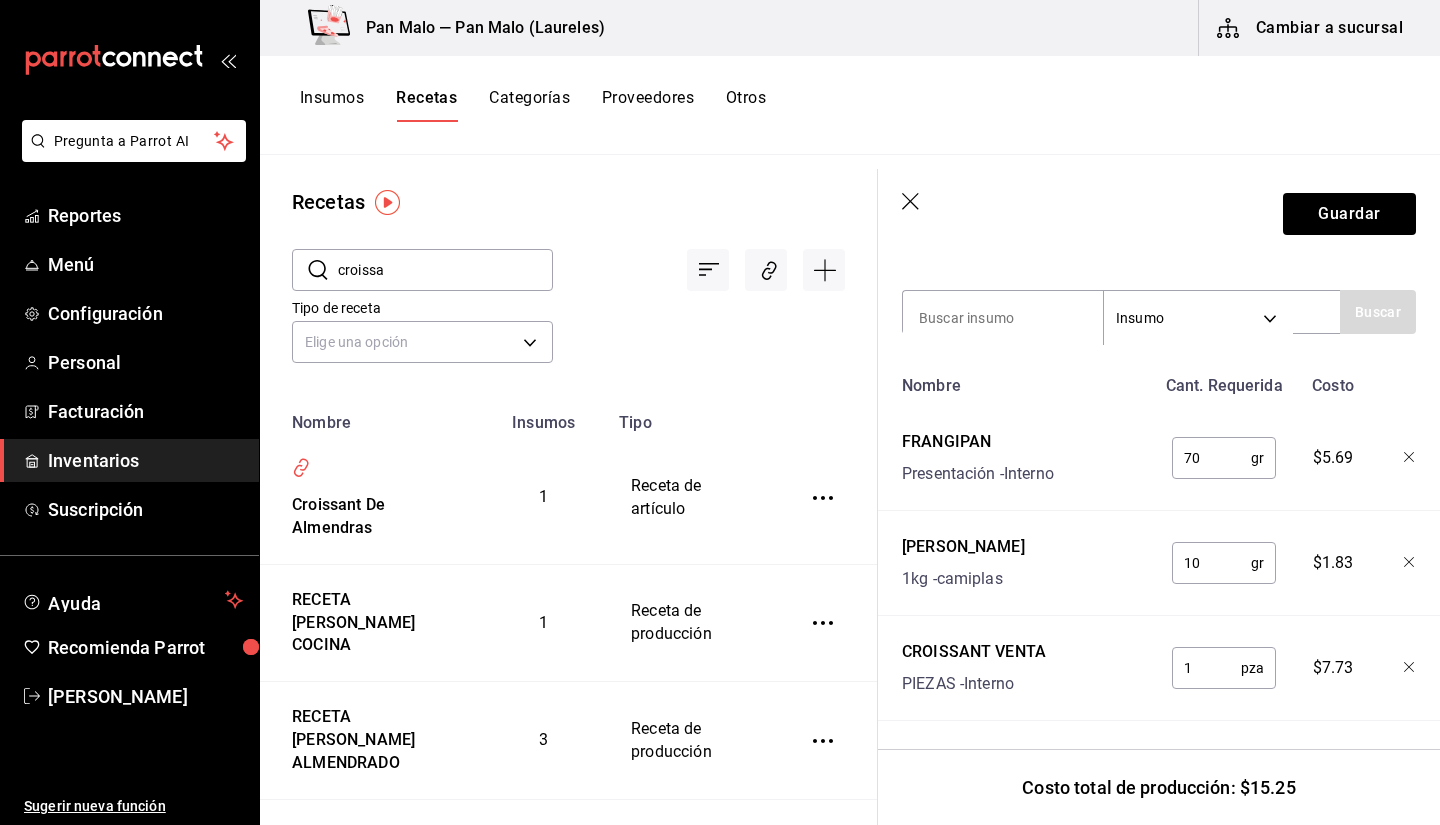scroll, scrollTop: 691, scrollLeft: 0, axis: vertical 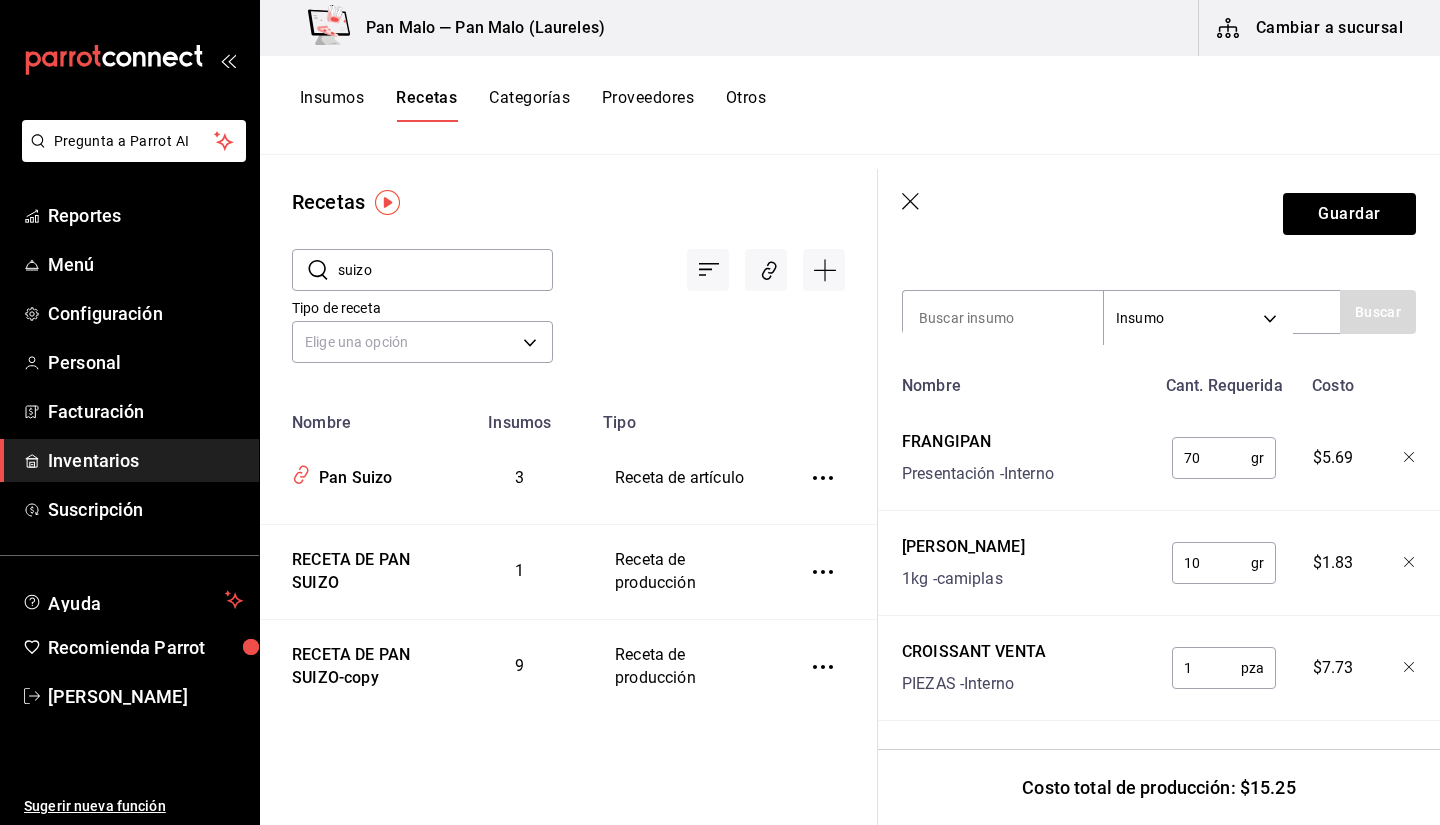 type on "suizo" 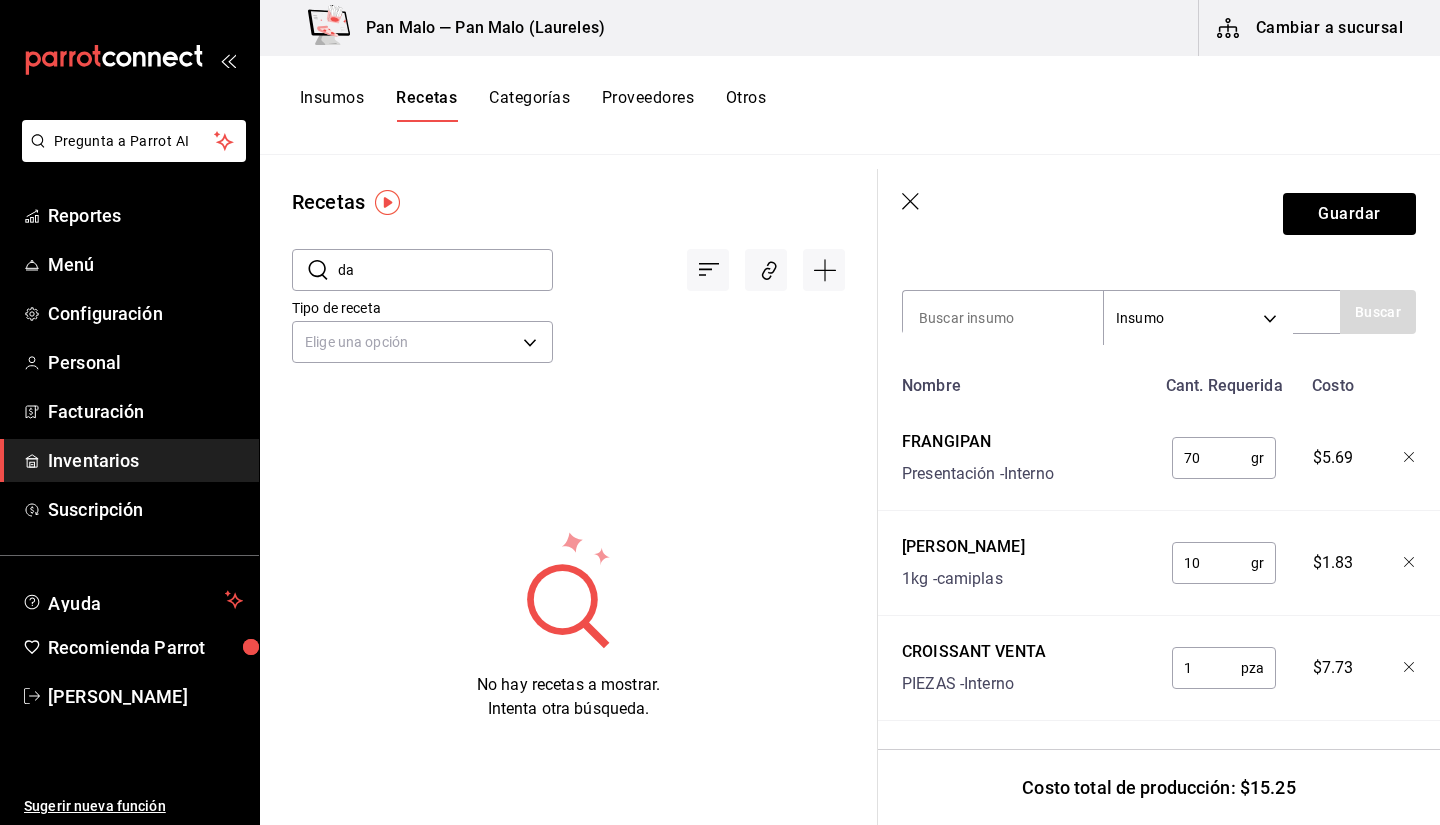 type on "d" 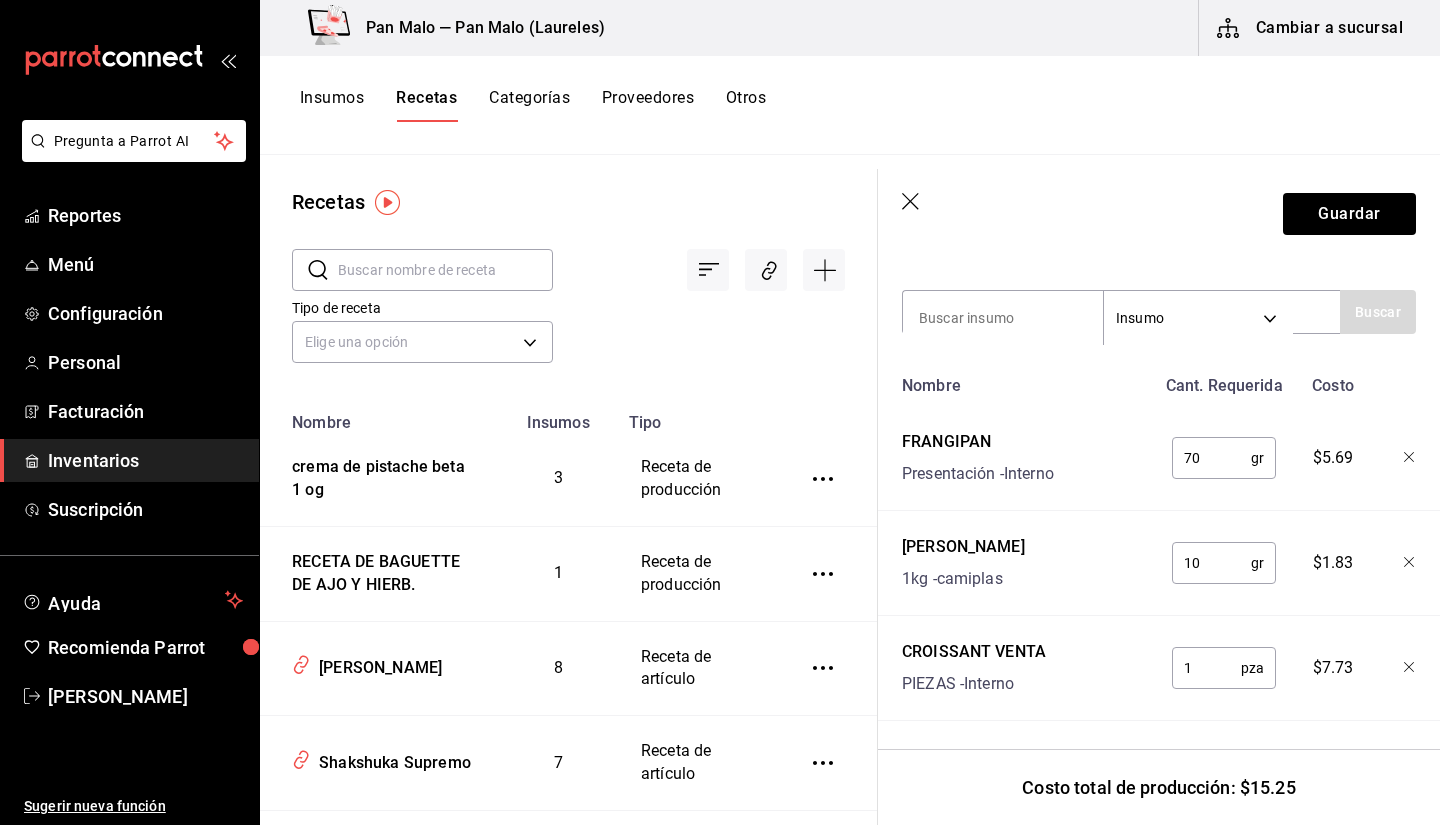 click at bounding box center [445, 270] 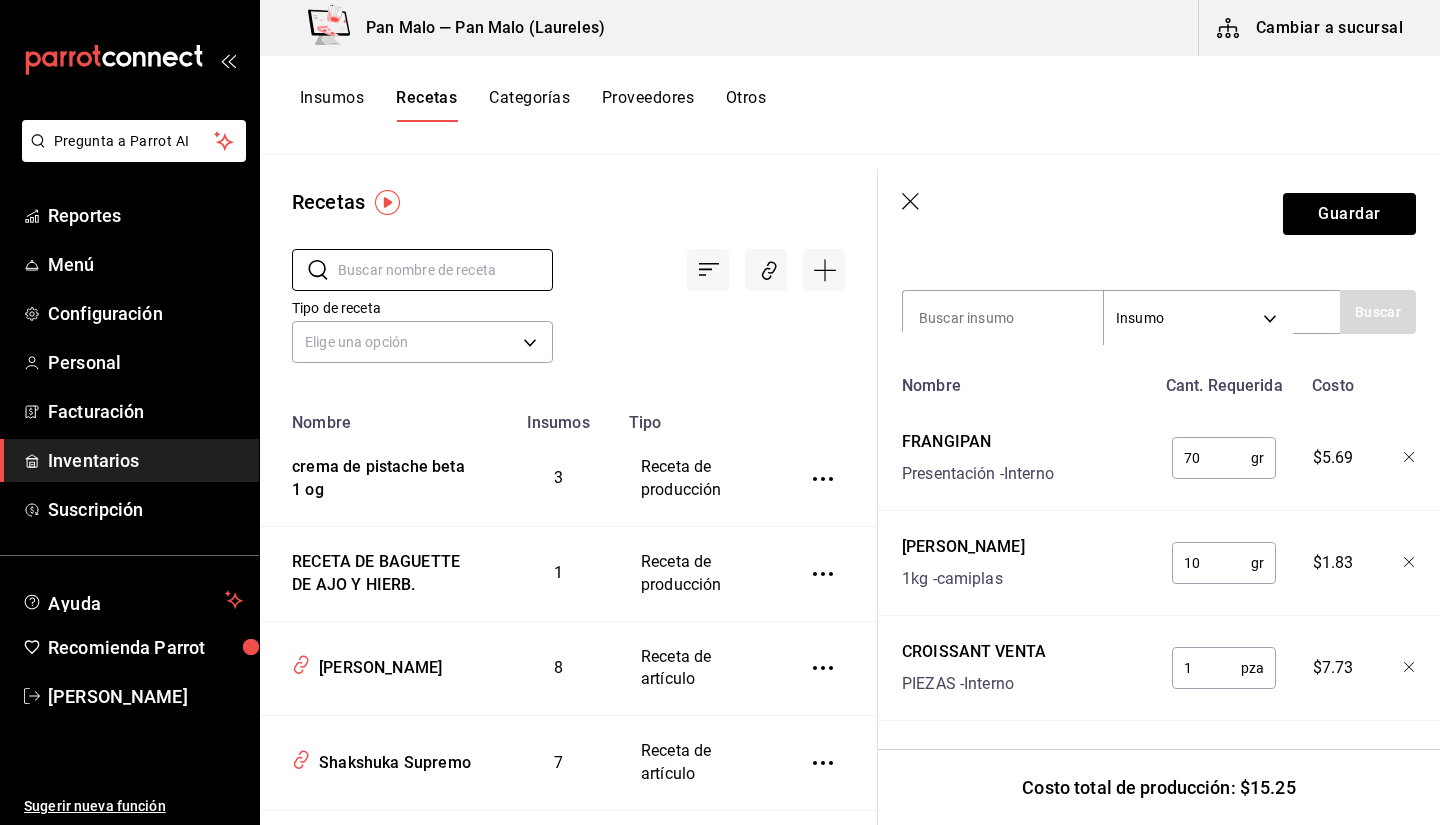 type 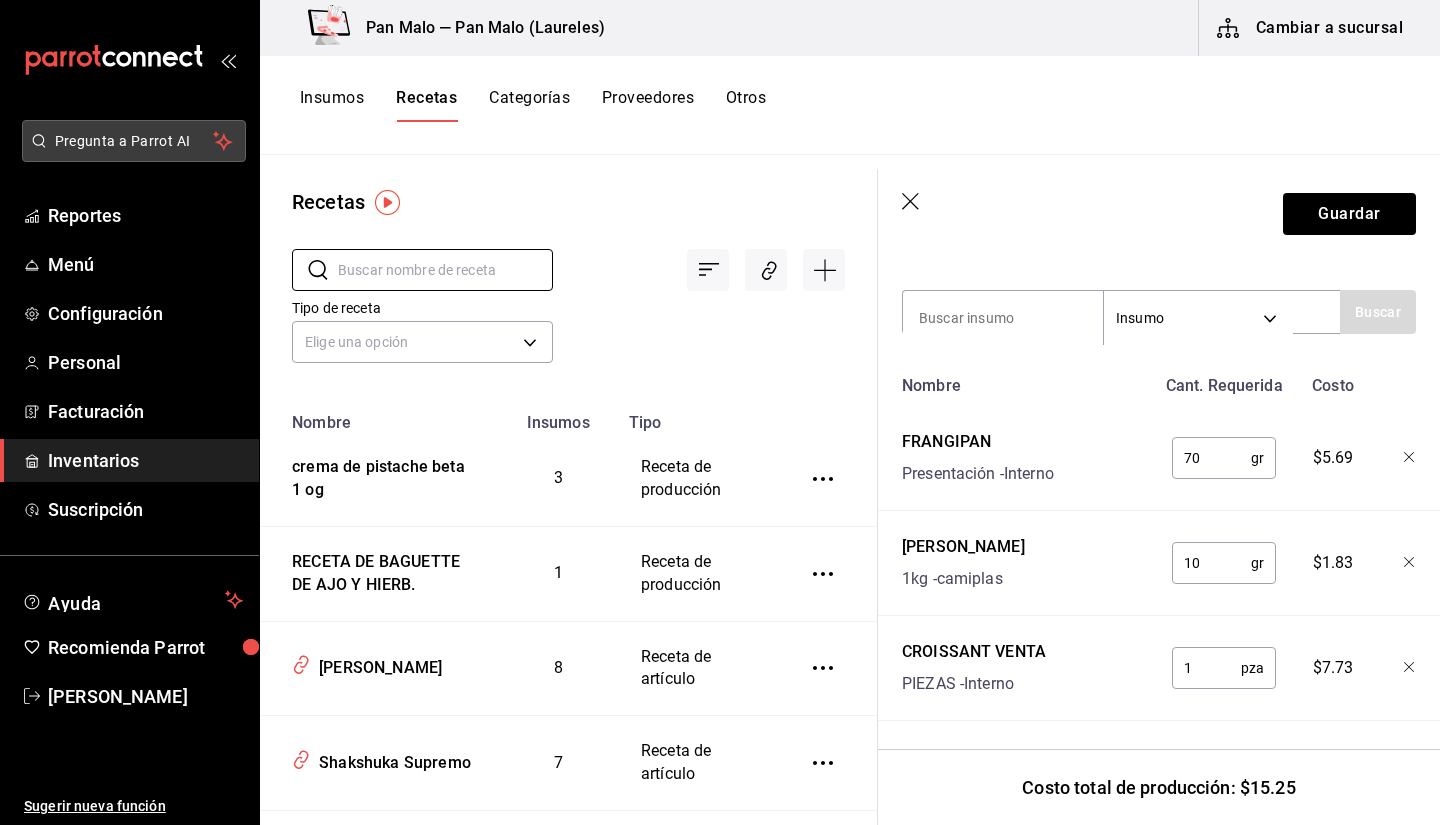click on "Pregunta a Parrot AI" at bounding box center (134, 141) 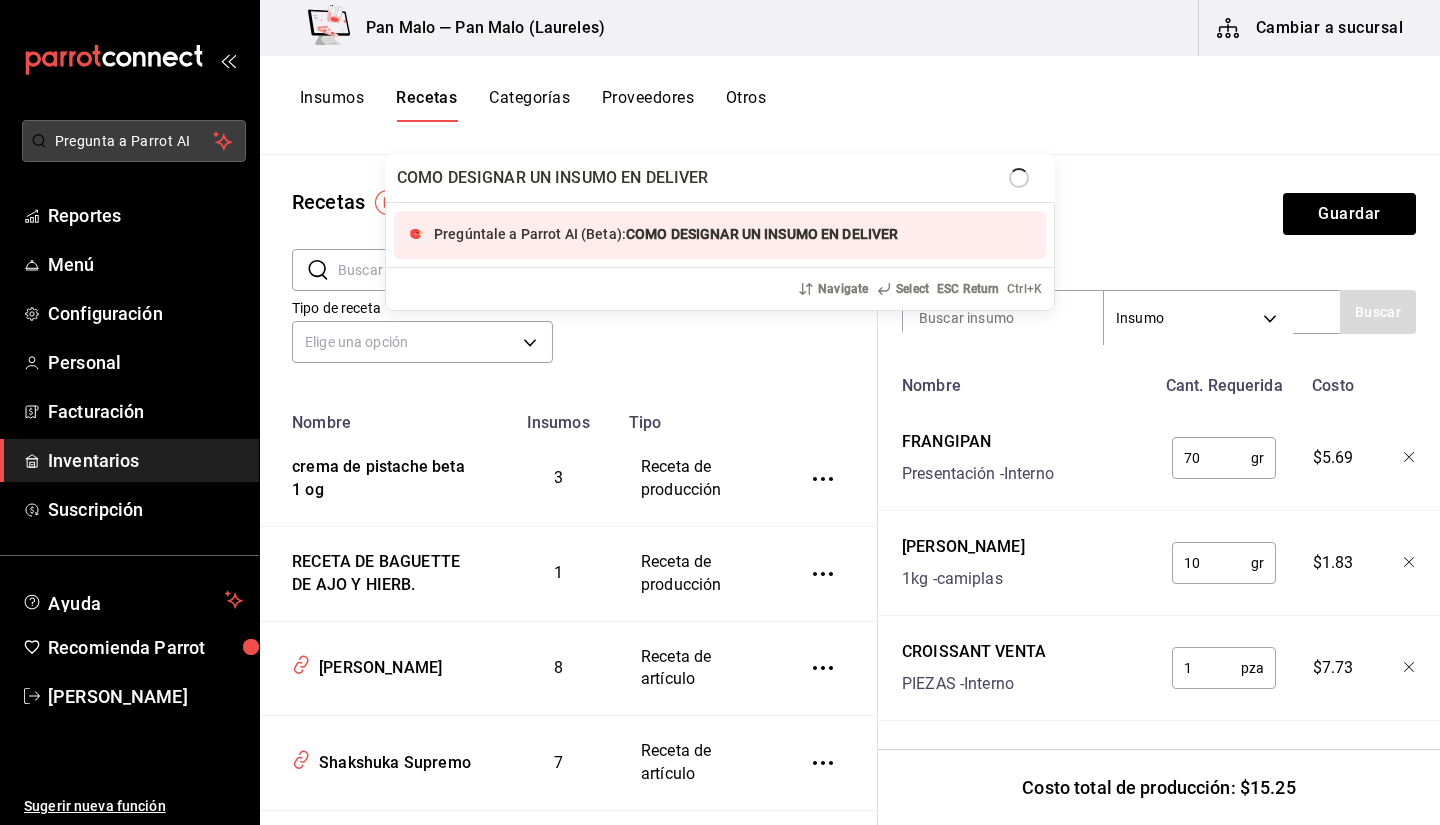 type on "COMO DESIGNAR UN INSUMO EN DELIVERY" 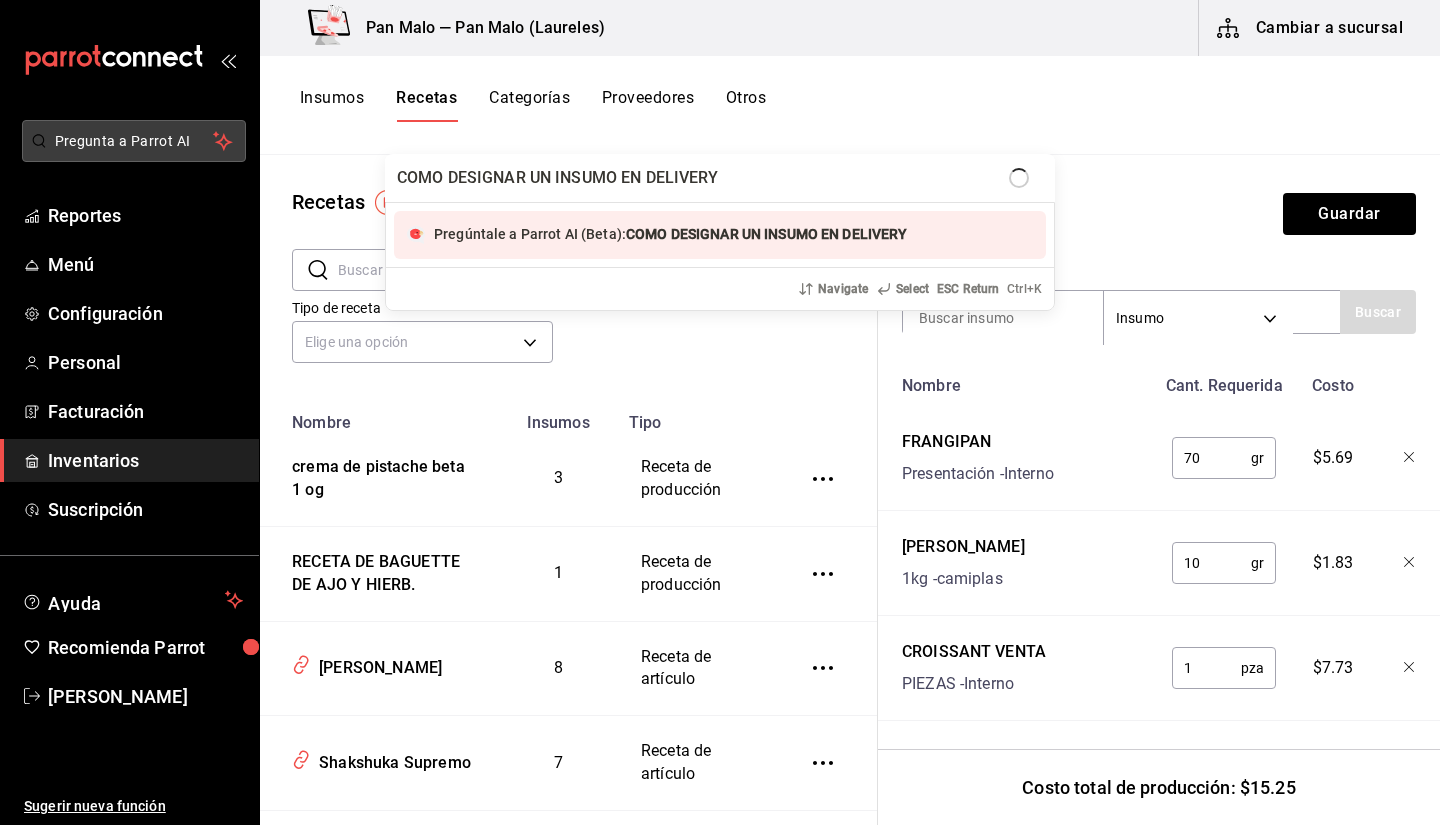 type 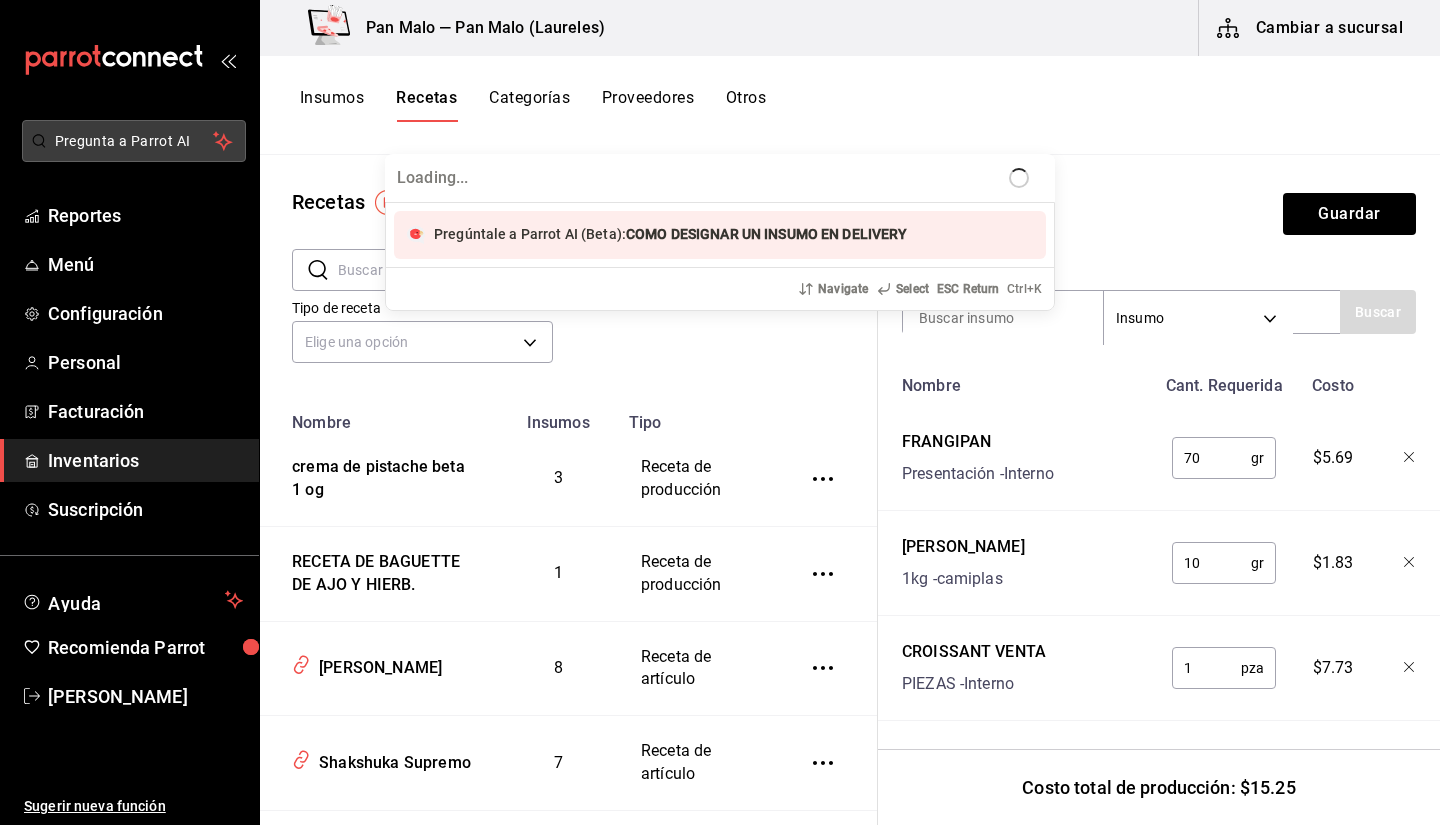 type 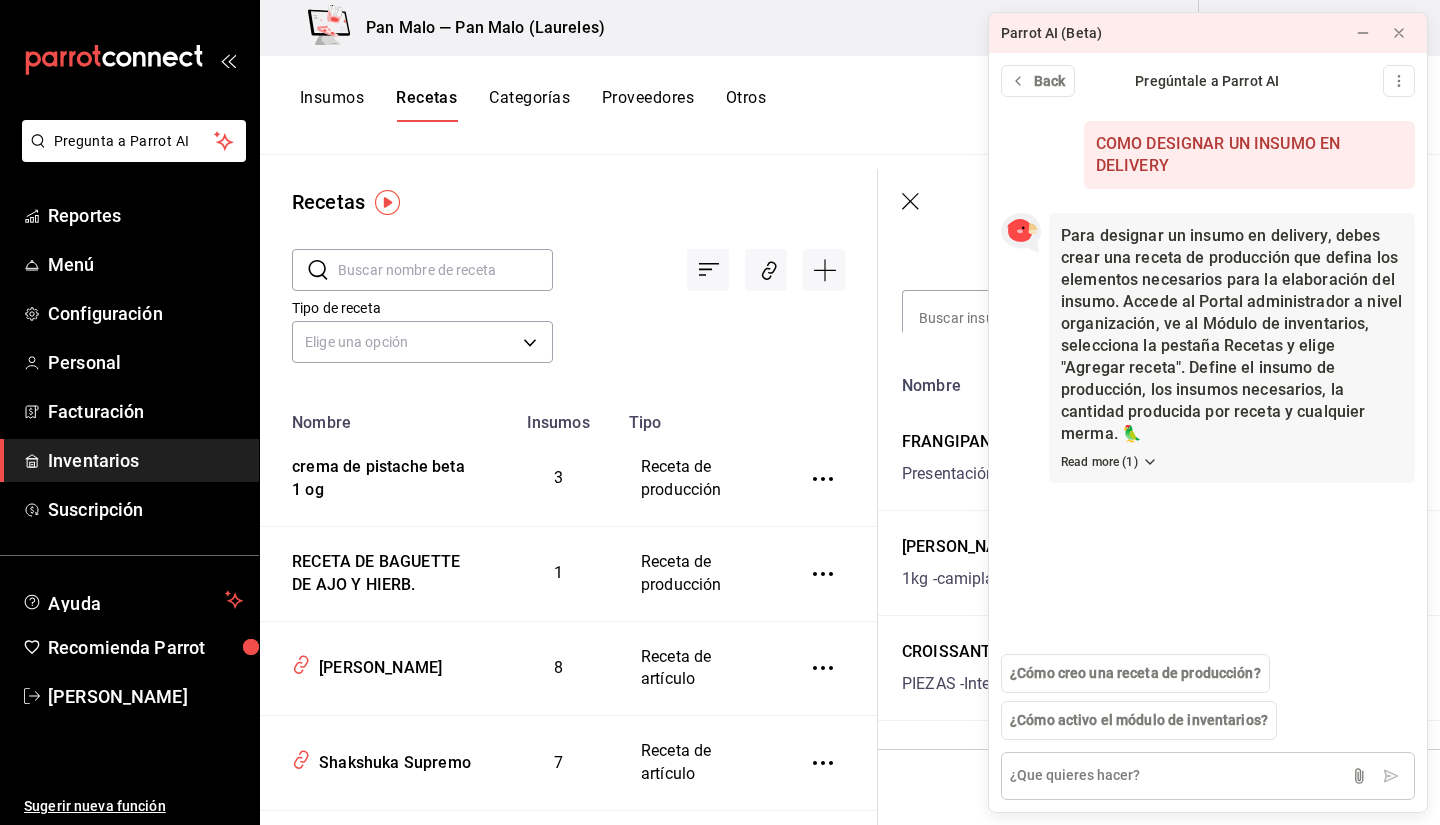 click at bounding box center (1208, 776) 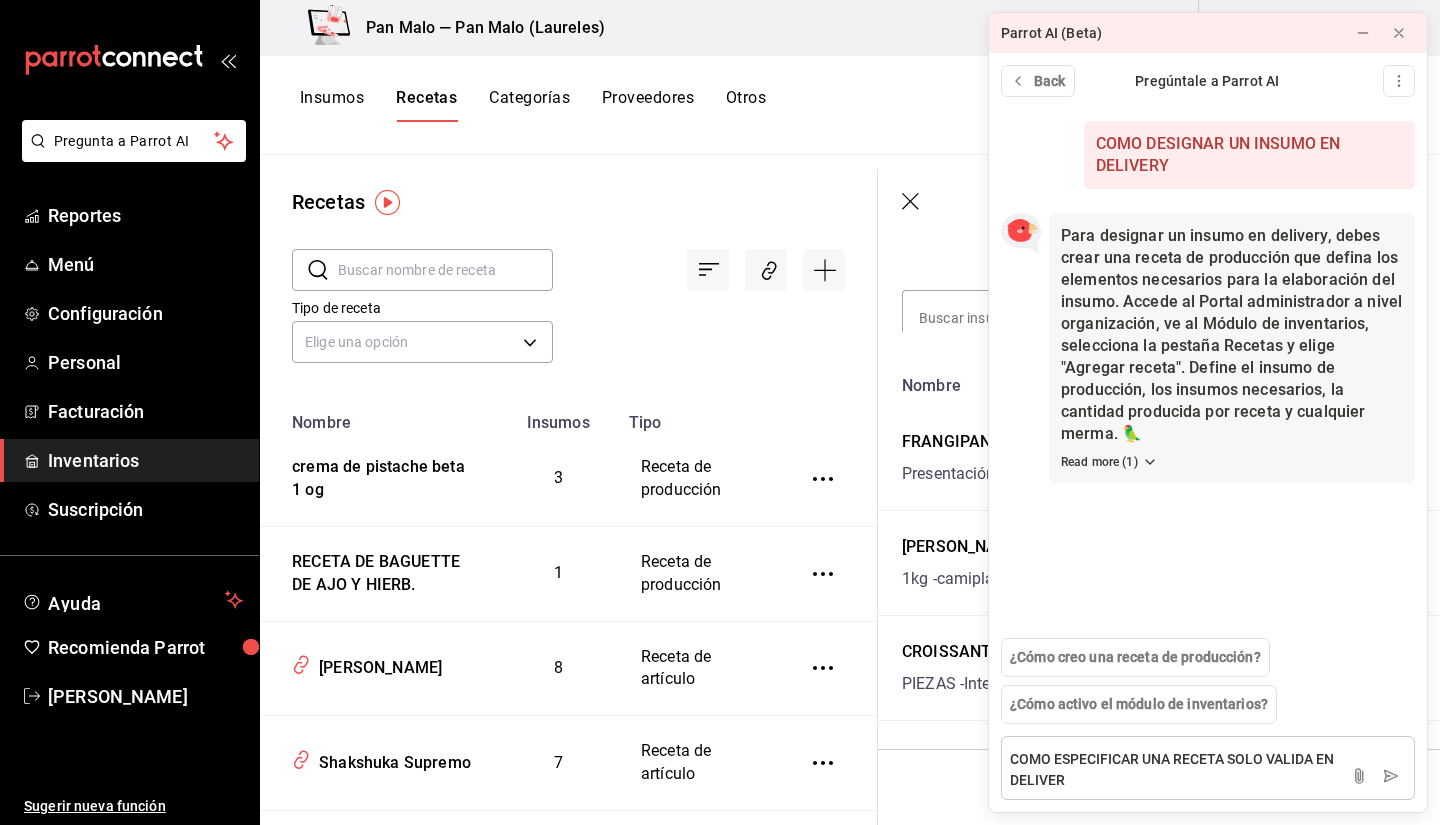 type on "COMO ESPECIFICAR UNA RECETA SOLO VALIDA EN DELIVERY" 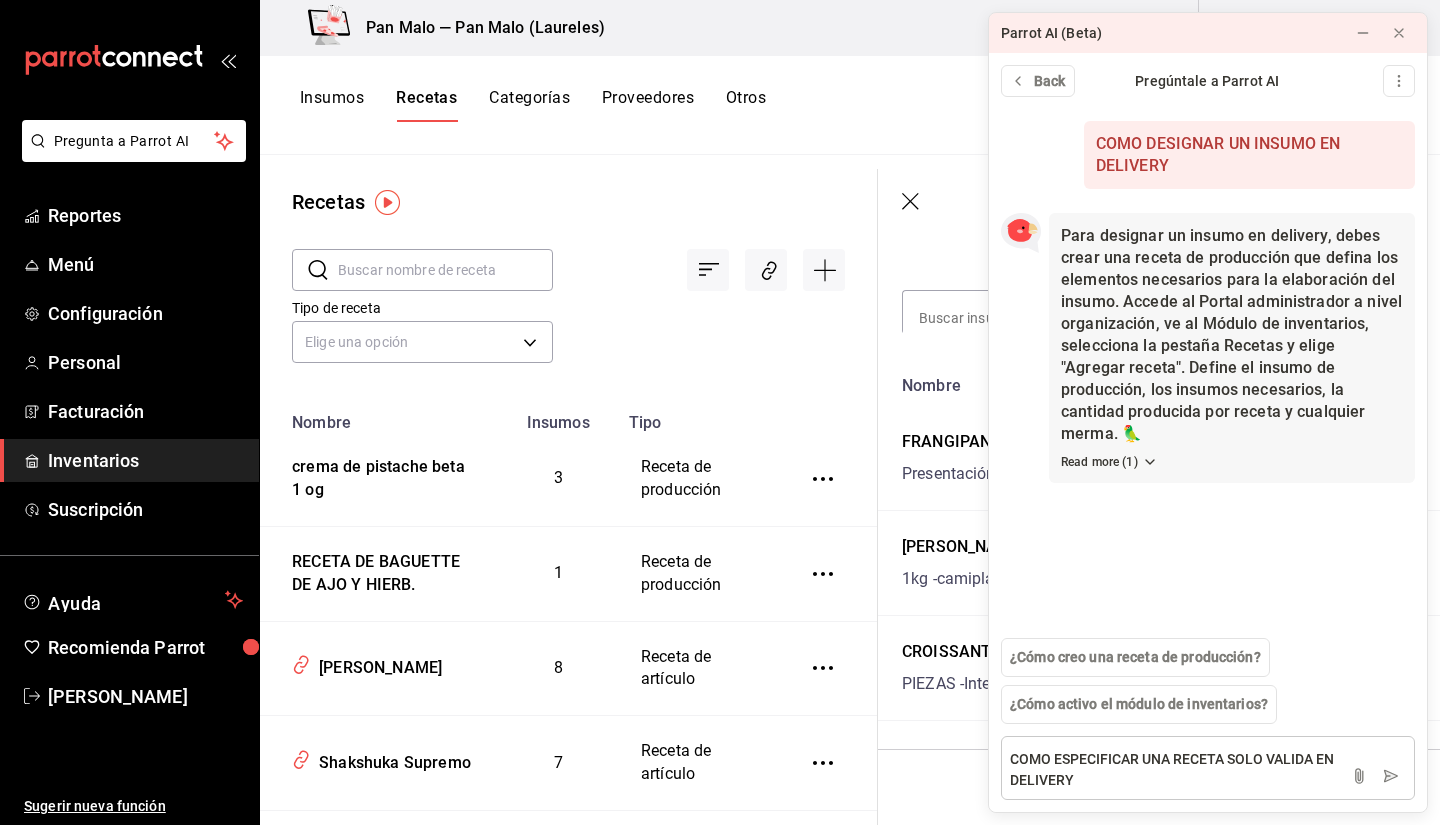 type 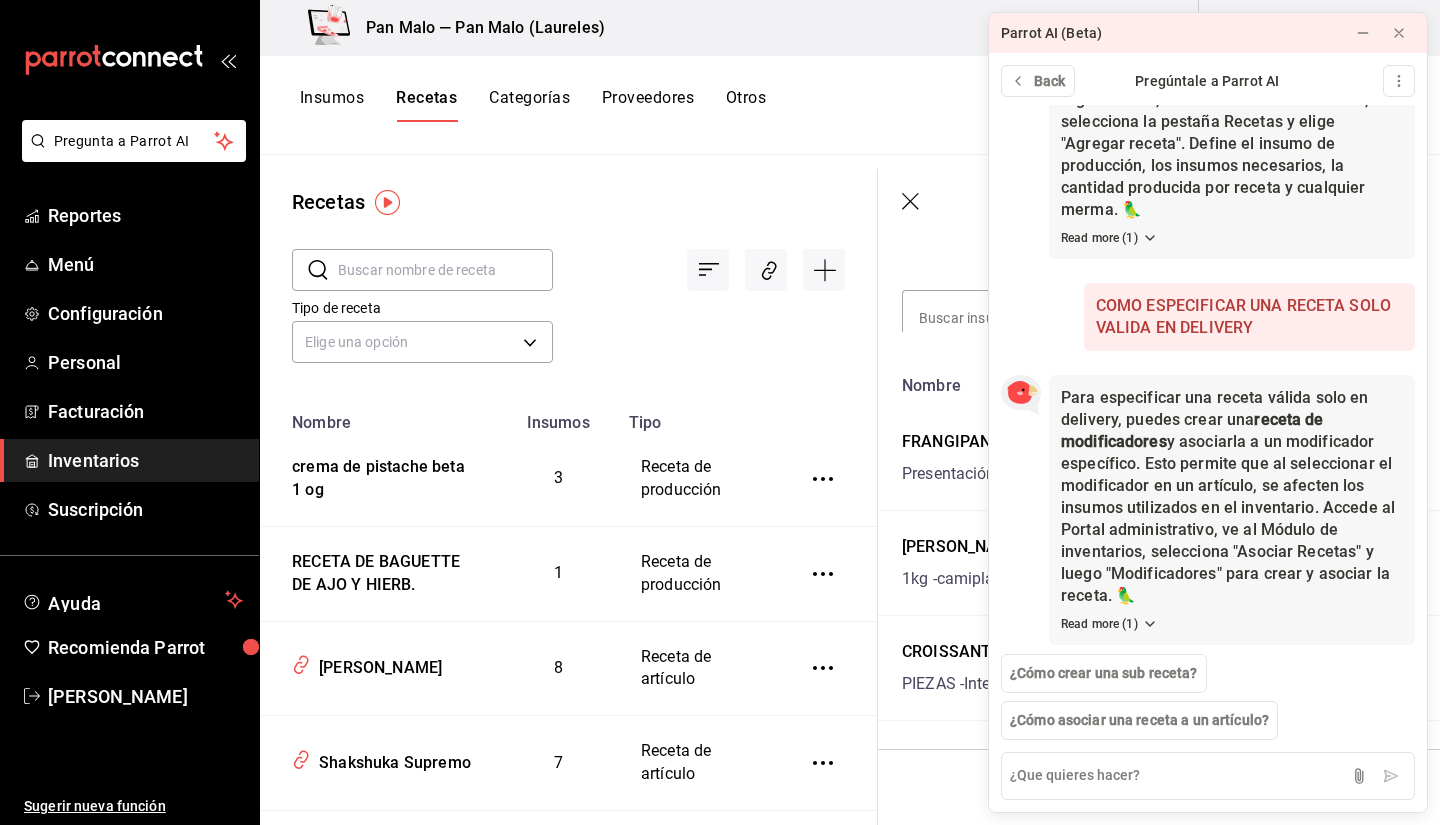scroll, scrollTop: 234, scrollLeft: 0, axis: vertical 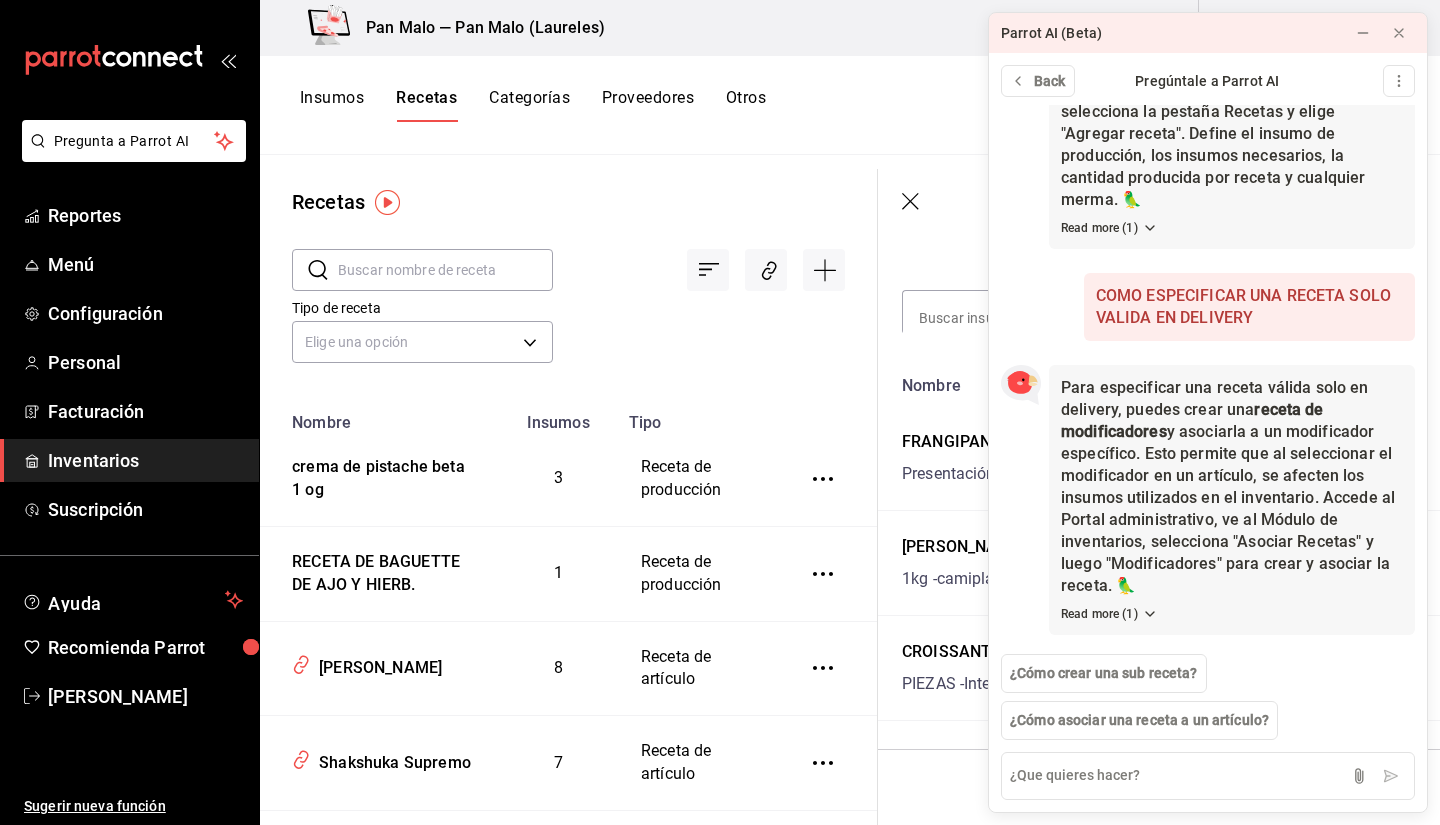 click on "Categorías" at bounding box center (529, 105) 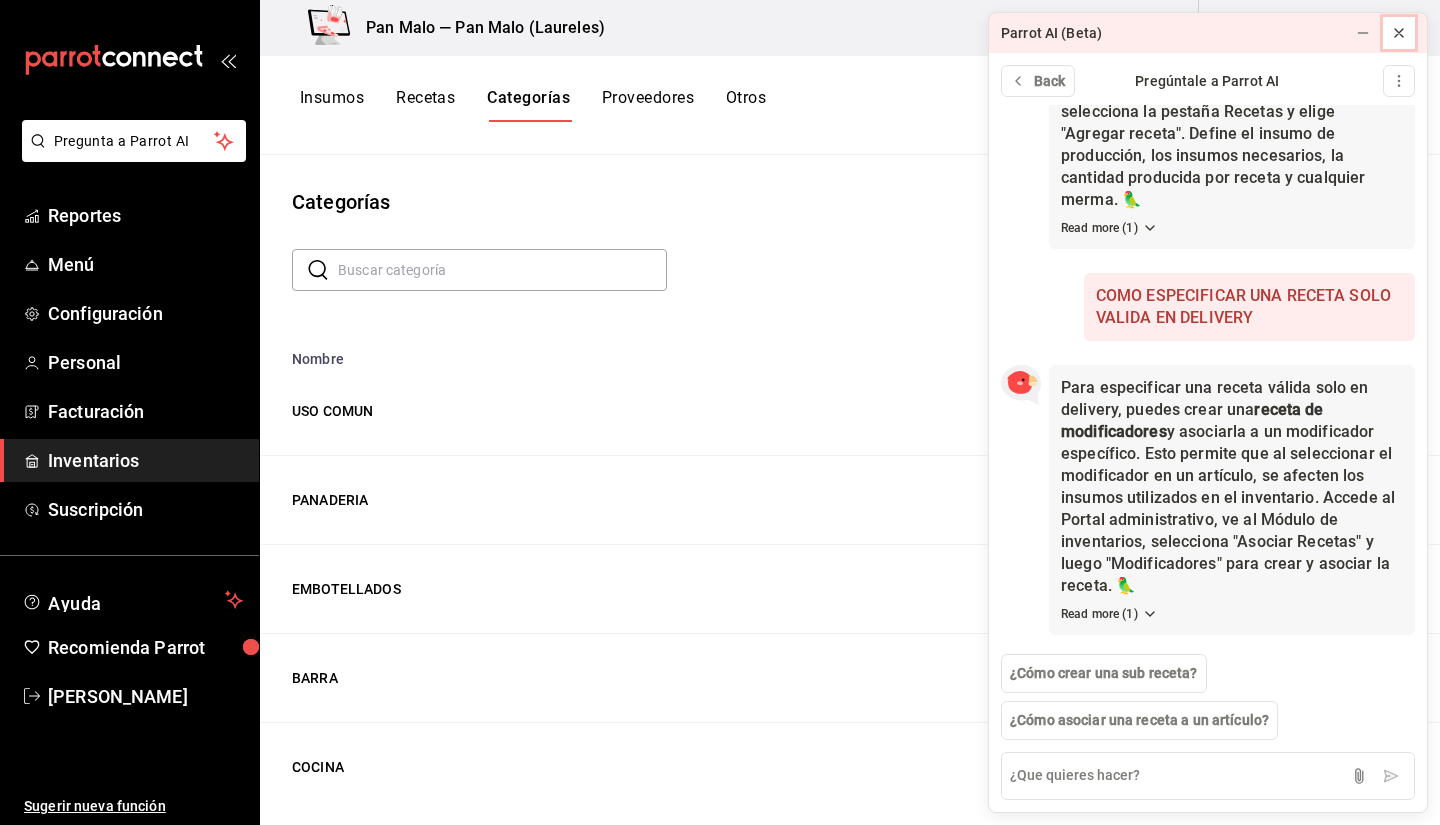 click 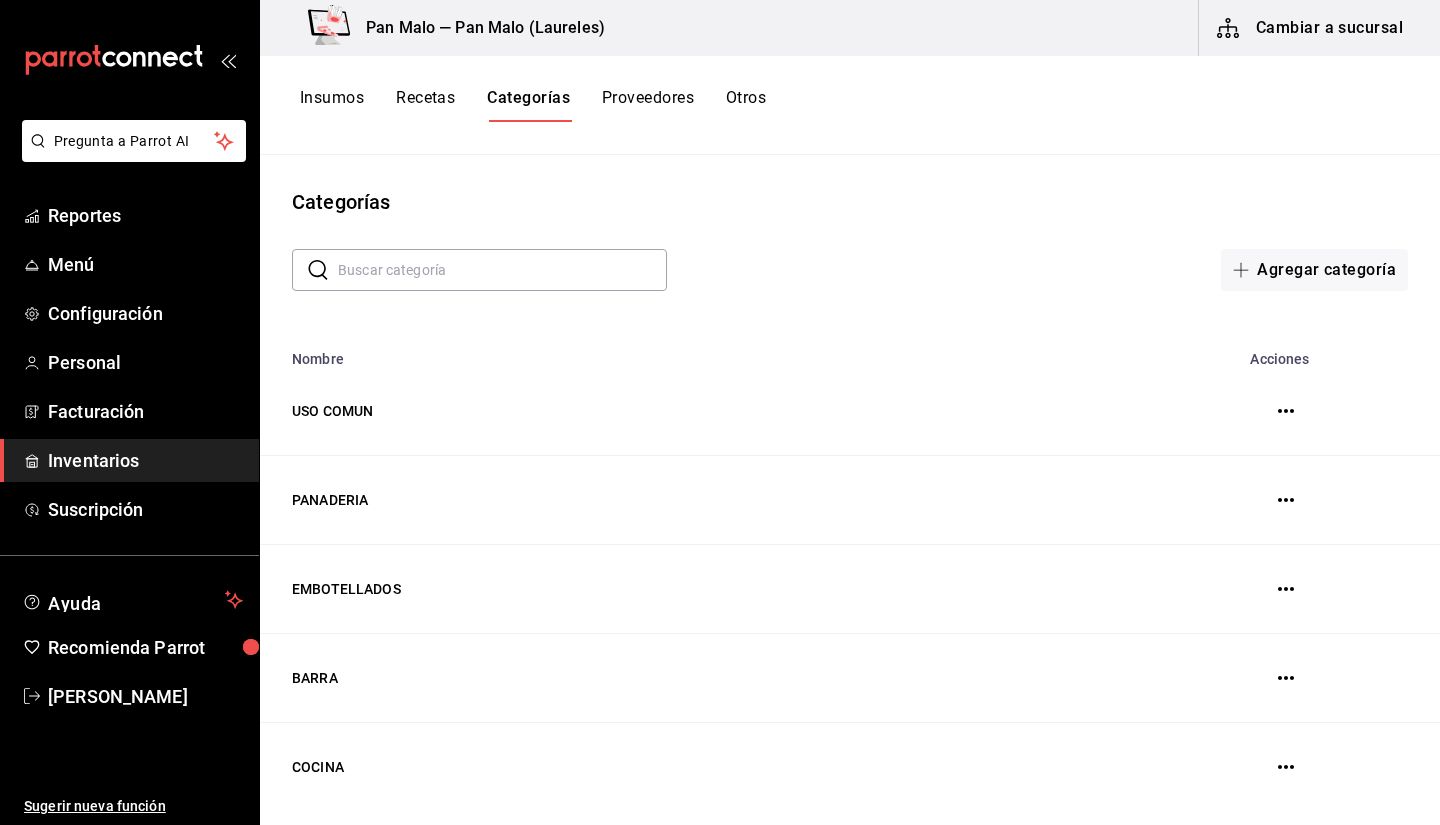 click on "Proveedores" at bounding box center (648, 105) 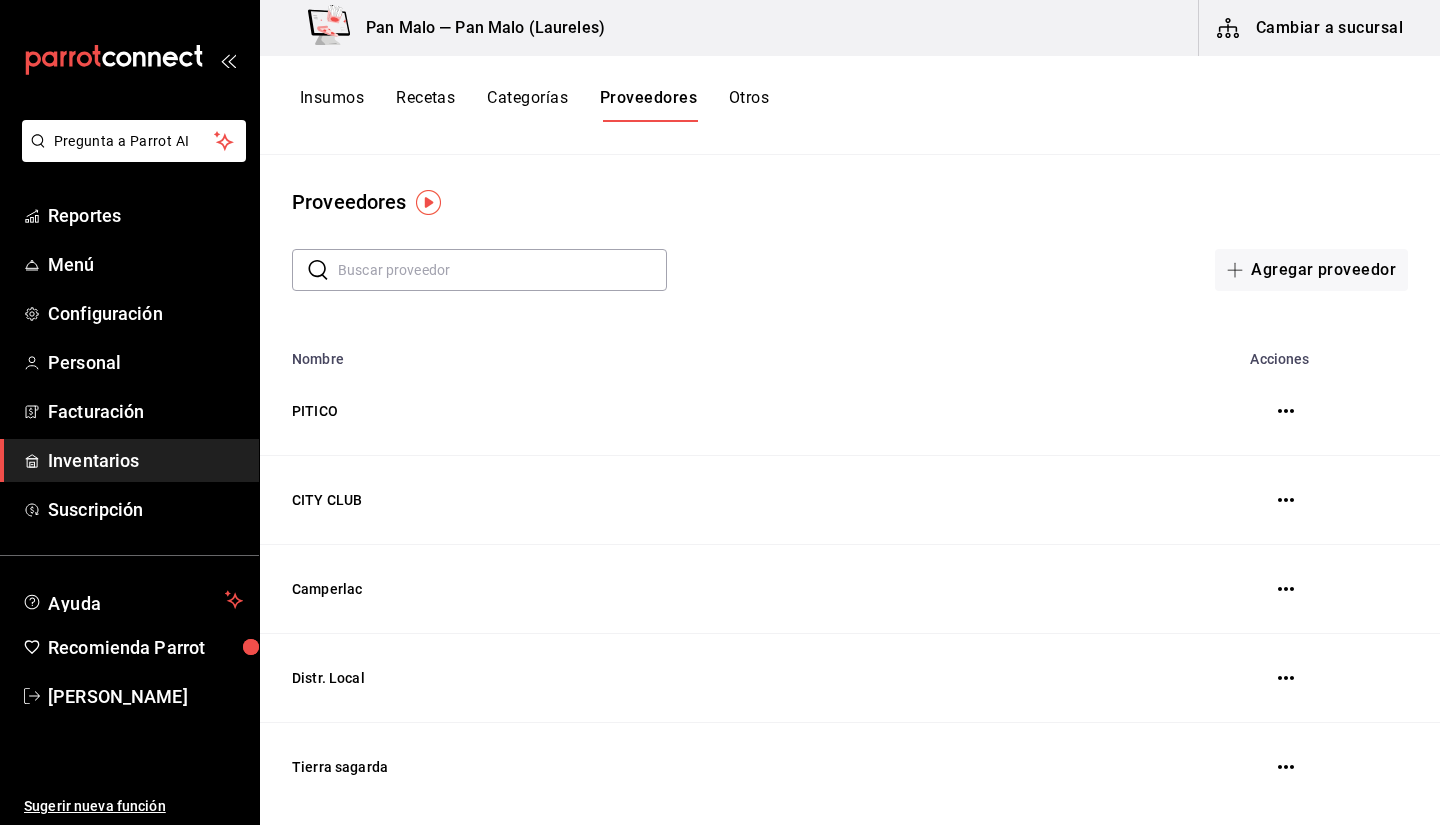 click on "Categorías" at bounding box center (527, 105) 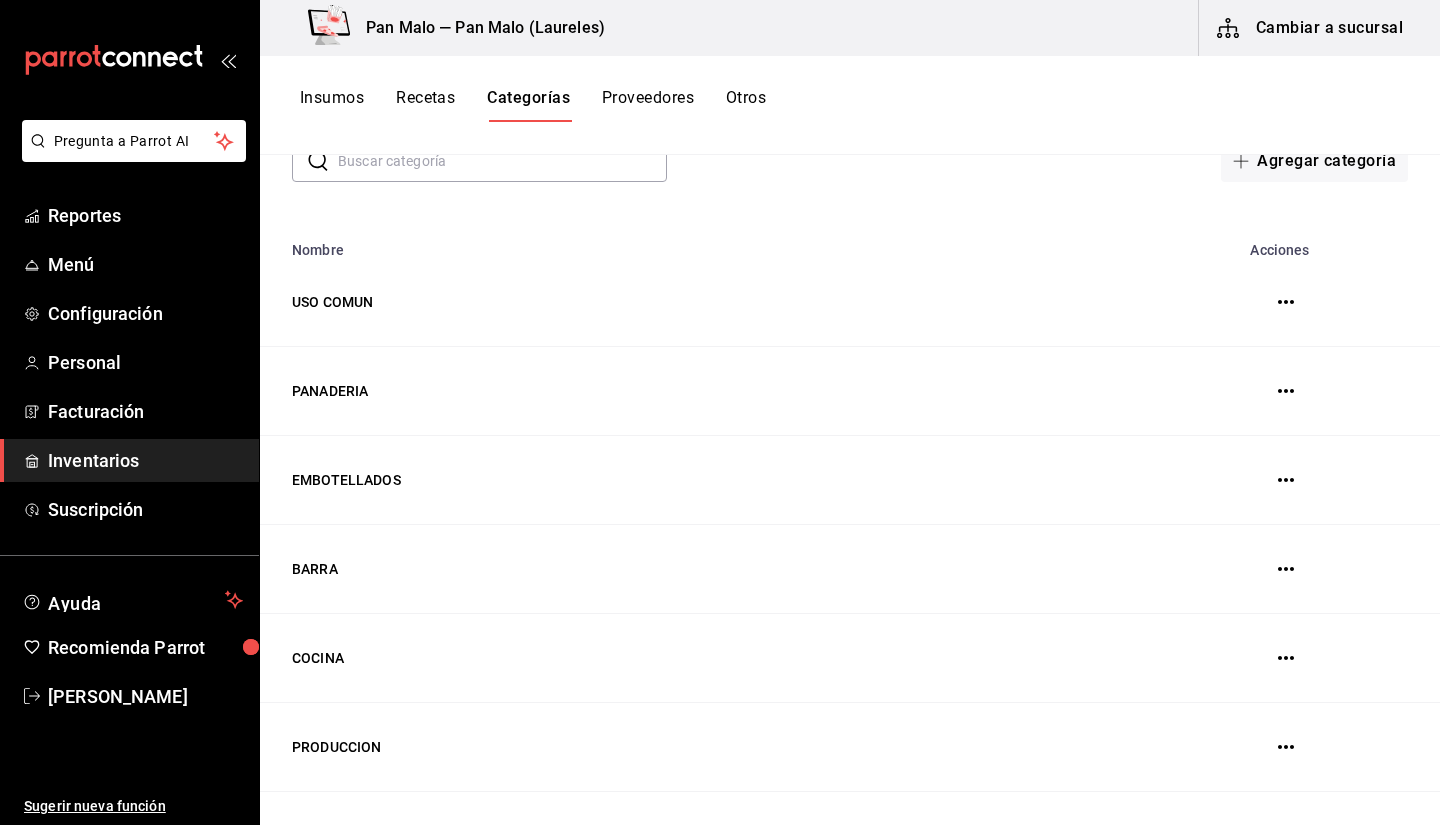 scroll, scrollTop: 0, scrollLeft: 0, axis: both 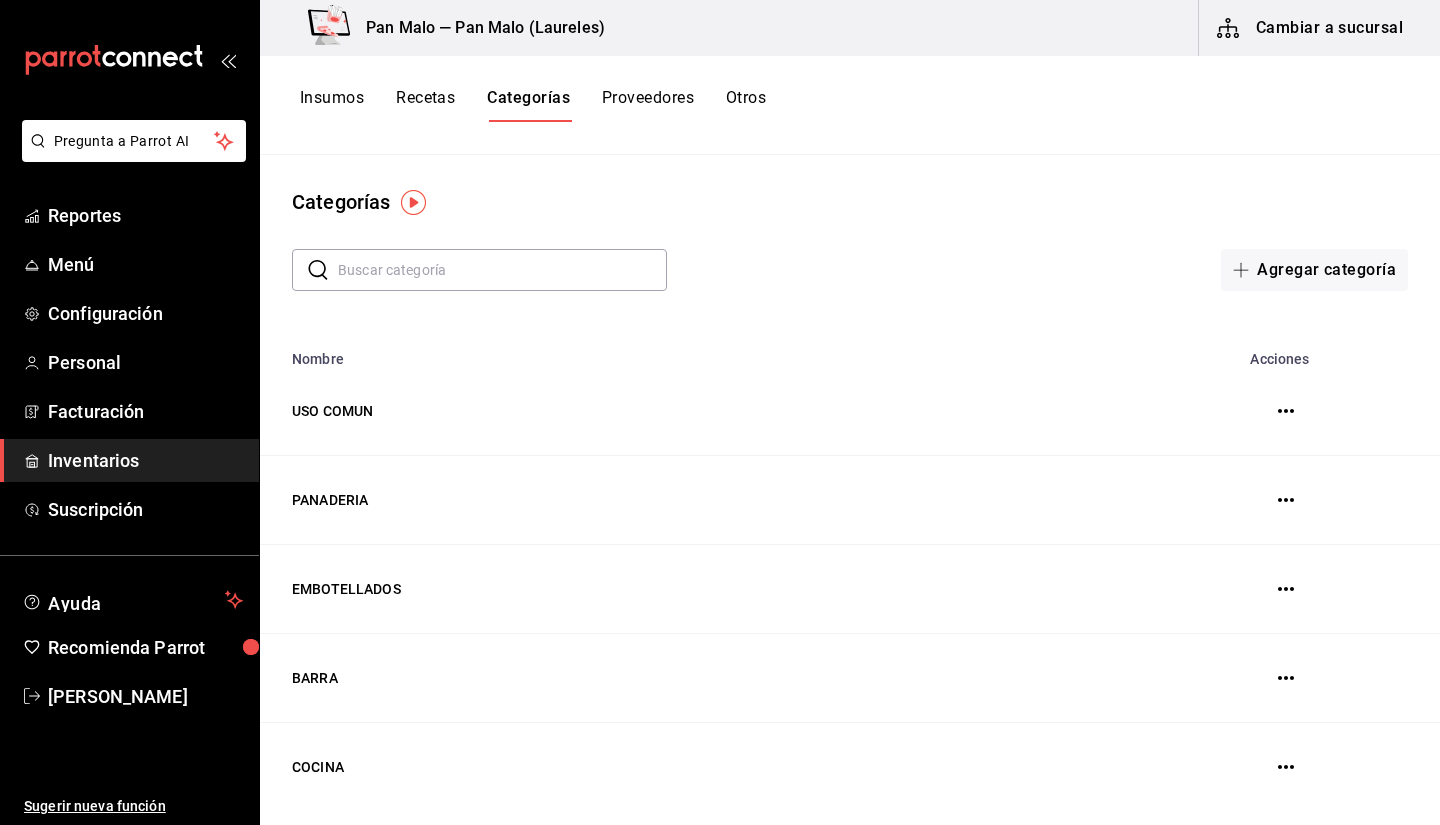 click on "Insumos Recetas Categorías Proveedores Otros" at bounding box center (533, 105) 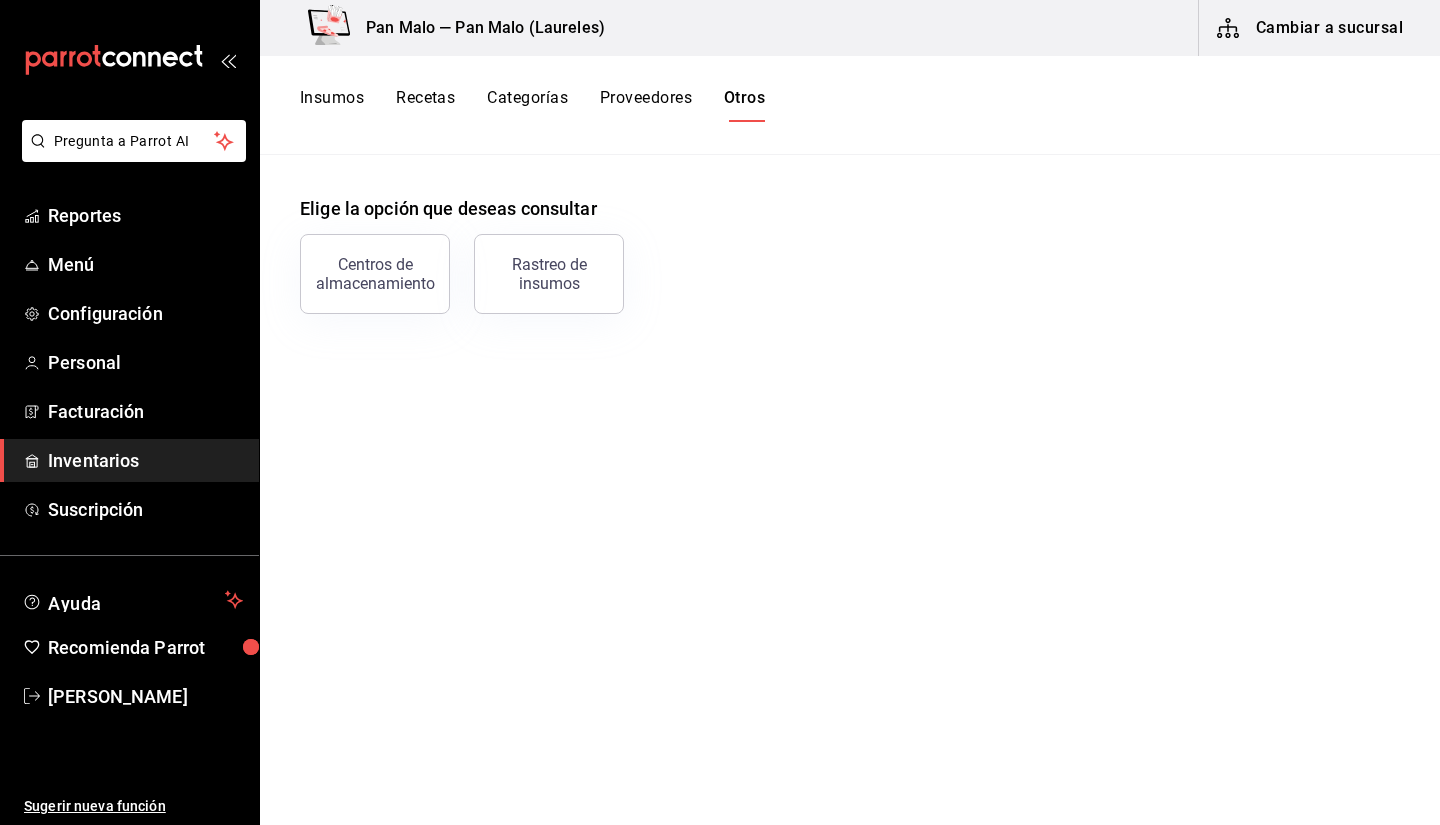 click on "Categorías" at bounding box center [527, 105] 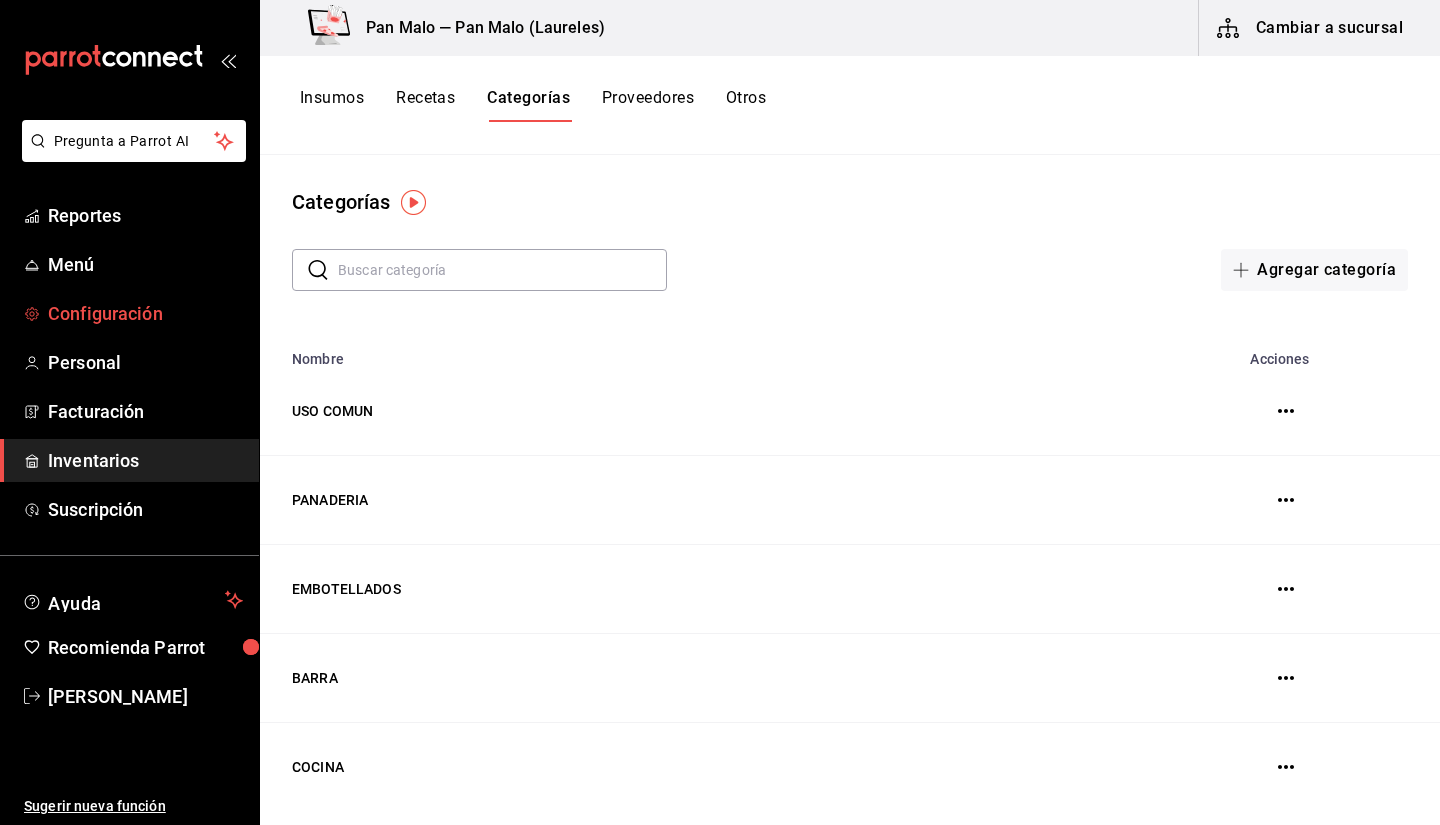 click on "Configuración" at bounding box center [145, 313] 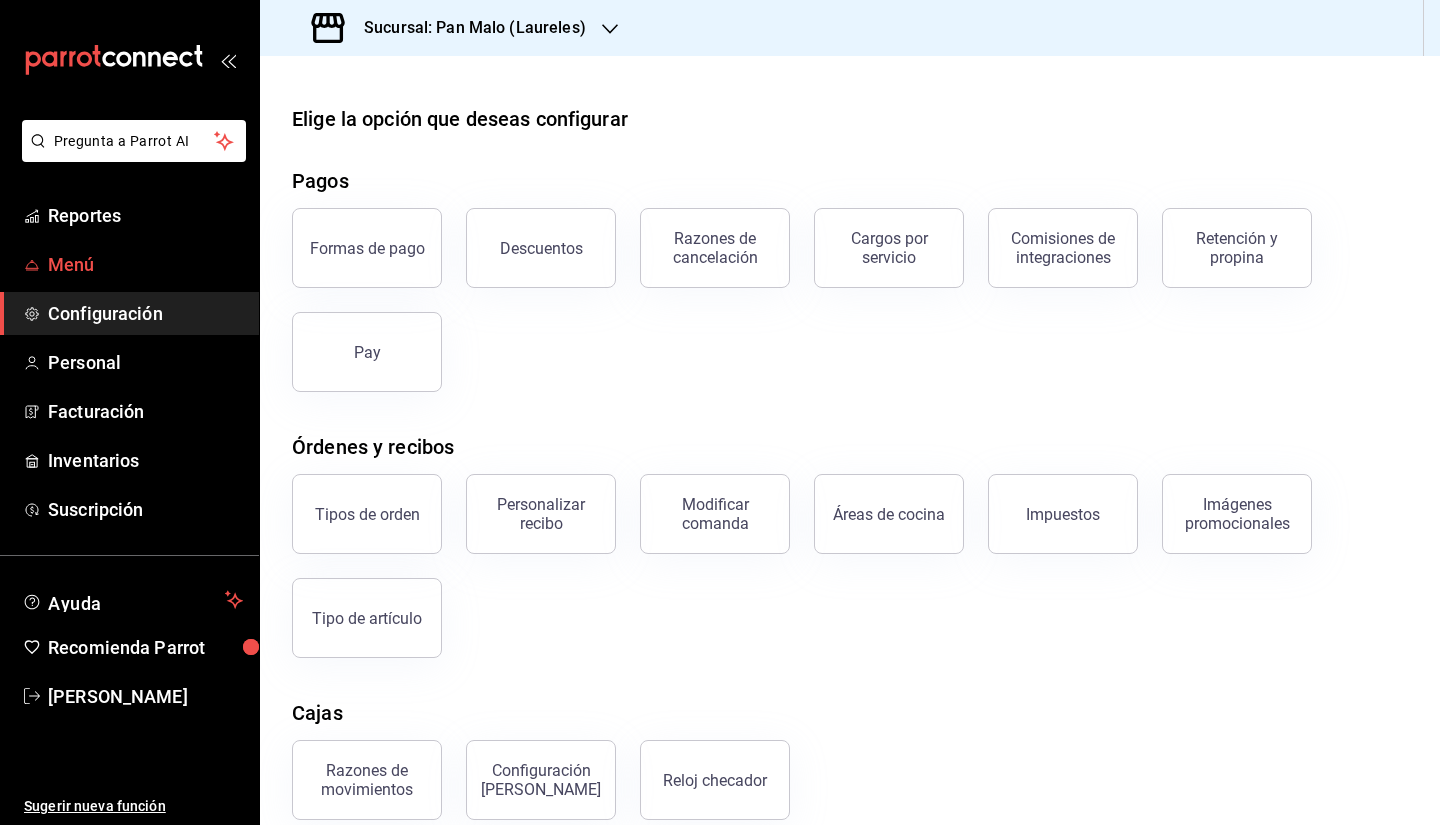 click on "Menú" at bounding box center (145, 264) 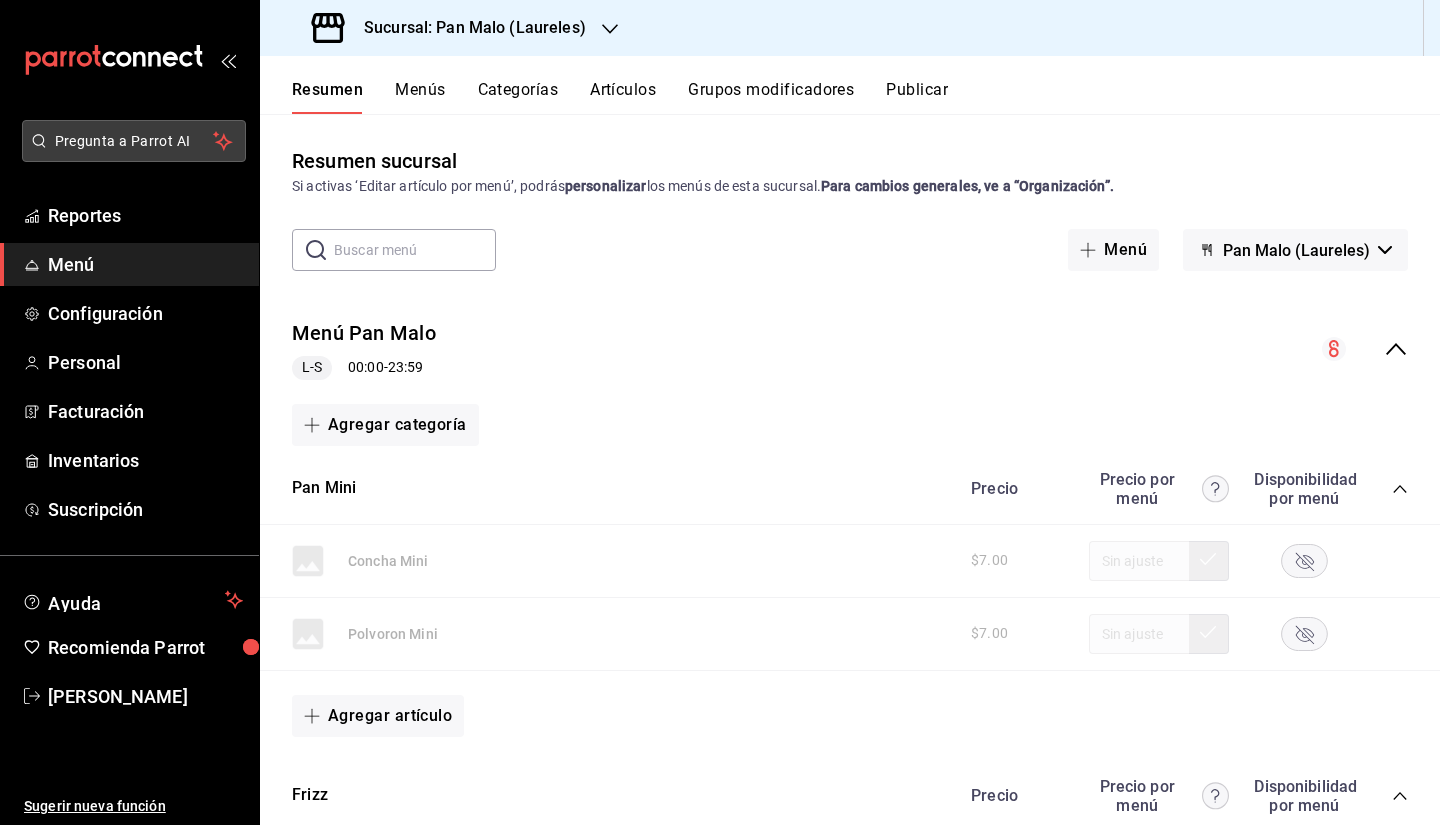 click on "Pregunta a Parrot AI" at bounding box center (134, 141) 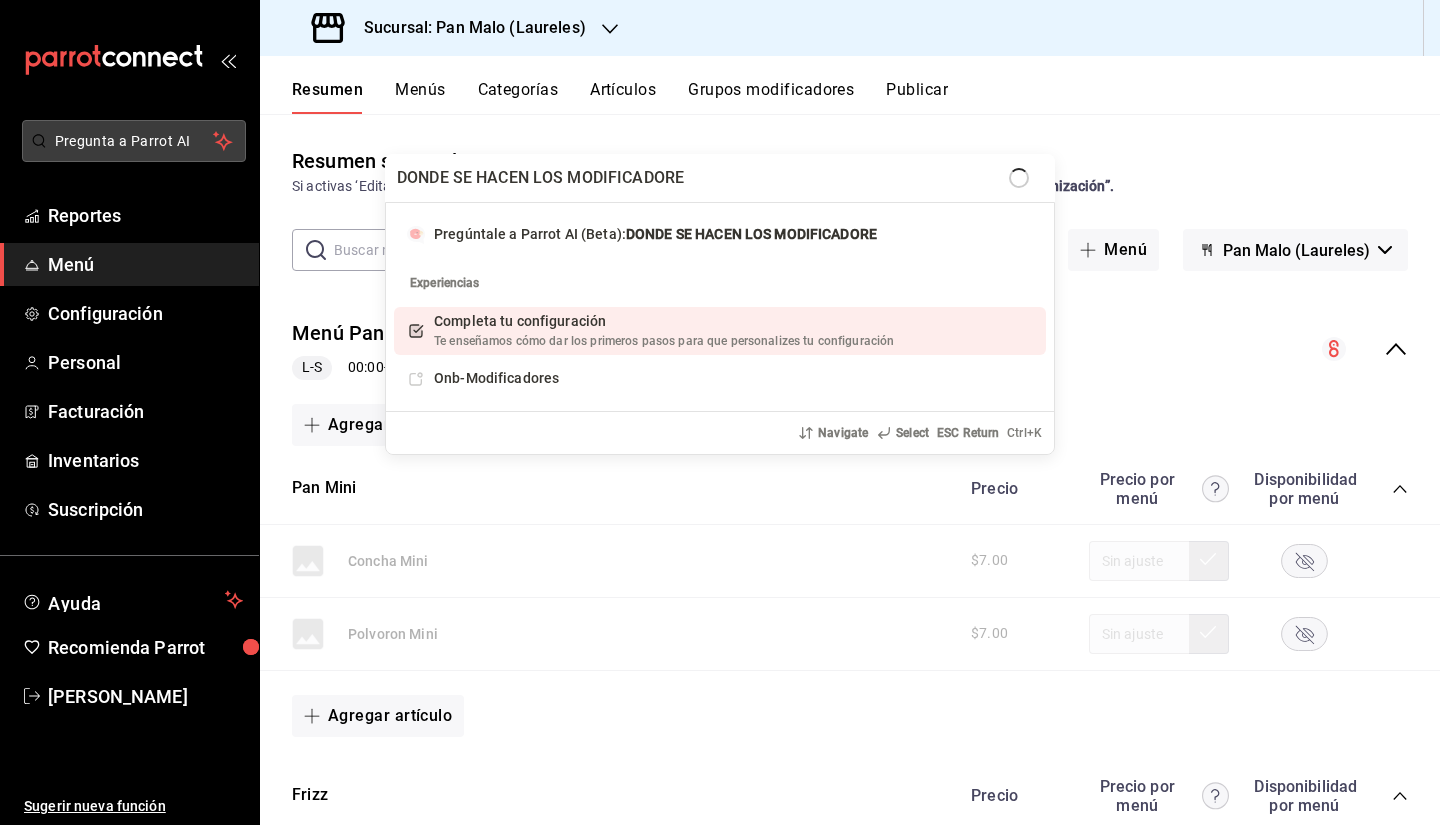 type on "DONDE SE HACEN LOS MODIFICADORES" 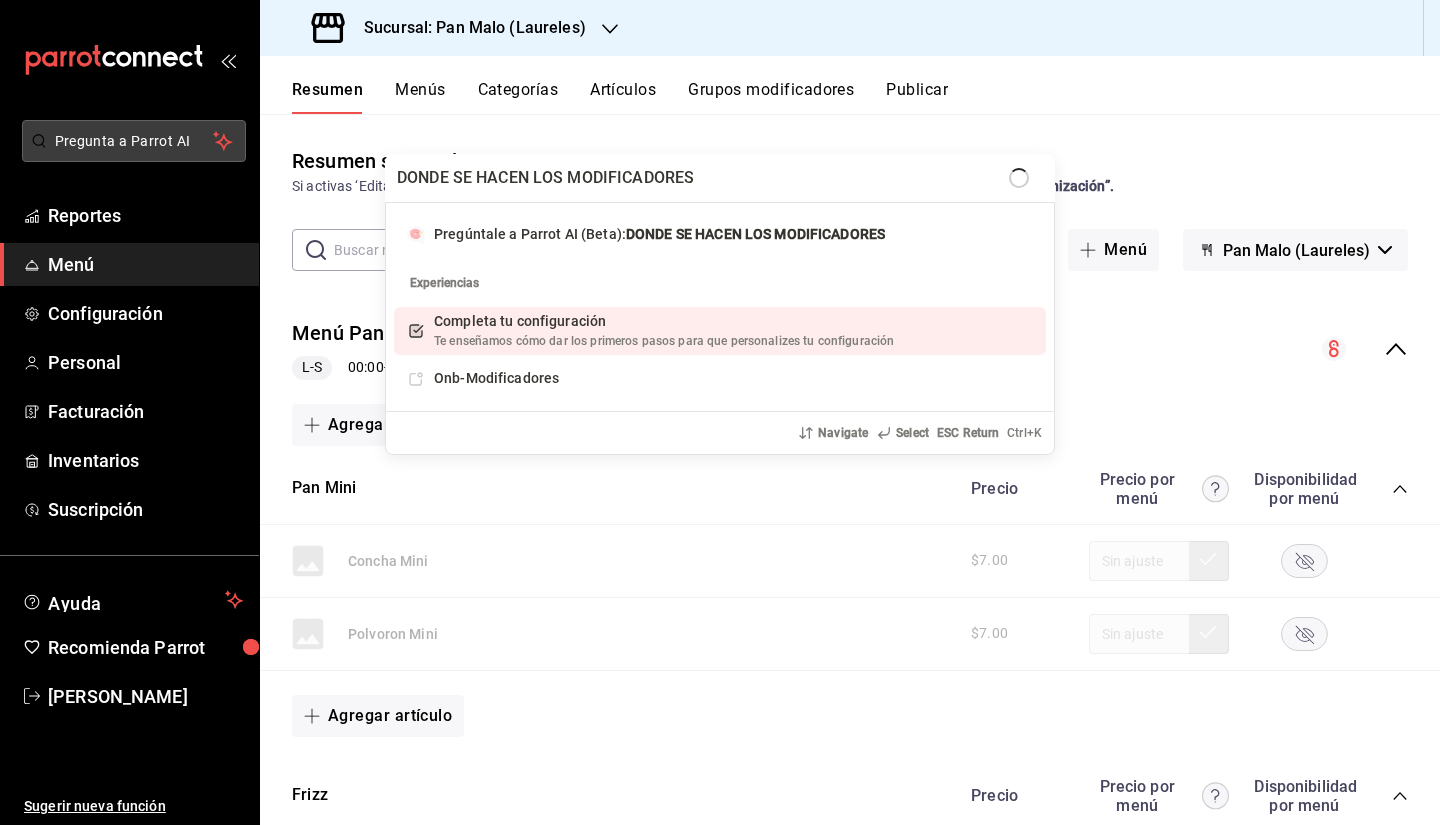 type 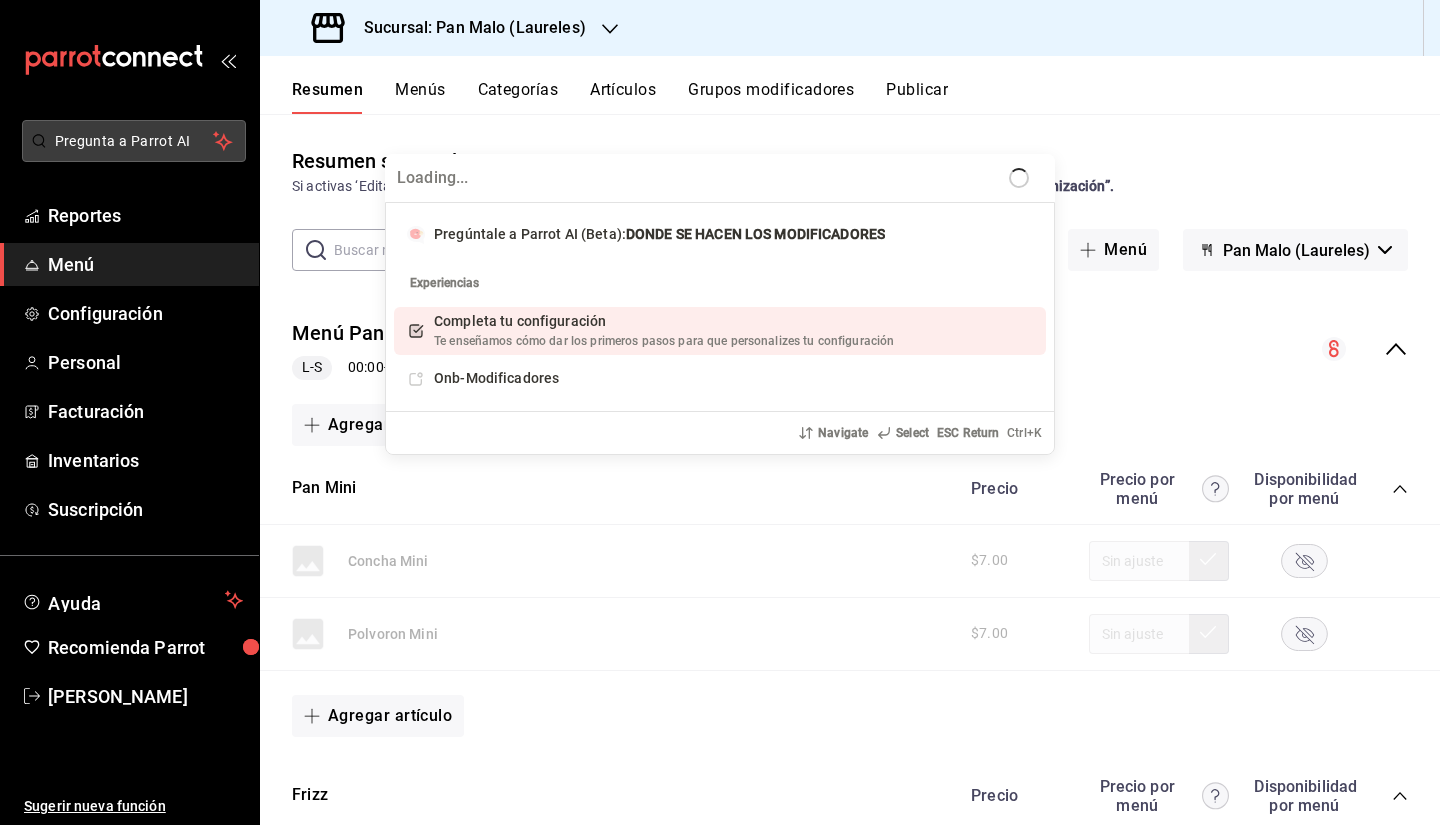 type 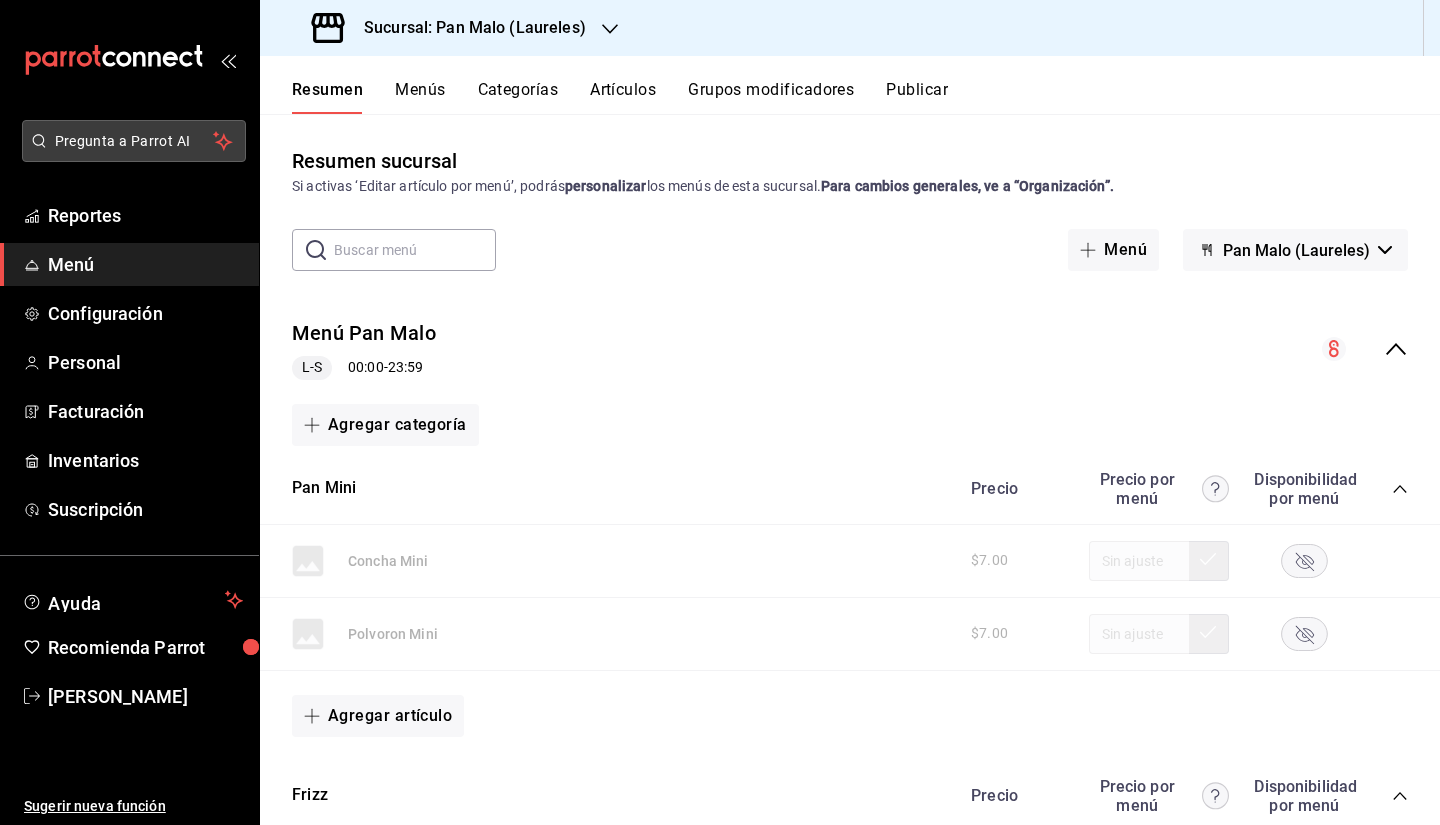 click on "Pregunta a Parrot AI" at bounding box center (134, 141) 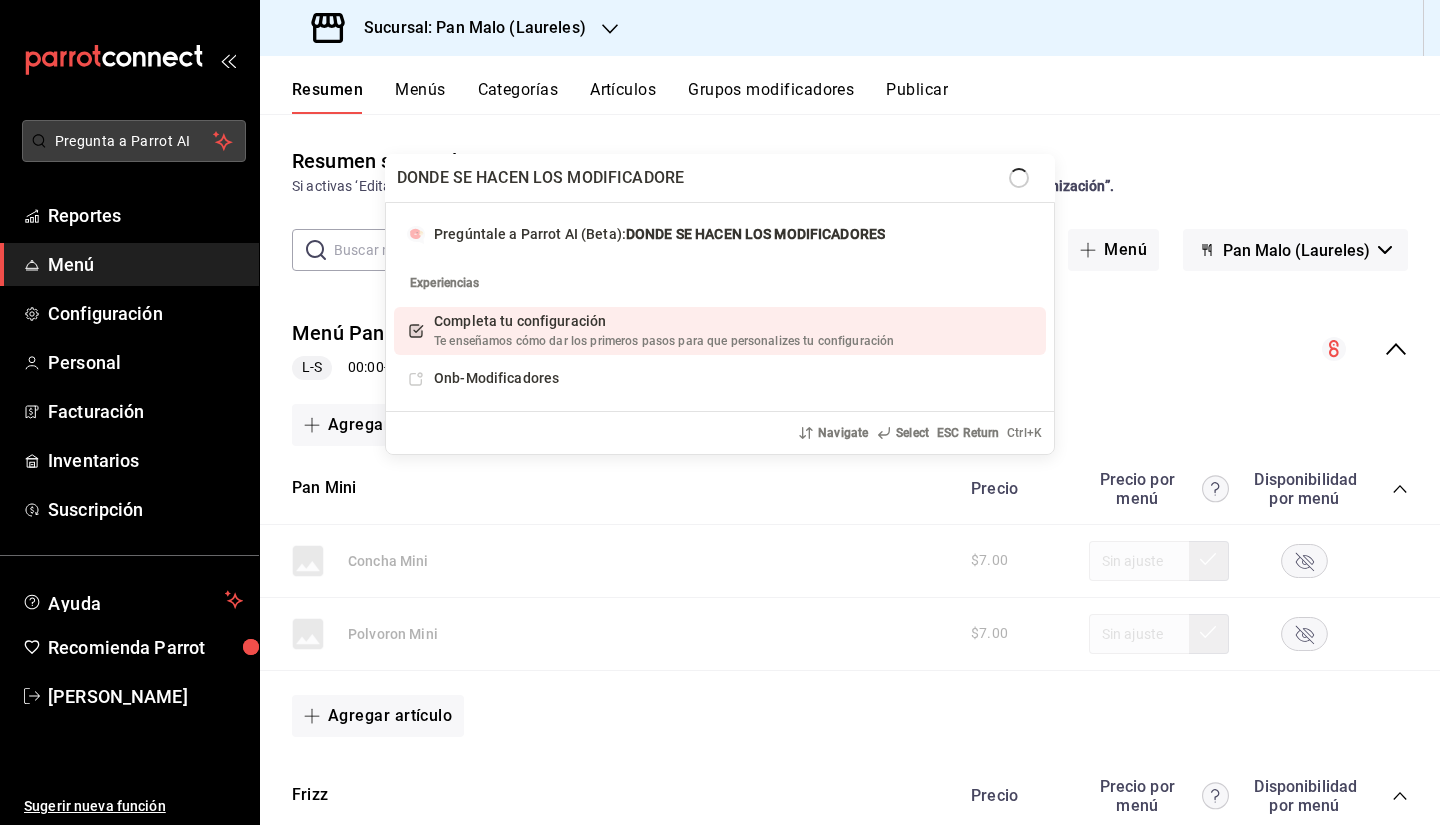 type on "DONDE SE HACEN LOS MODIFICADORES" 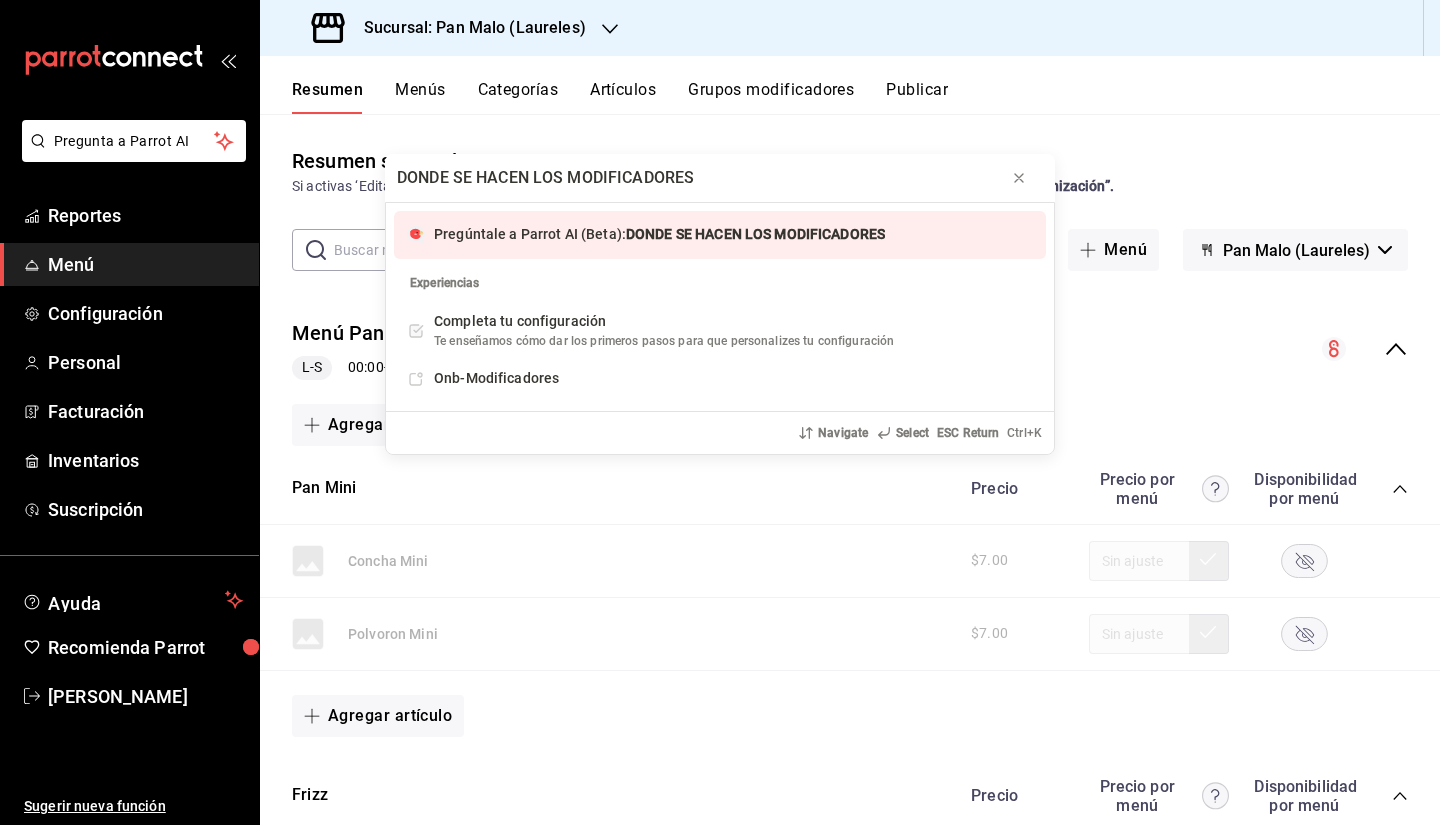 click on "DONDE SE HACEN LOS MODIFICADORES" at bounding box center (720, 178) 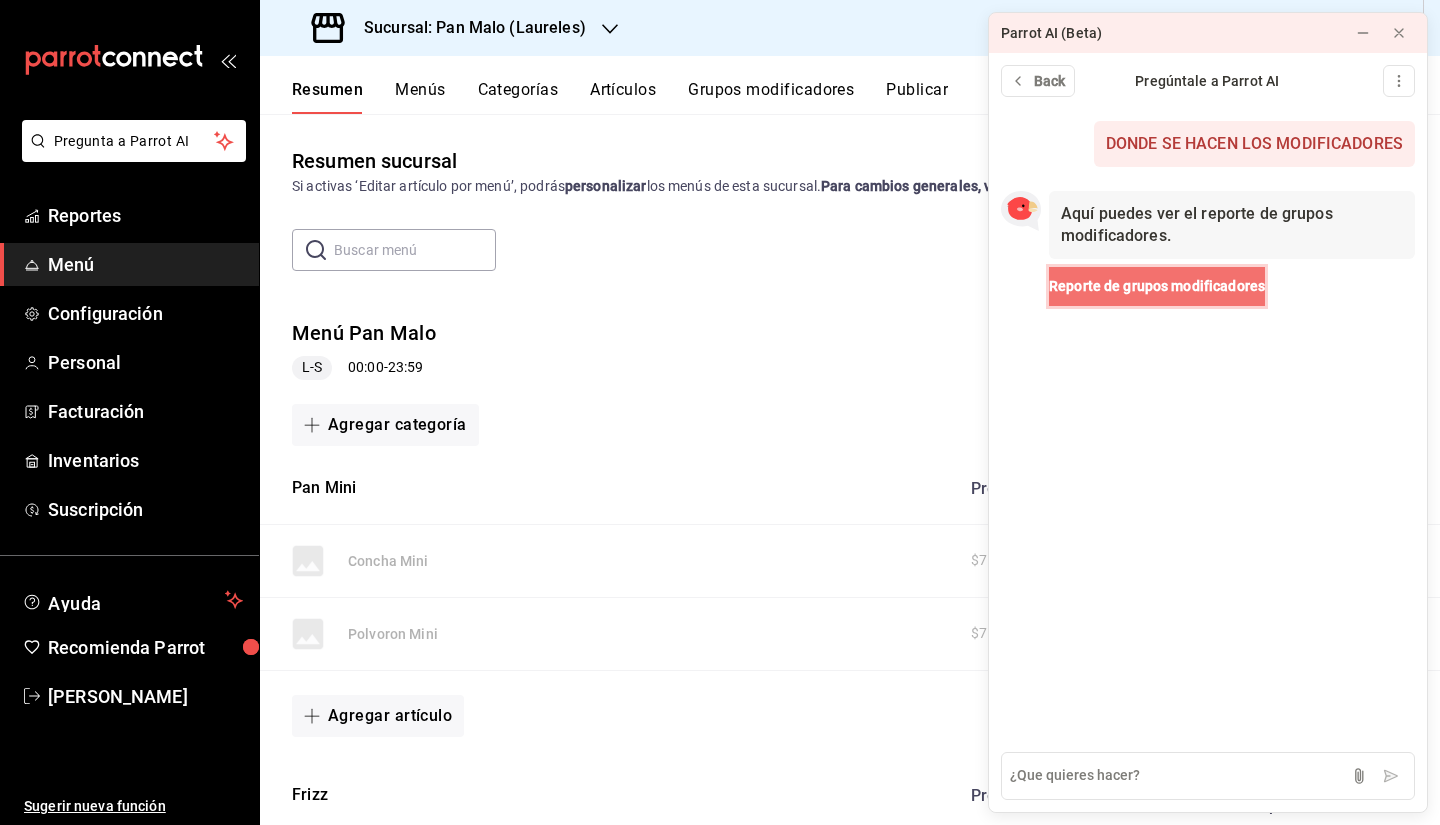 click on "Reporte de grupos modificadores" at bounding box center [1157, 286] 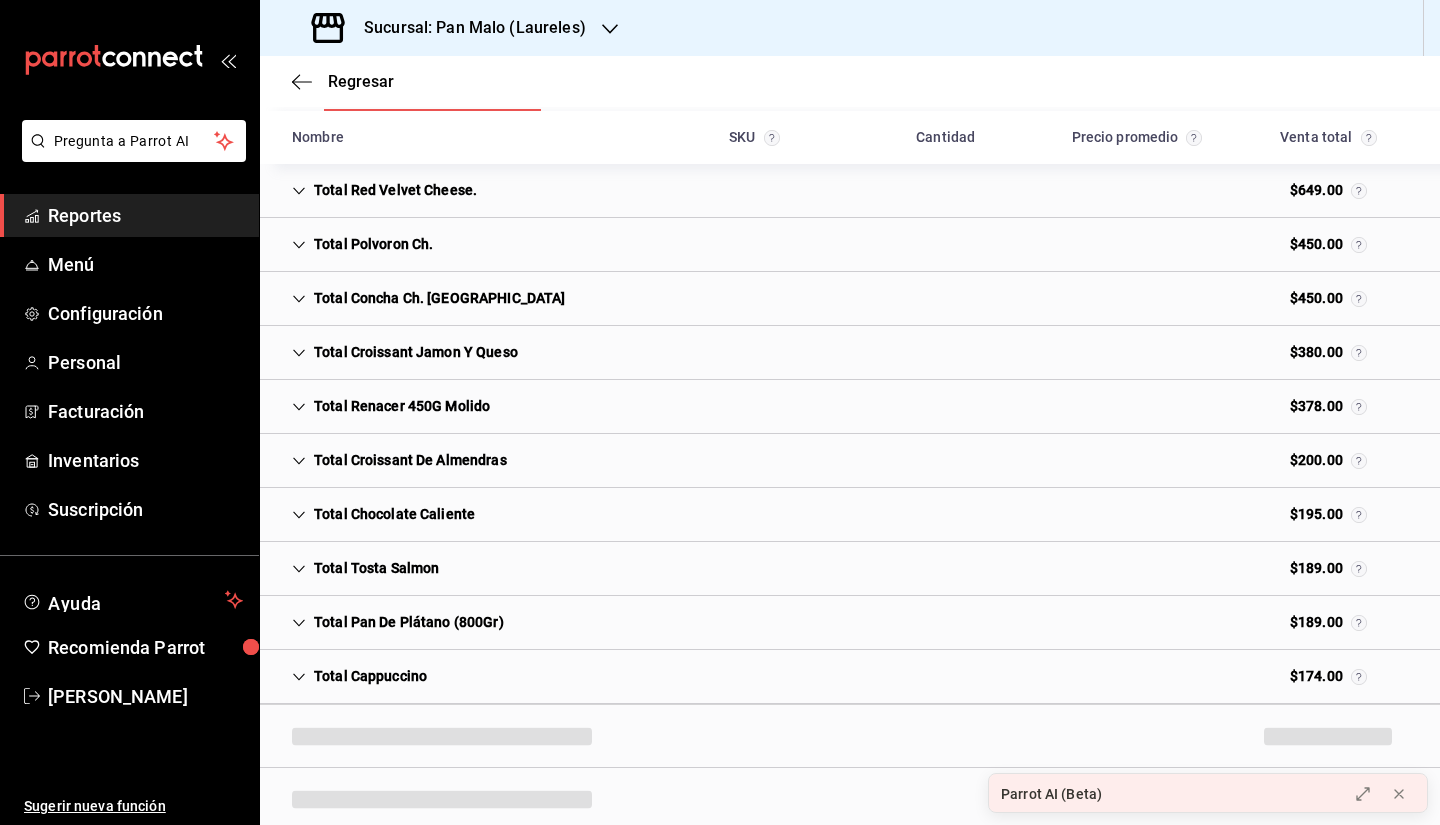 scroll, scrollTop: 314, scrollLeft: 0, axis: vertical 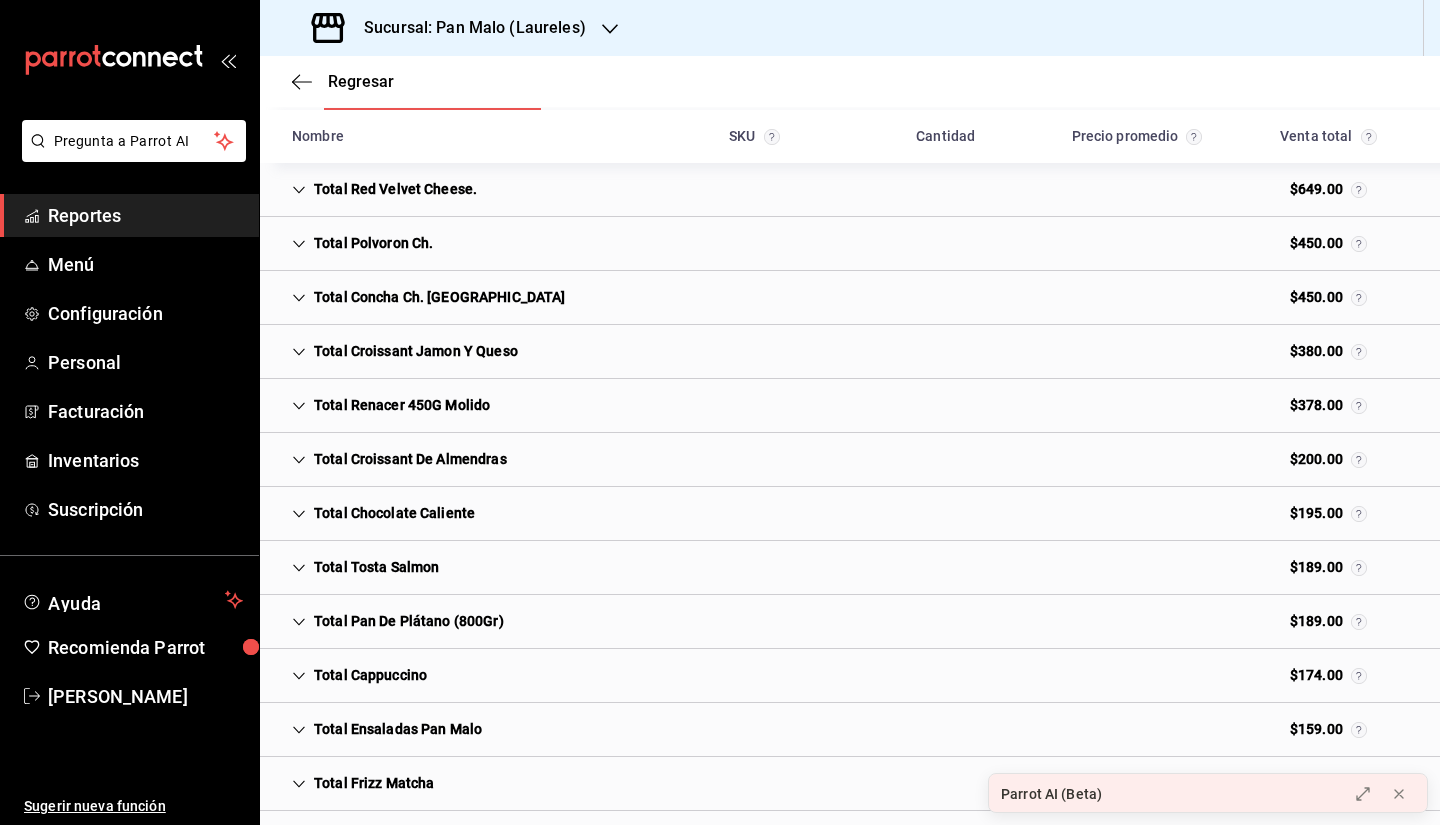 click on "Total Renacer 450G Molido" at bounding box center [391, 405] 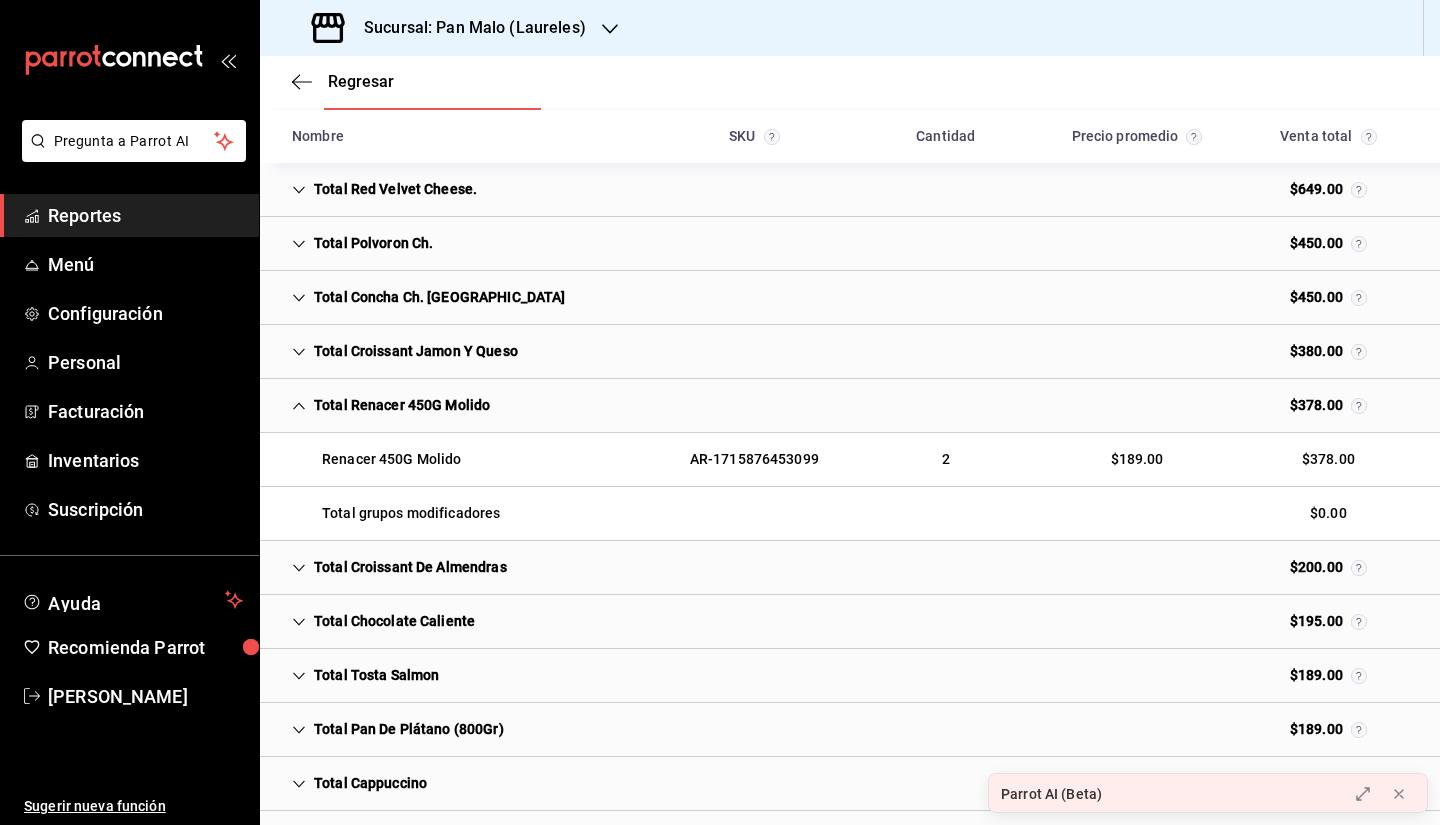click on "Total Renacer 450G Molido" at bounding box center (391, 405) 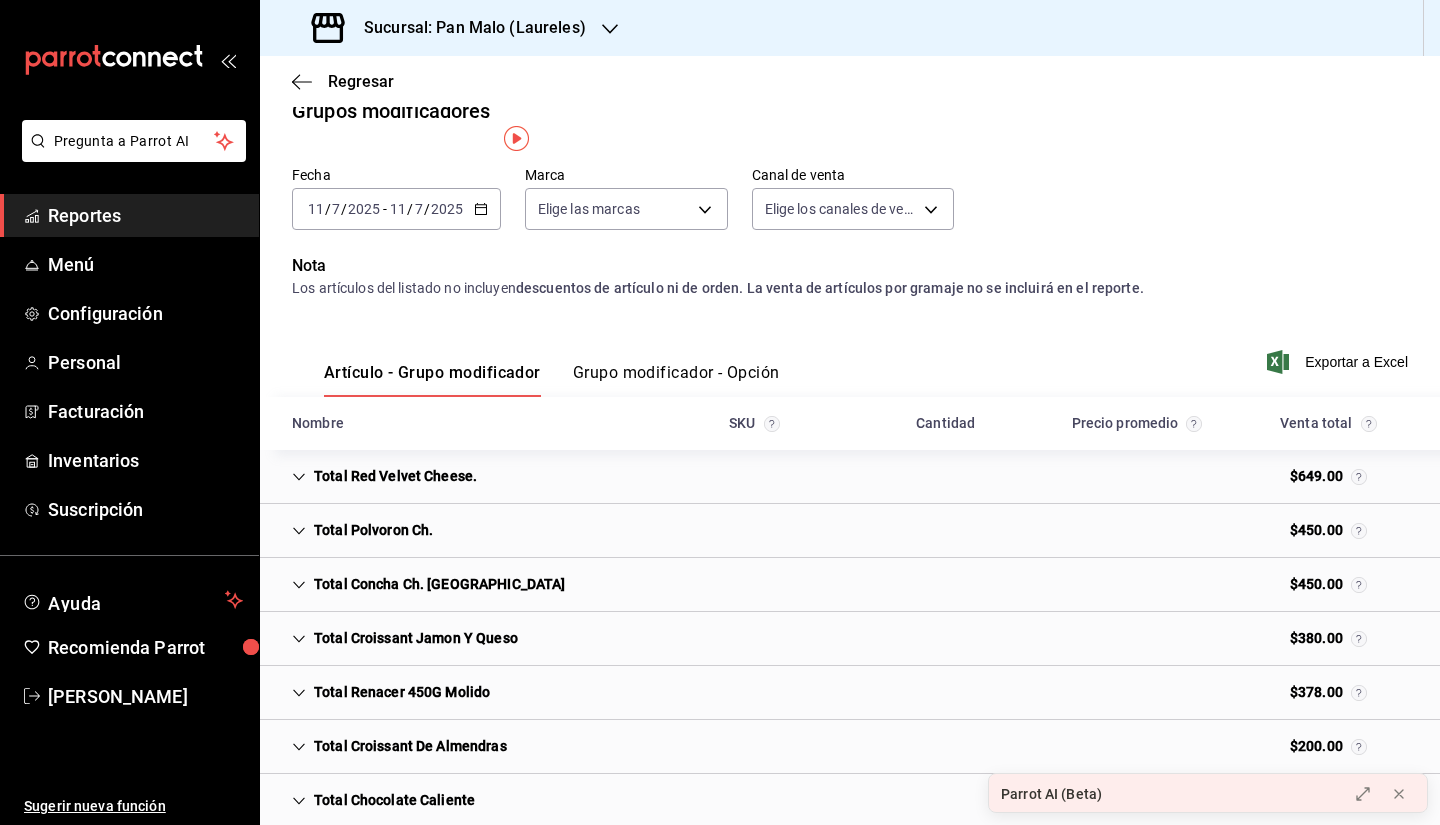 scroll, scrollTop: 0, scrollLeft: 0, axis: both 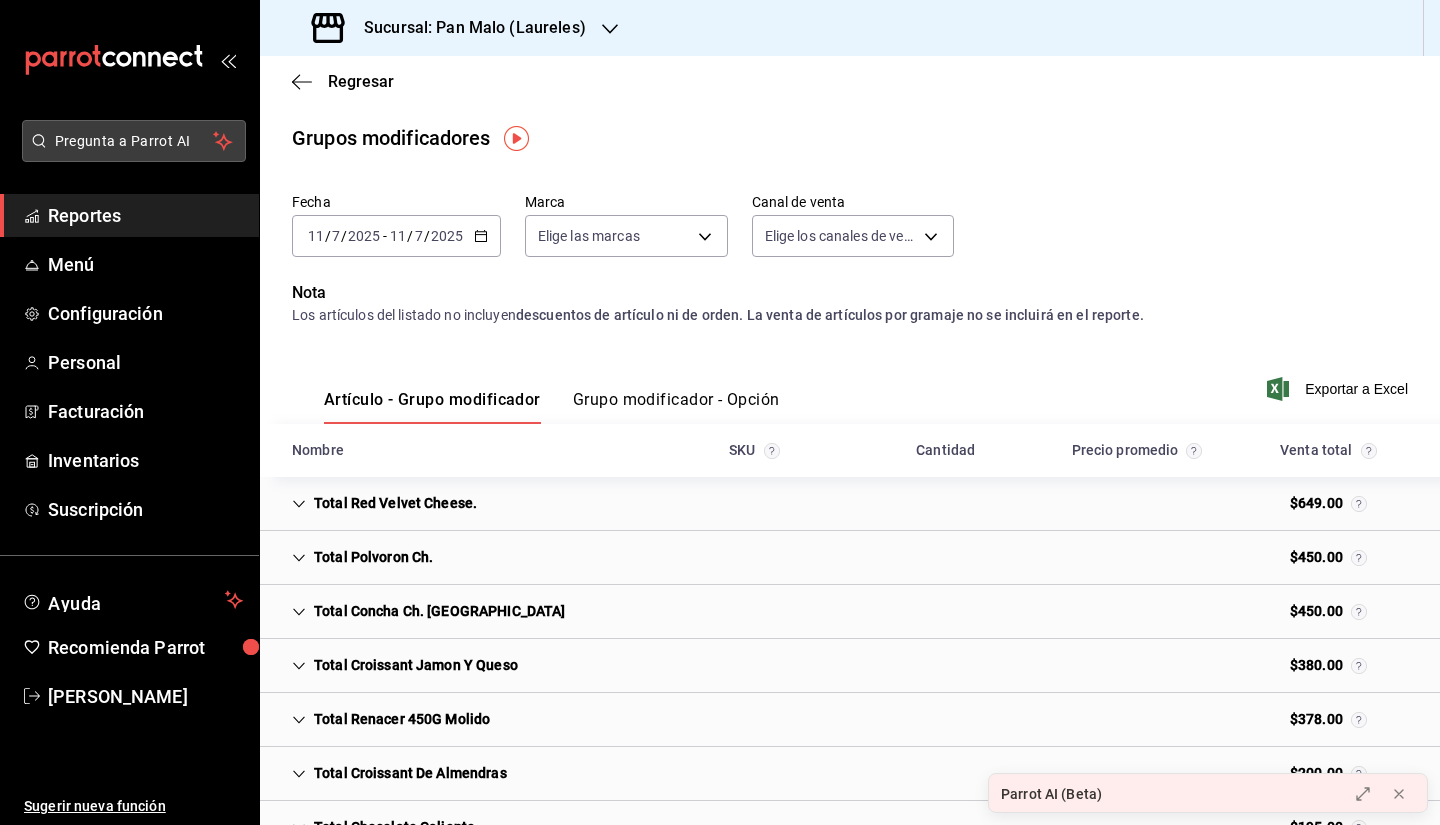 click on "Pregunta a Parrot AI" at bounding box center [134, 141] 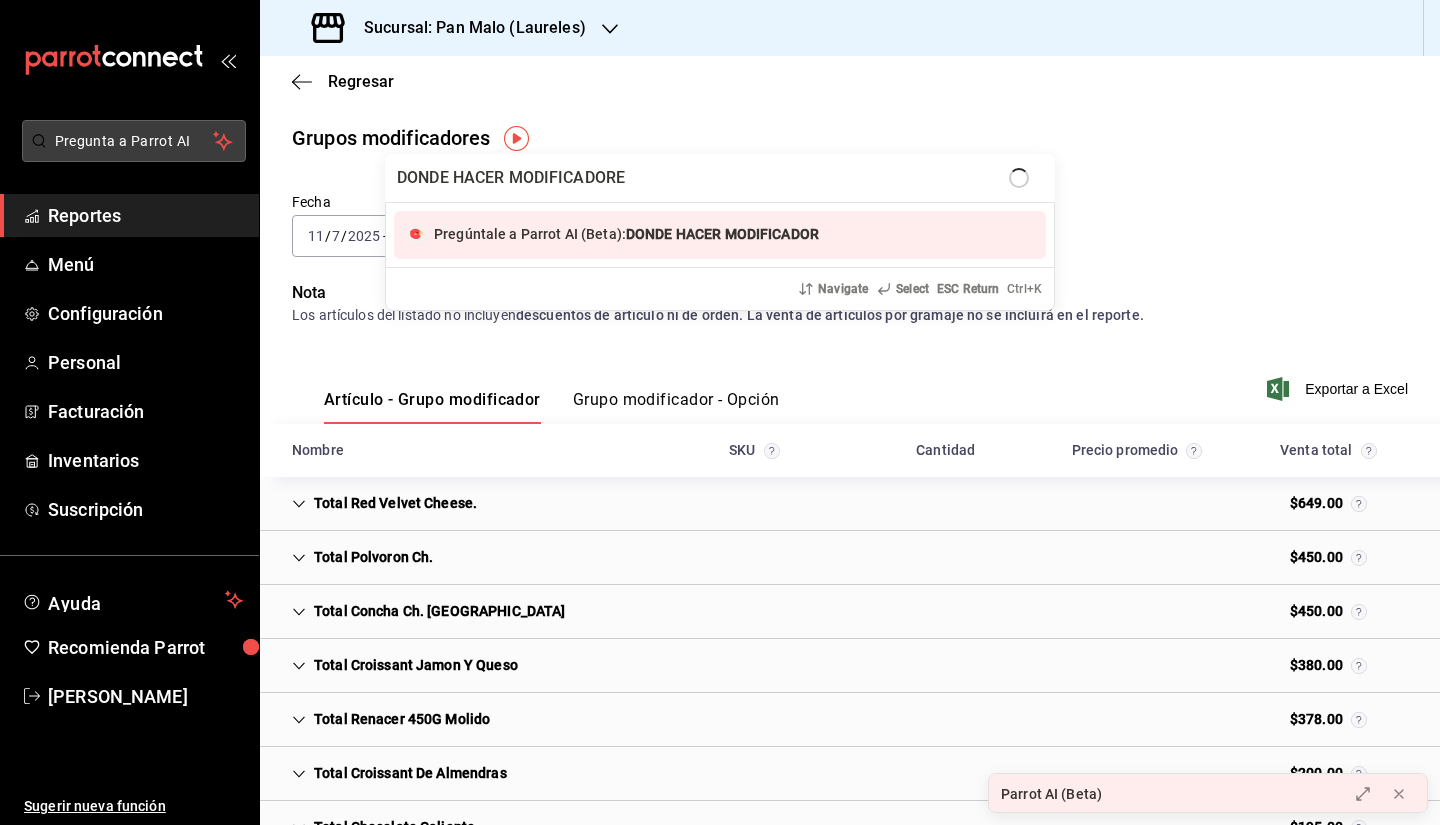 type on "DONDE HACER MODIFICADORES" 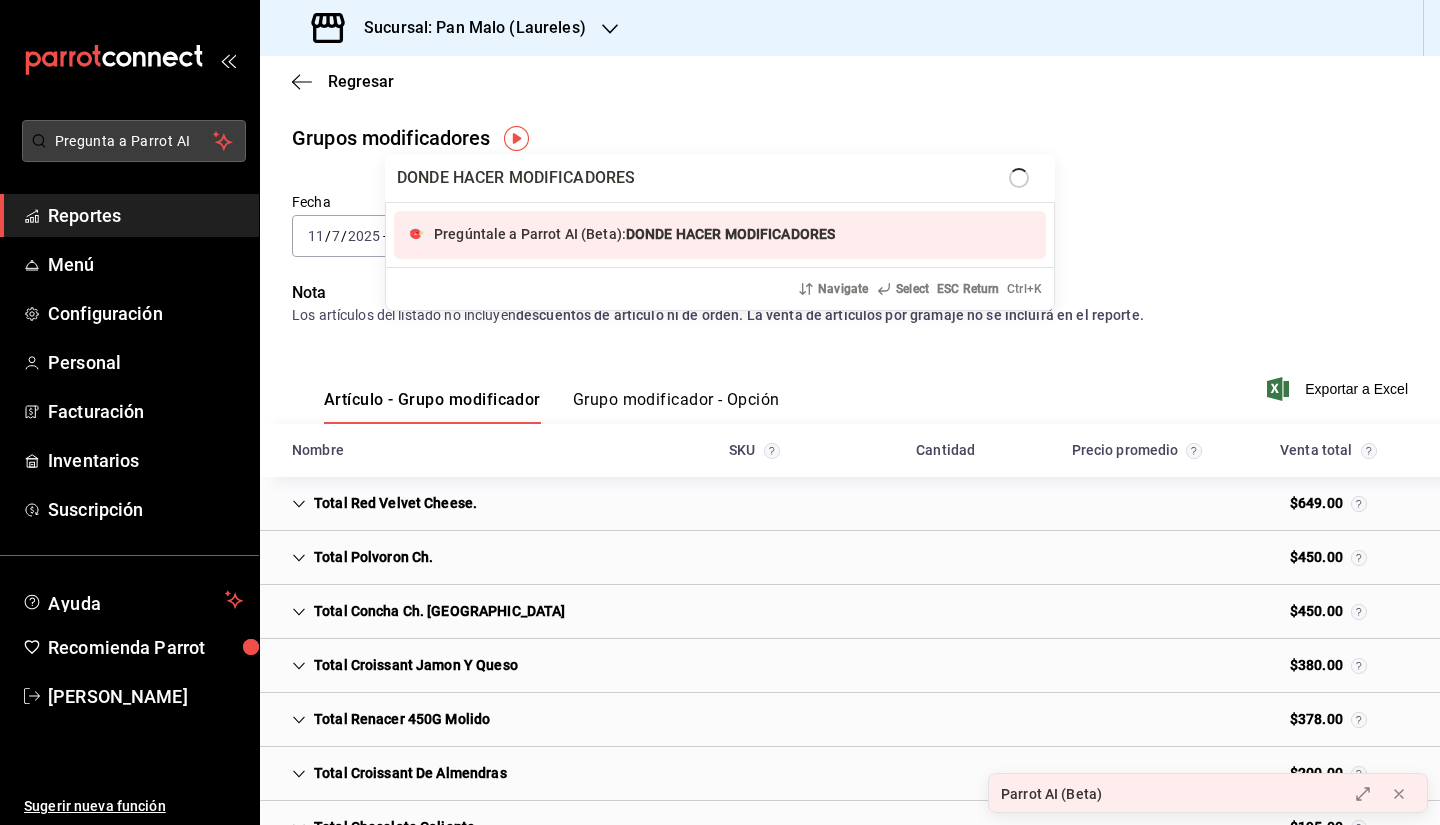 type 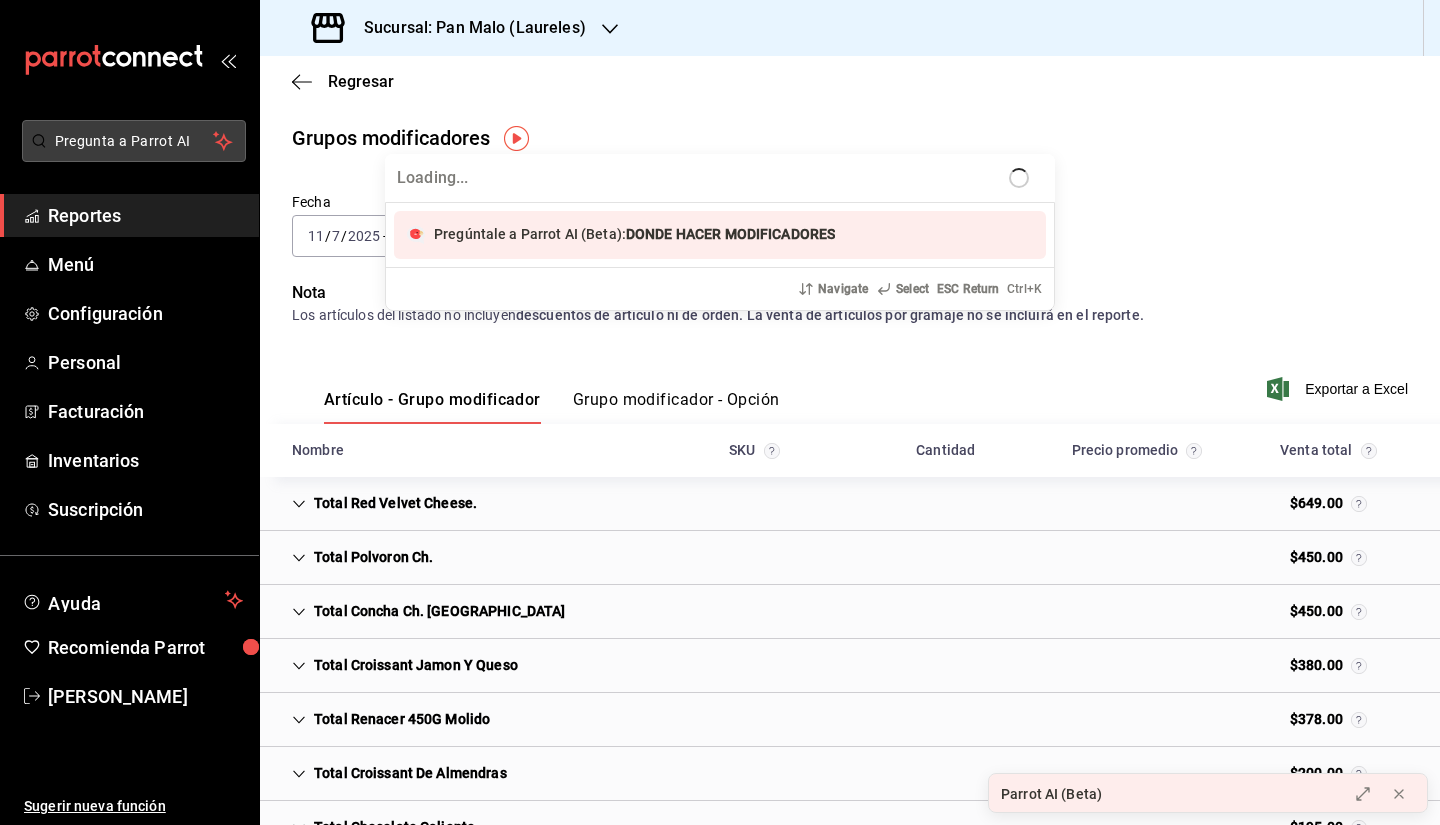 type 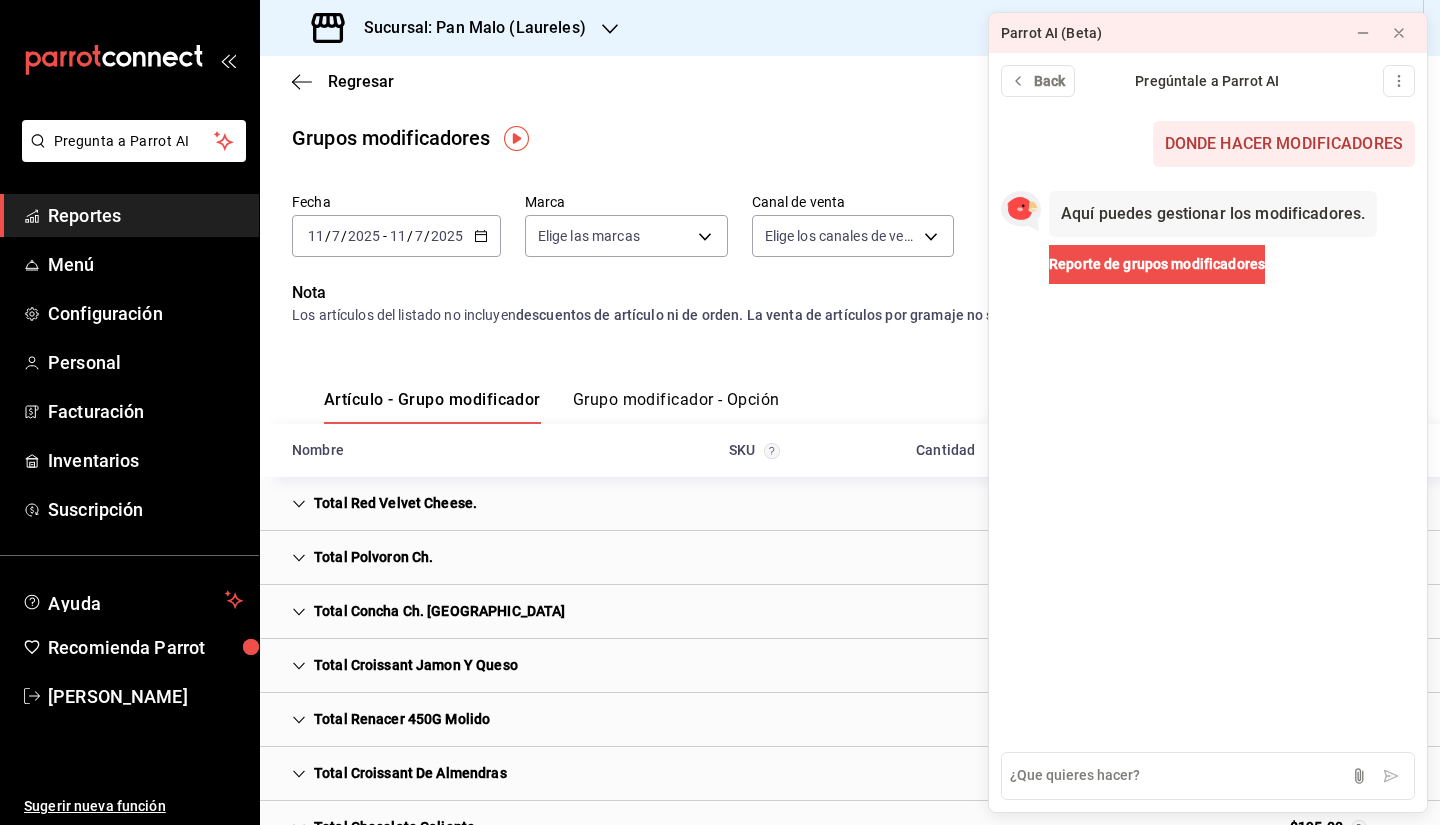 click on "Aquí puedes gestionar los modificadores. Reporte de grupos modificadores" at bounding box center (1208, 241) 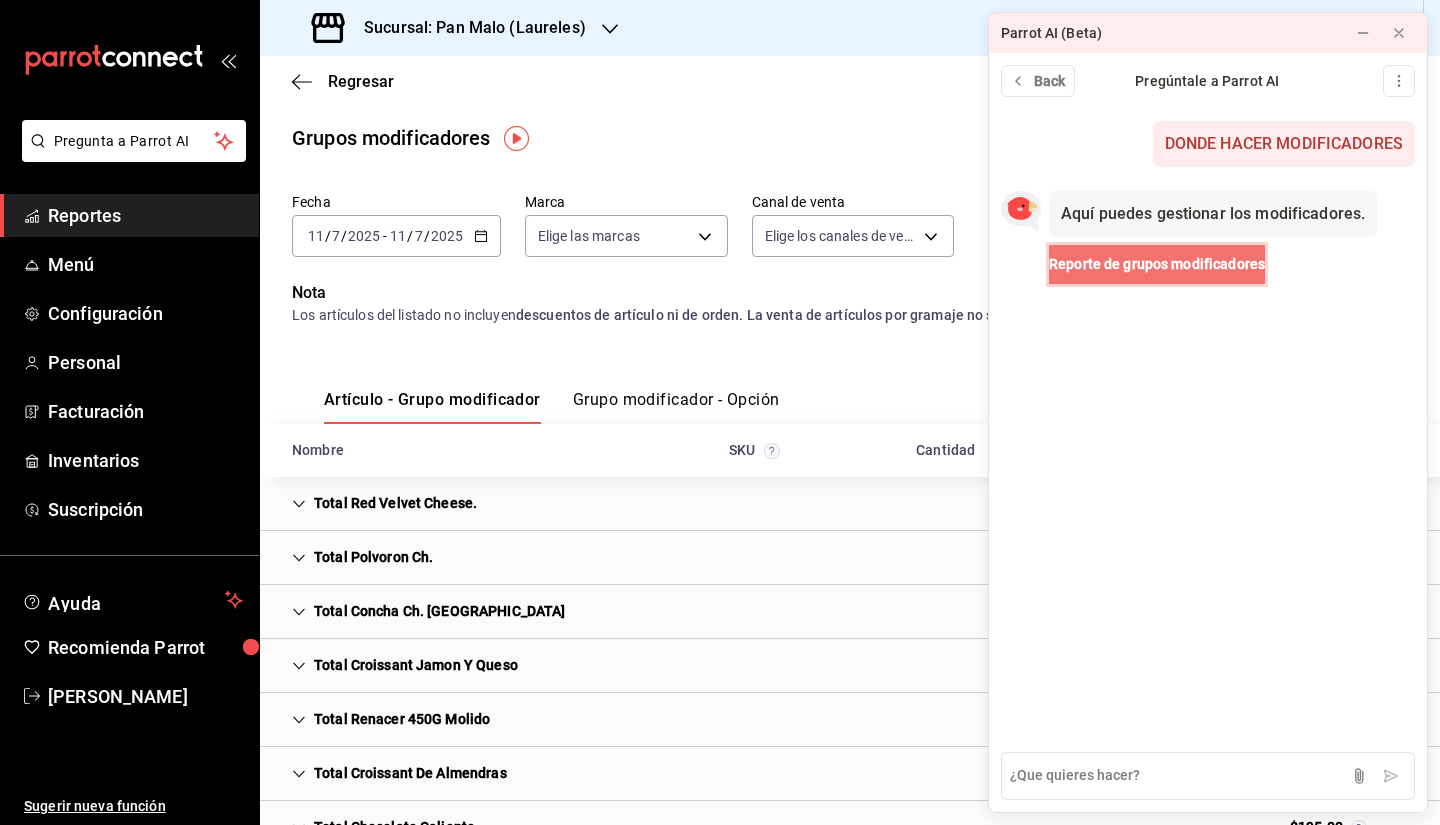 click on "Reporte de grupos modificadores" at bounding box center [1157, 264] 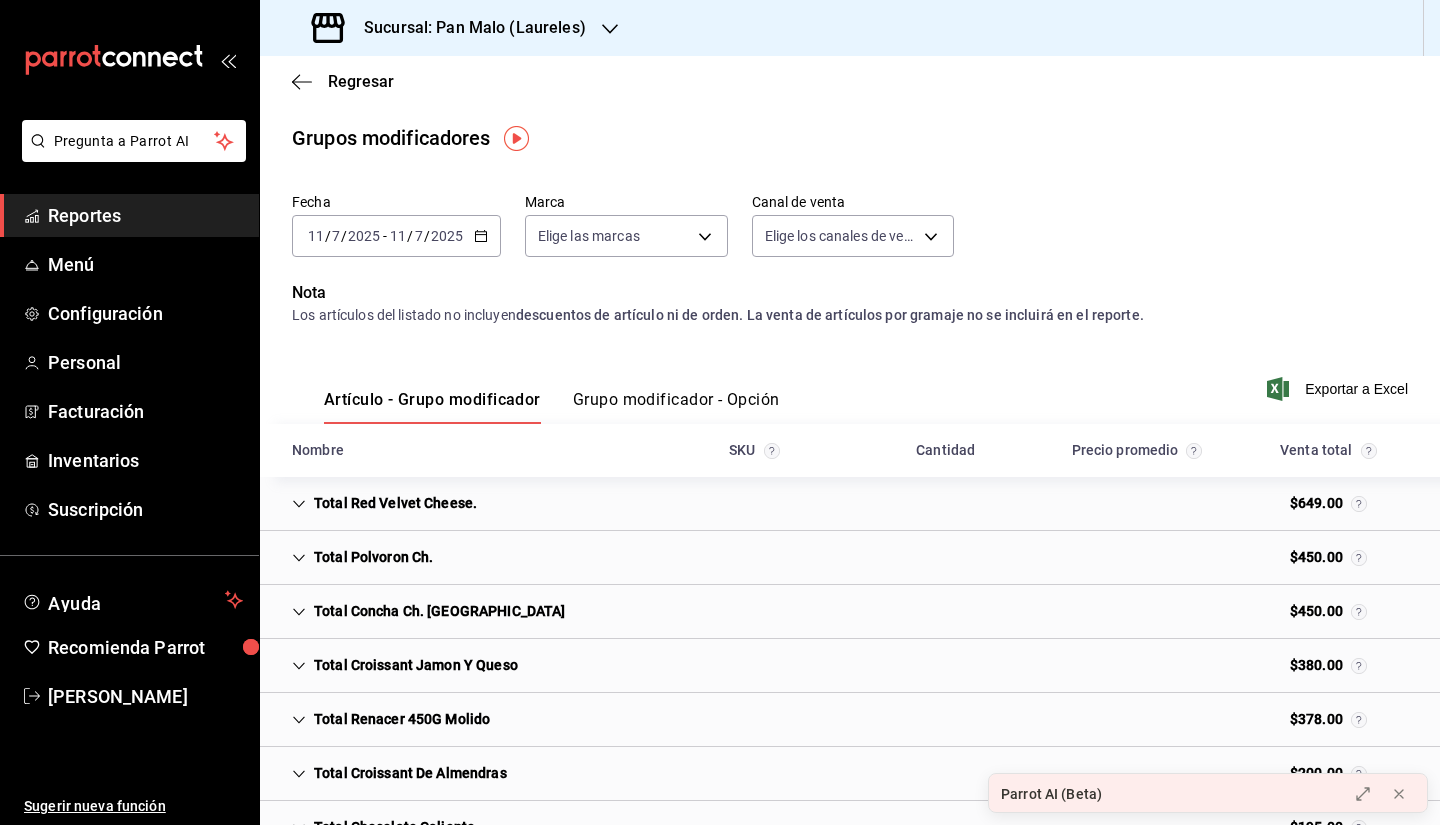 click on "Grupo modificador - Opción" at bounding box center (676, 407) 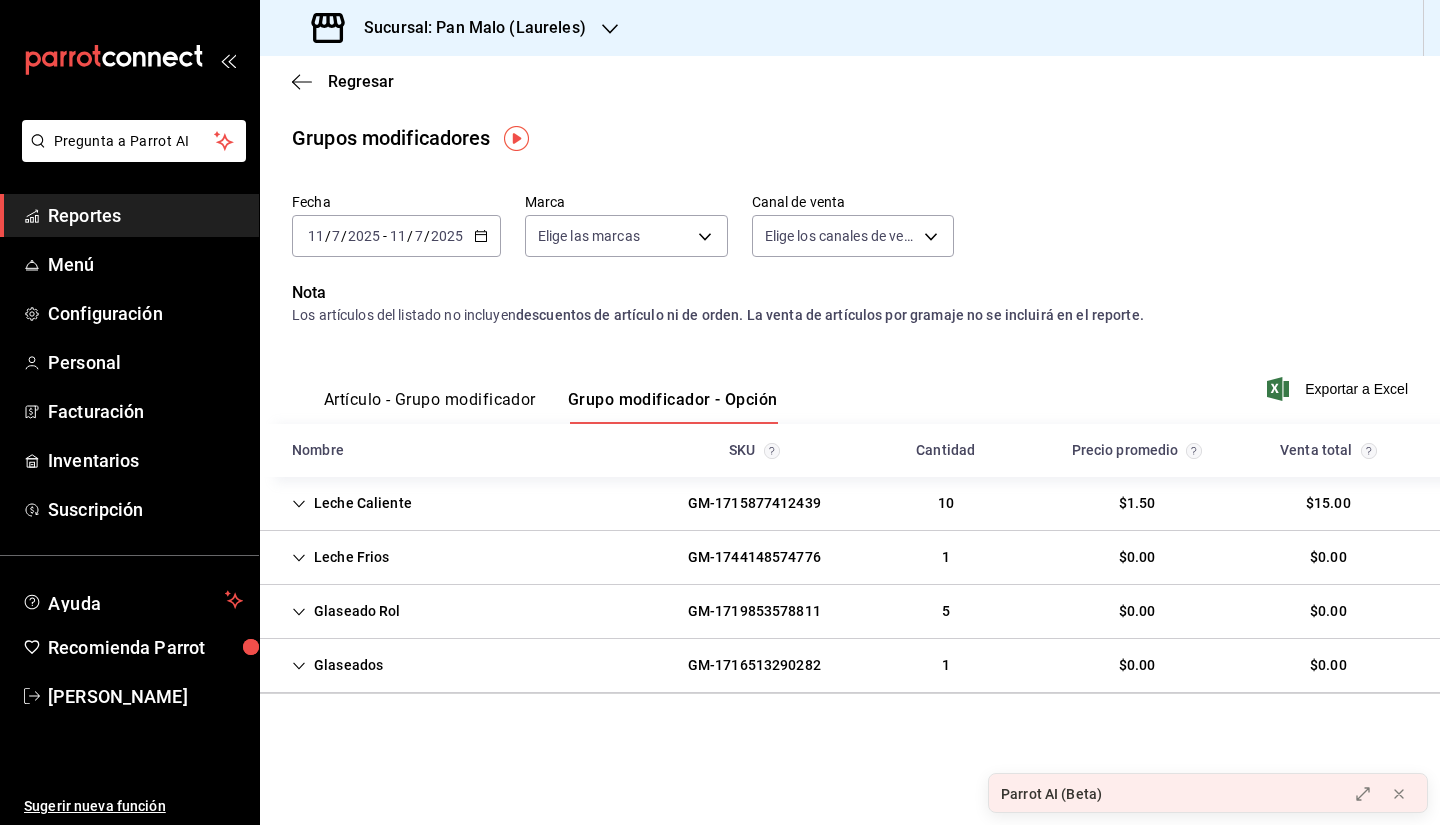 click on "Leche Caliente GM-1715877412439 10 $1.50 $15.00" at bounding box center (850, 504) 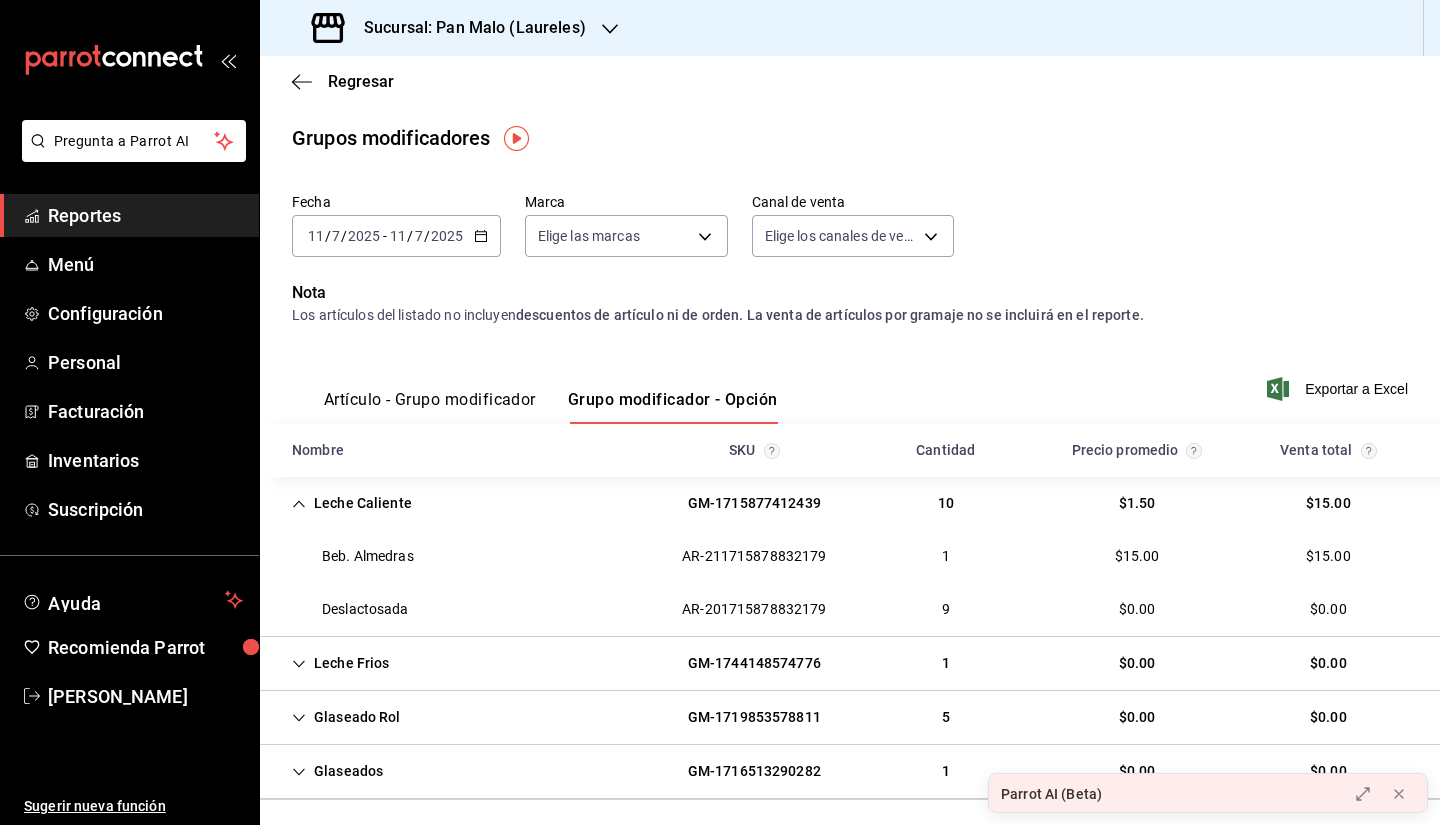 click on "Leche Caliente" at bounding box center [352, 503] 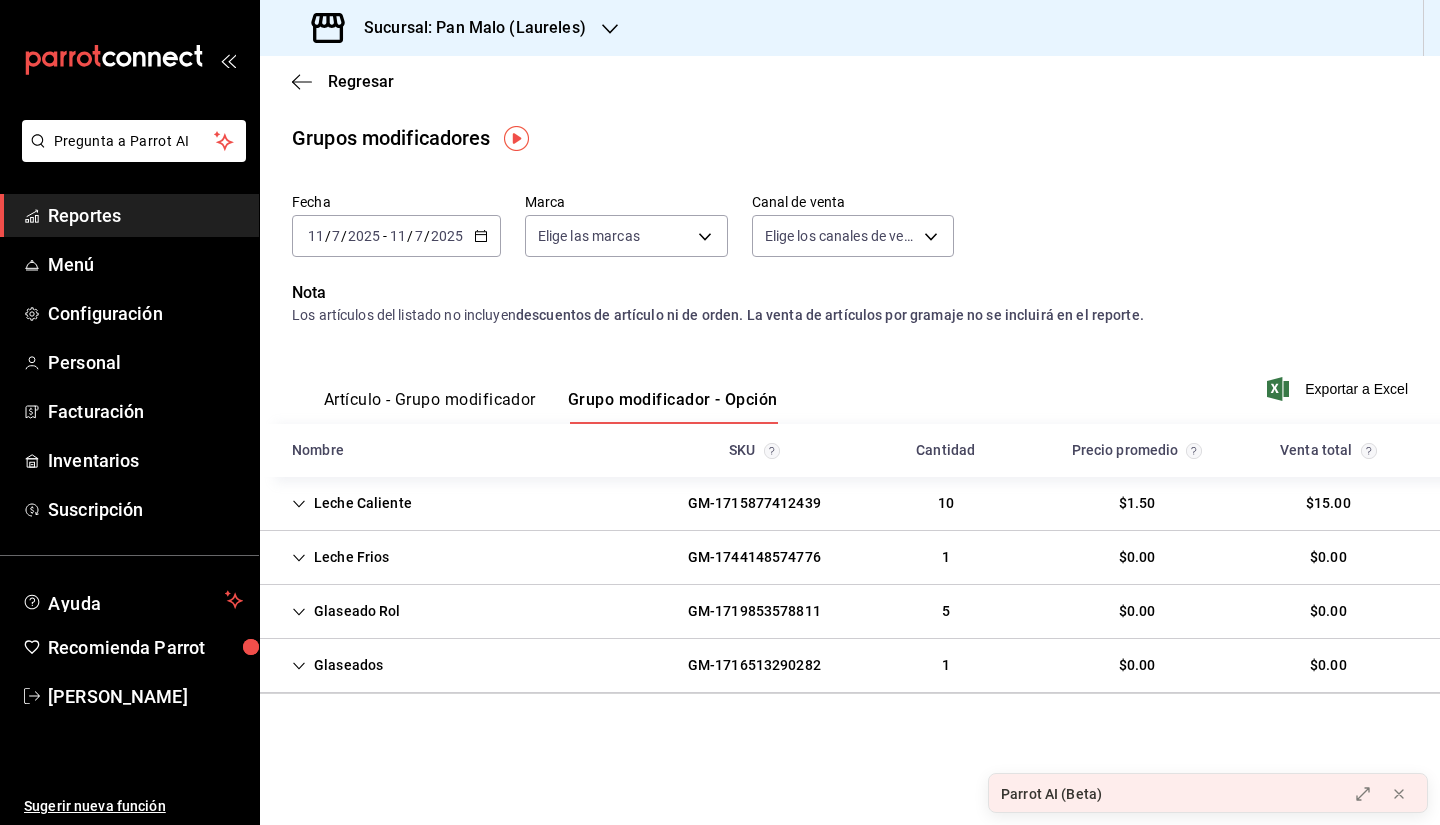 click on "Artículo - Grupo modificador" at bounding box center [430, 407] 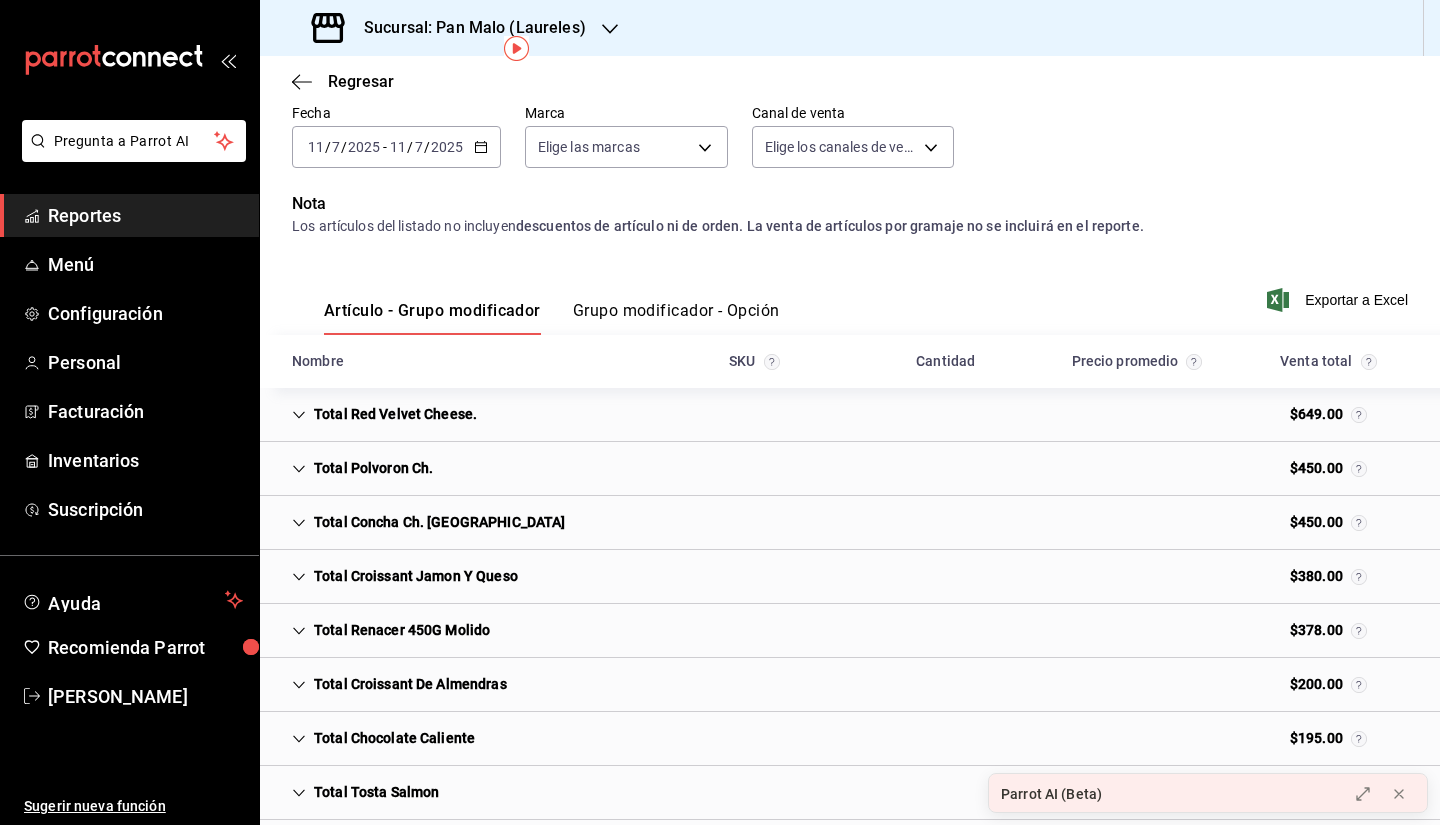 scroll, scrollTop: 91, scrollLeft: 0, axis: vertical 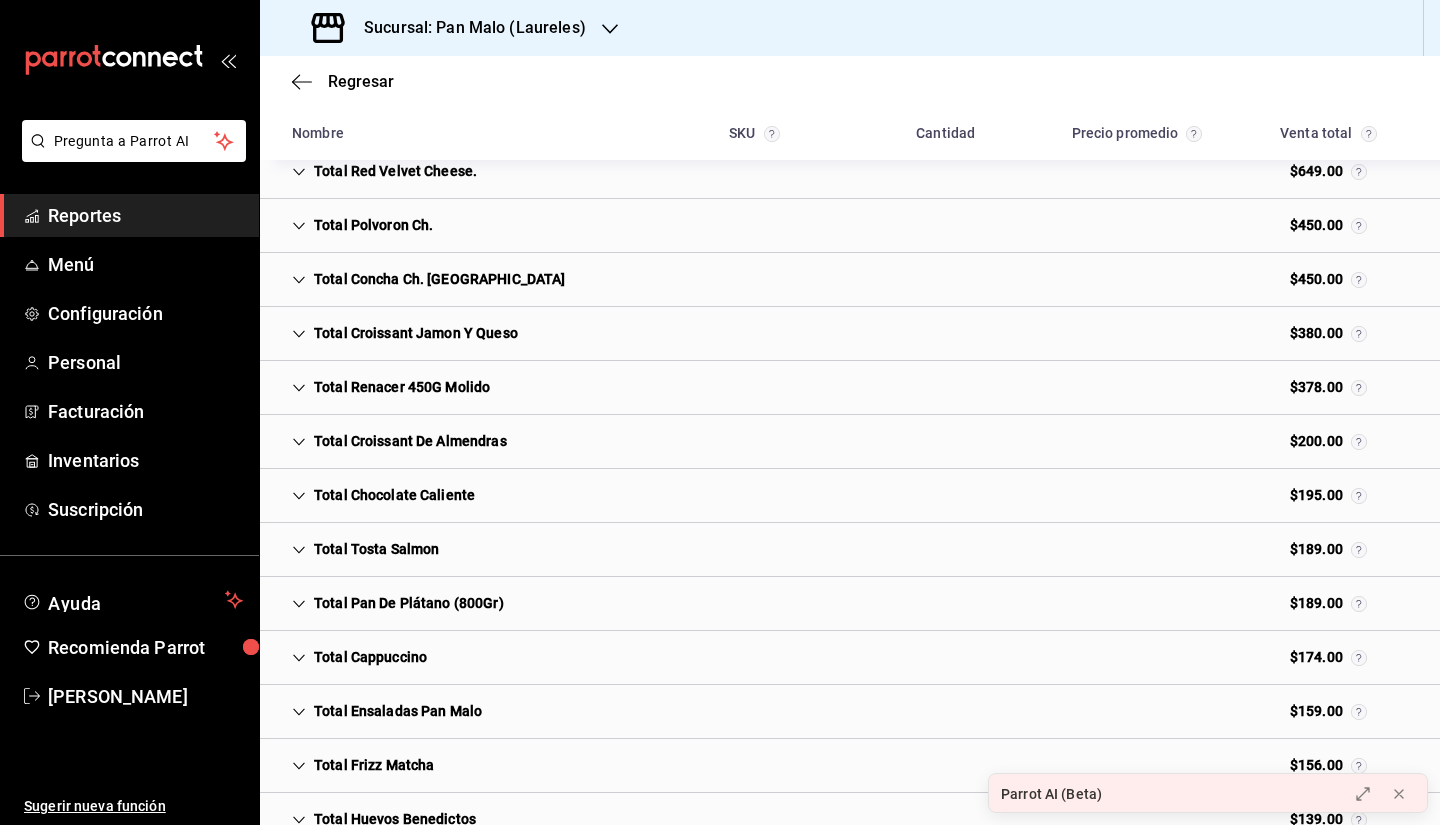 click on "Total Cappuccino" at bounding box center (359, 657) 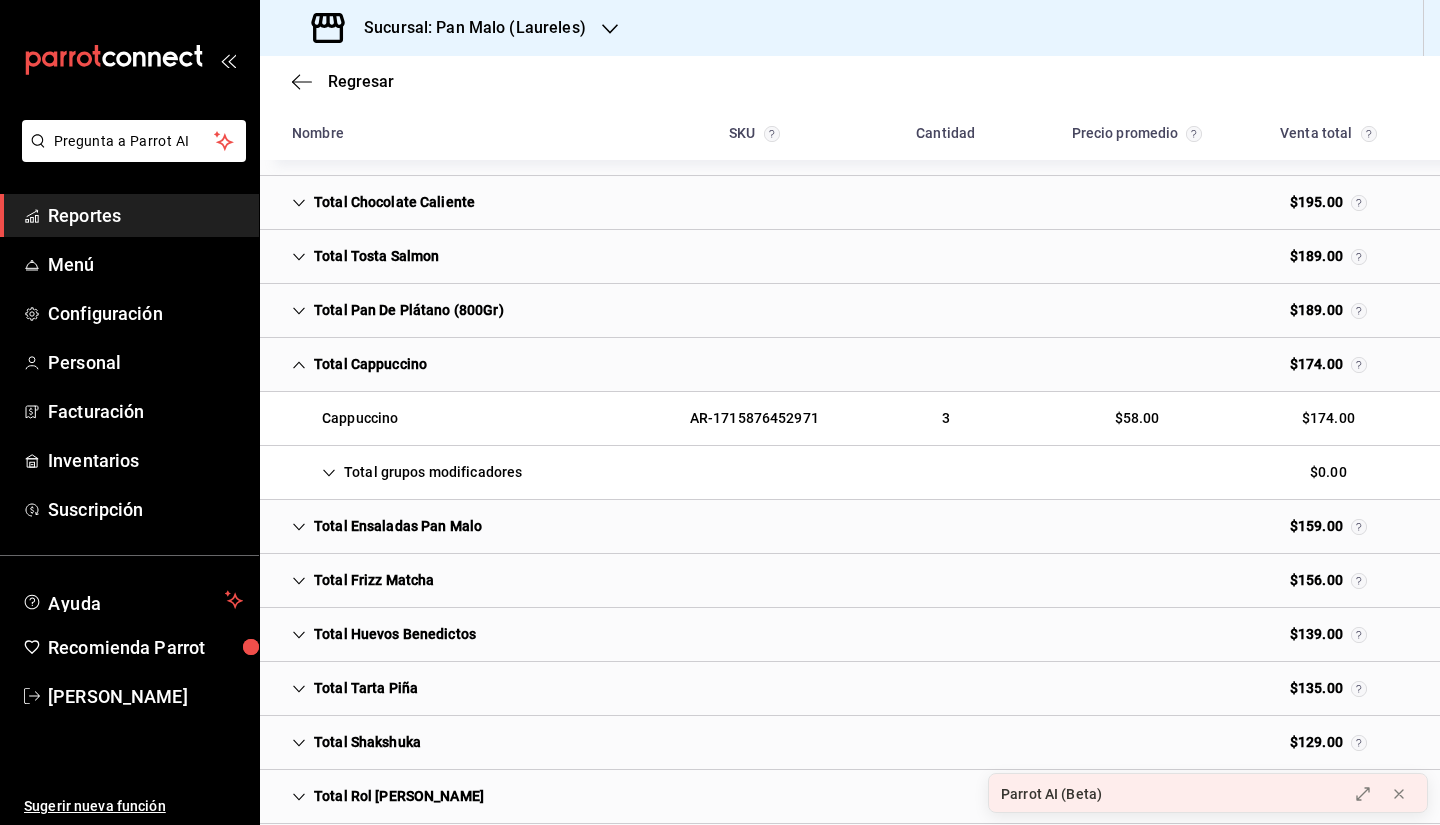 scroll, scrollTop: 664, scrollLeft: 0, axis: vertical 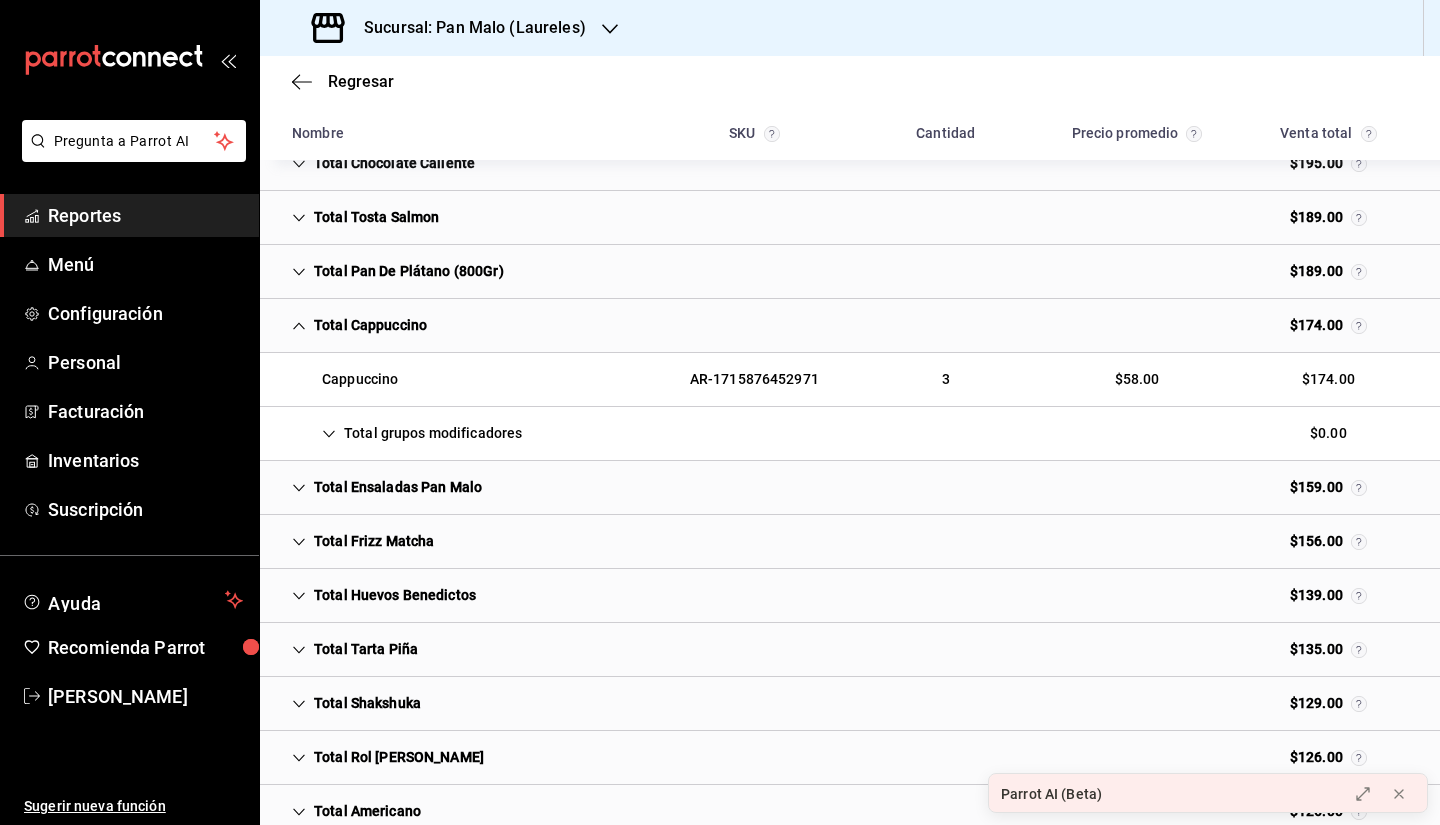 click on "Total grupos modificadores" at bounding box center [407, 433] 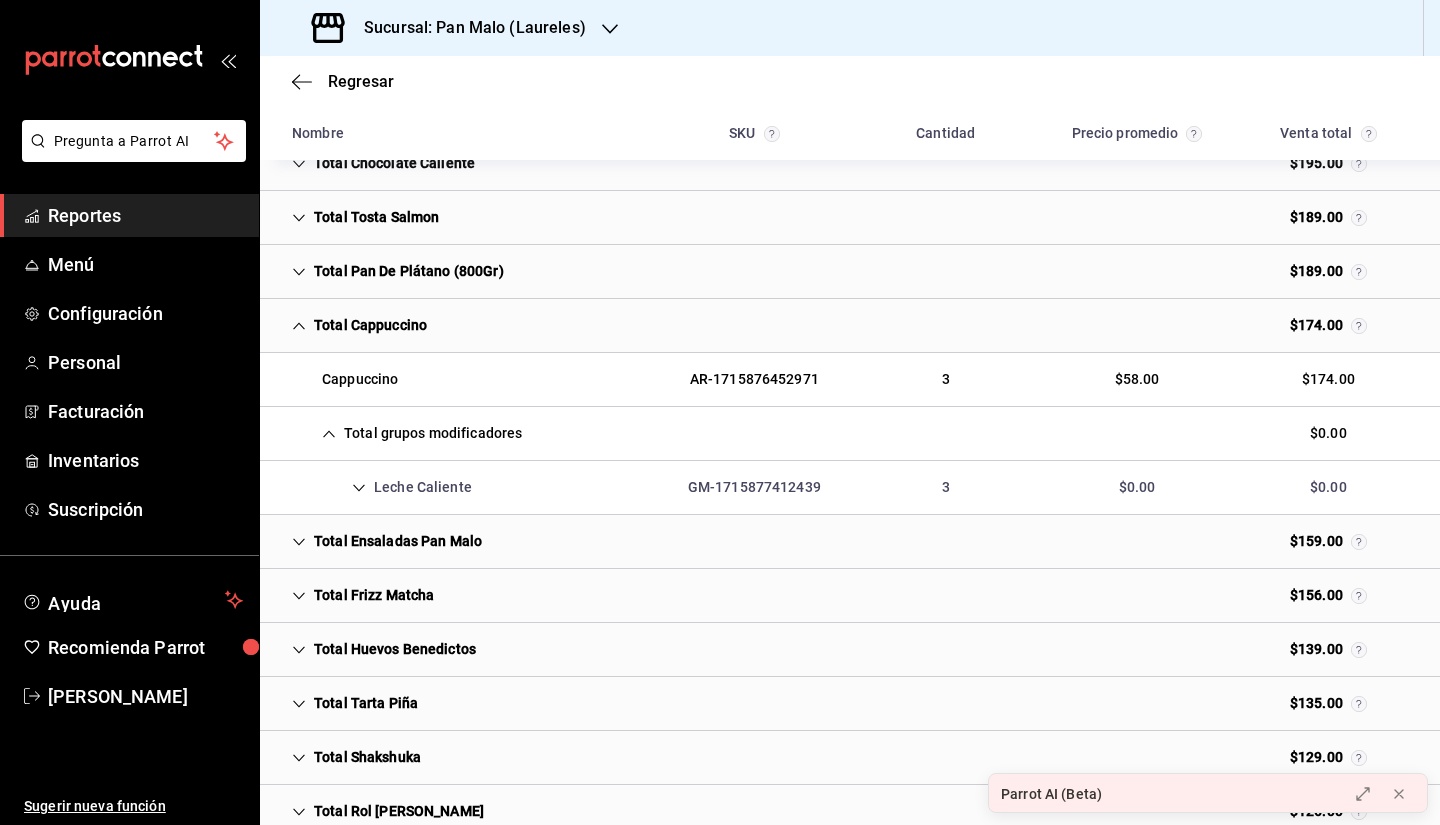 click on "Total grupos modificadores" at bounding box center (407, 433) 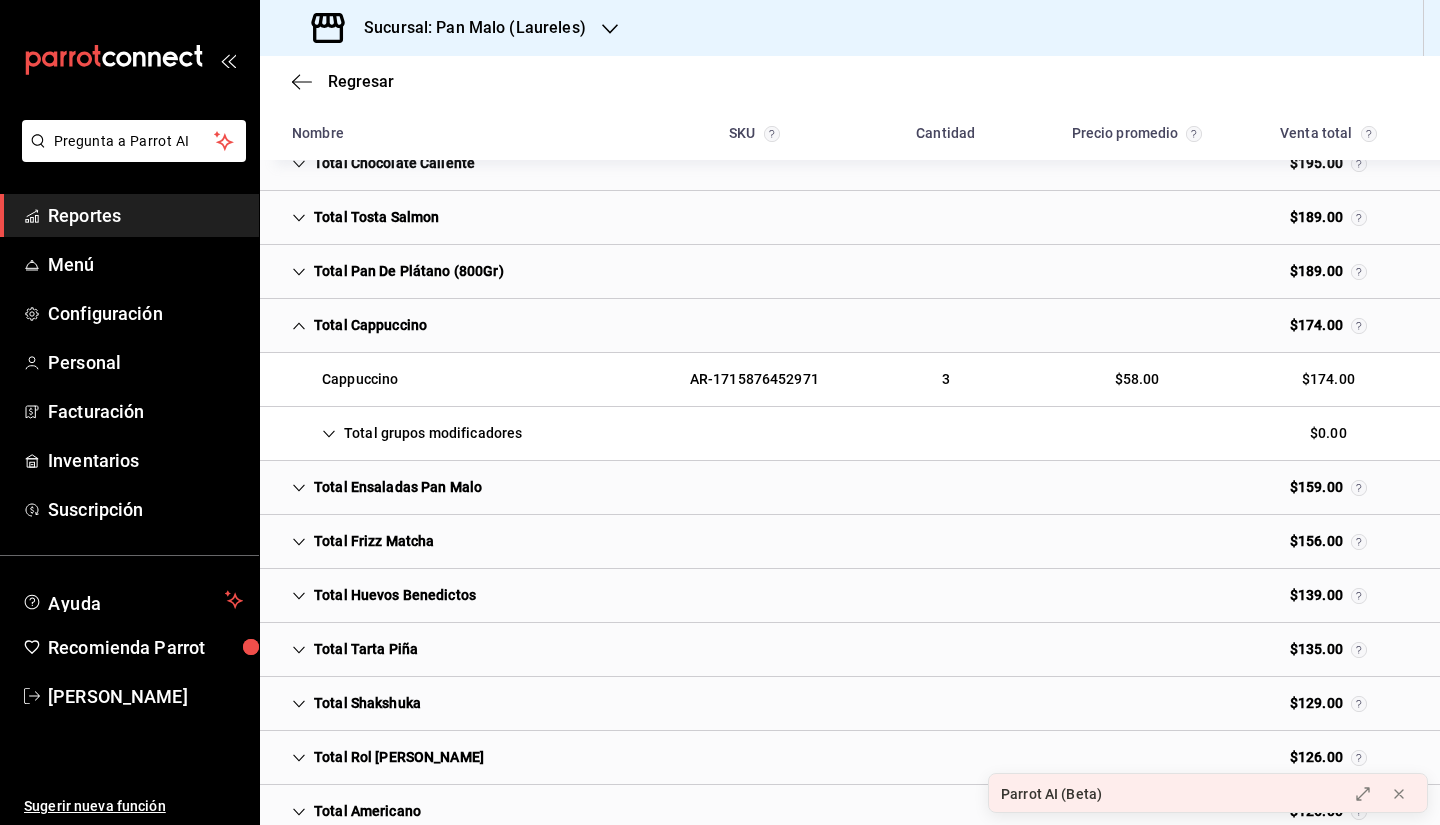 click on "Total Frizz Matcha" at bounding box center [363, 541] 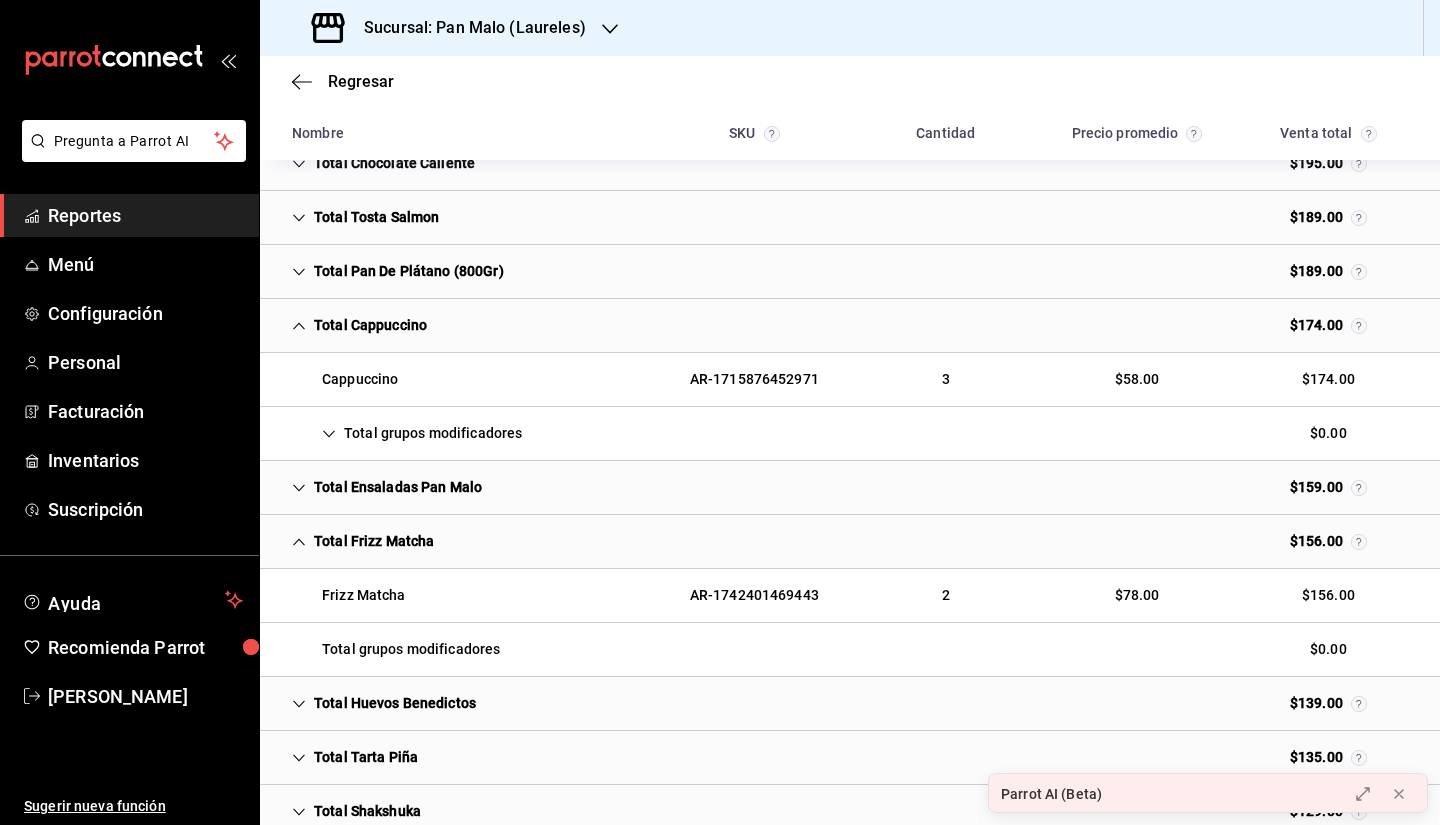 click on "Total Huevos Benedictos" at bounding box center [384, 703] 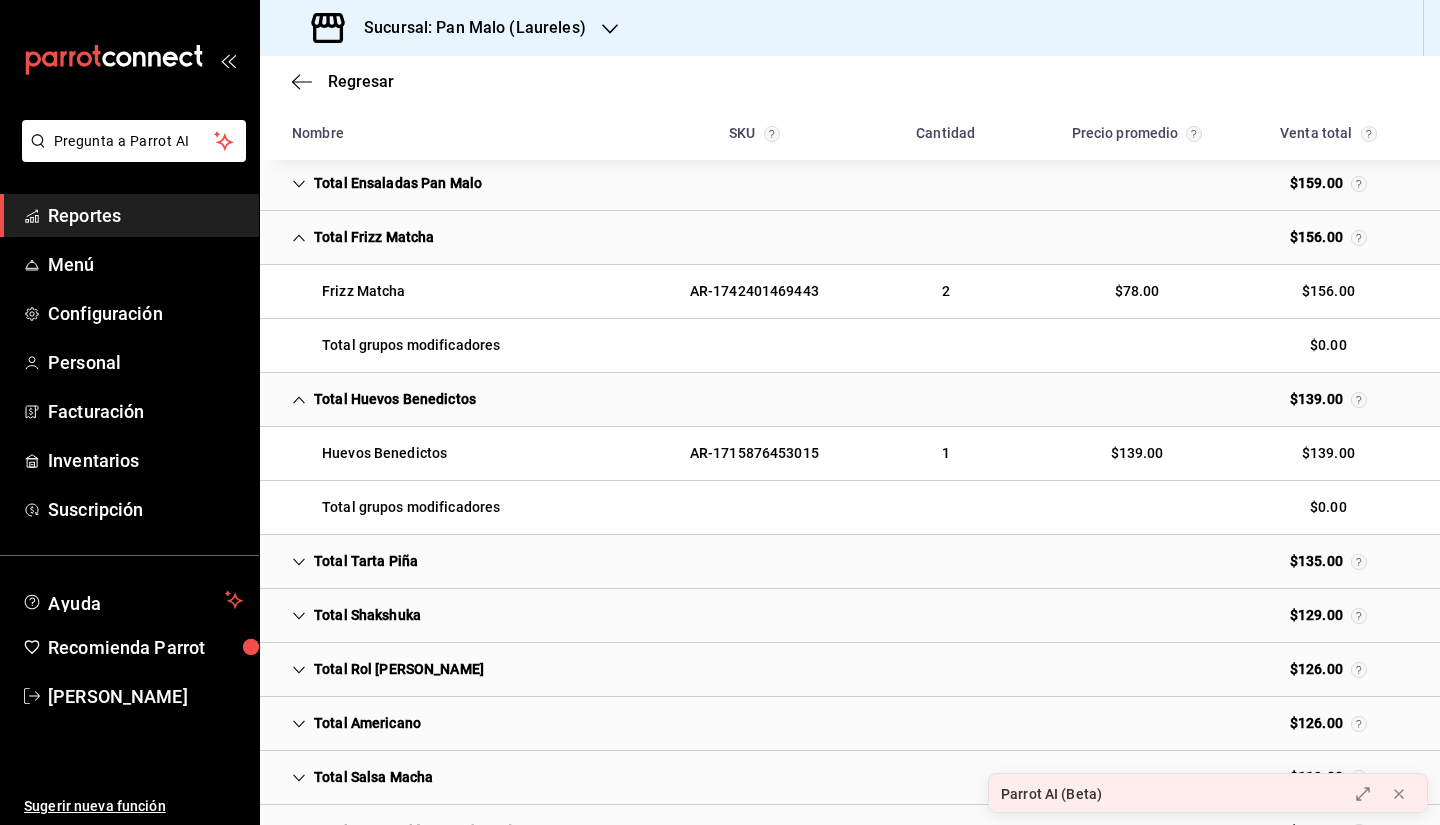 scroll, scrollTop: 967, scrollLeft: 0, axis: vertical 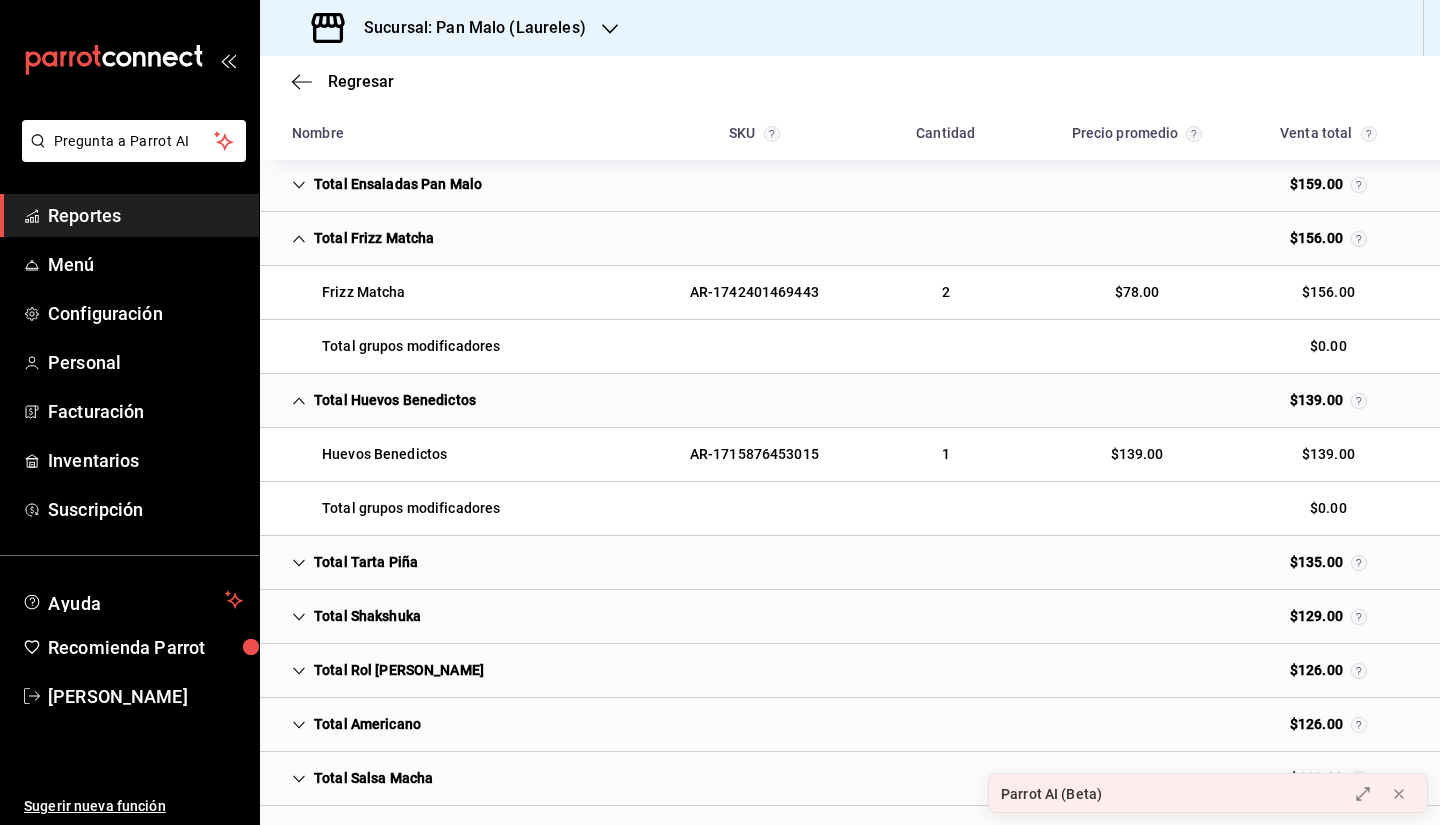 click on "Total grupos modificadores" at bounding box center (396, 508) 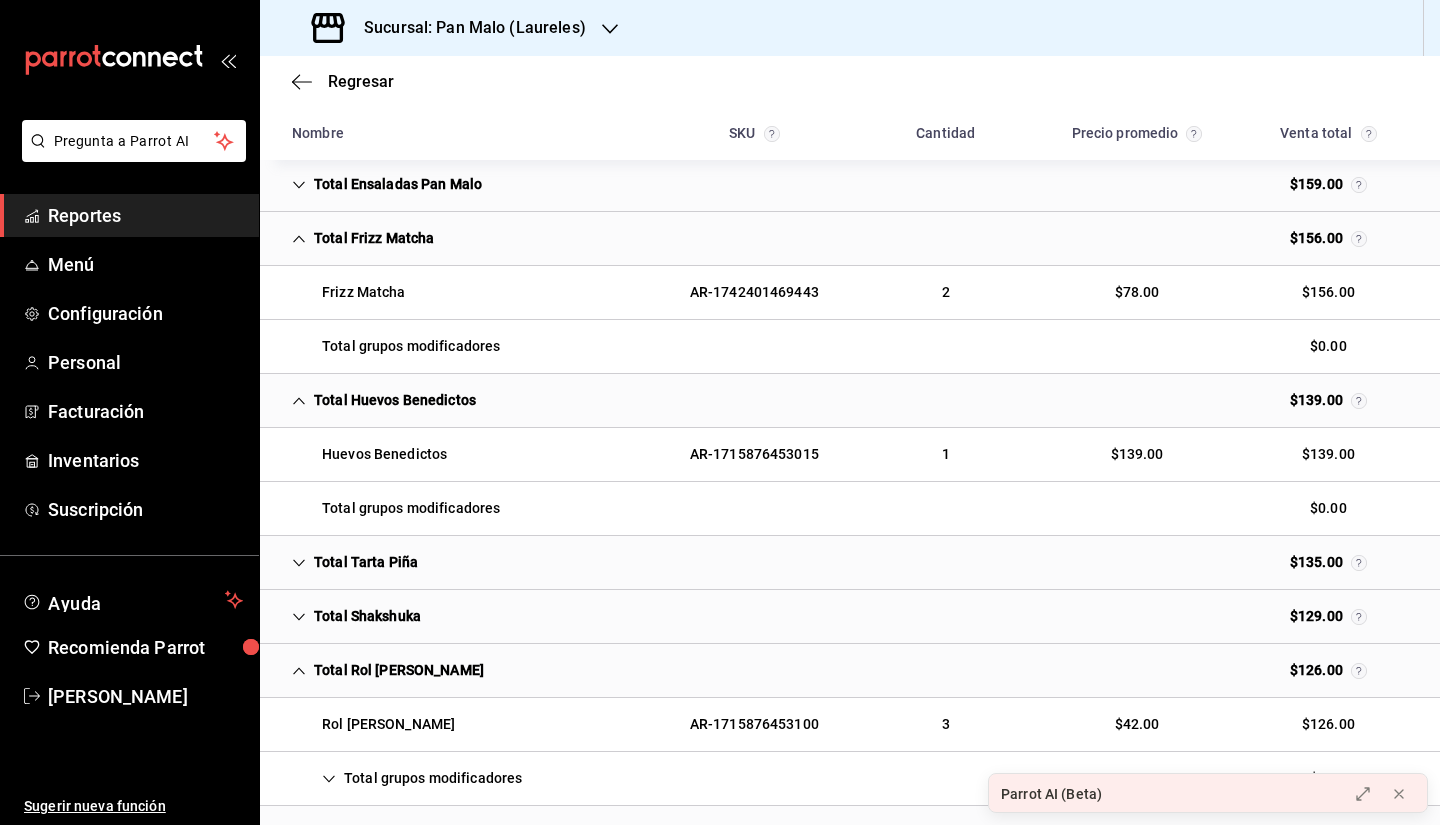 click on "Rol [PERSON_NAME] AR-1715876453100 3 $42.00 $126.00" at bounding box center [850, 725] 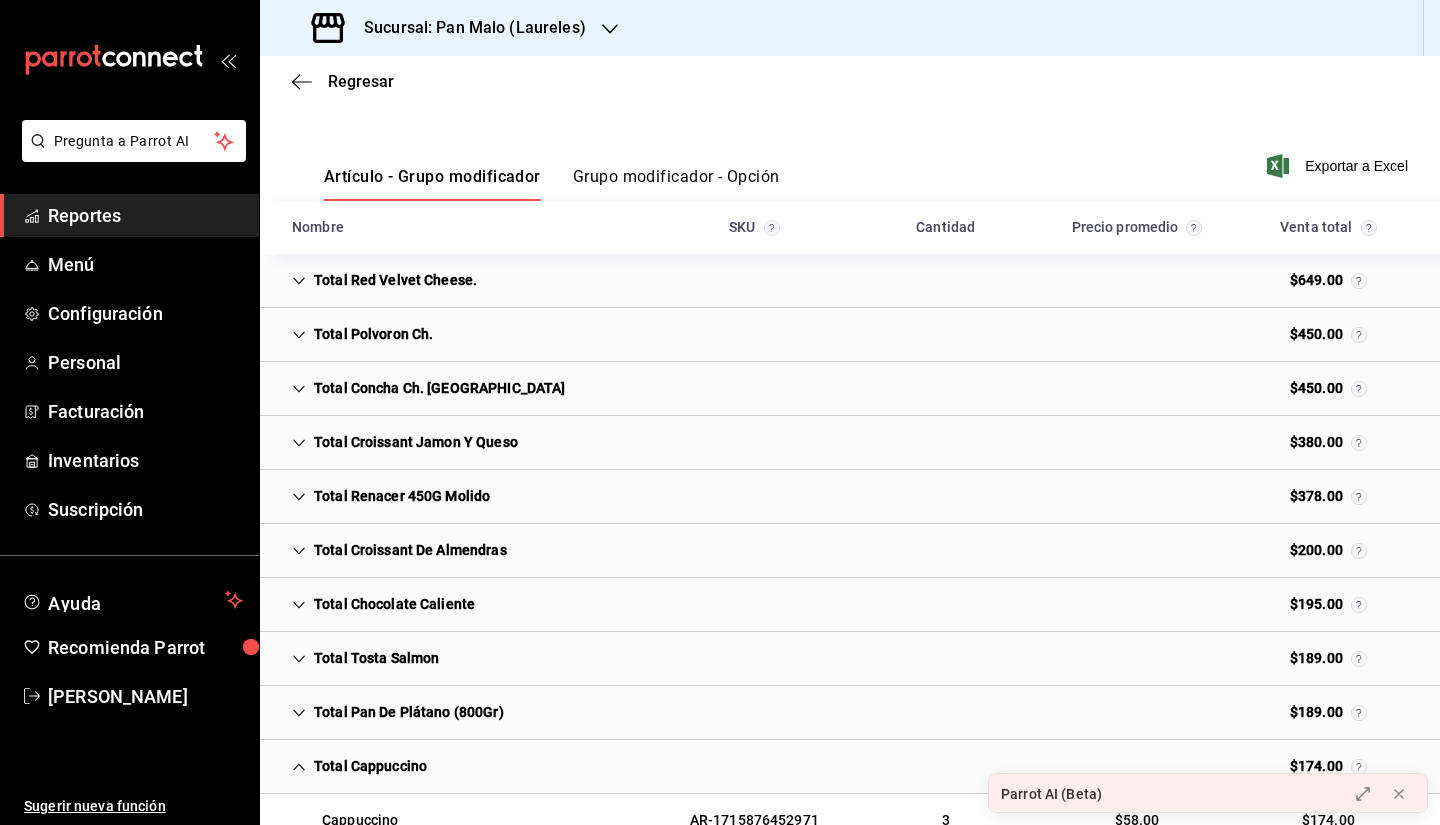 scroll, scrollTop: 0, scrollLeft: 0, axis: both 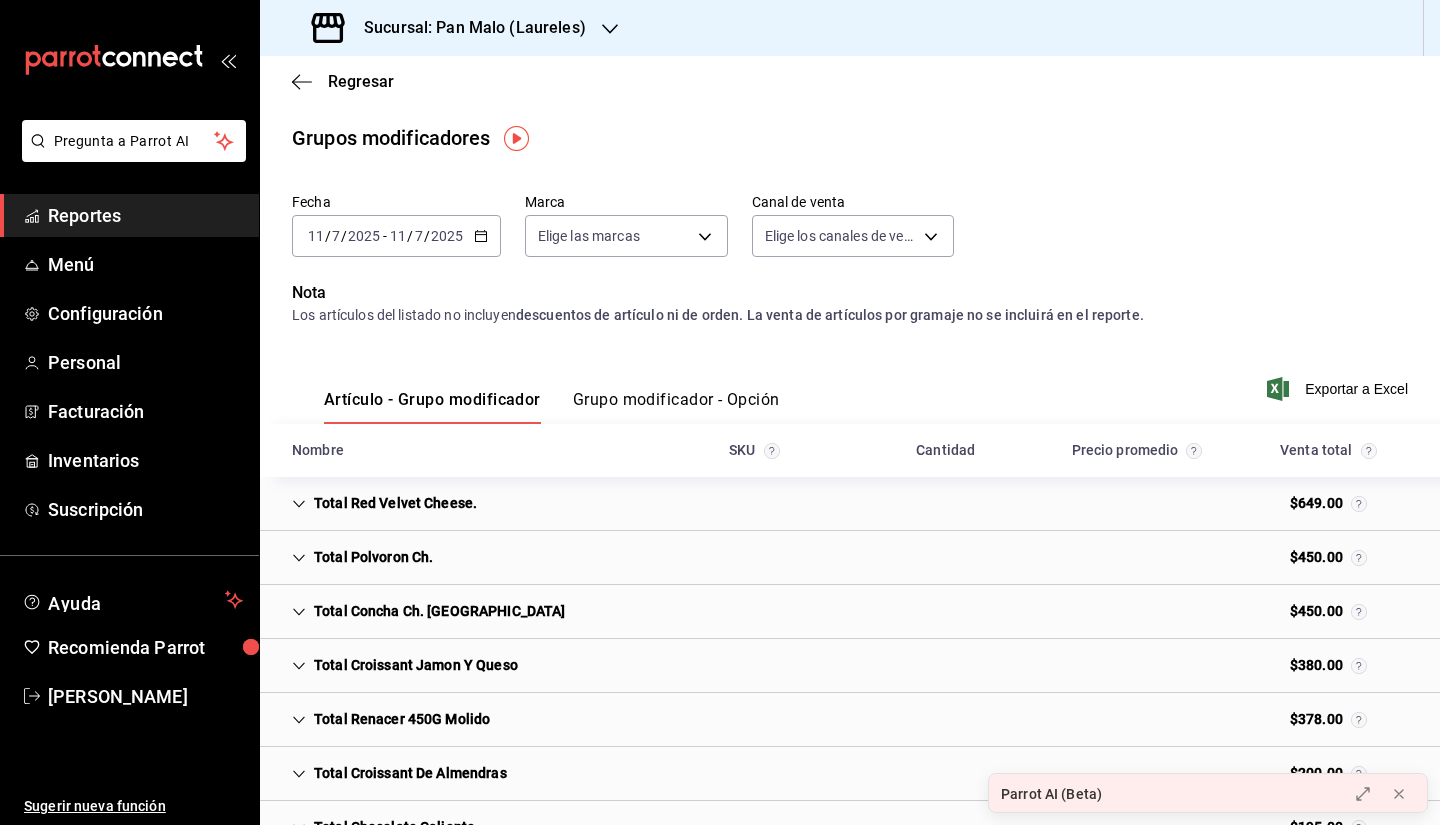 click on "Grupo modificador - Opción" at bounding box center [676, 407] 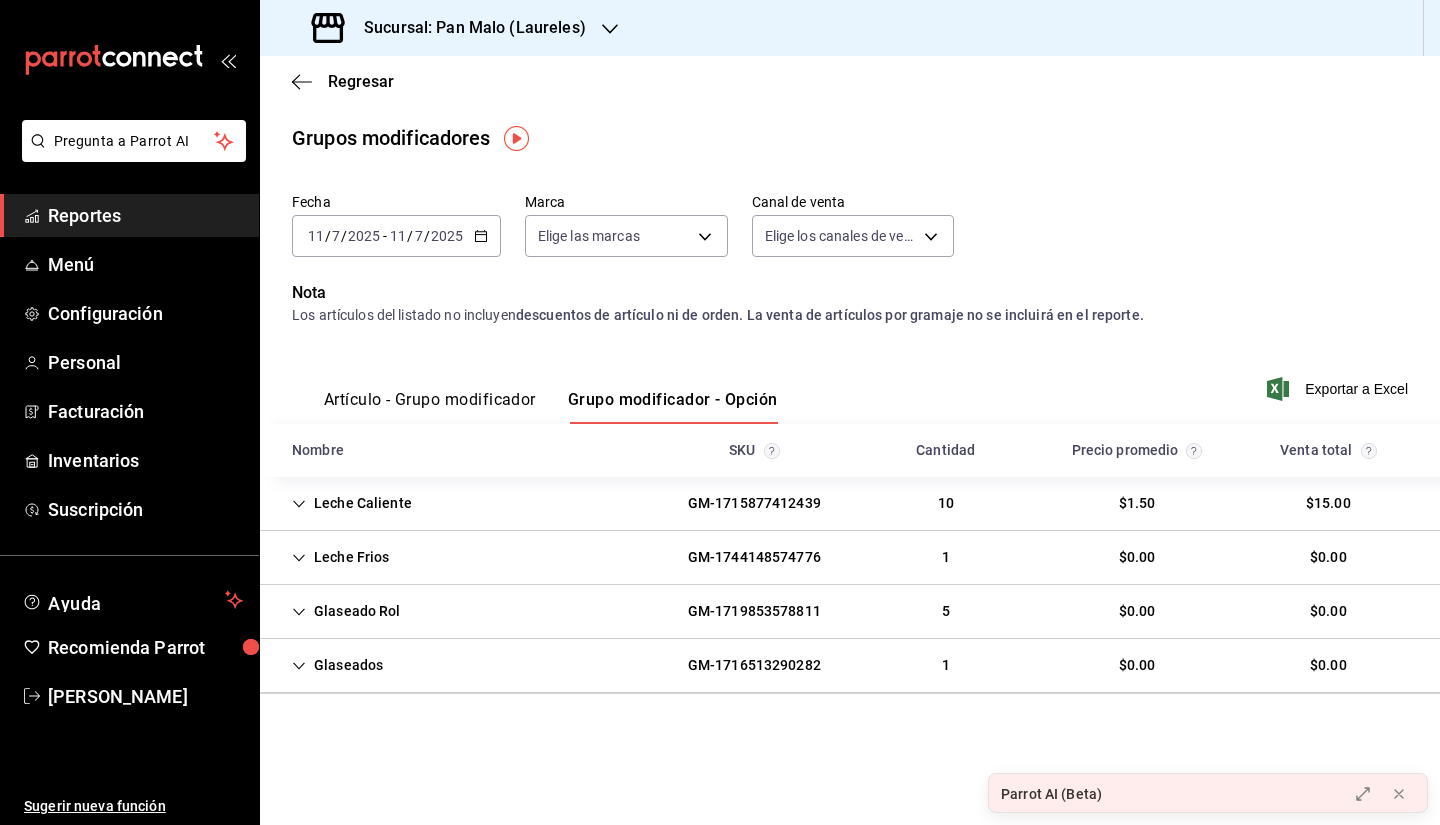 click on "GM-1719853578811" at bounding box center (754, 611) 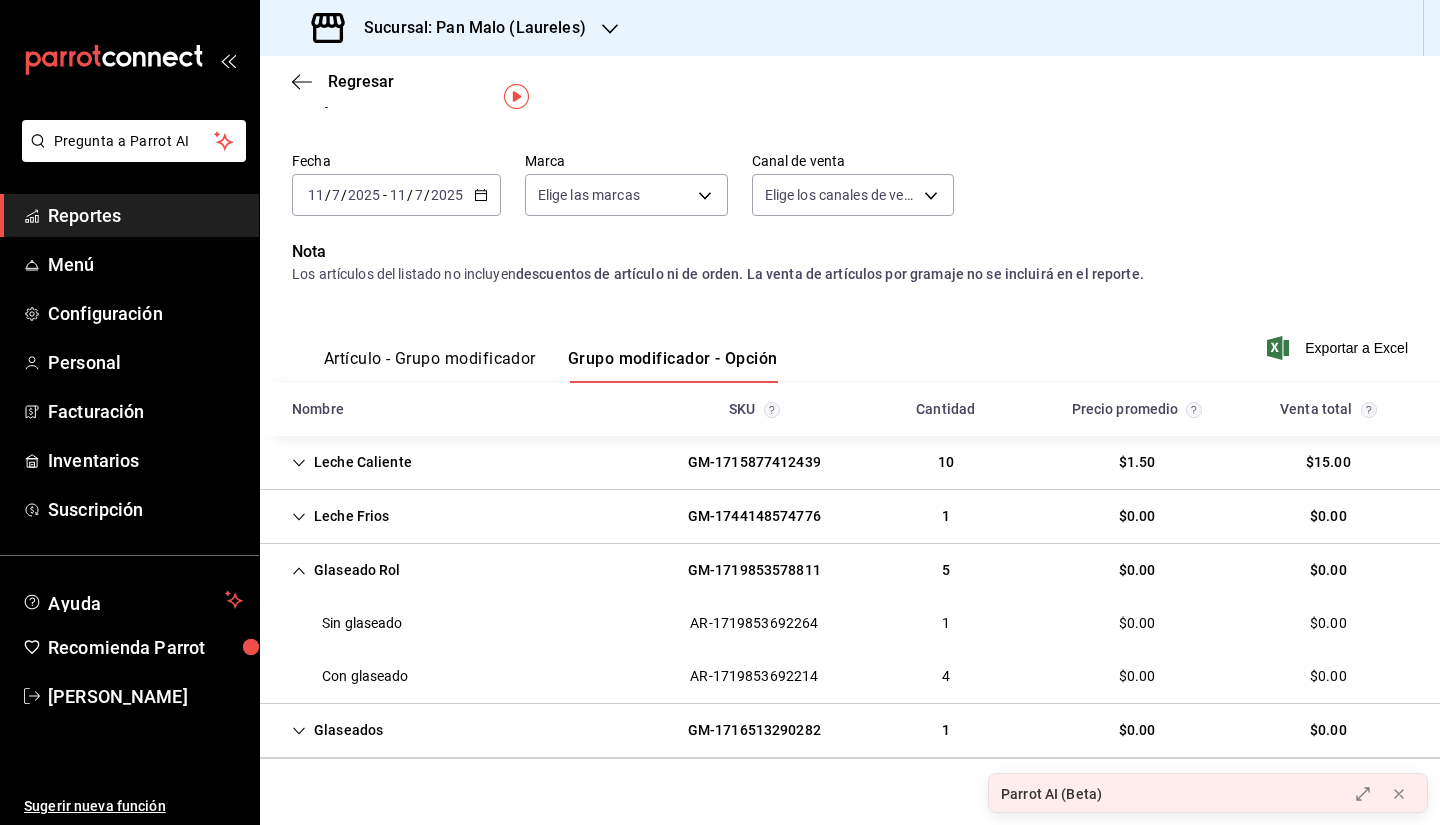 scroll, scrollTop: 71, scrollLeft: 0, axis: vertical 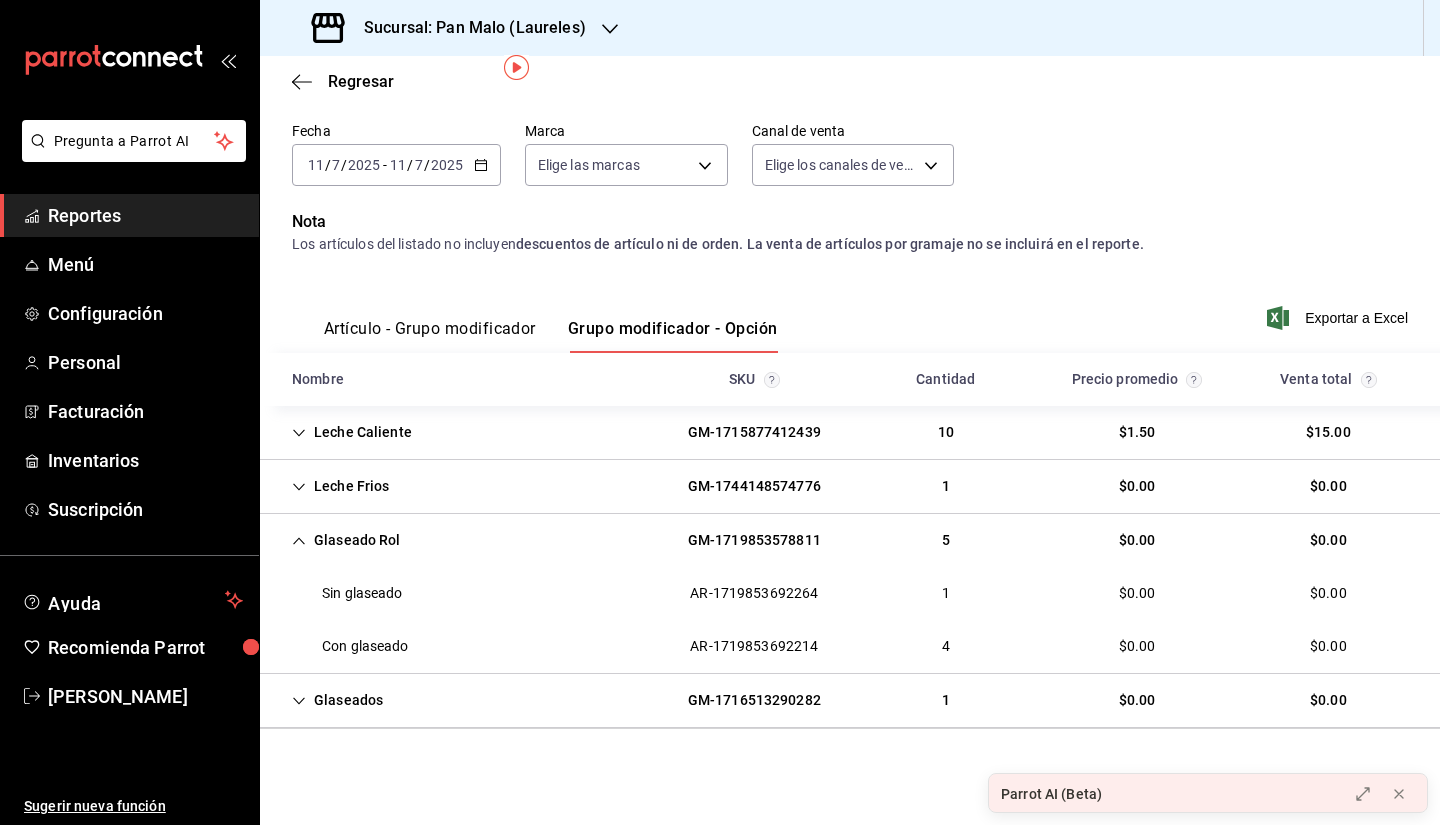 click on "4" at bounding box center (946, 646) 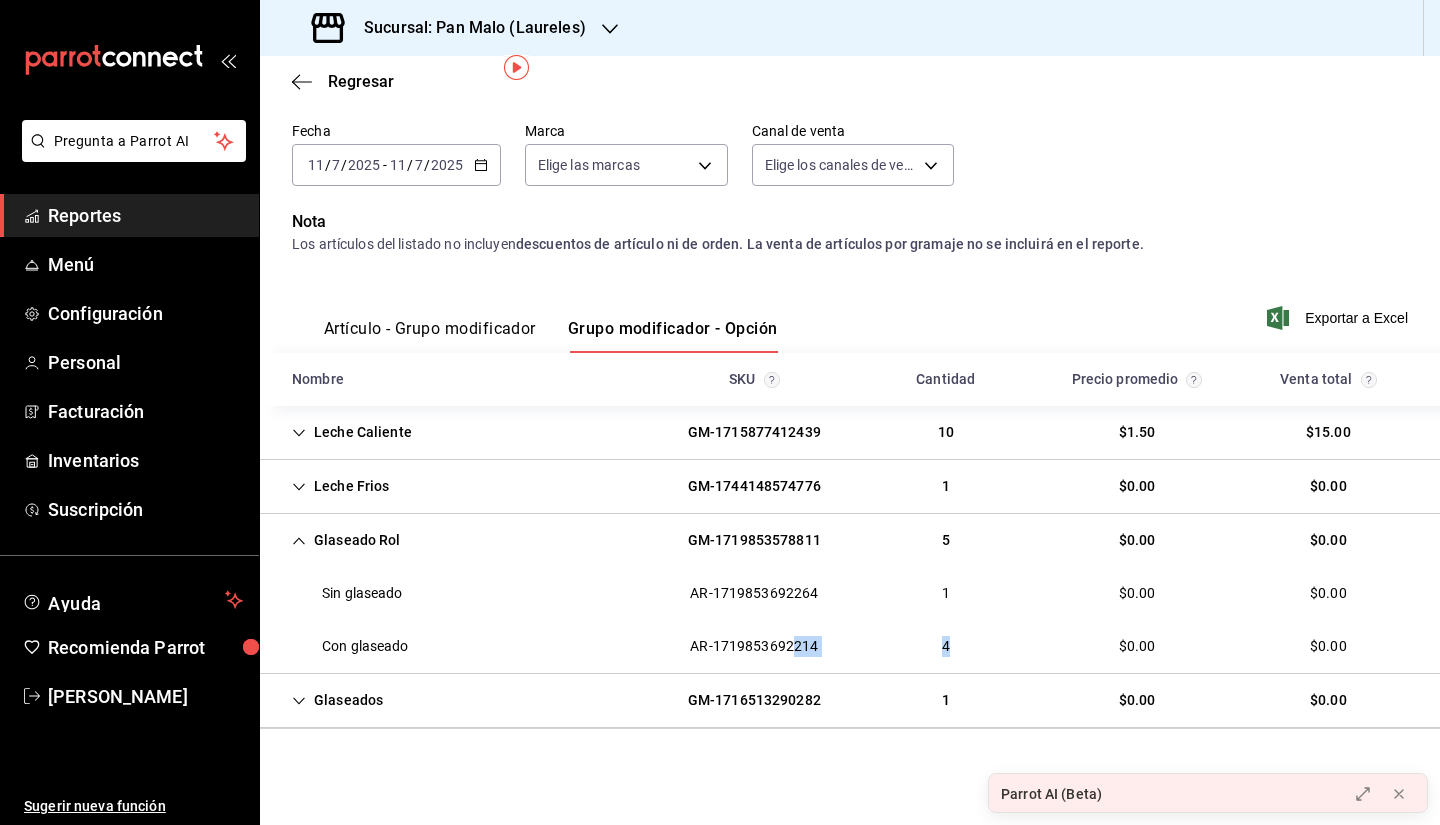 drag, startPoint x: 783, startPoint y: 654, endPoint x: 967, endPoint y: 669, distance: 184.6104 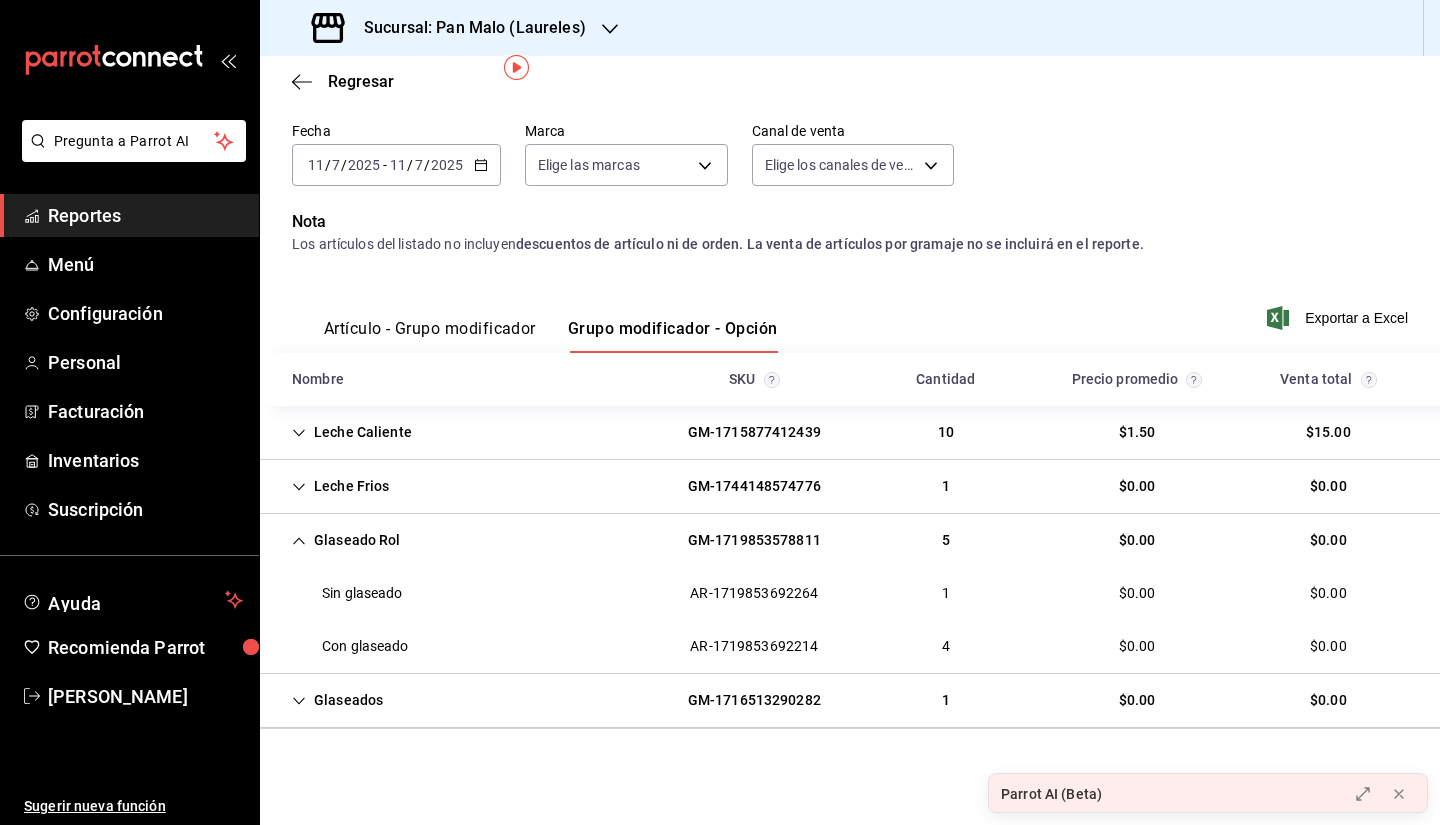 click on "Glaseados GM-1716513290282 1 $0.00 $0.00" at bounding box center [850, 701] 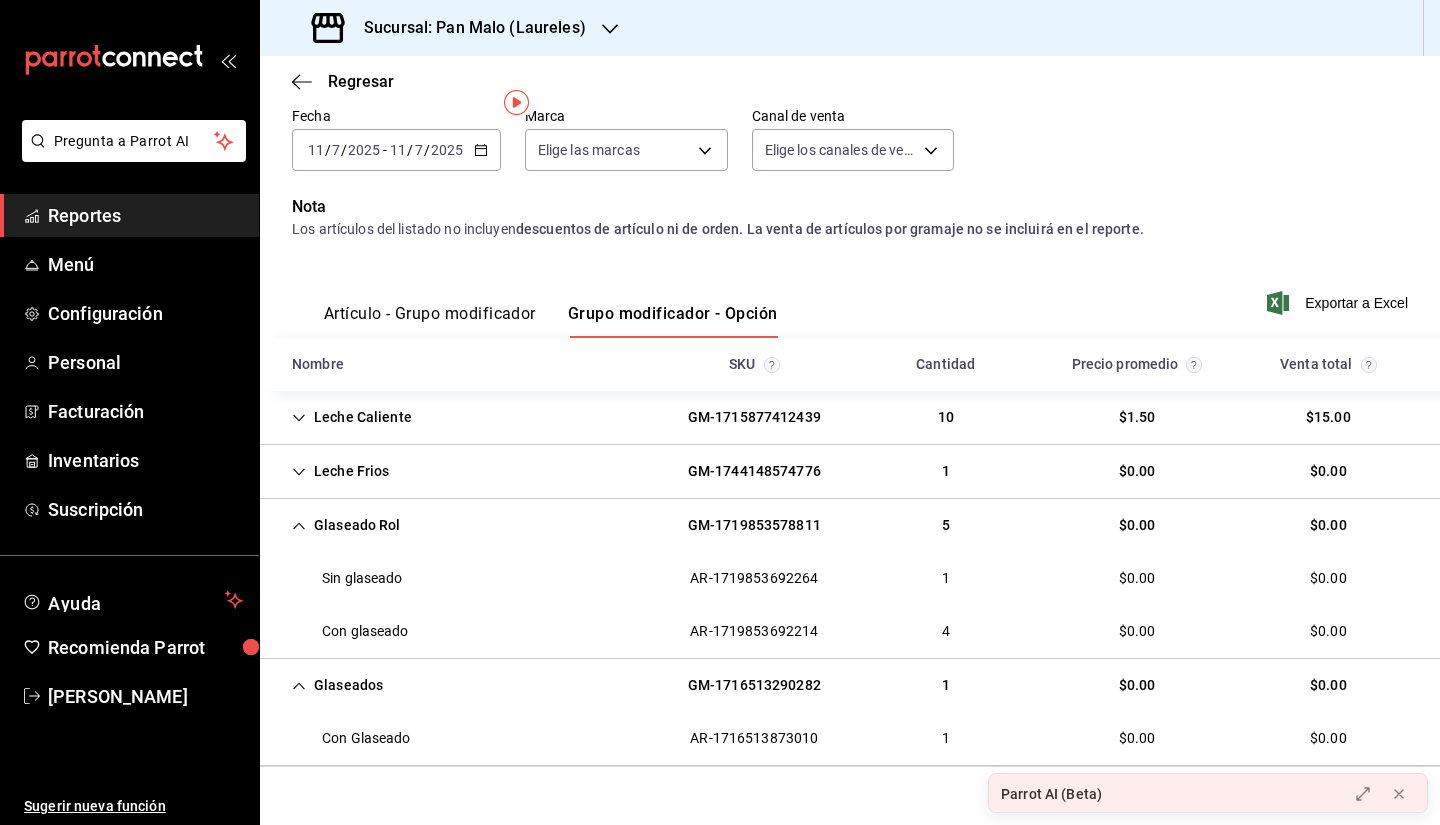 scroll, scrollTop: 0, scrollLeft: 0, axis: both 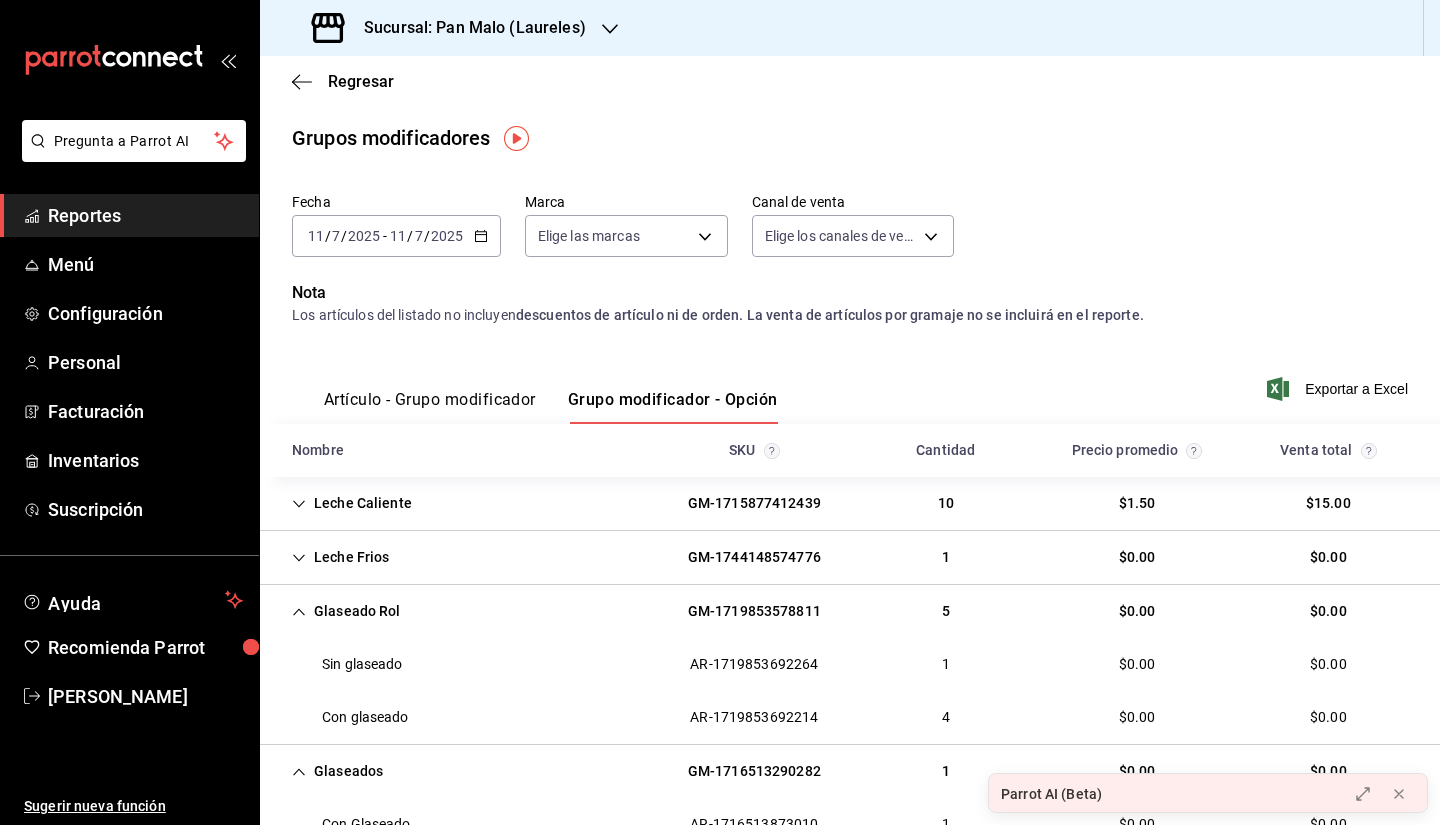 click on "Grupos modificadores" at bounding box center (391, 138) 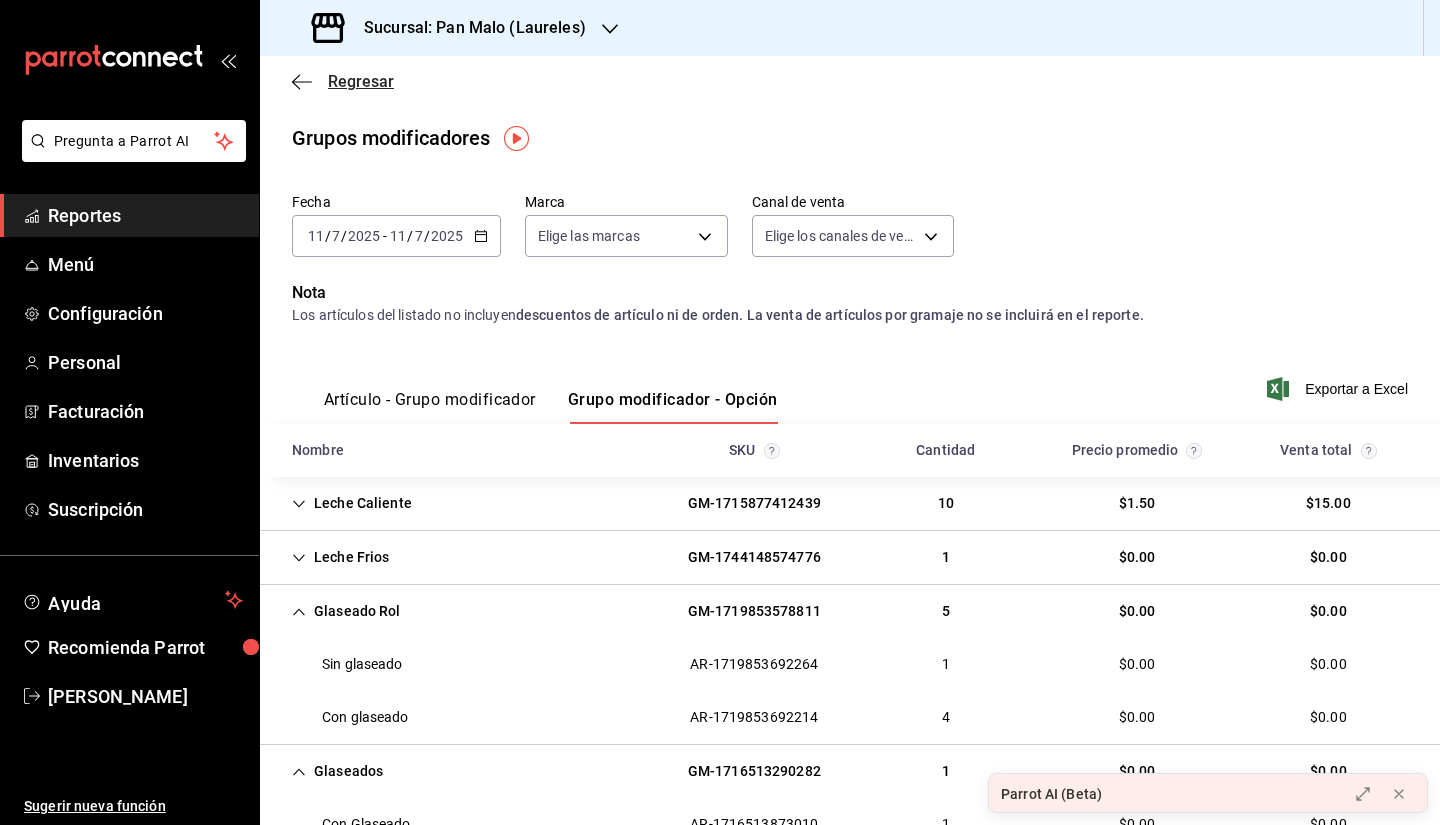 click on "Regresar" at bounding box center (343, 81) 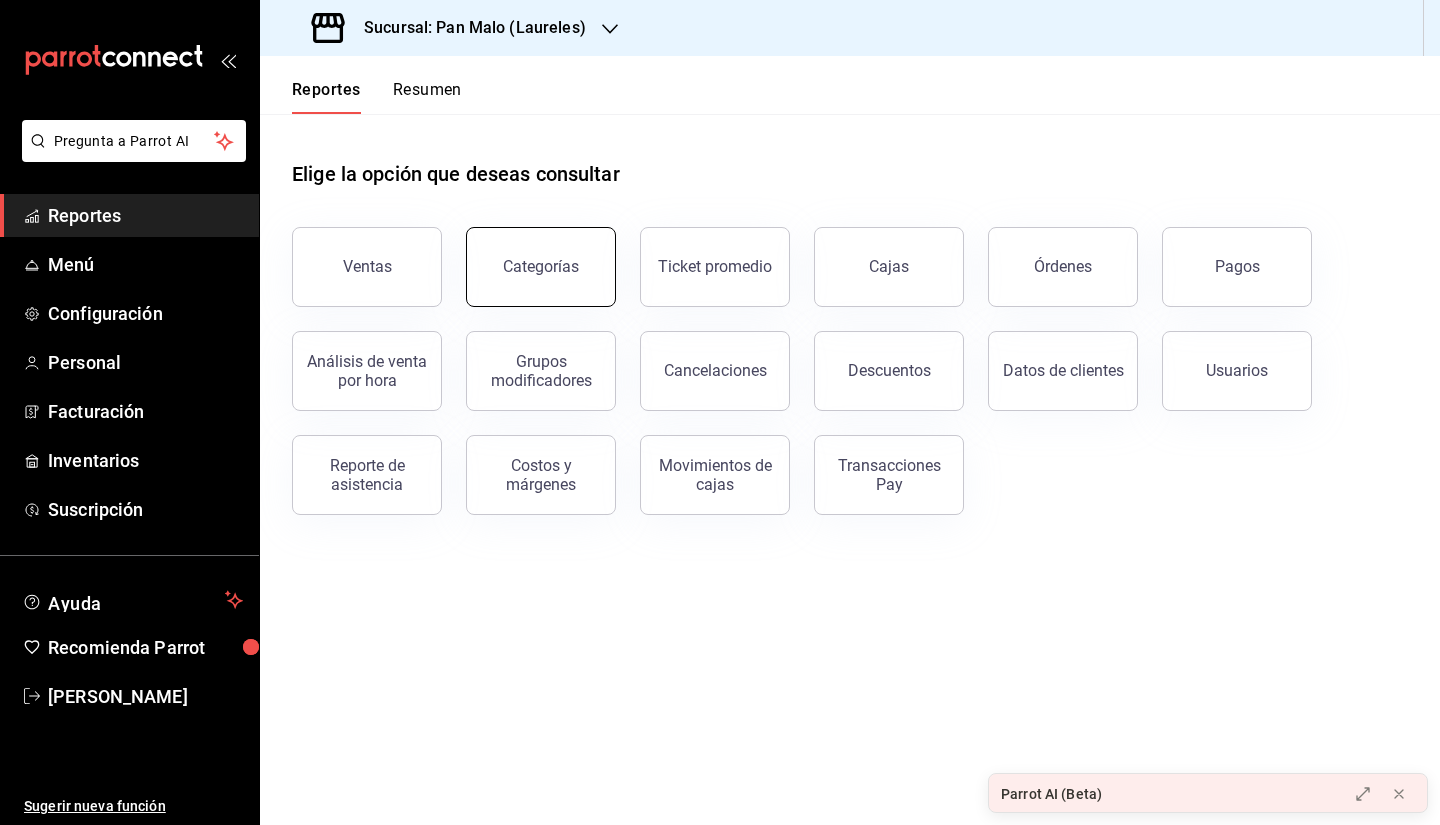 click on "Categorías" at bounding box center (541, 266) 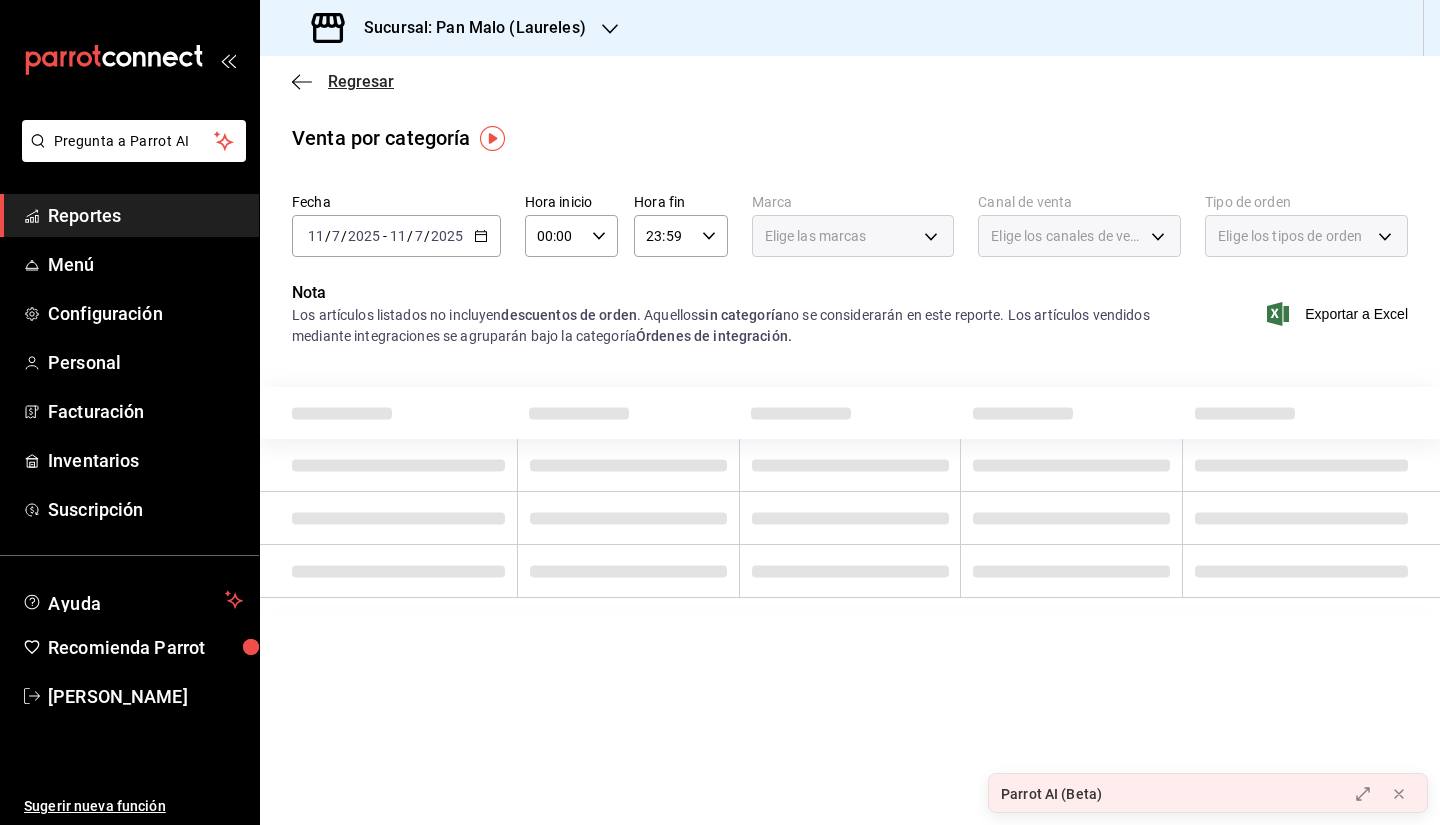 click 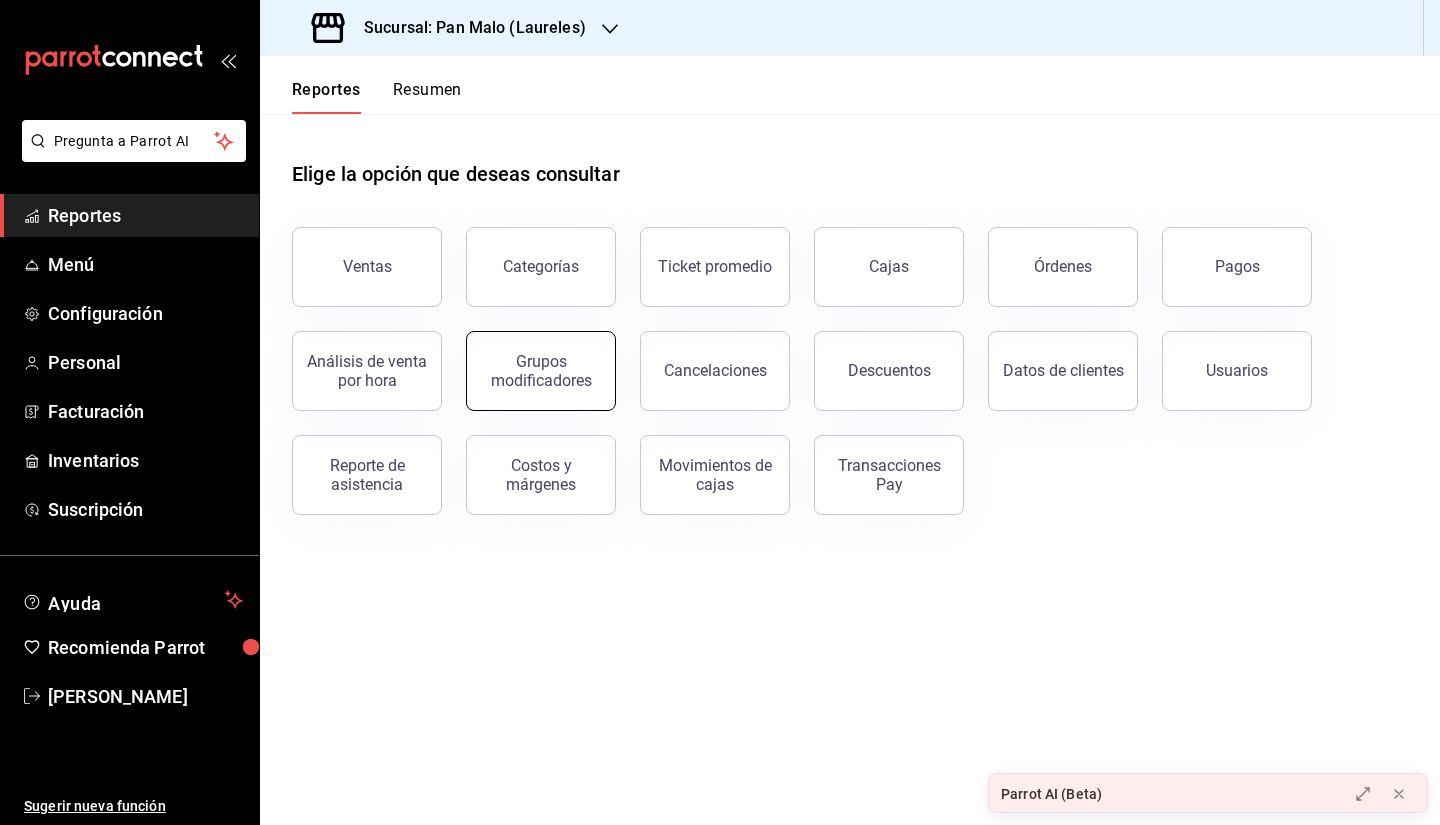 click on "Grupos modificadores" at bounding box center (541, 371) 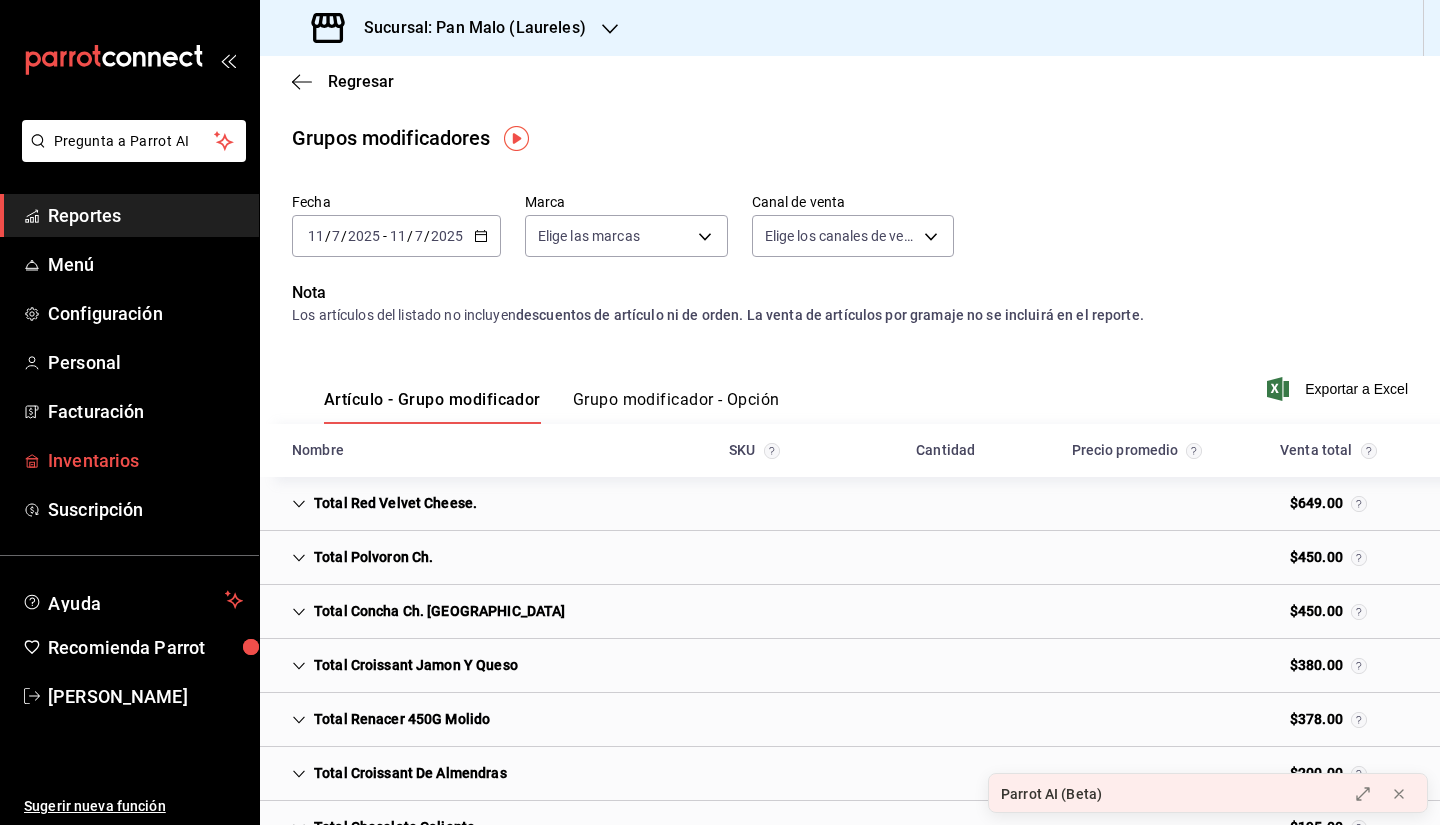 click on "Inventarios" at bounding box center (145, 460) 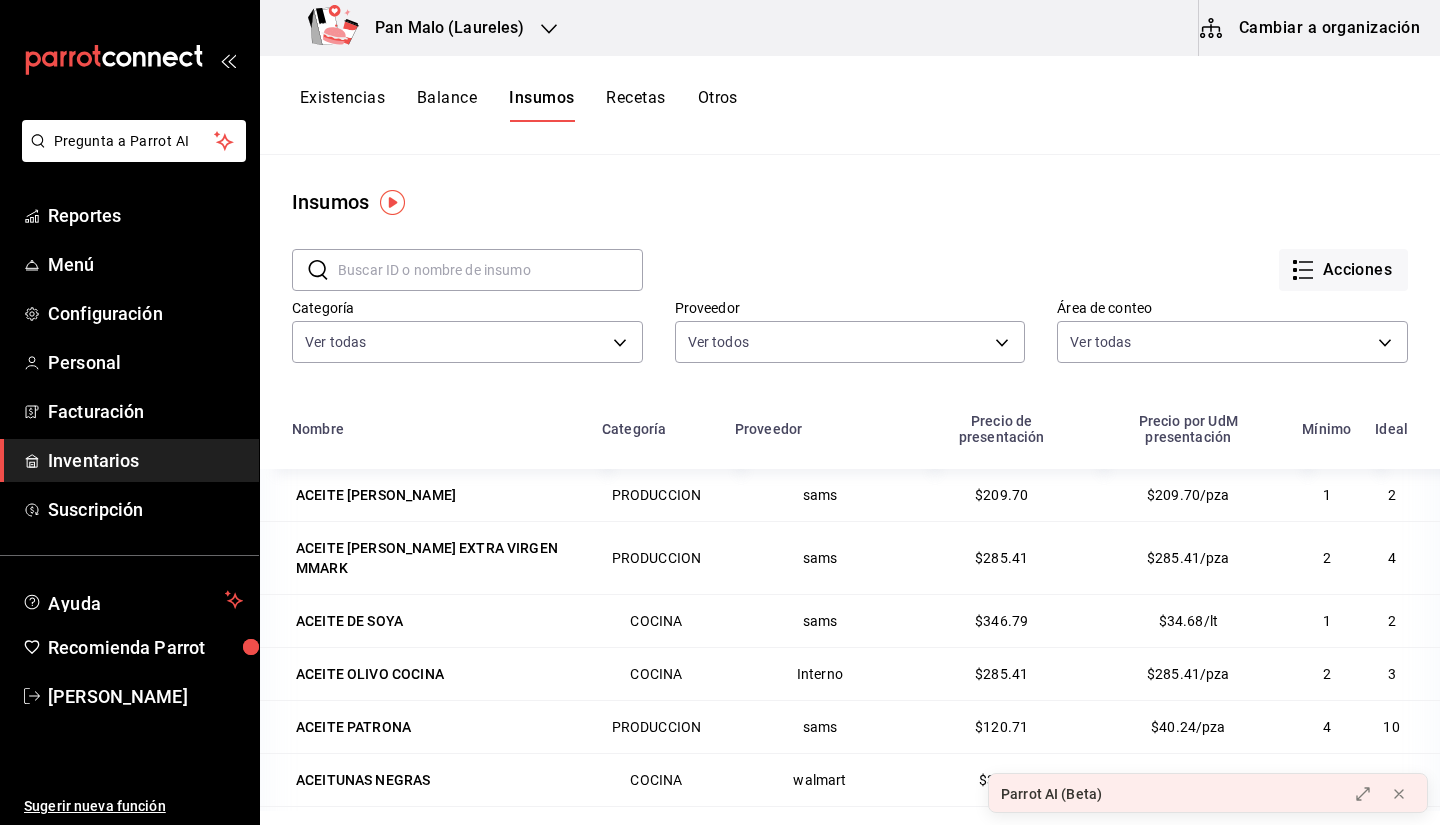 click on "Existencias Balance Insumos Recetas Otros" at bounding box center (519, 105) 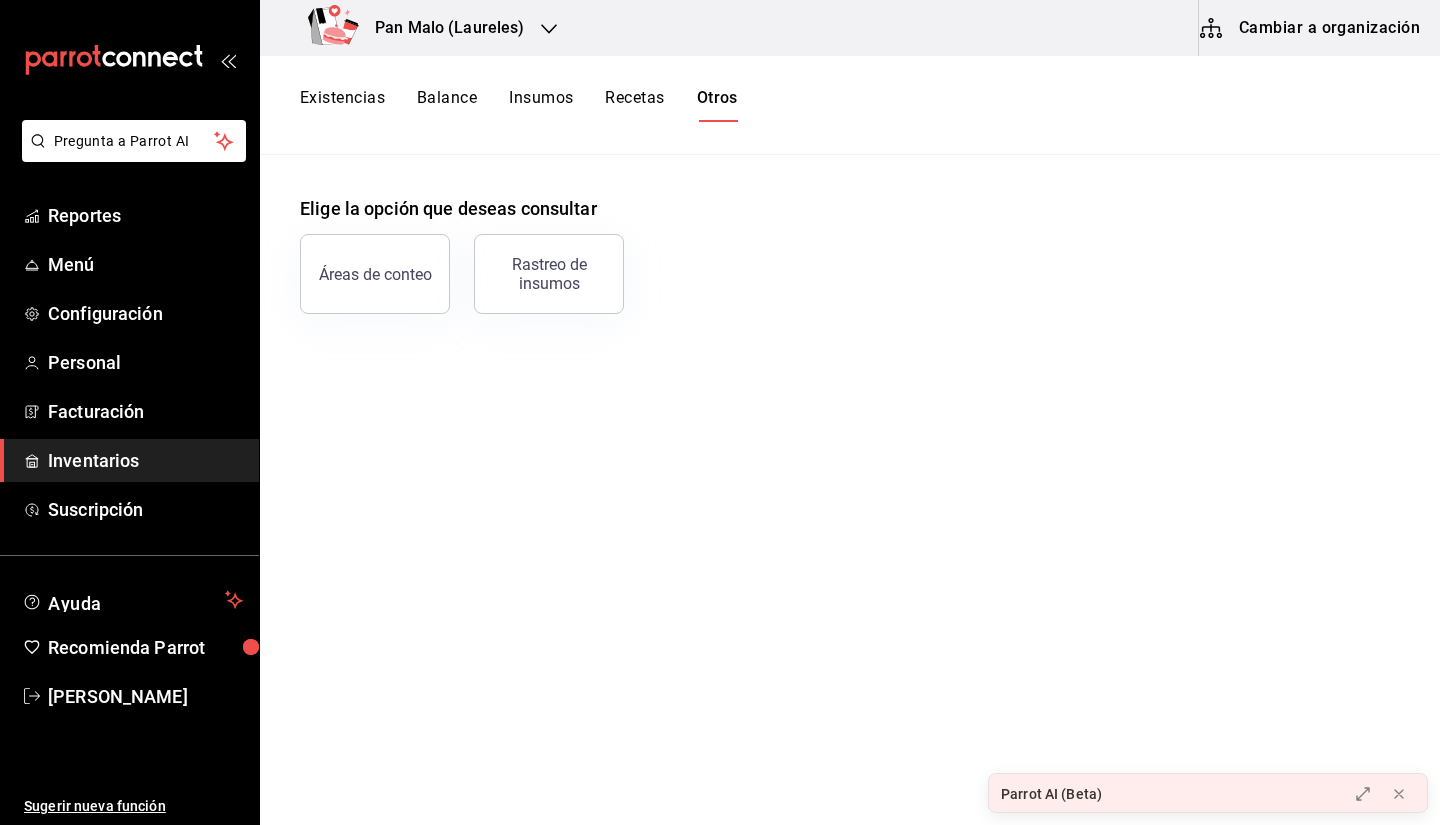 click on "Cambiar a organización" at bounding box center (1311, 28) 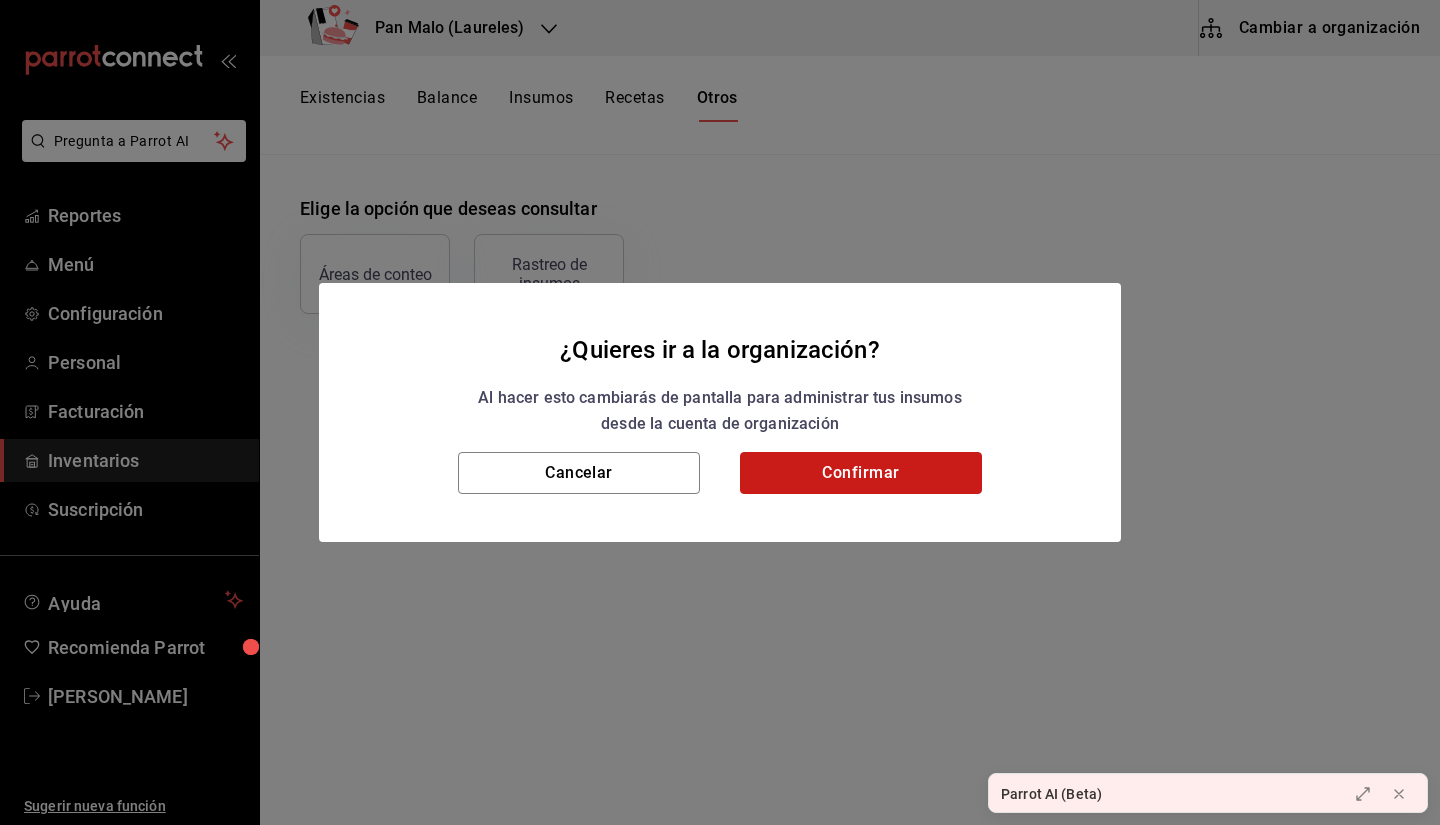 click on "Confirmar" at bounding box center (861, 473) 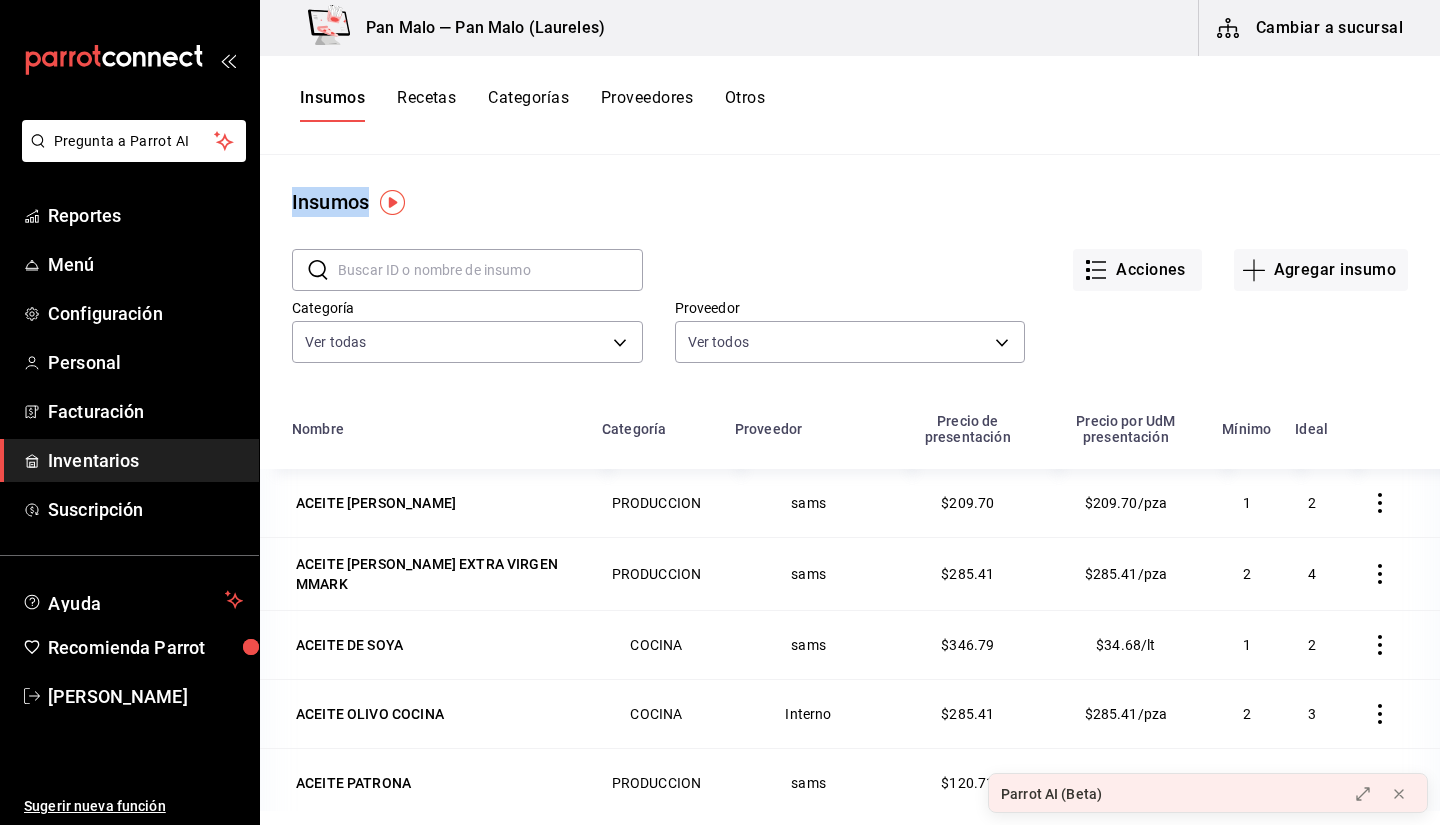 drag, startPoint x: 541, startPoint y: 157, endPoint x: 512, endPoint y: 83, distance: 79.47956 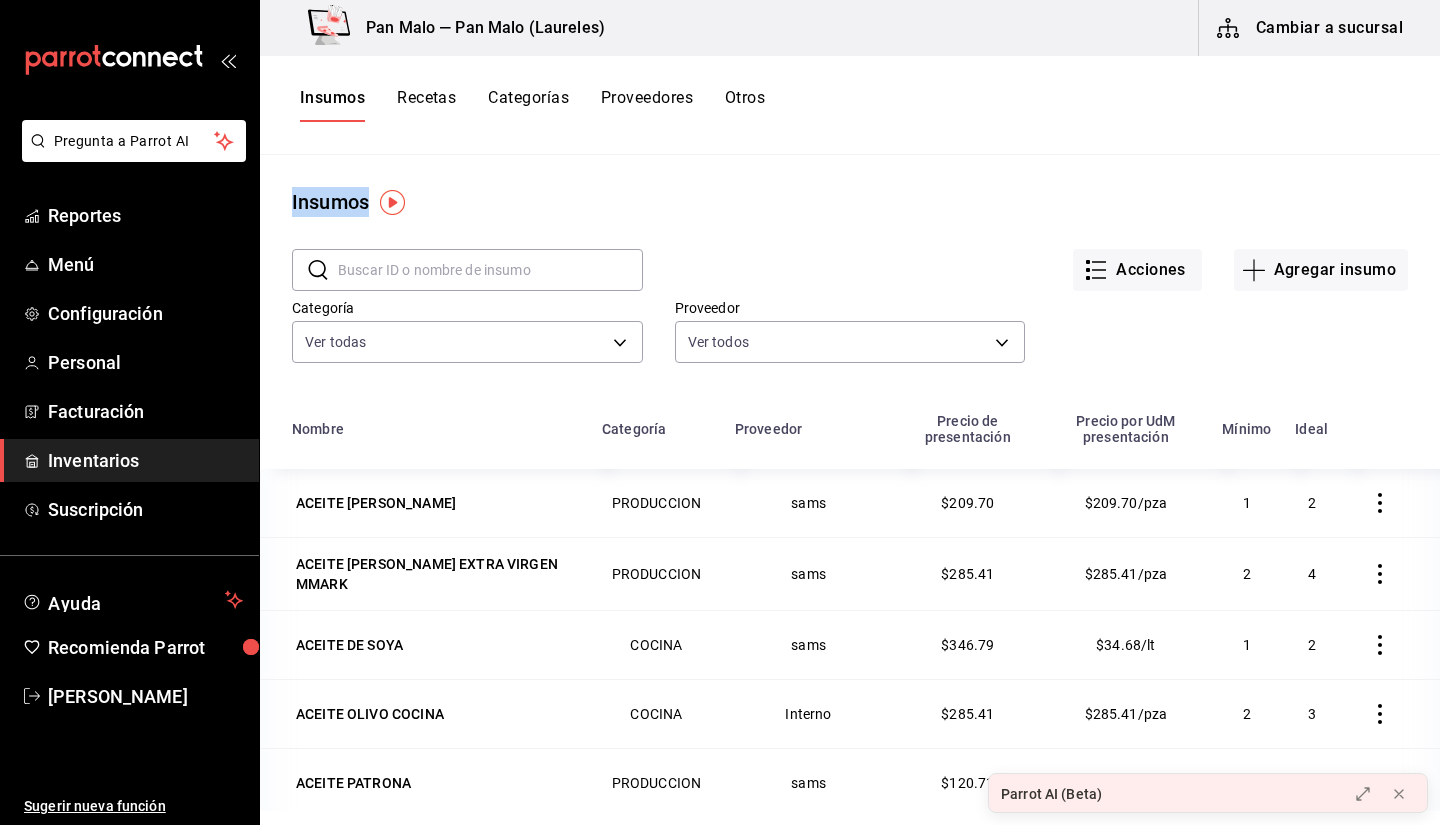 click on "Categorías" at bounding box center [528, 105] 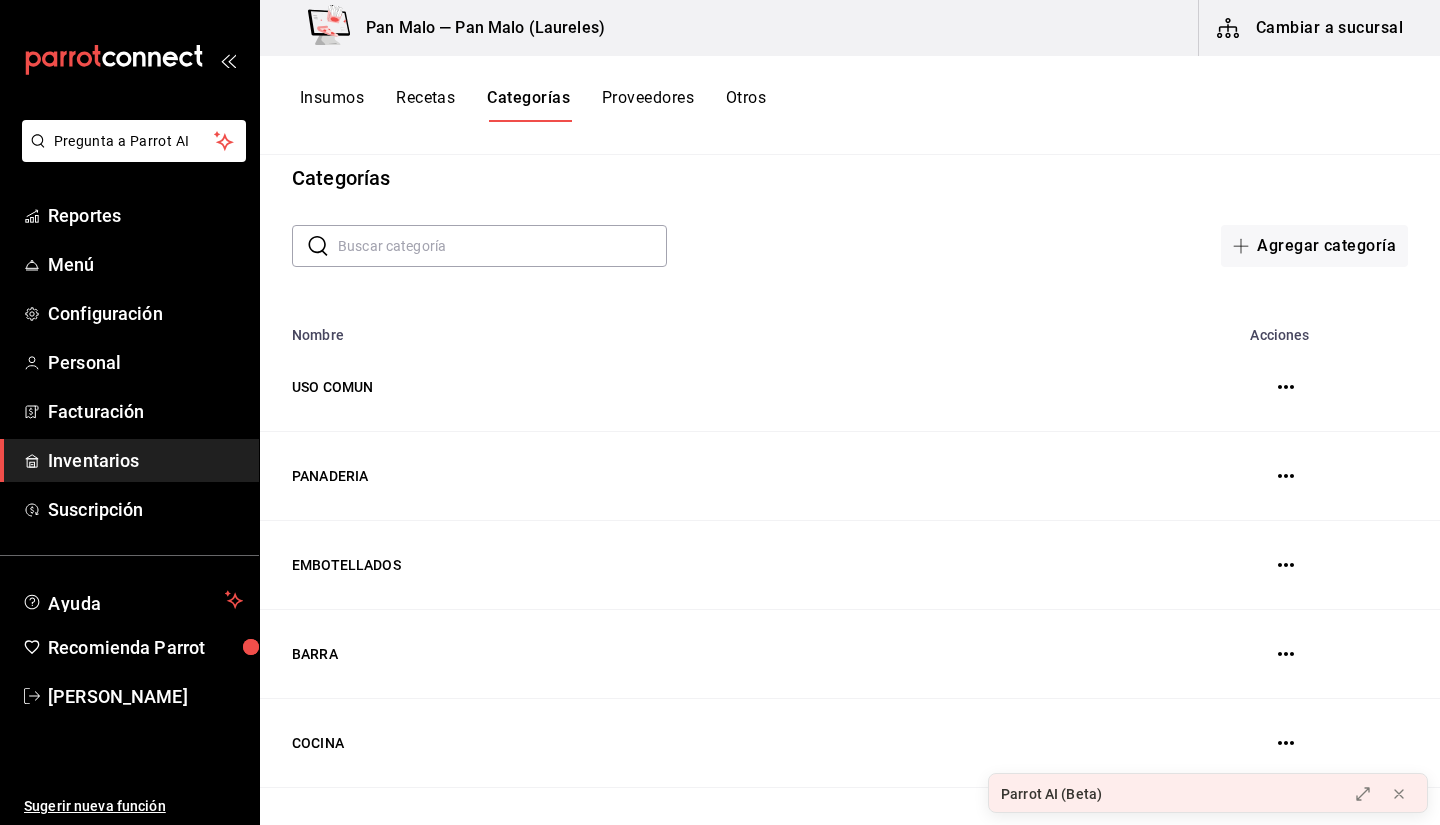 scroll, scrollTop: 0, scrollLeft: 0, axis: both 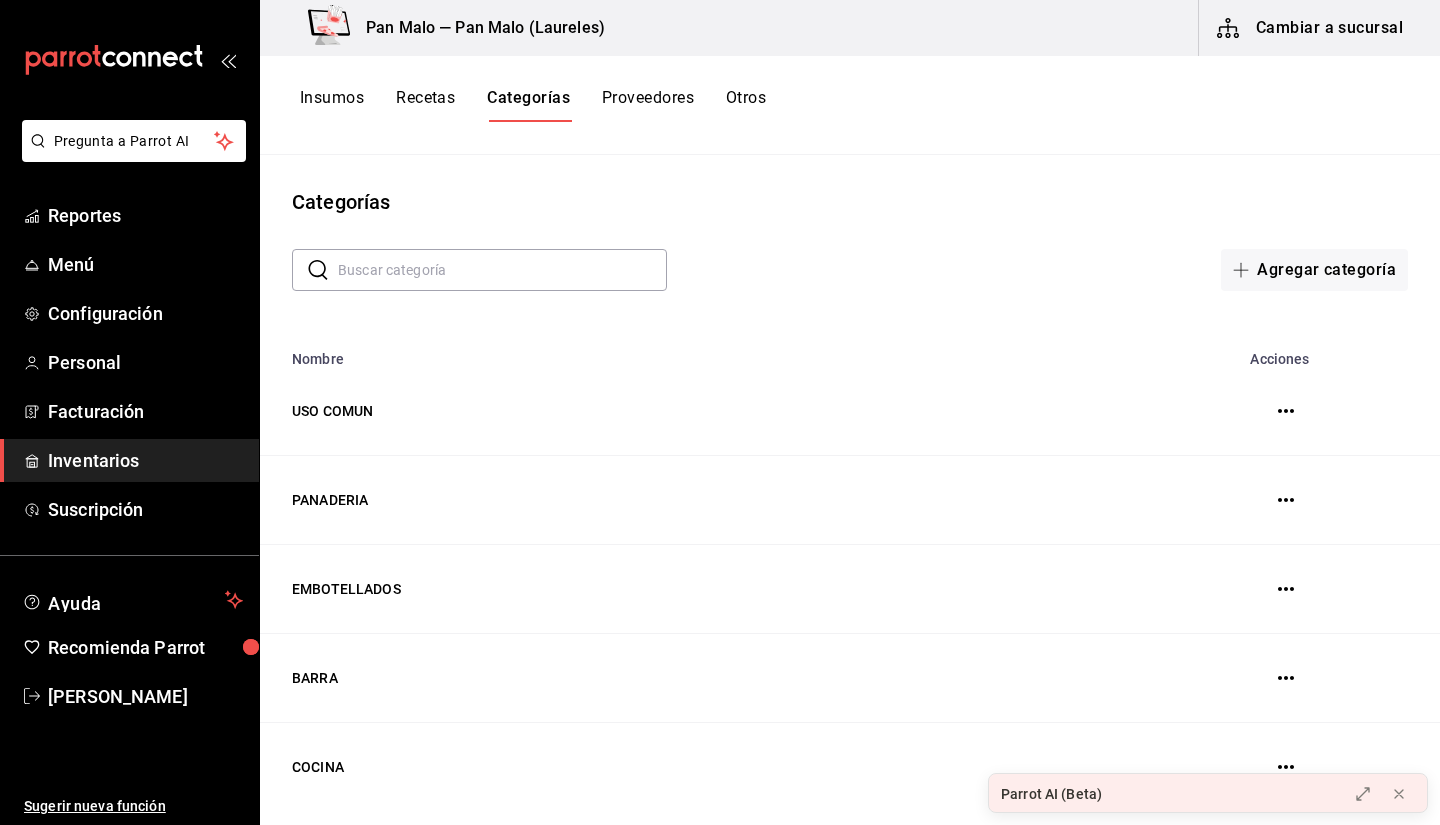 click on "Proveedores" at bounding box center (648, 105) 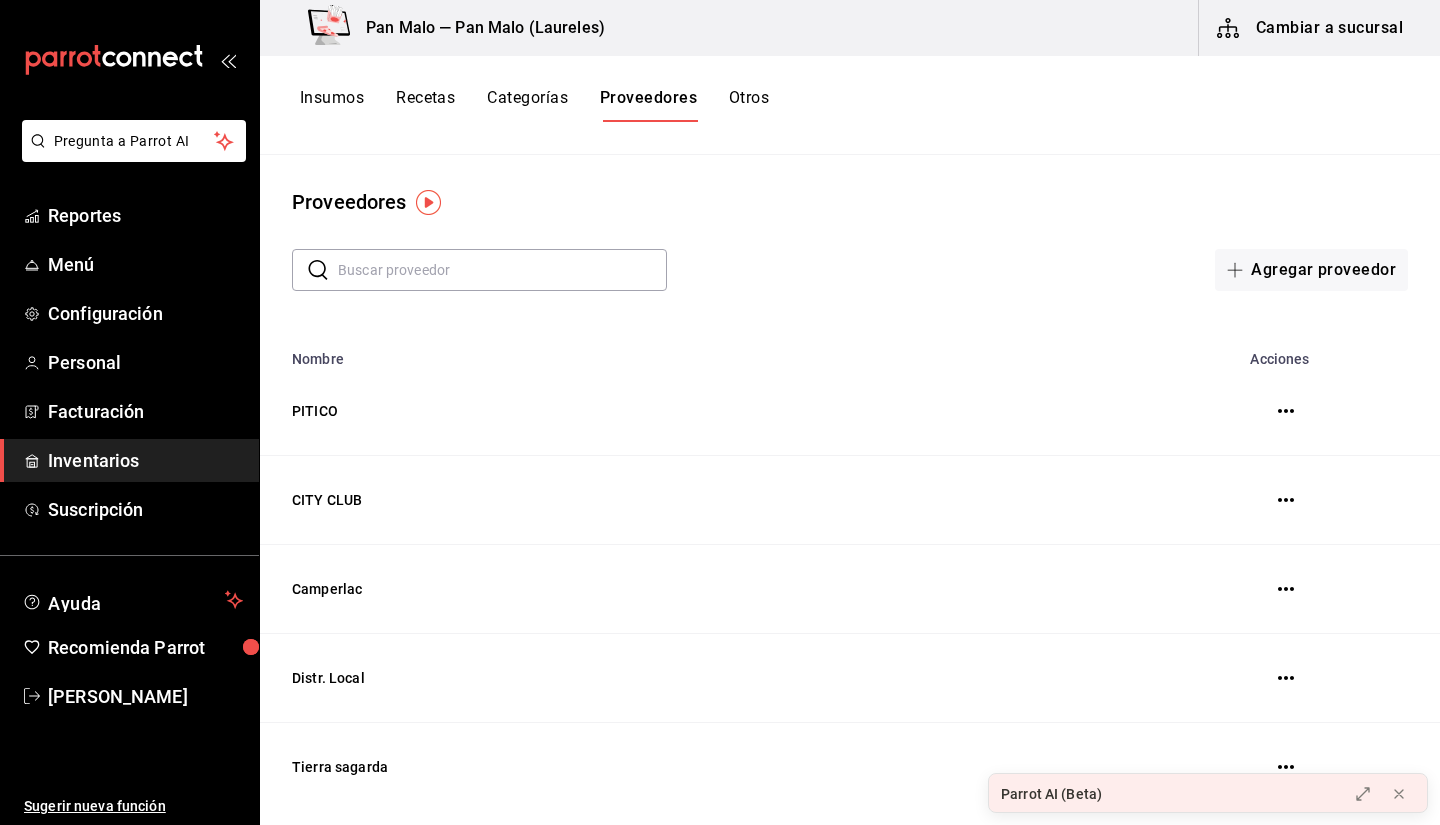 click on "Otros" at bounding box center (749, 105) 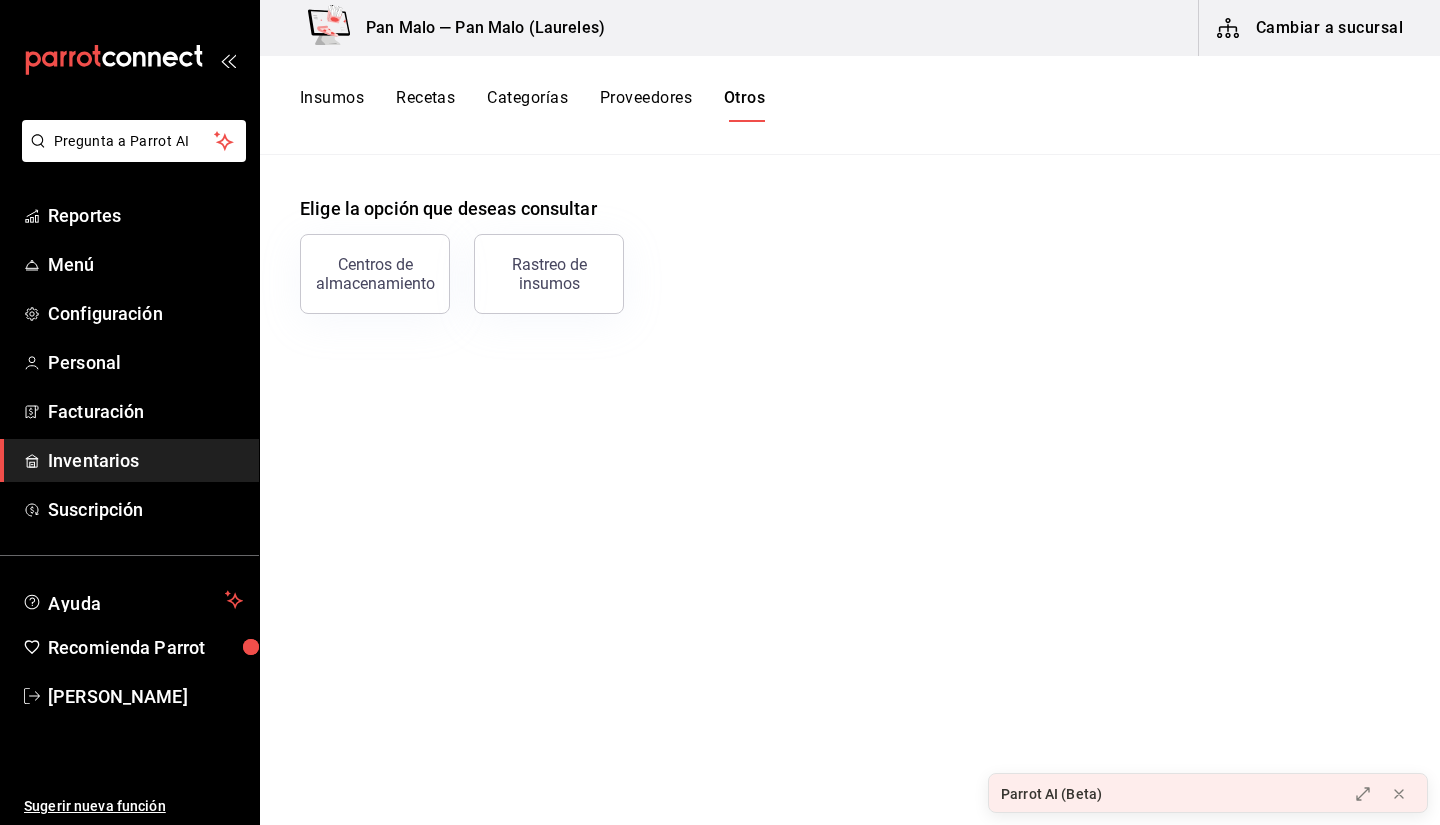 drag, startPoint x: 529, startPoint y: 86, endPoint x: 531, endPoint y: 101, distance: 15.132746 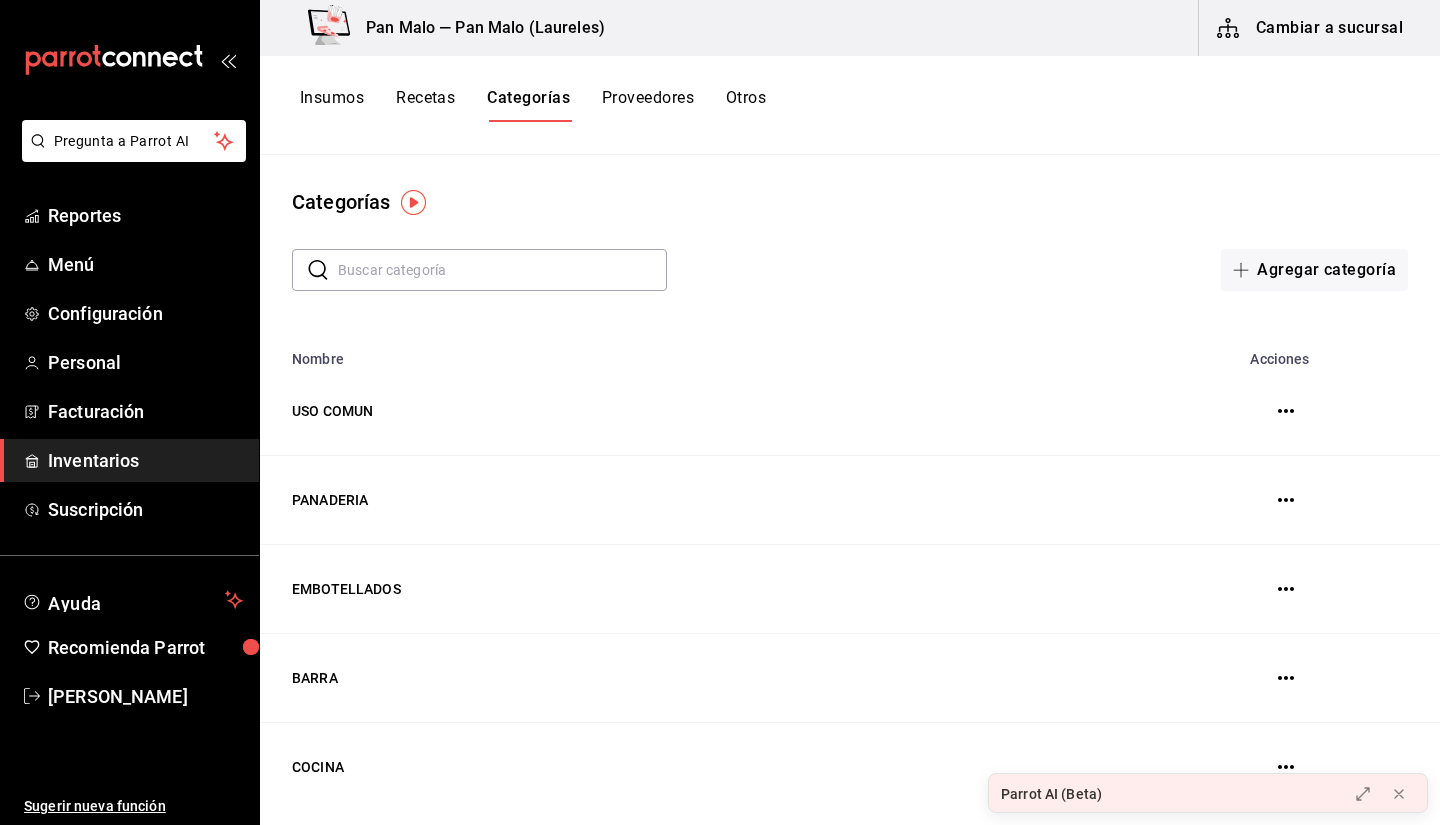 click on "Recetas" at bounding box center (425, 105) 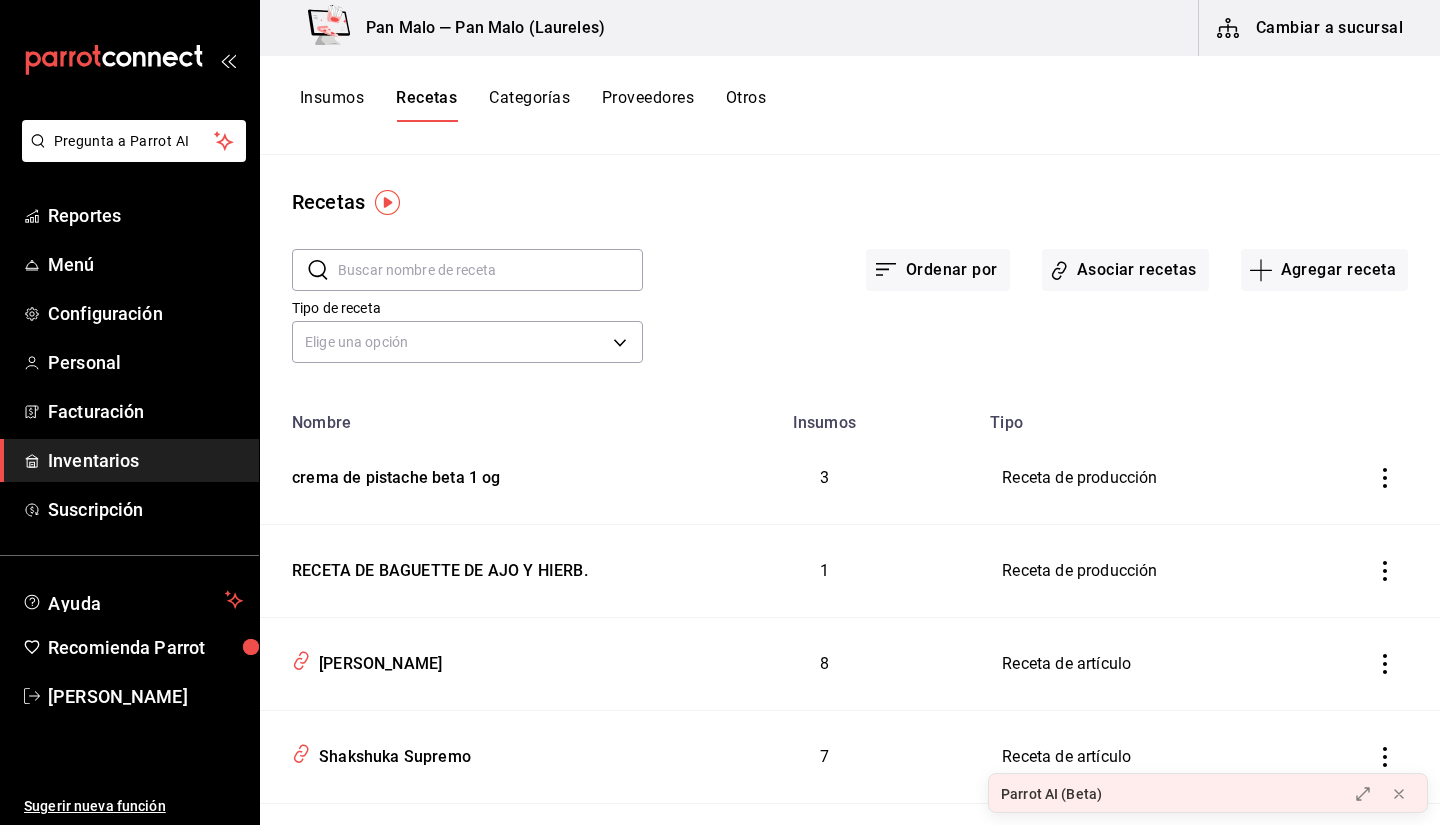 click at bounding box center (490, 270) 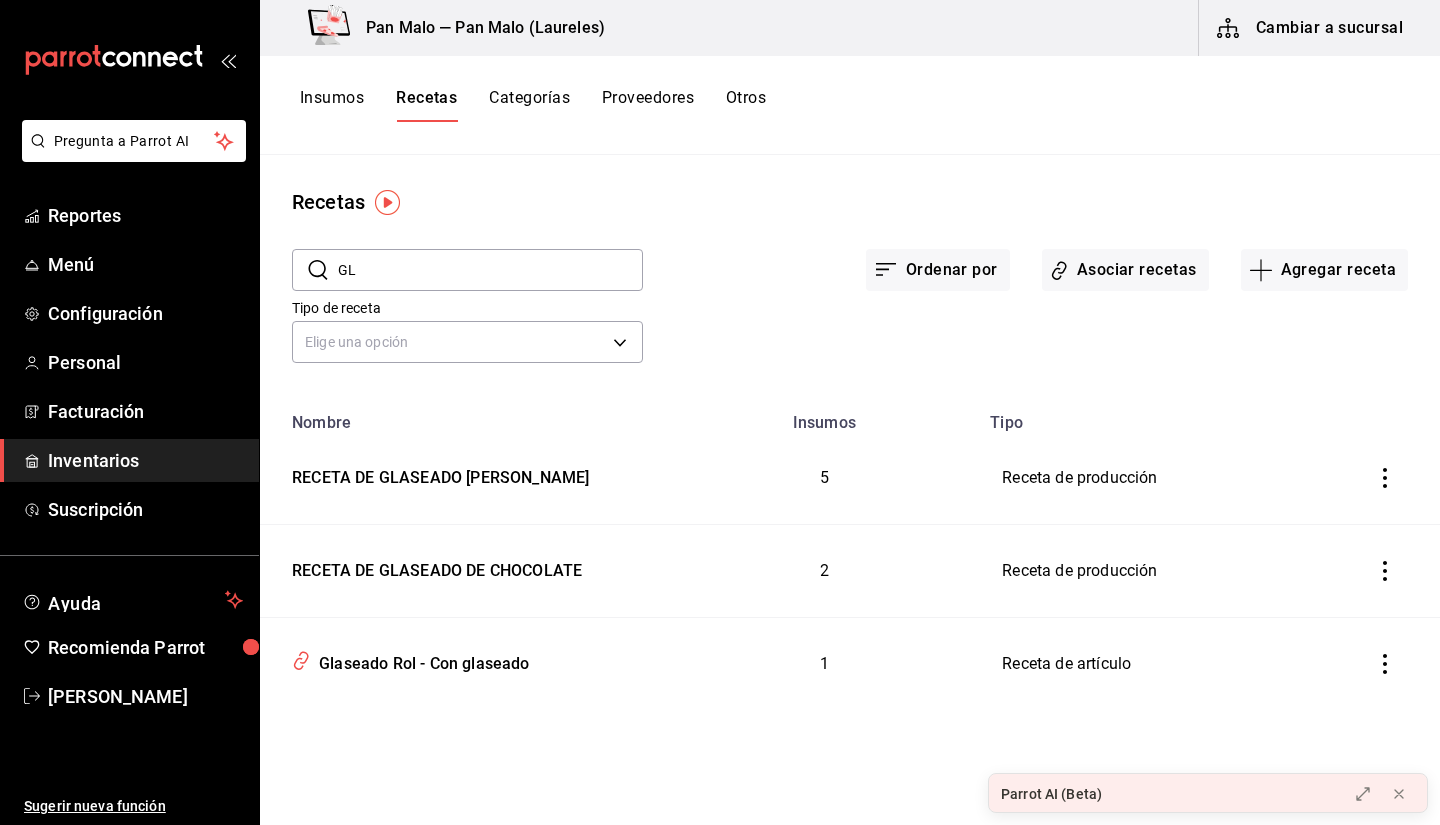 type on "G" 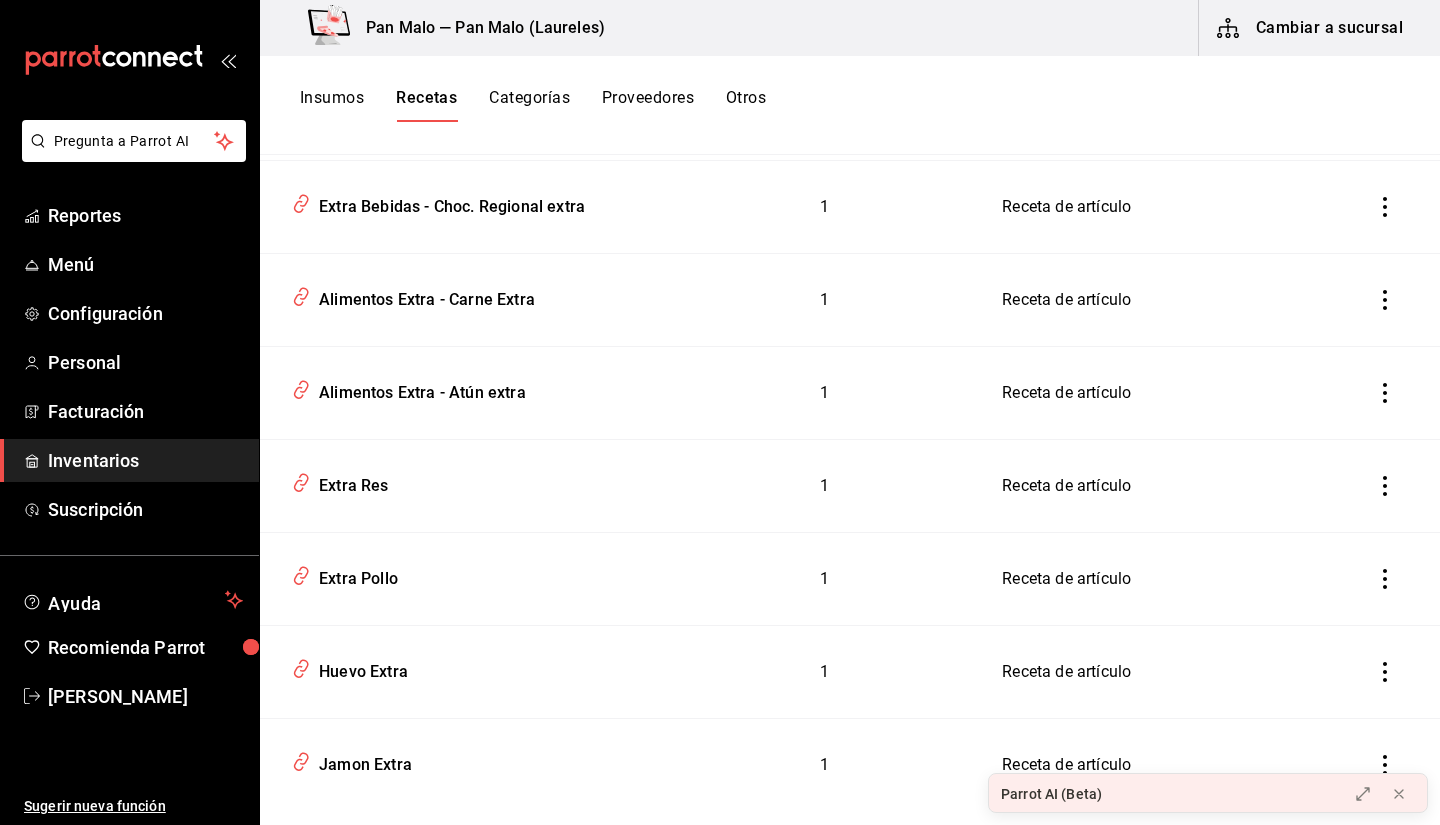 scroll, scrollTop: 0, scrollLeft: 0, axis: both 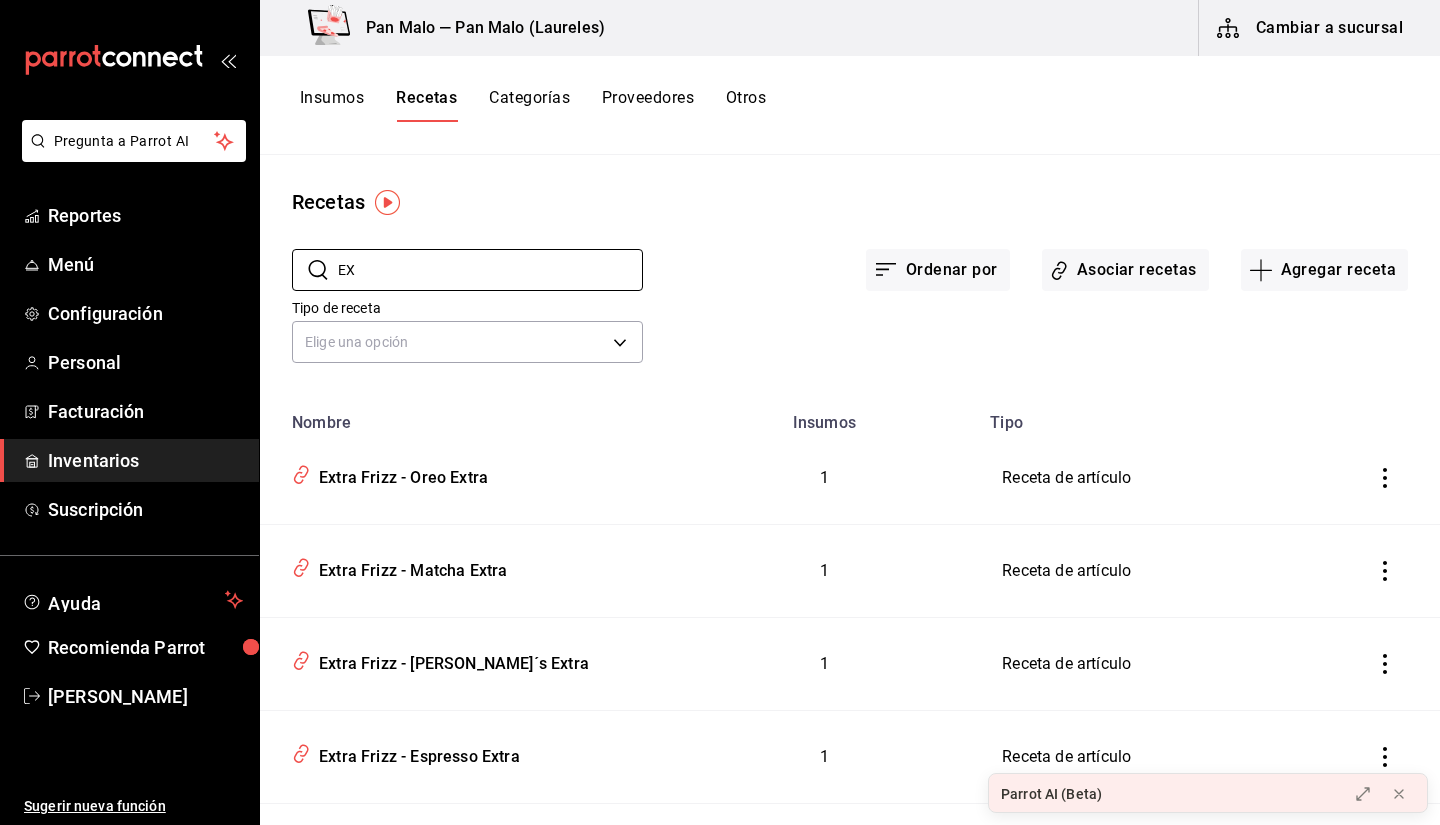 type on "E" 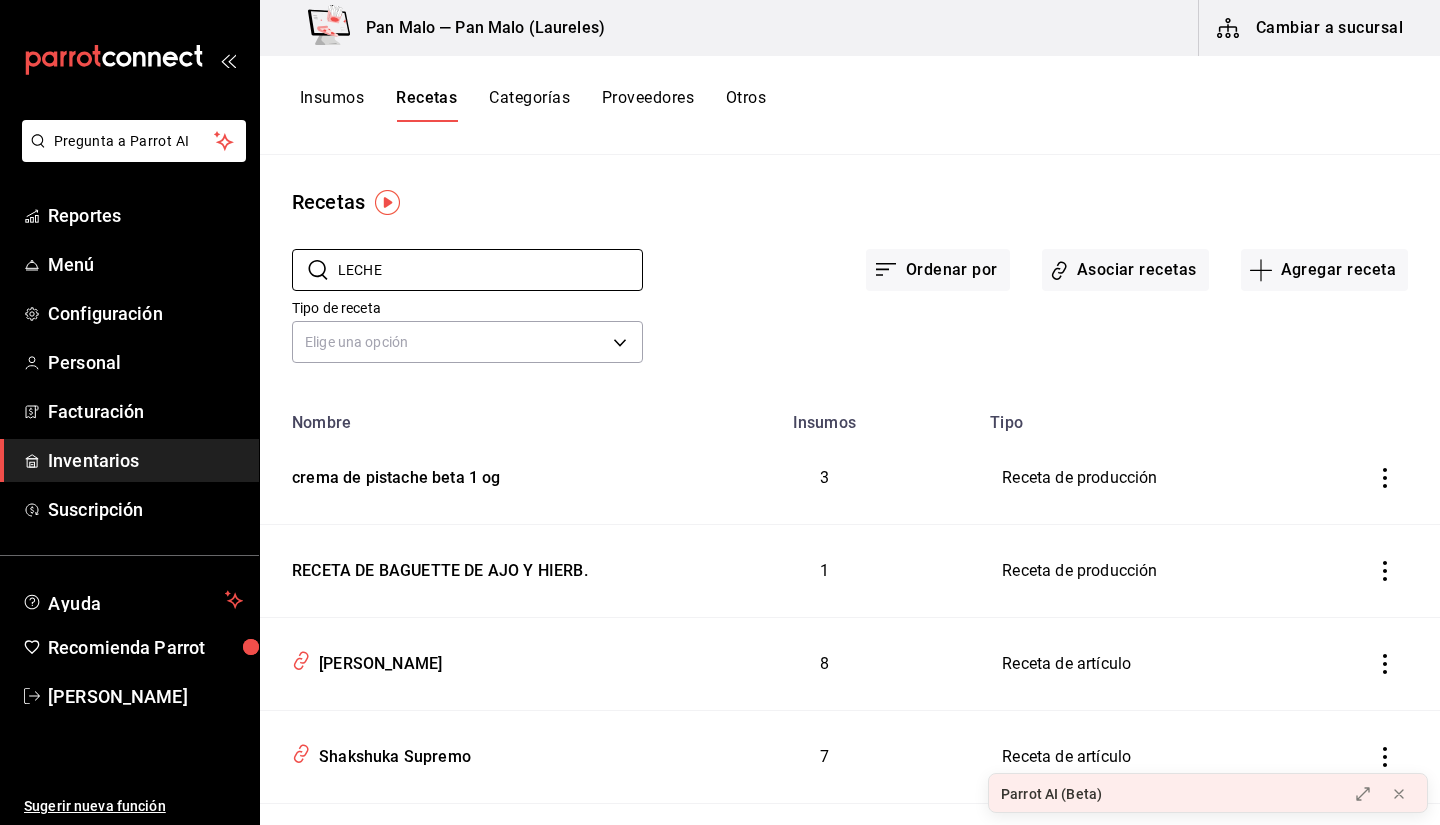 type on "LECHE" 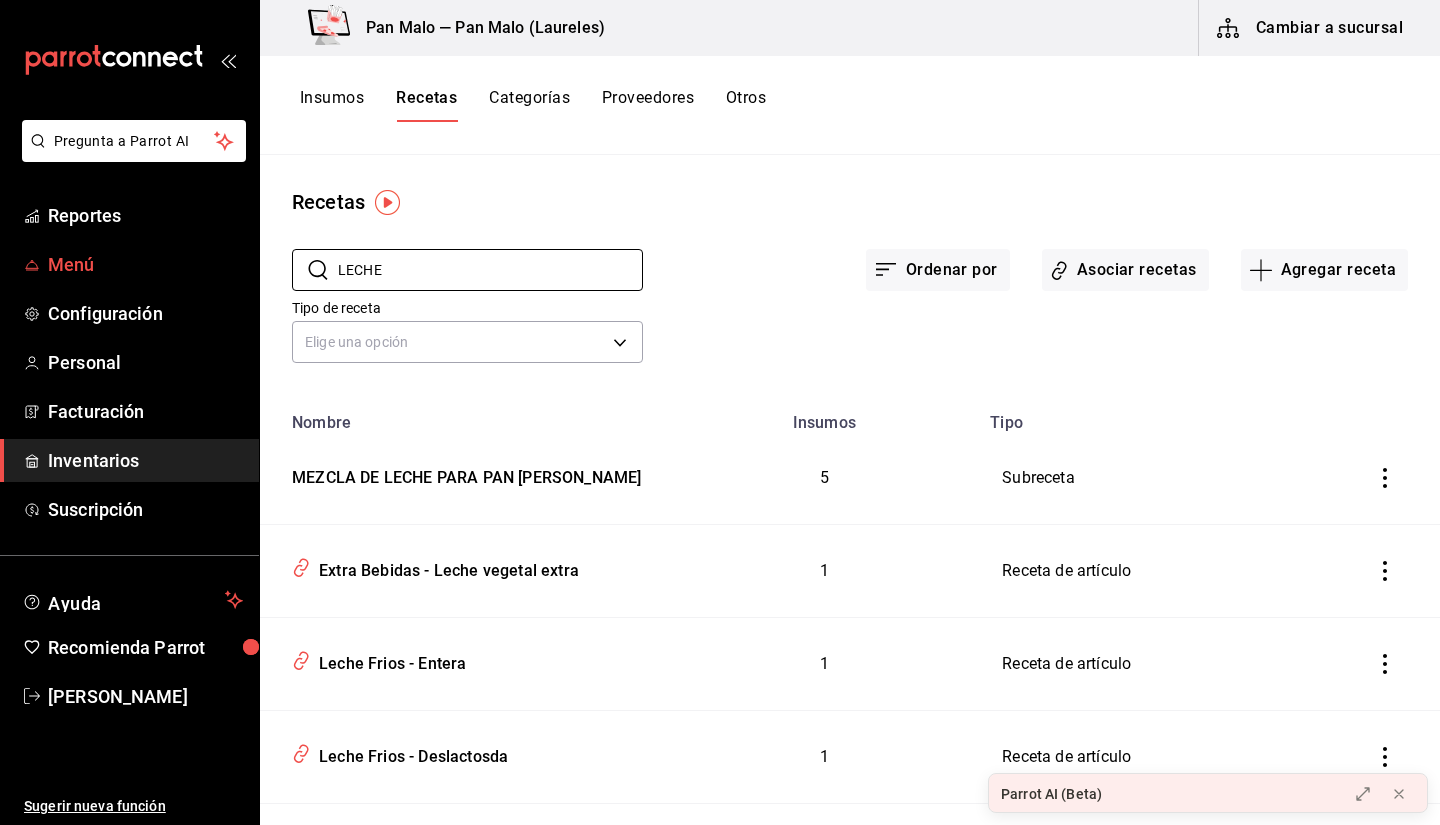 click on "Menú" at bounding box center [145, 264] 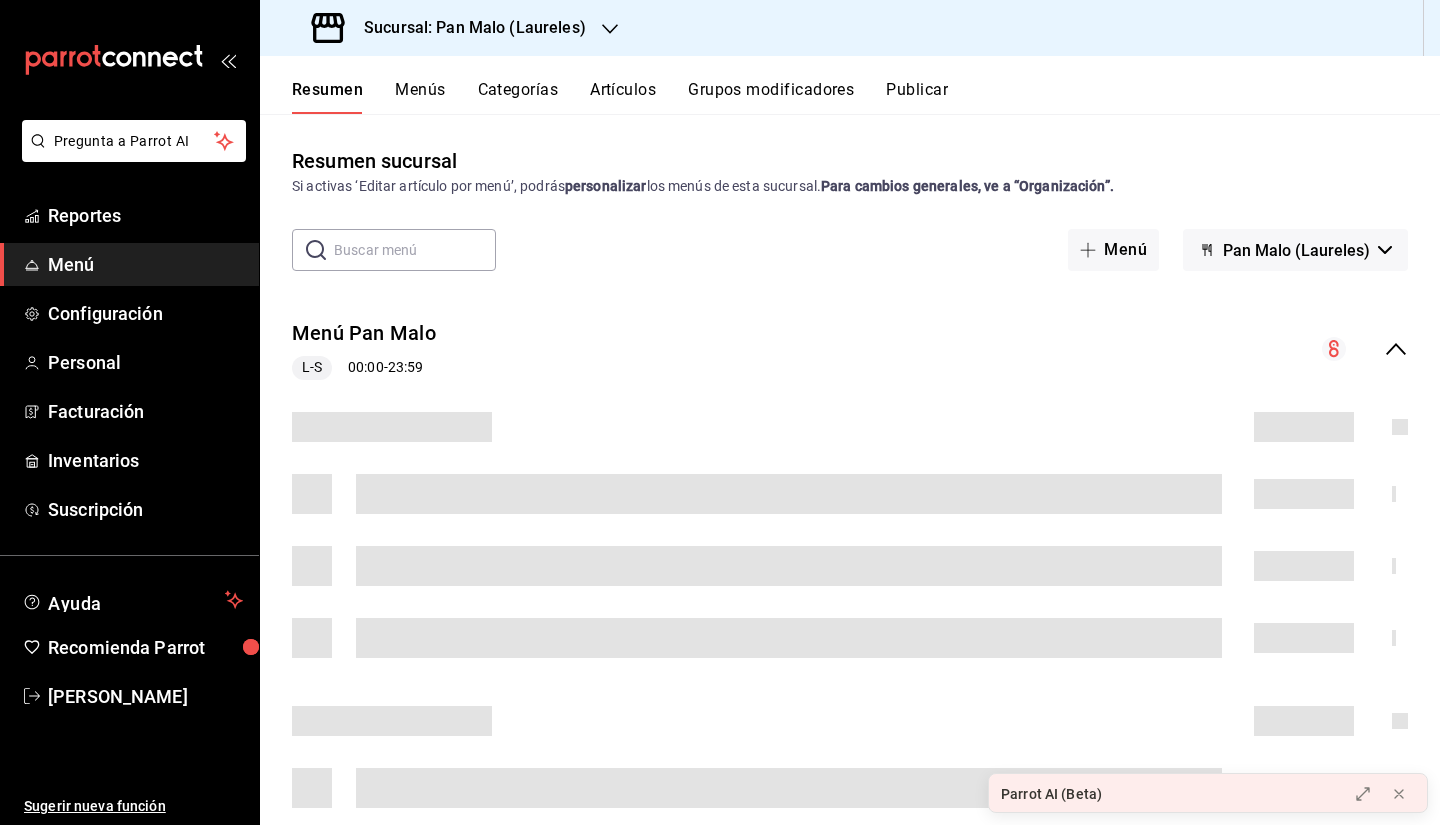 click on "Categorías" at bounding box center [518, 97] 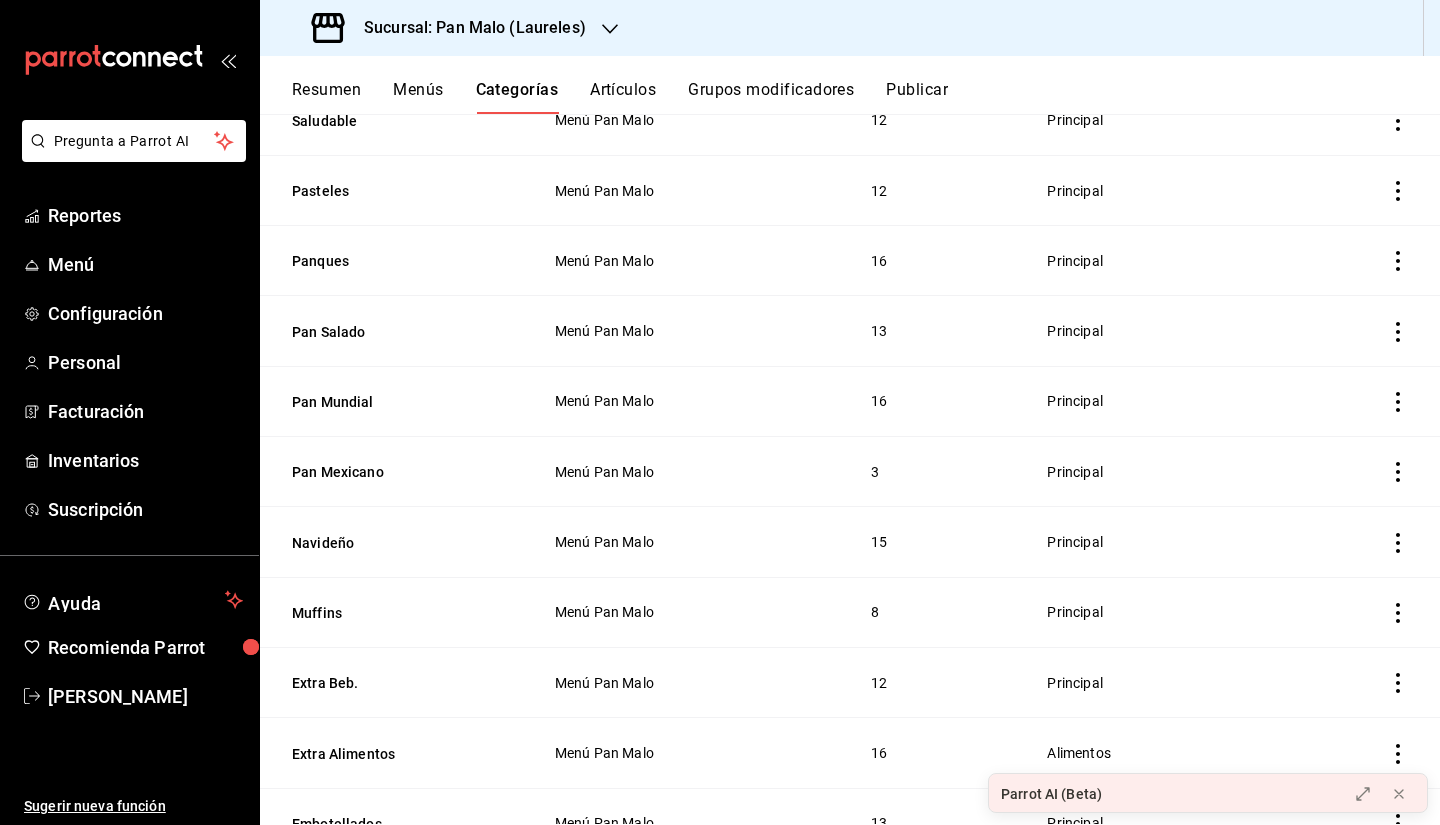 scroll, scrollTop: 0, scrollLeft: 0, axis: both 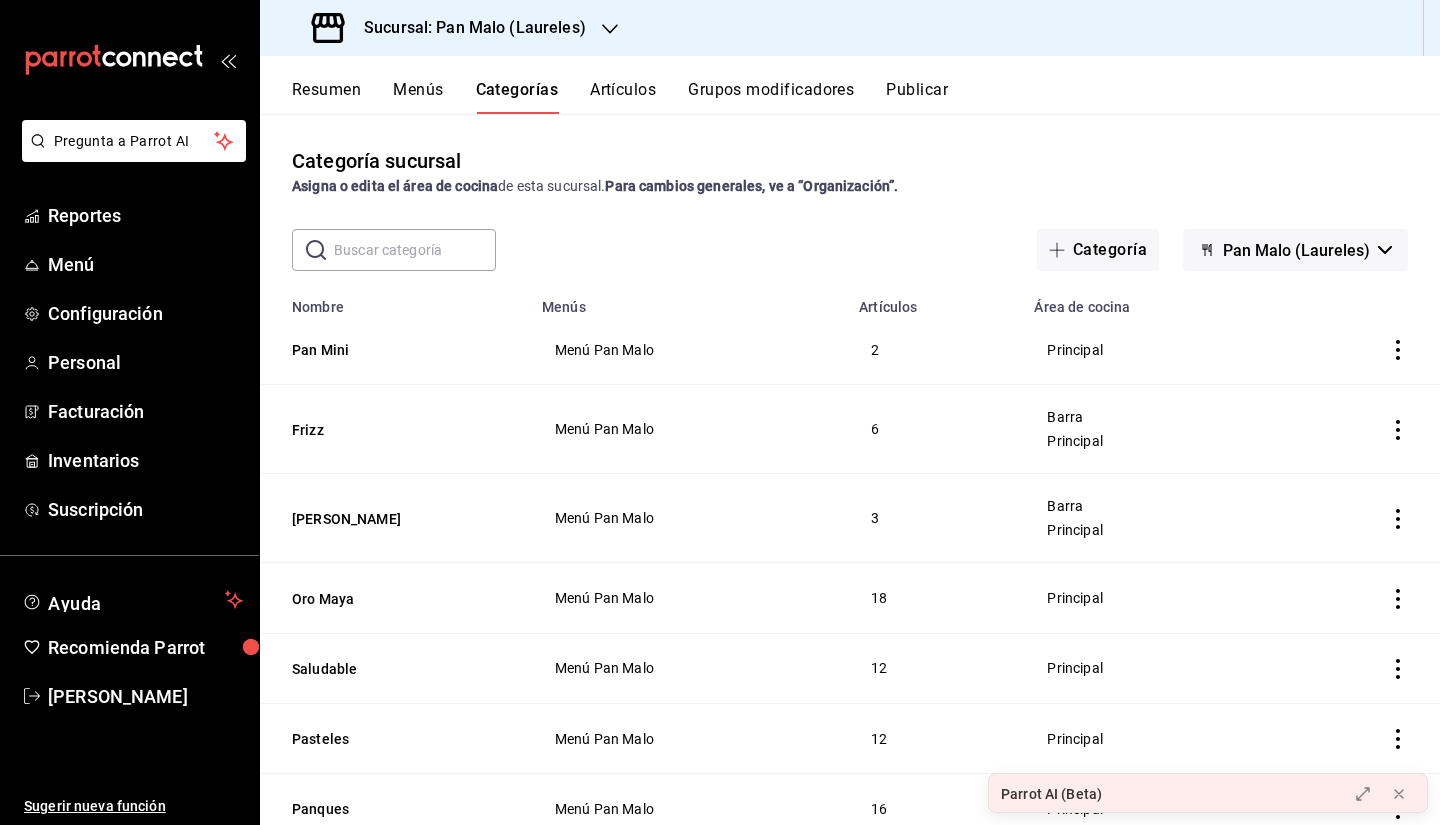 click on "Grupos modificadores" at bounding box center [771, 97] 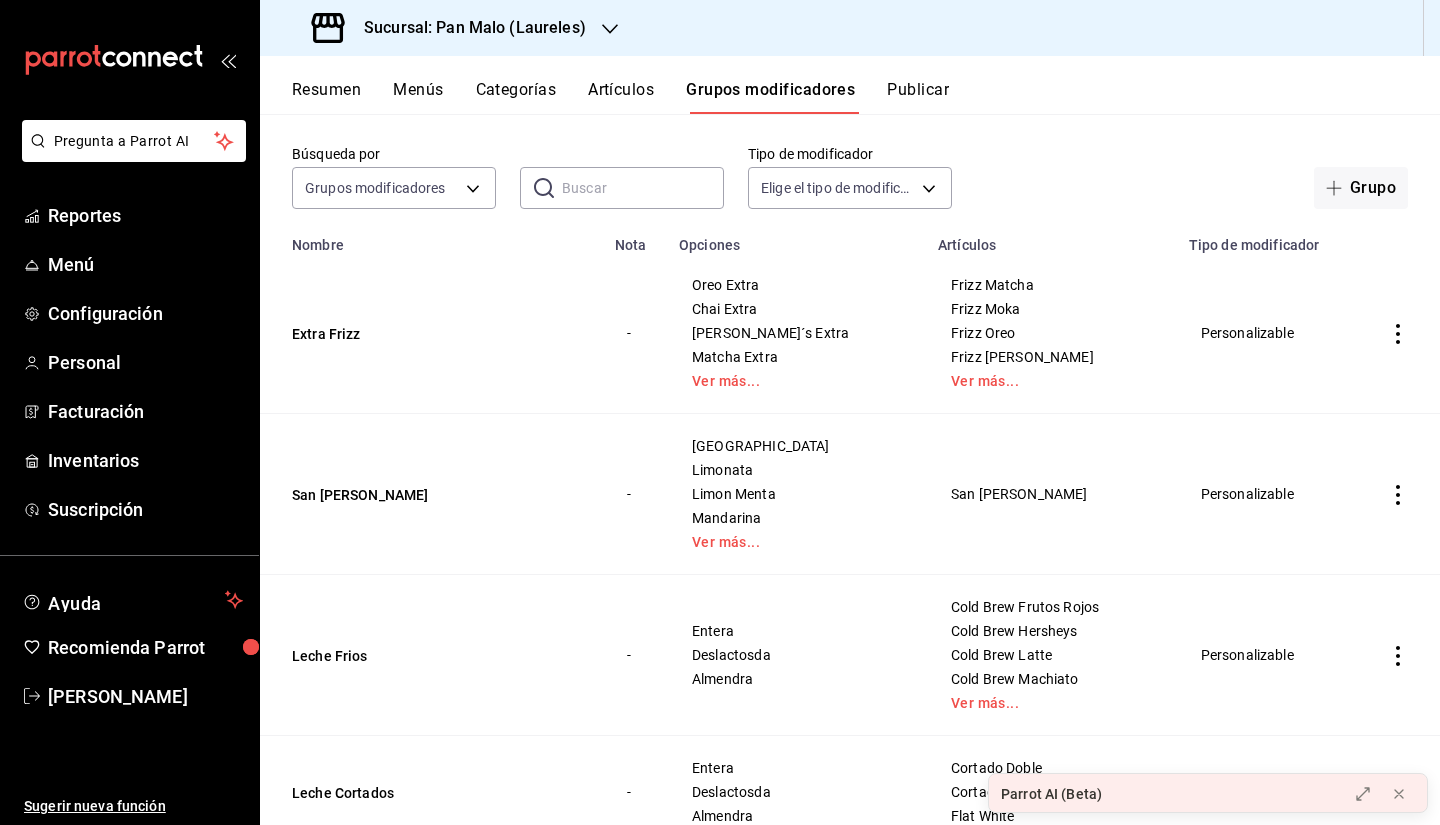 scroll, scrollTop: 100, scrollLeft: 0, axis: vertical 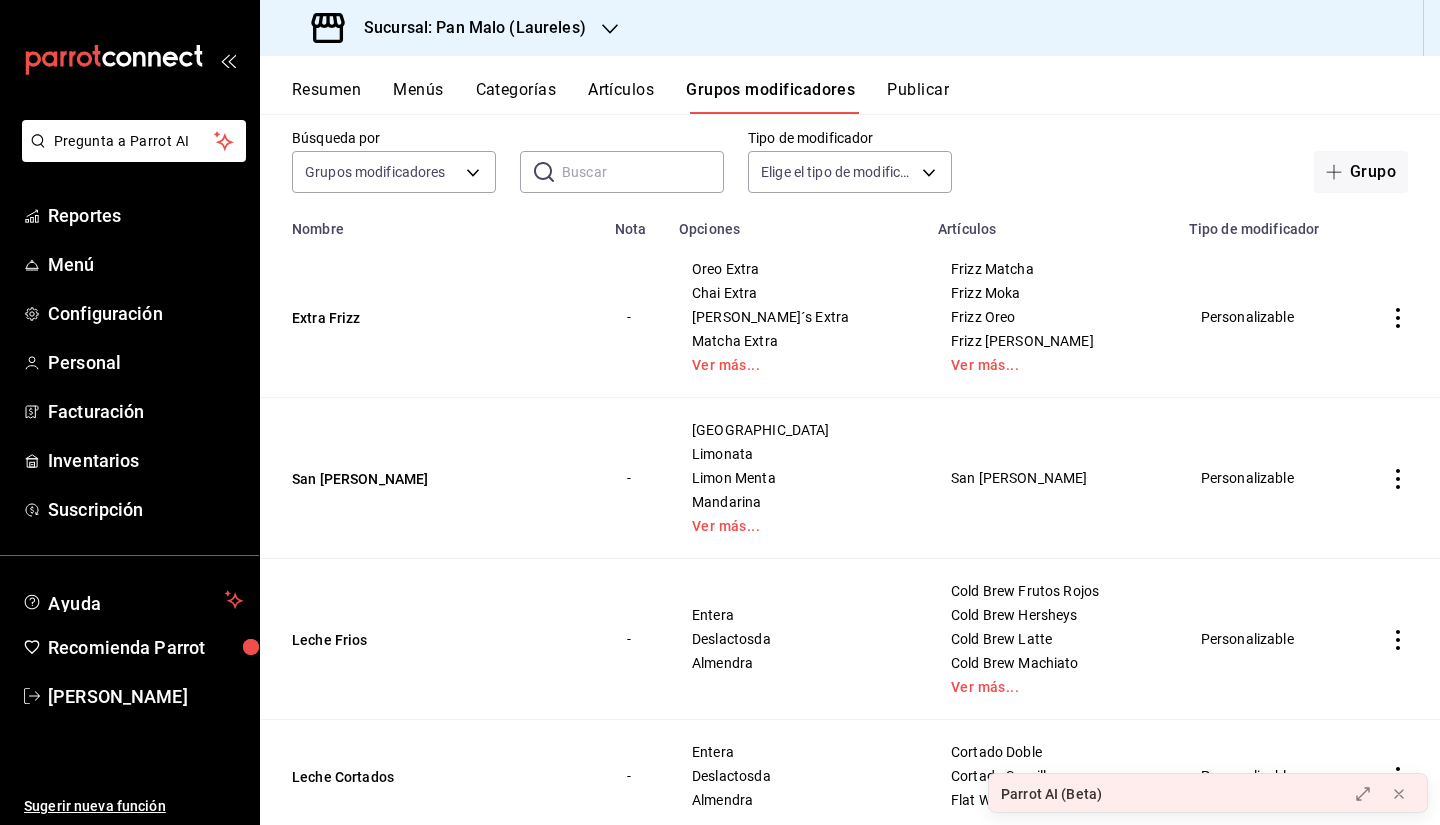 click 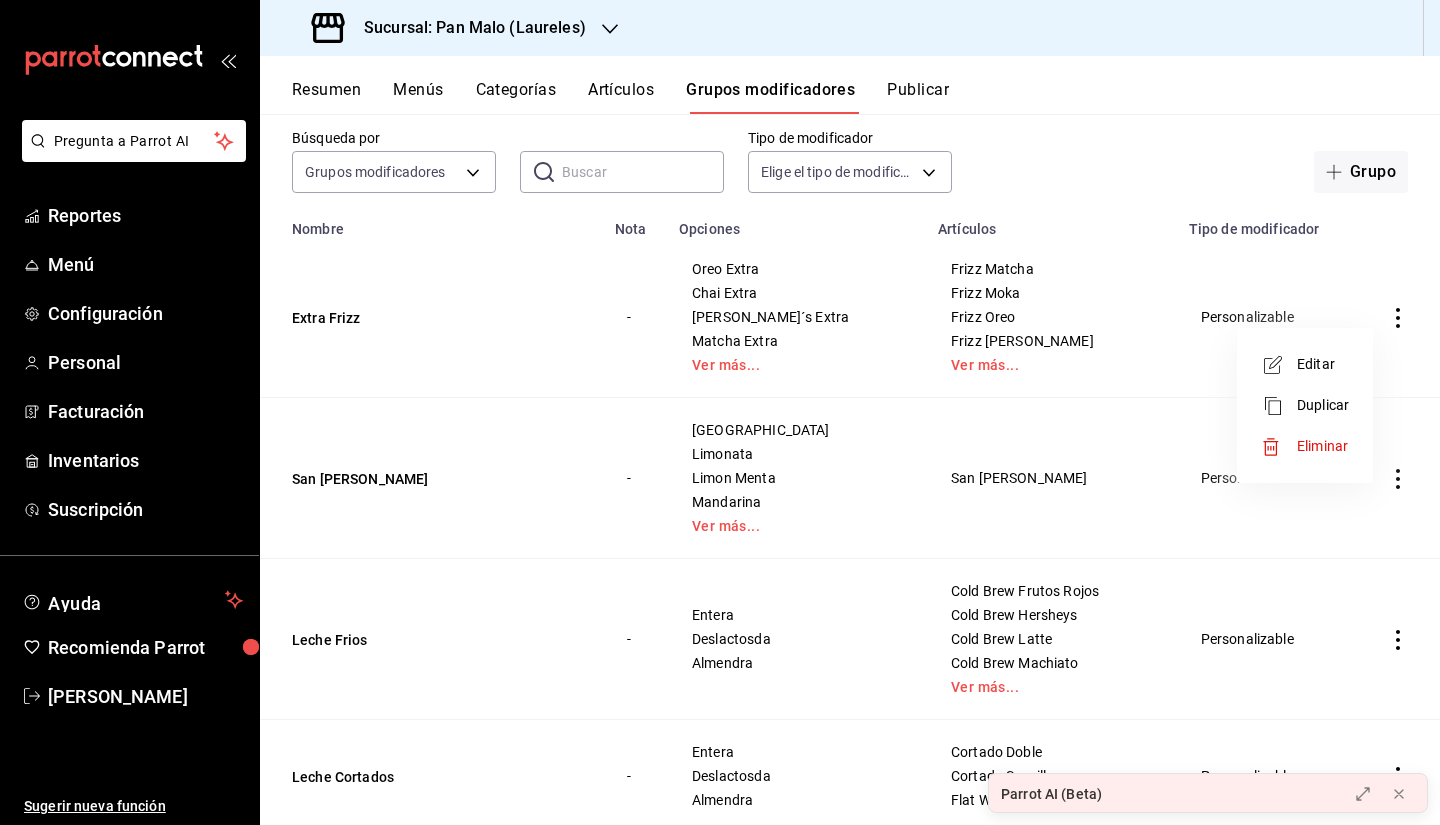 click on "Editar" at bounding box center [1323, 364] 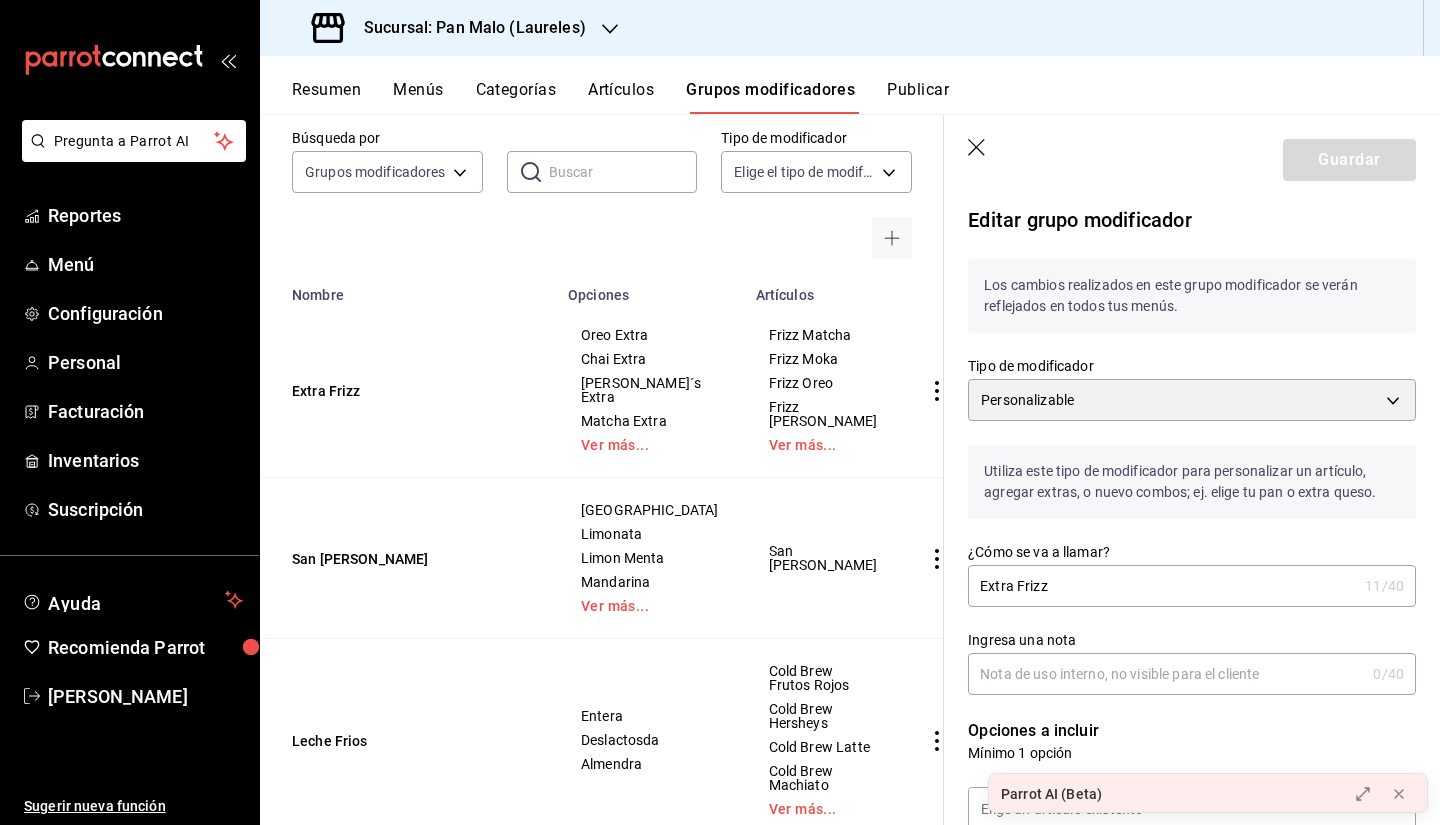 scroll, scrollTop: 621, scrollLeft: 0, axis: vertical 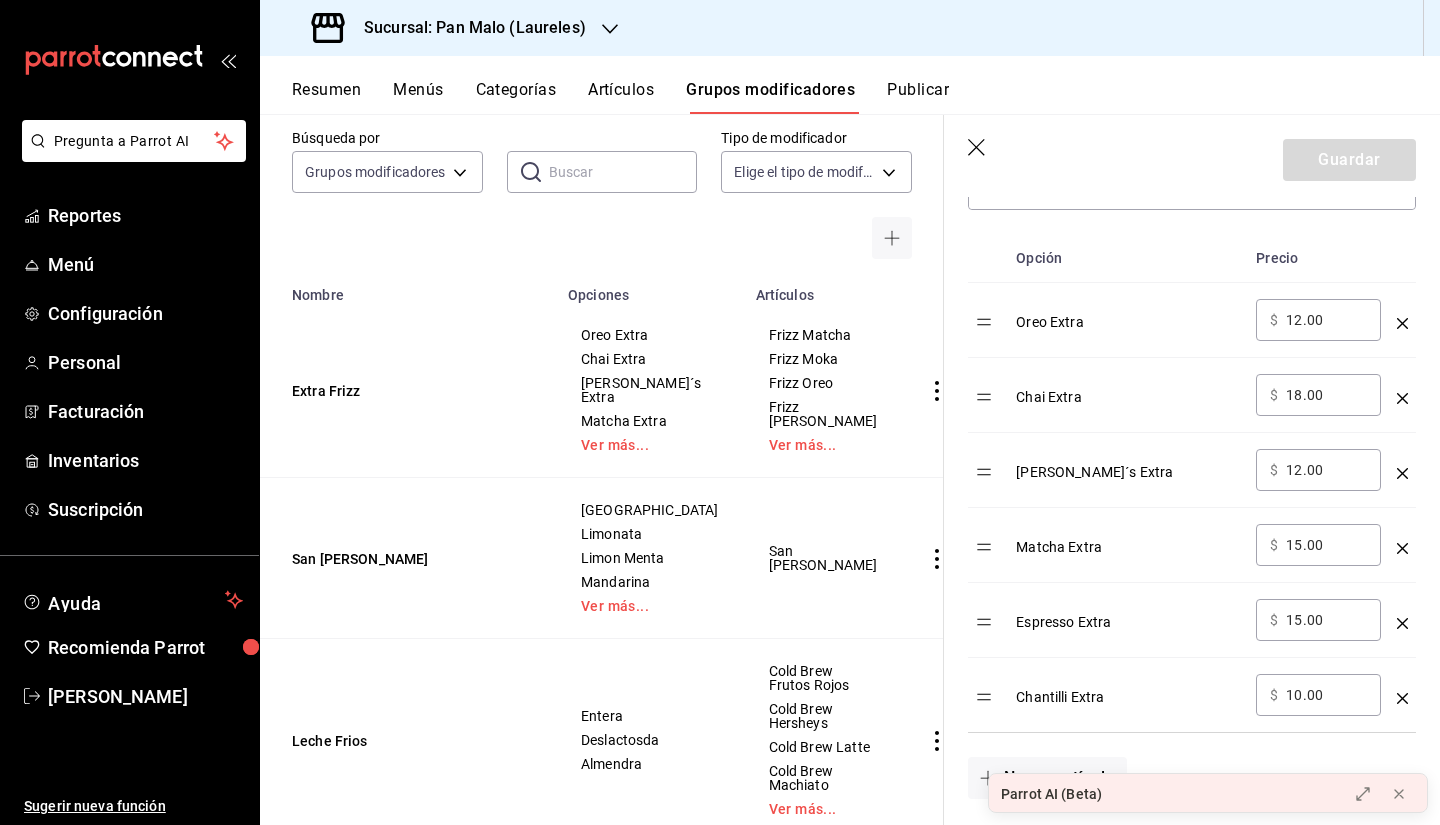 click on "Guardar" at bounding box center (1192, 156) 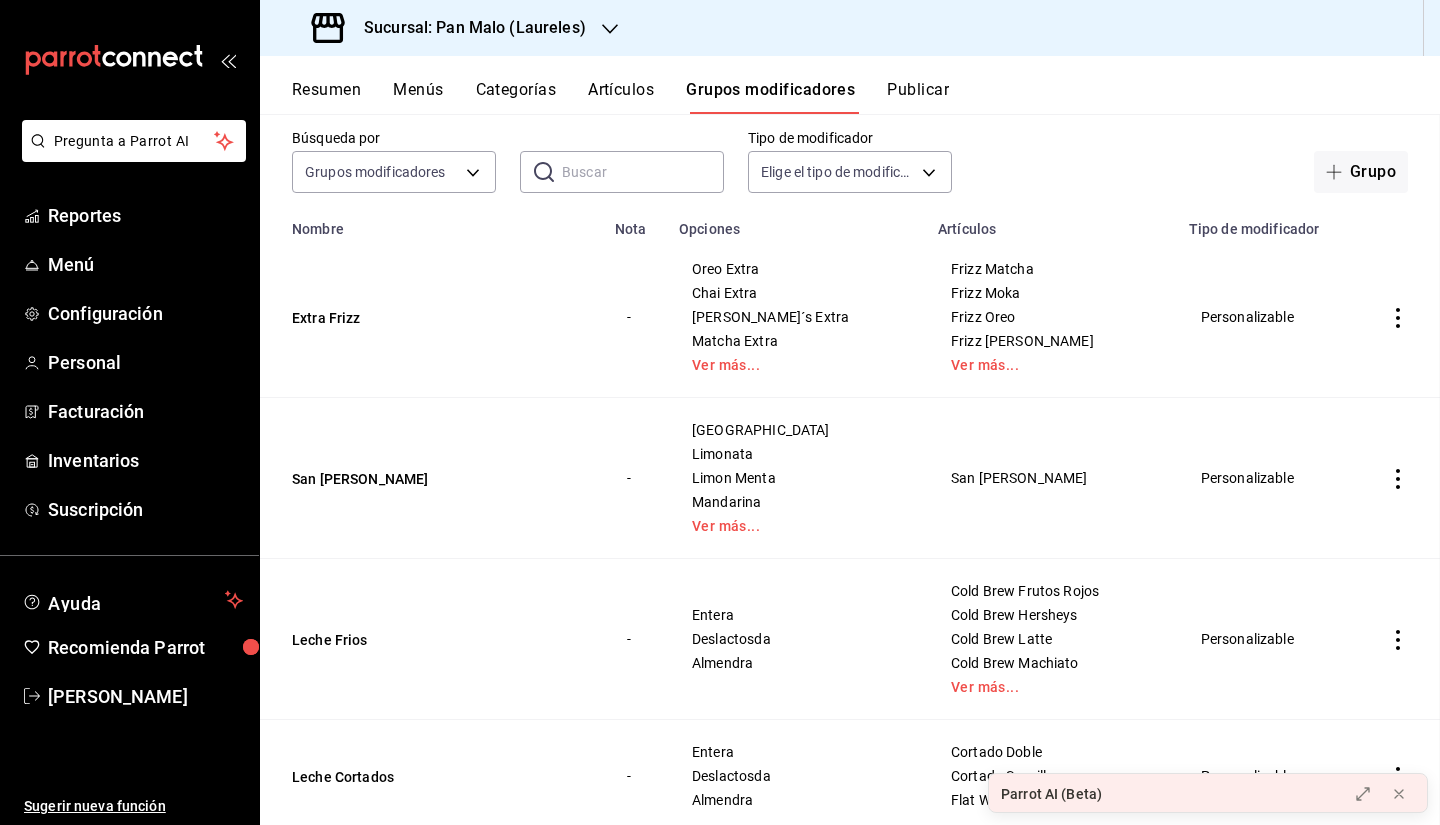 scroll, scrollTop: 0, scrollLeft: 0, axis: both 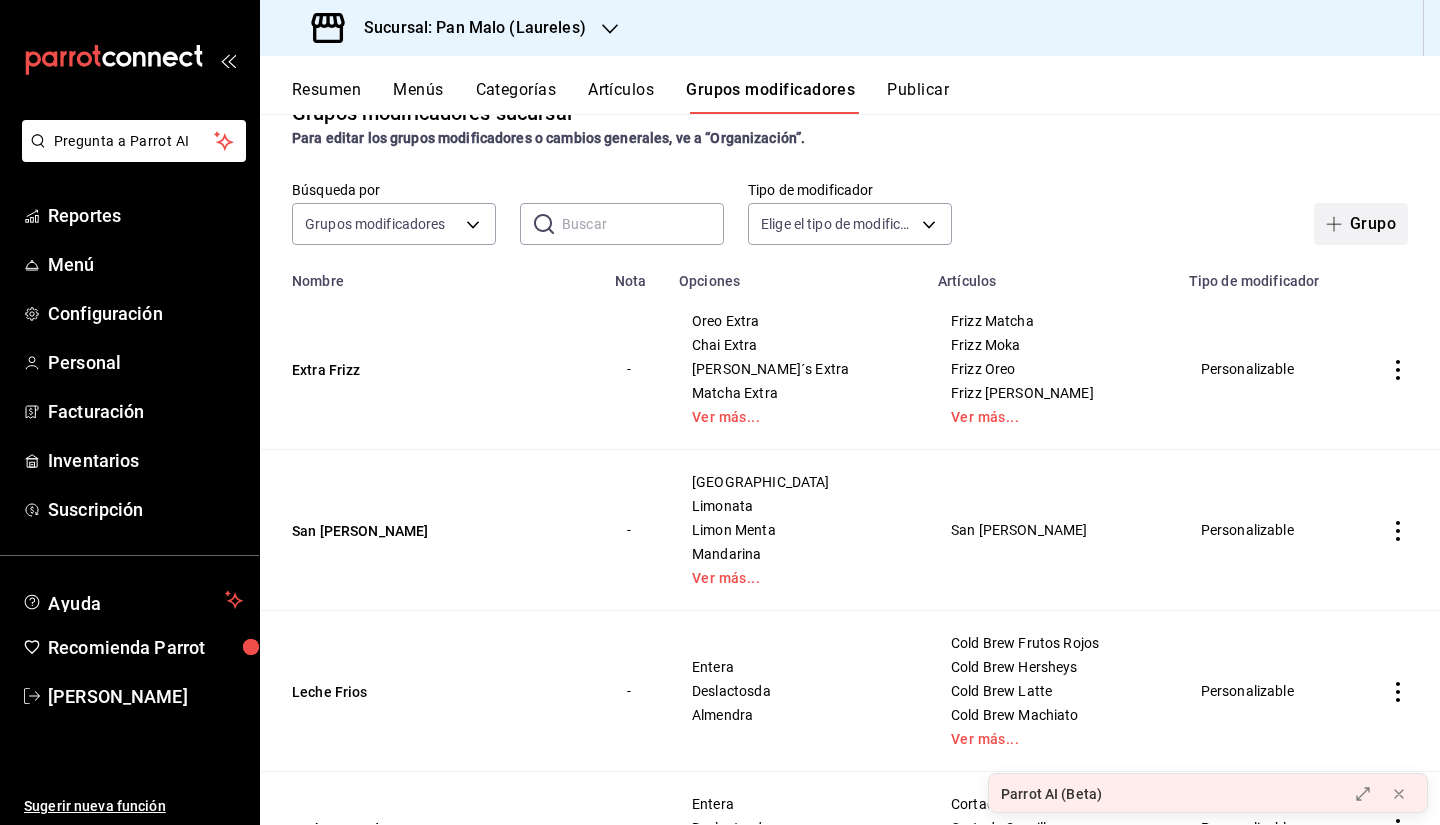 click on "Grupo" at bounding box center [1361, 224] 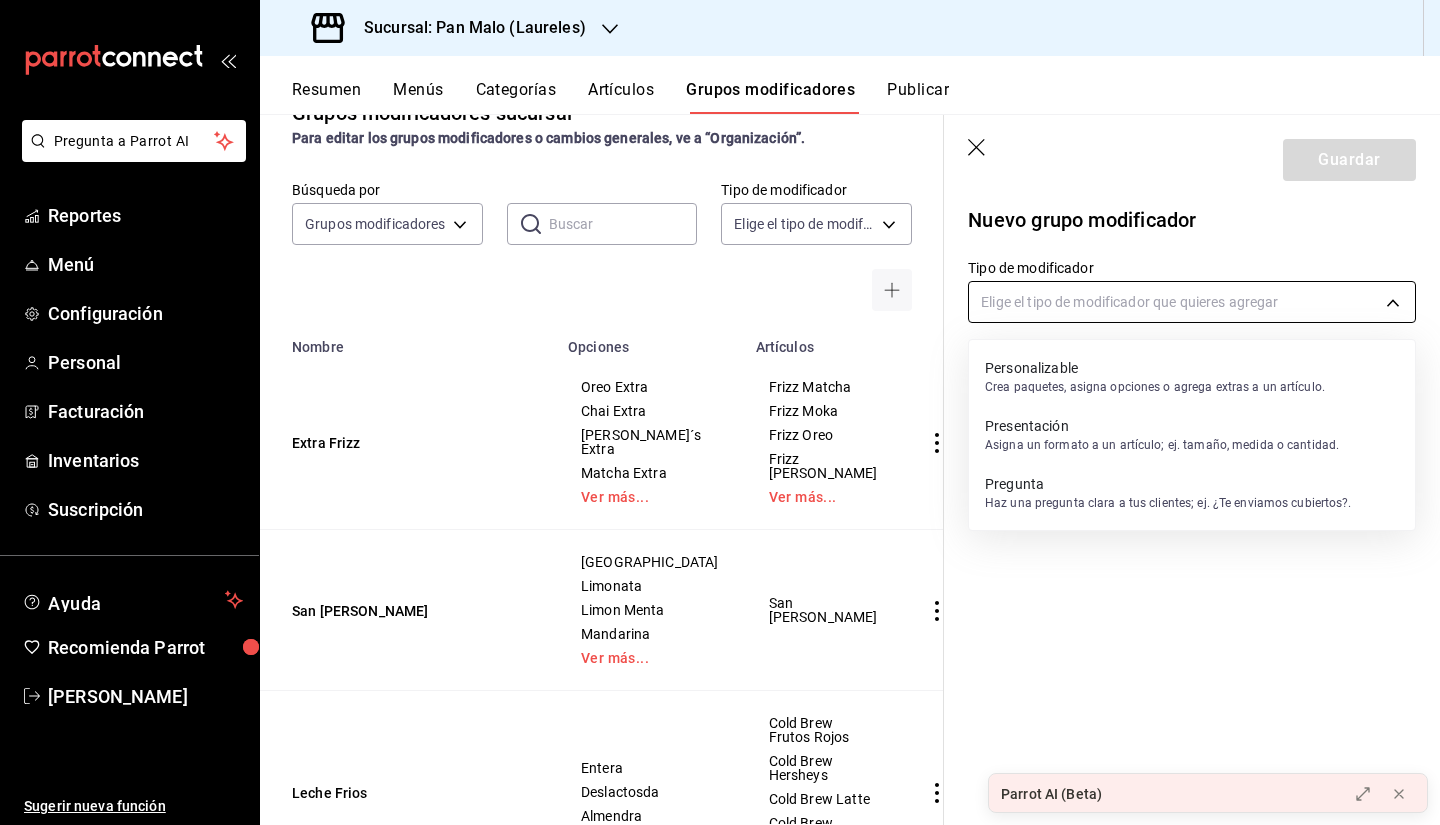 click on "Pregunta a Parrot AI Reportes   Menú   Configuración   Personal   Facturación   Inventarios   Suscripción   Ayuda Recomienda Parrot   [PERSON_NAME]   Sugerir nueva función   Sucursal: Pan Malo (Laureles) Resumen Menús Categorías Artículos Grupos modificadores Publicar Grupos modificadores sucursal Para editar los grupos modificadores o cambios generales, ve a “Organización”. Búsqueda por Grupos modificadores GROUP ​ ​ Tipo de modificador Elige el tipo de modificador Nombre Opciones Artículos Extra Frizz Oreo Extra Chai Extra [PERSON_NAME]´s Extra Matcha Extra Ver más... Frizz Matcha Frizz Moka Frizz Oreo Frizz Oreo Moka Ver más... San [PERSON_NAME] Granada Limonata Limon Menta Mandarina Ver más... San [PERSON_NAME] Leche Frios Entera Deslactosda Almendra Cold Brew Frutos Rojos Cold Brew Hersheys Cold Brew Latte Cold Brew Machiato Ver más... Leche Cortados Entera Deslactosda Almendra Cortado Doble Cortado Sencillo Flat [PERSON_NAME] Pan Muerto T Ajonjoli Azucarado - Relleno Pan M. Cajeta Avellana -" at bounding box center (720, 412) 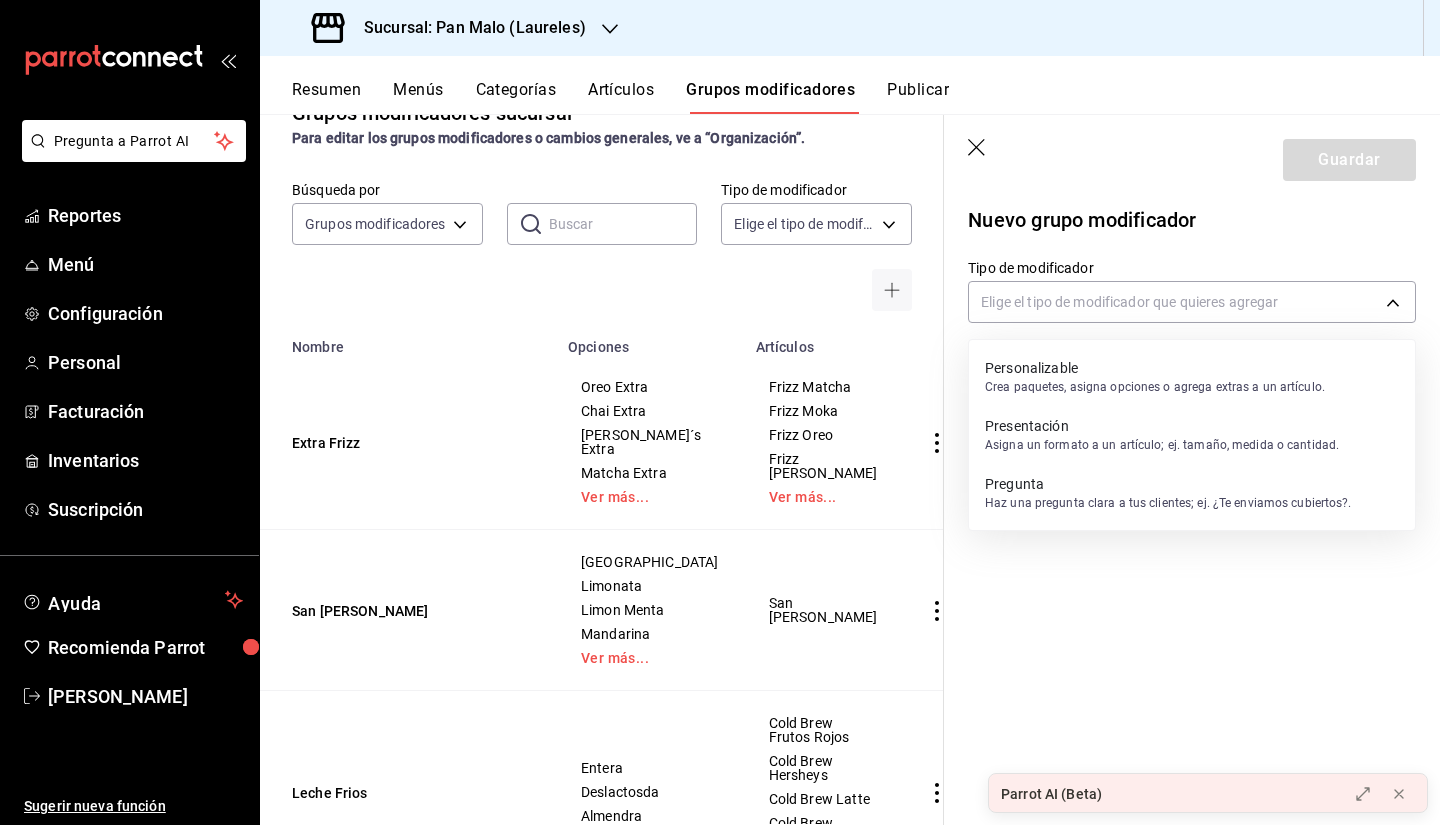 click on "Haz una pregunta clara a tus clientes; ej. ¿Te enviamos cubiertos?." at bounding box center (1168, 503) 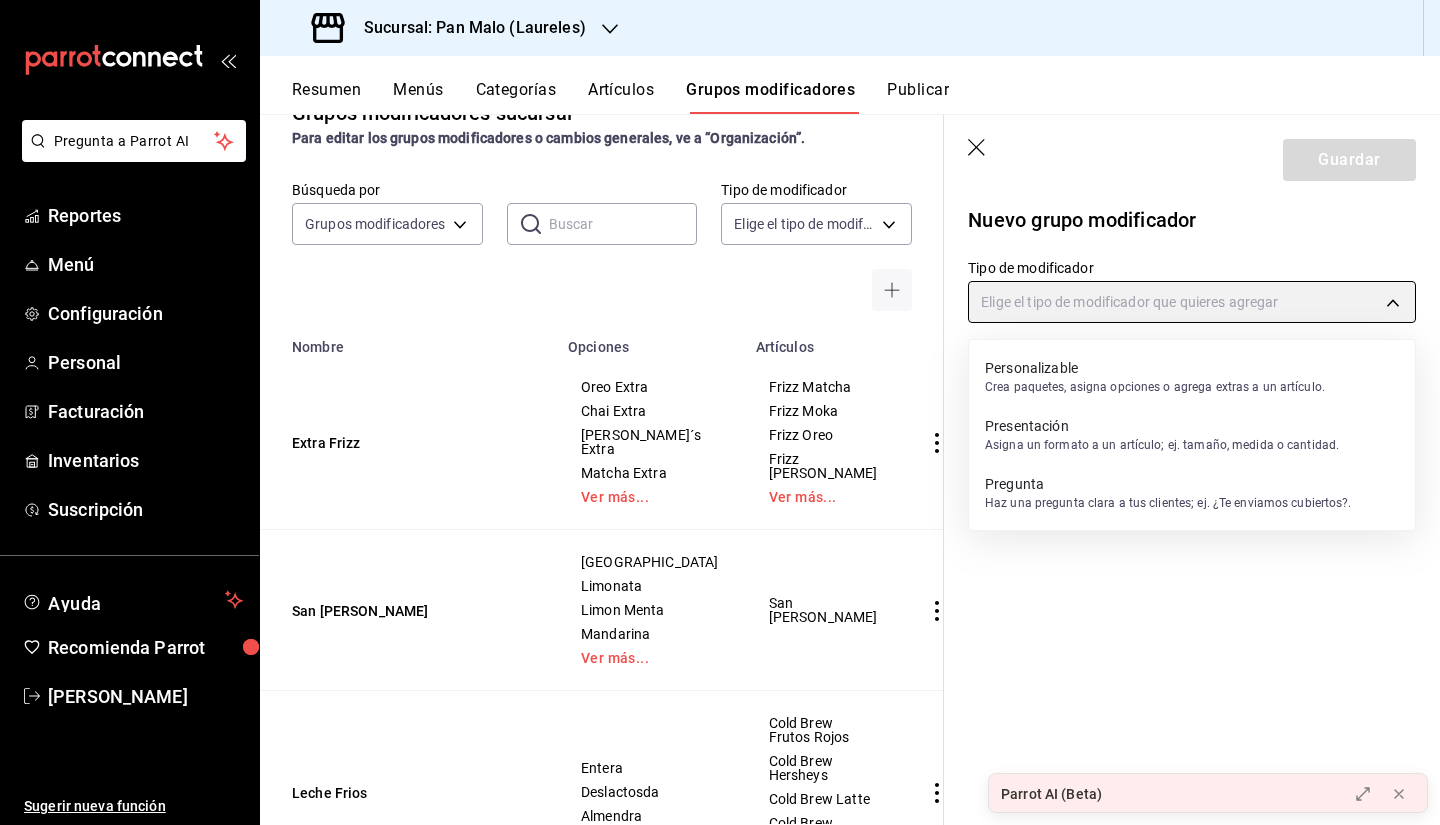 type on "QUESTION" 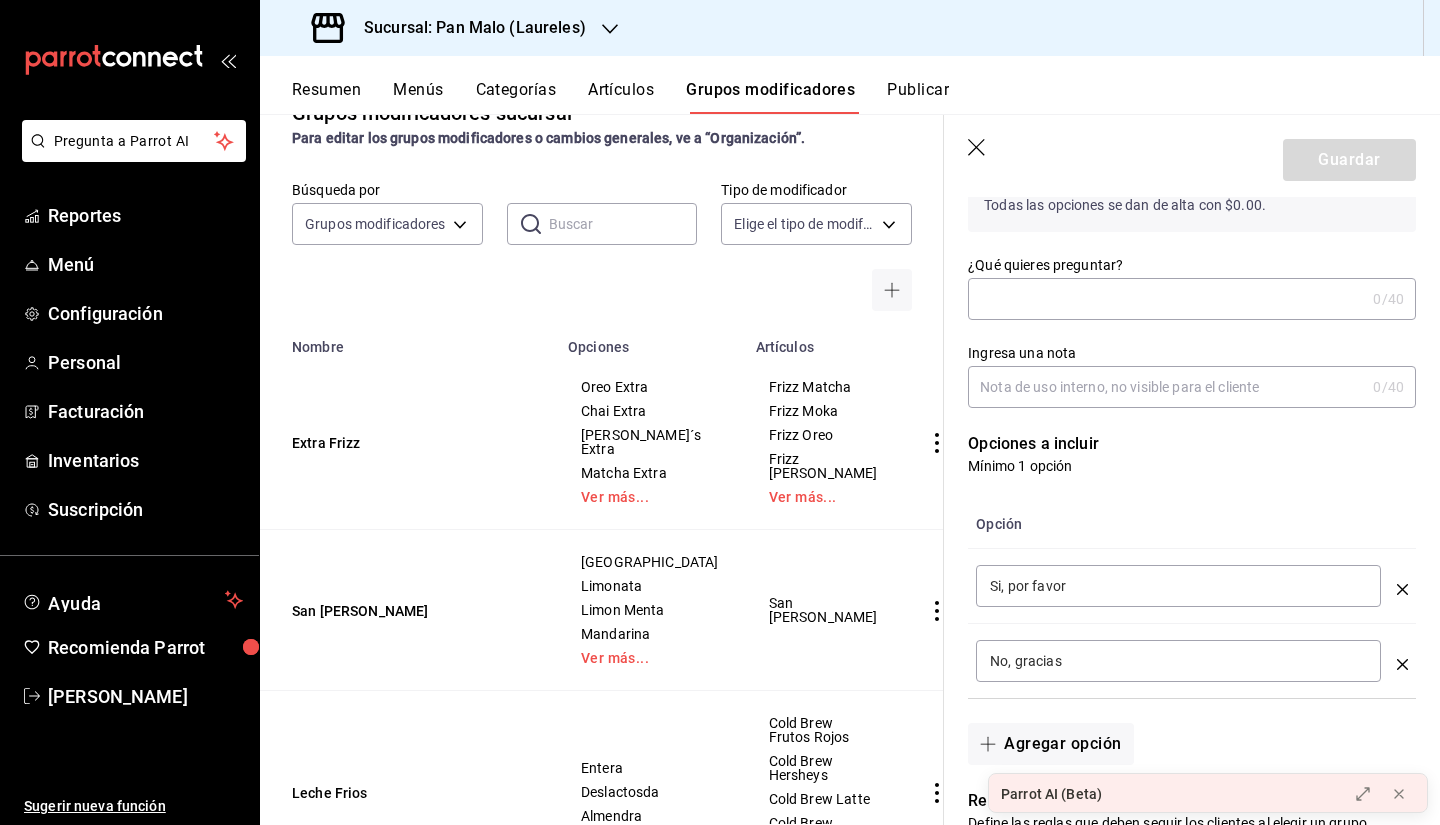 scroll, scrollTop: 215, scrollLeft: 0, axis: vertical 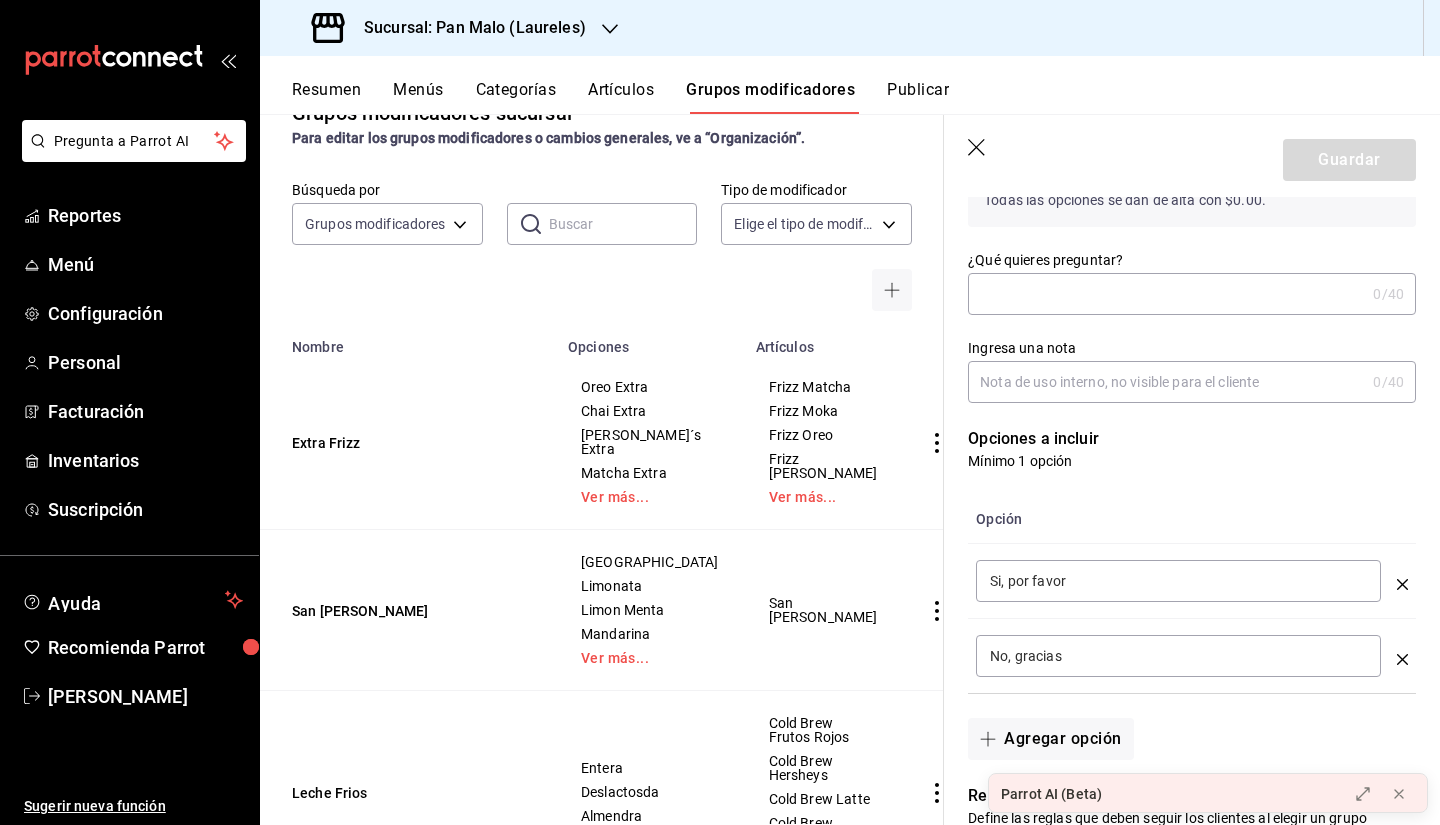 click on "¿Qué quieres preguntar?" at bounding box center (1166, 294) 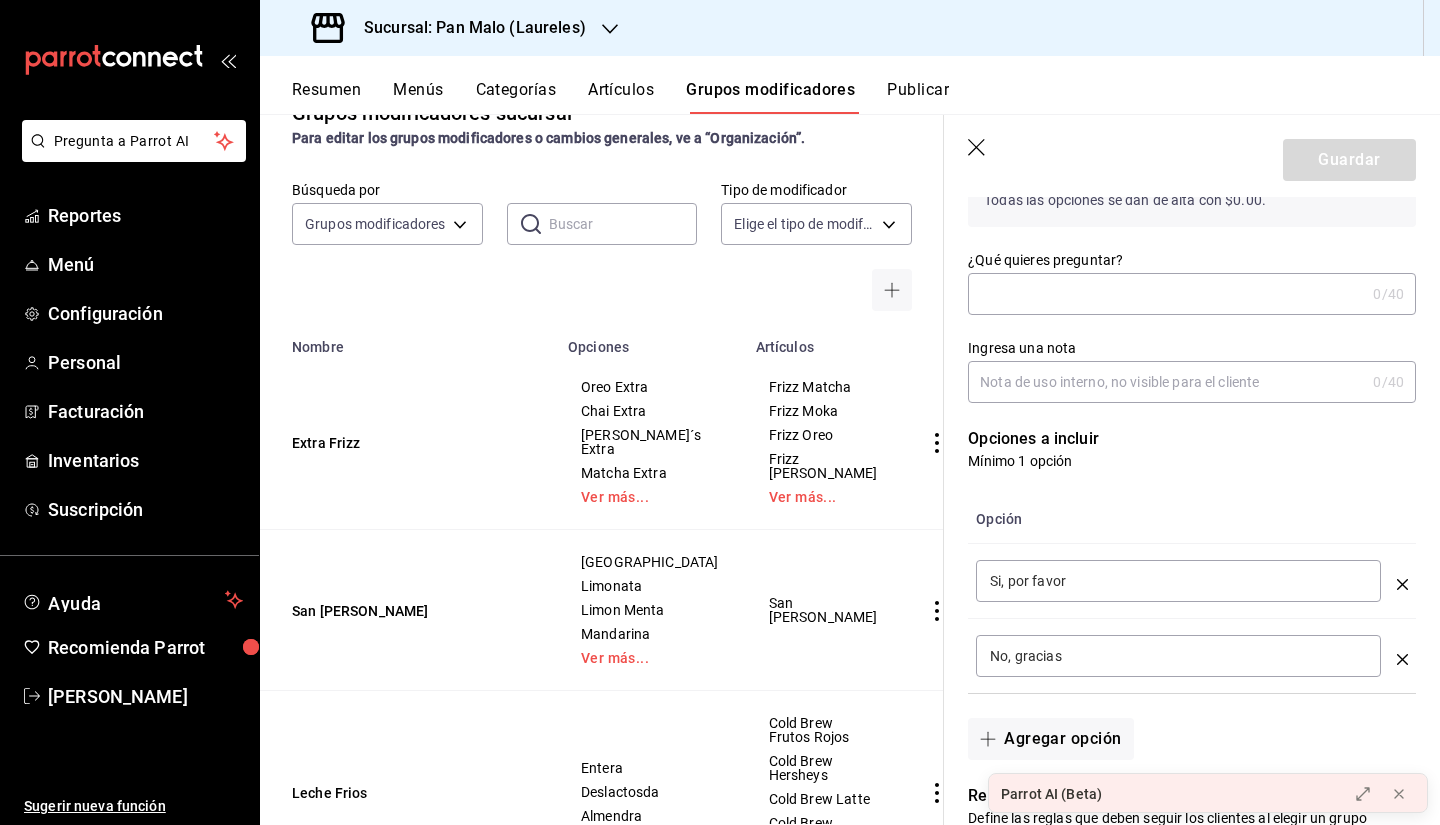 type on "G" 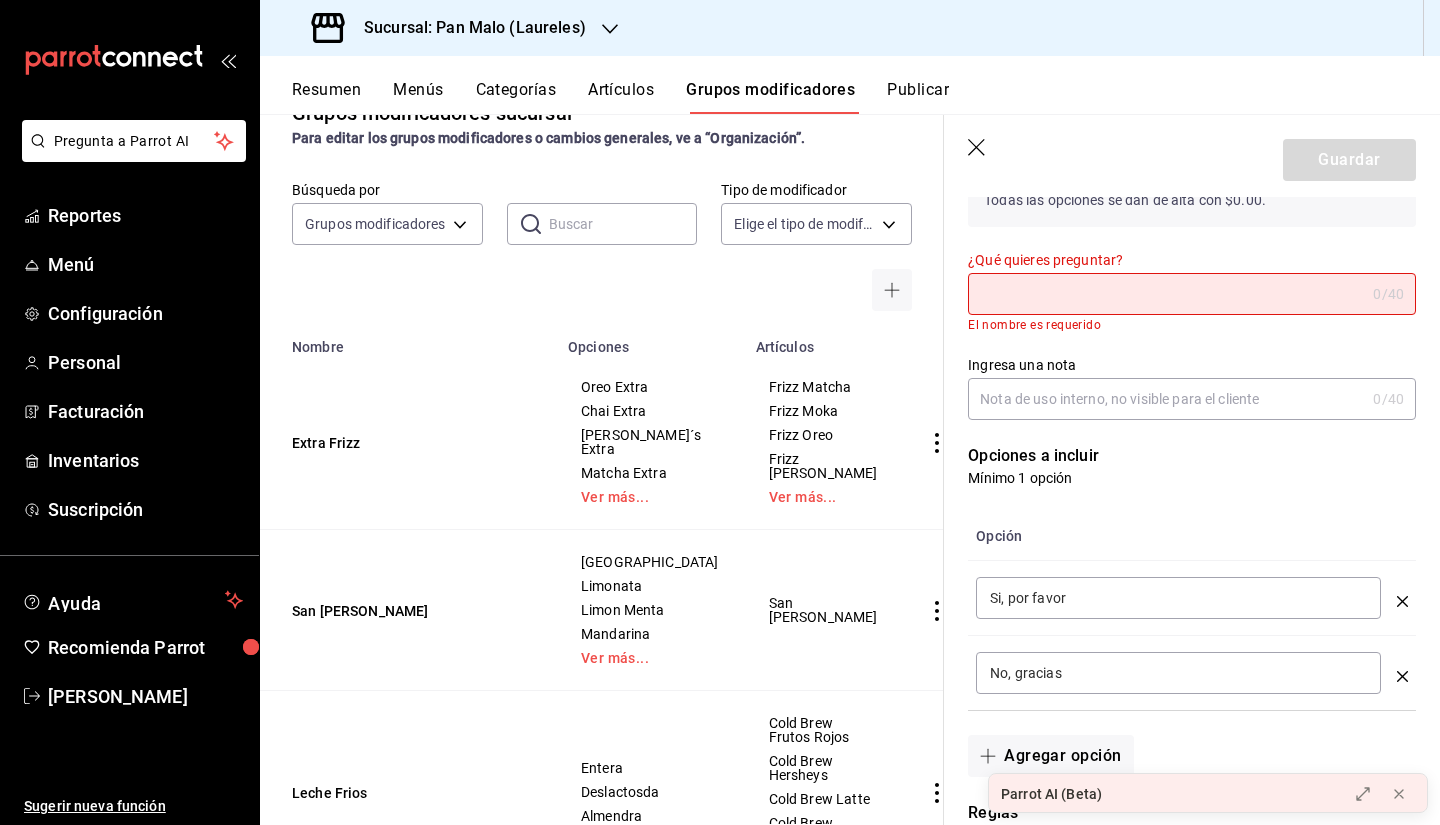 click on "¿Qué quieres preguntar?" at bounding box center [1166, 294] 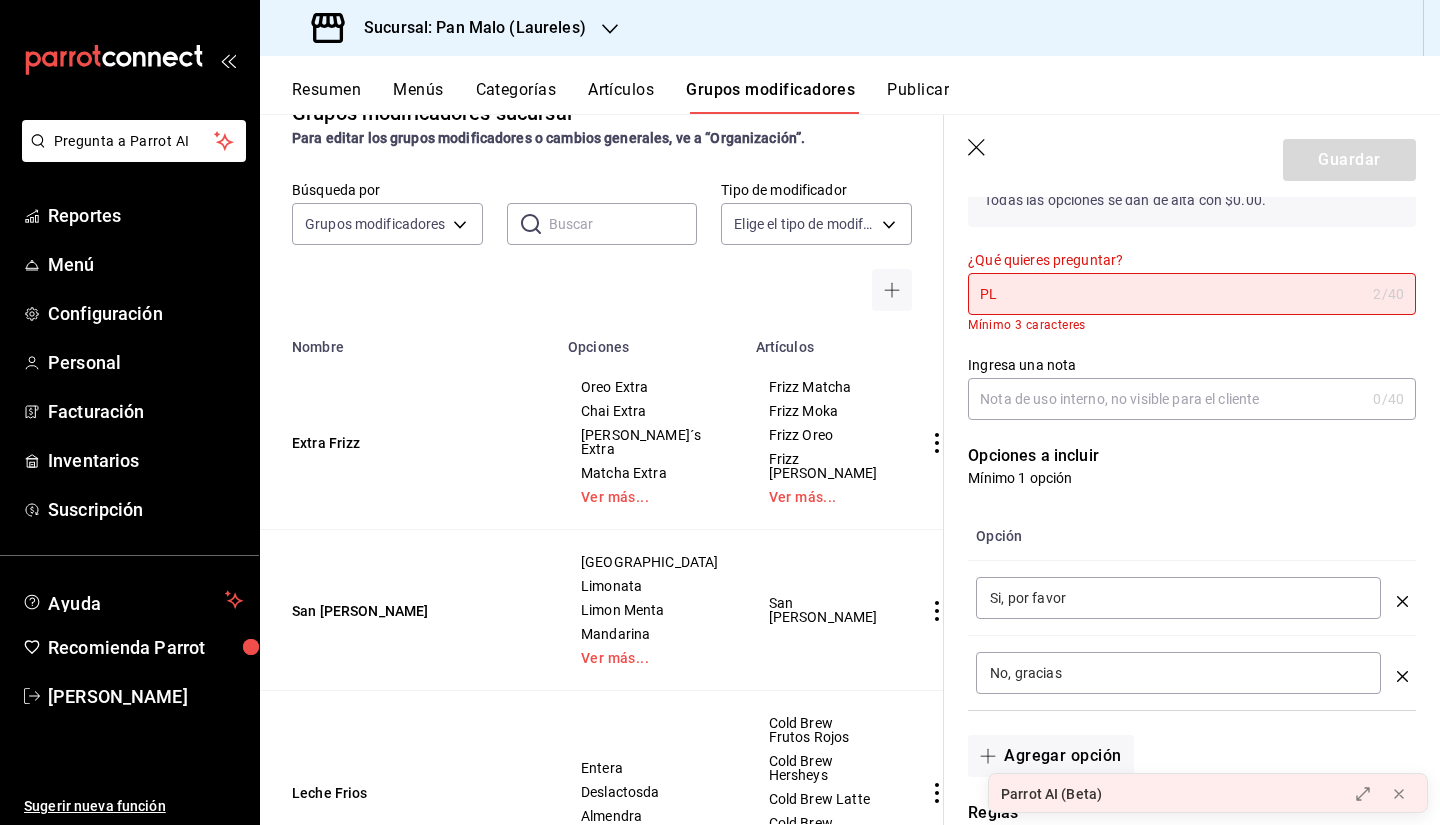 type on "P" 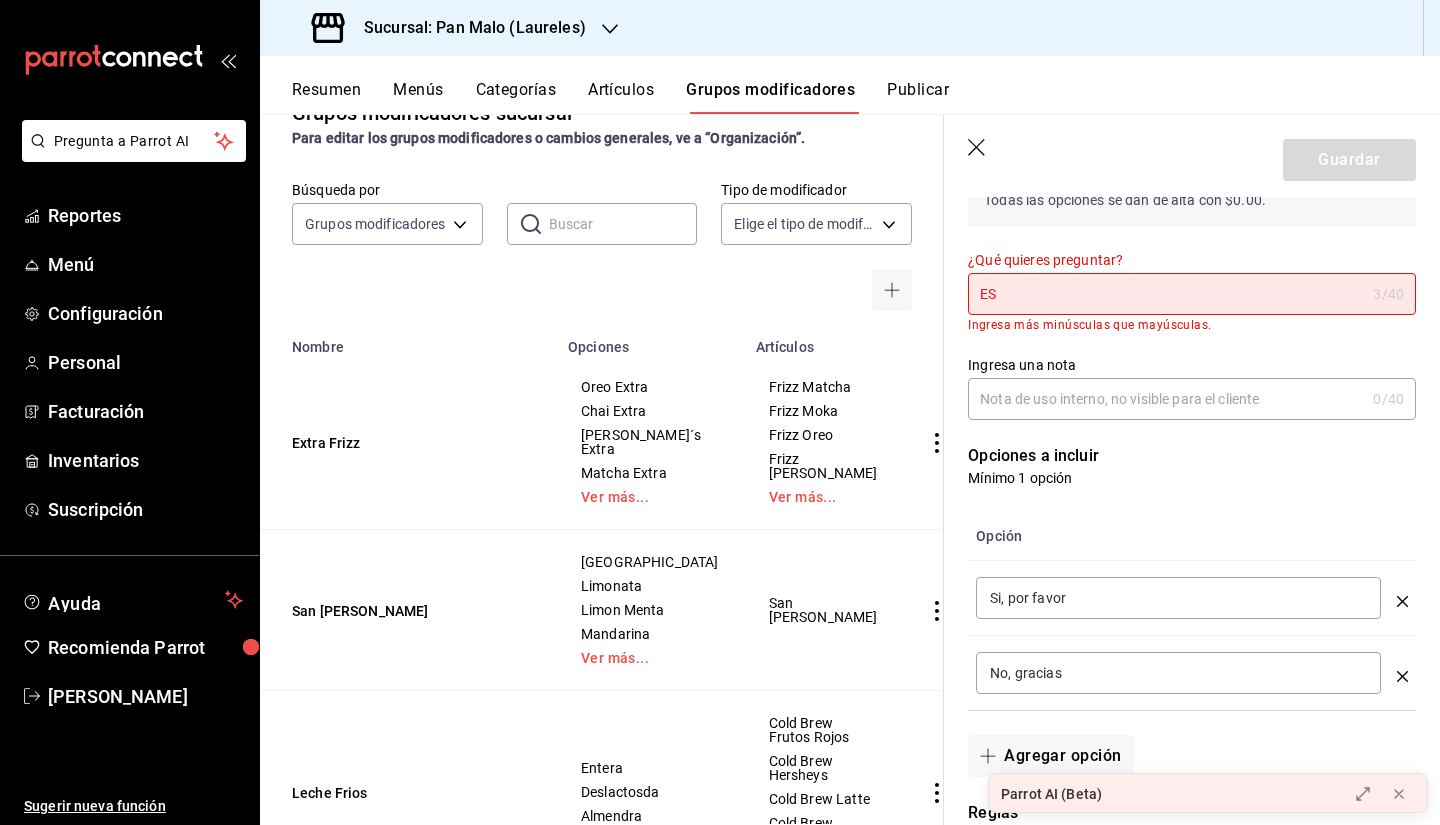 type on "E" 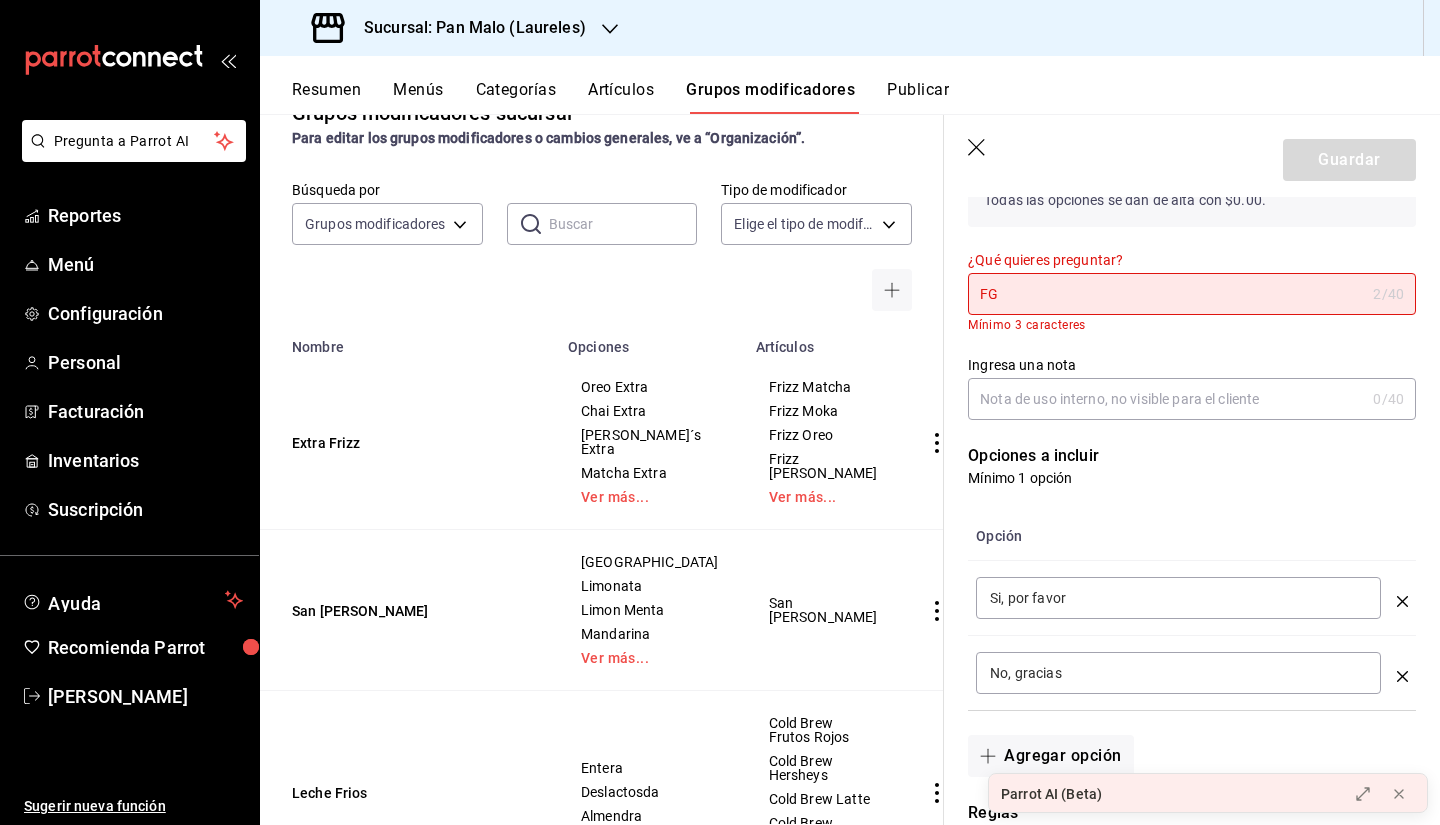 type on "F" 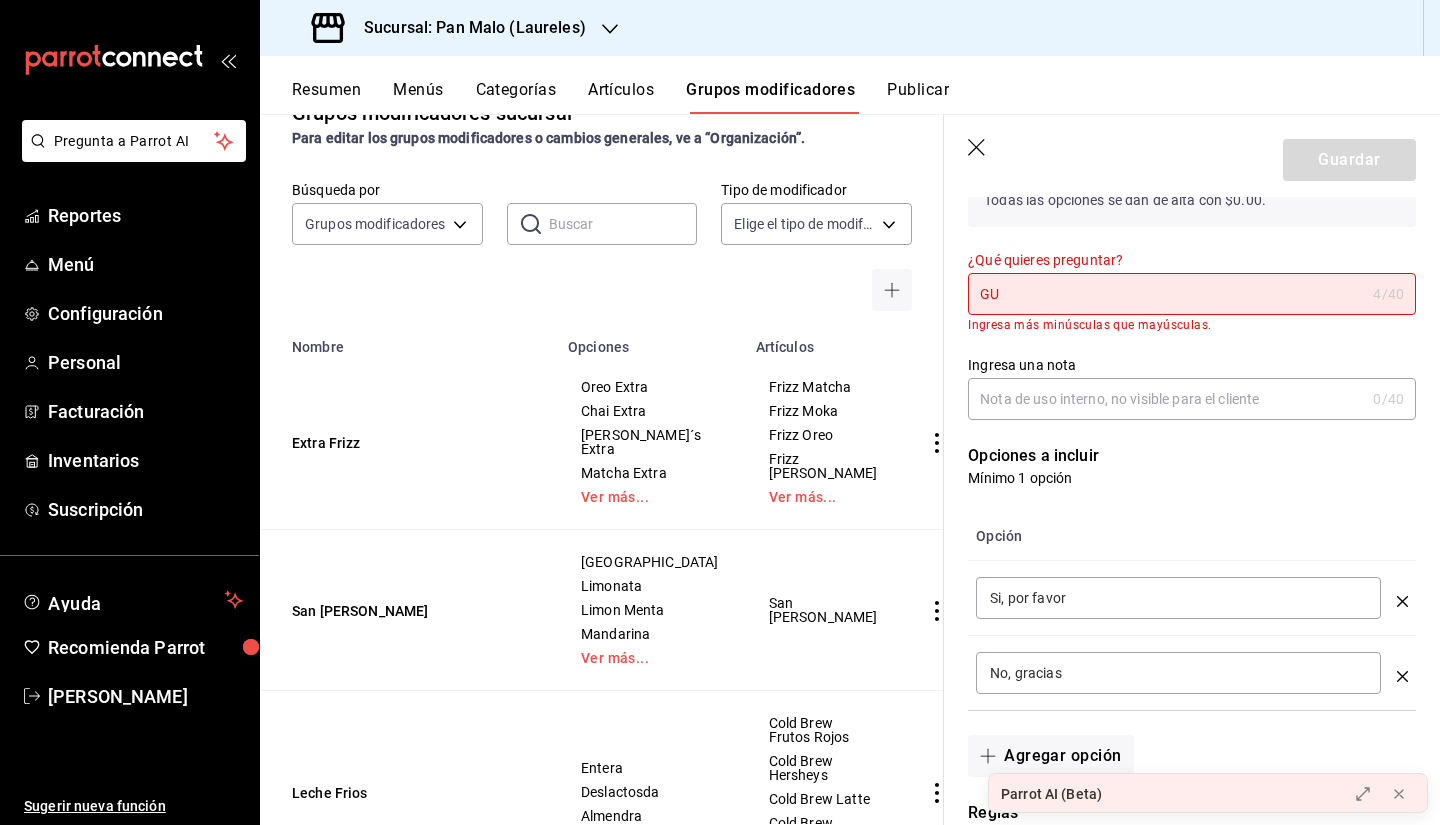 type on "G" 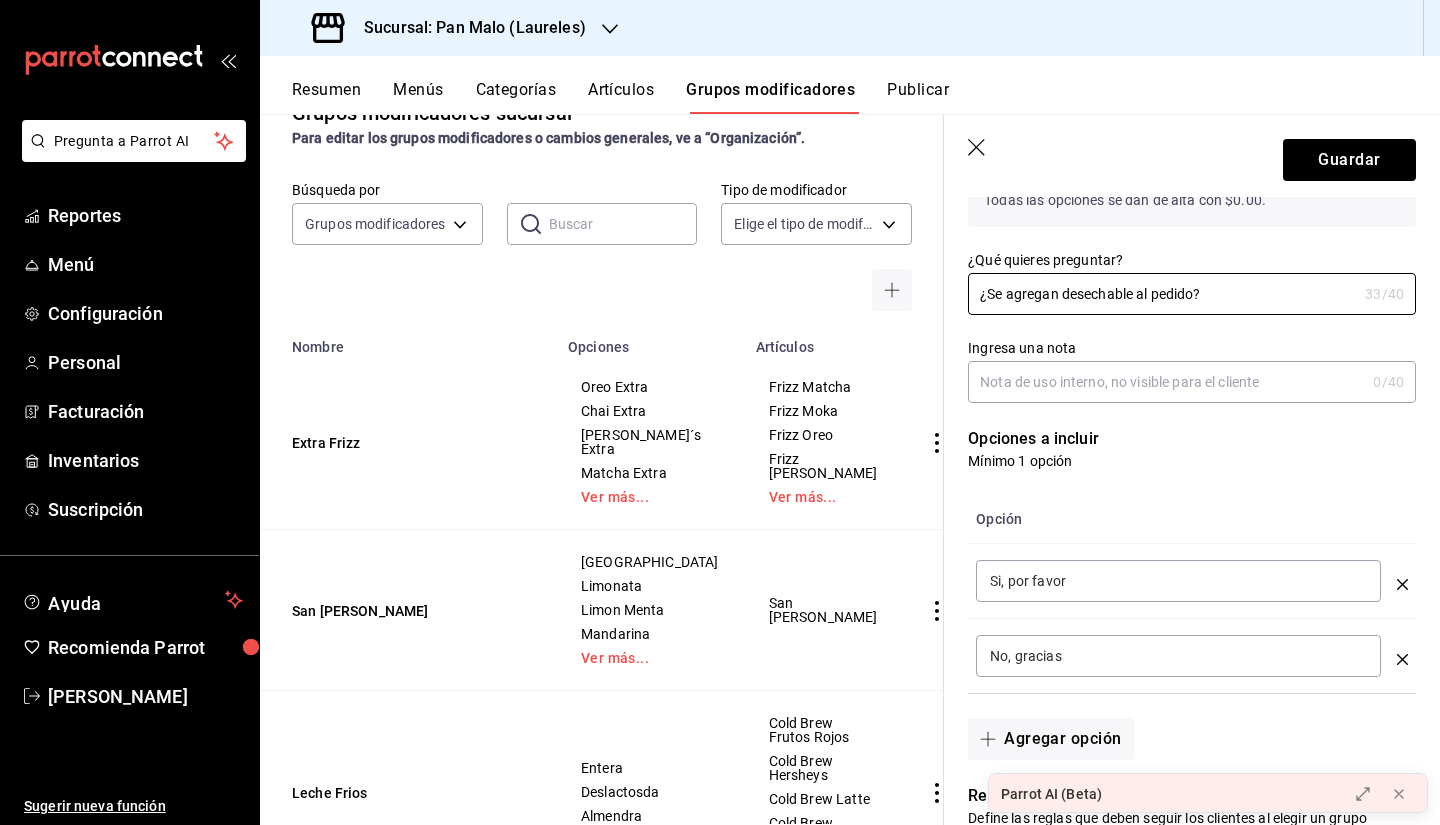 type on "¿Se agregan desechable al pedido?" 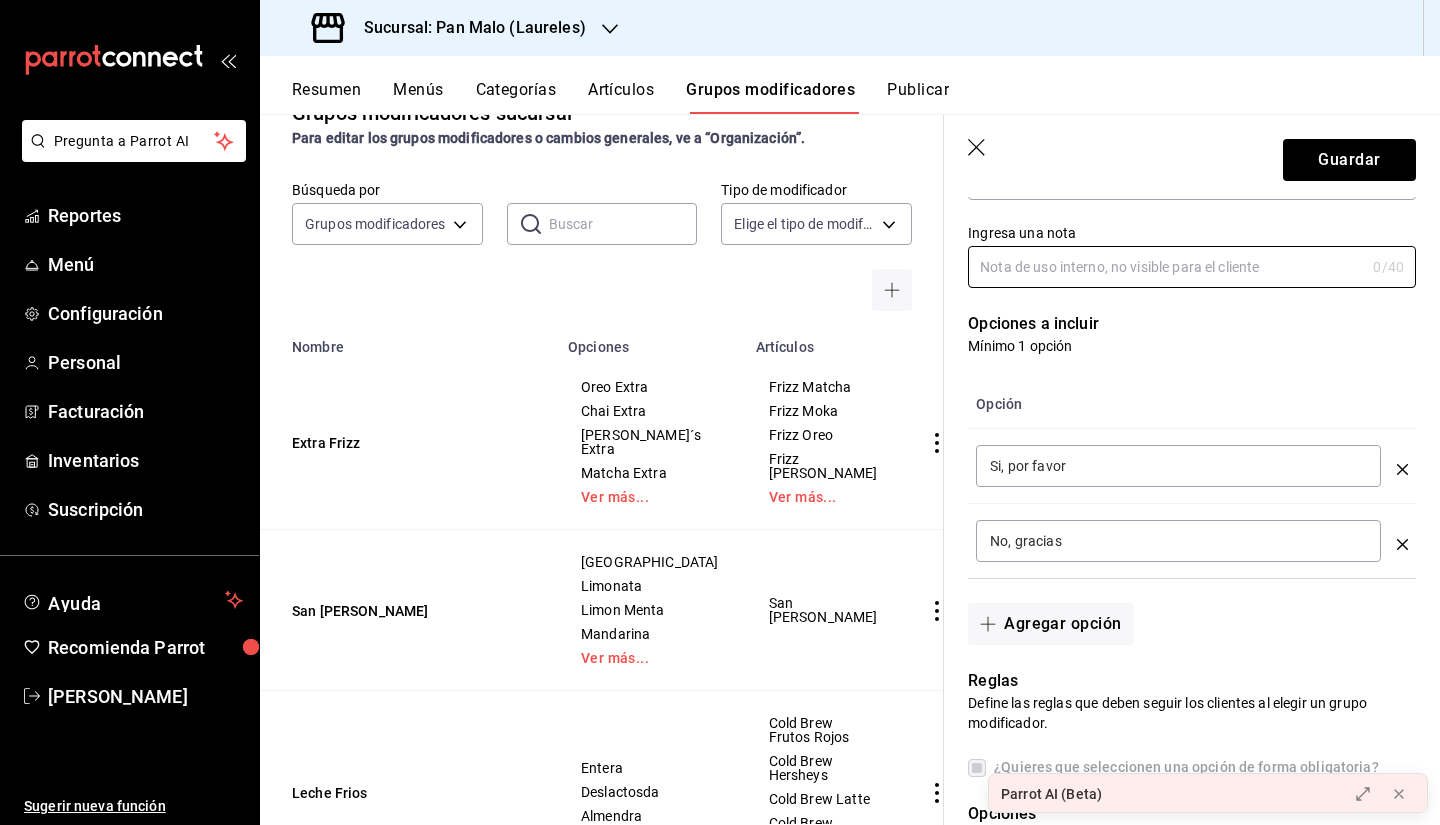 scroll, scrollTop: 338, scrollLeft: 0, axis: vertical 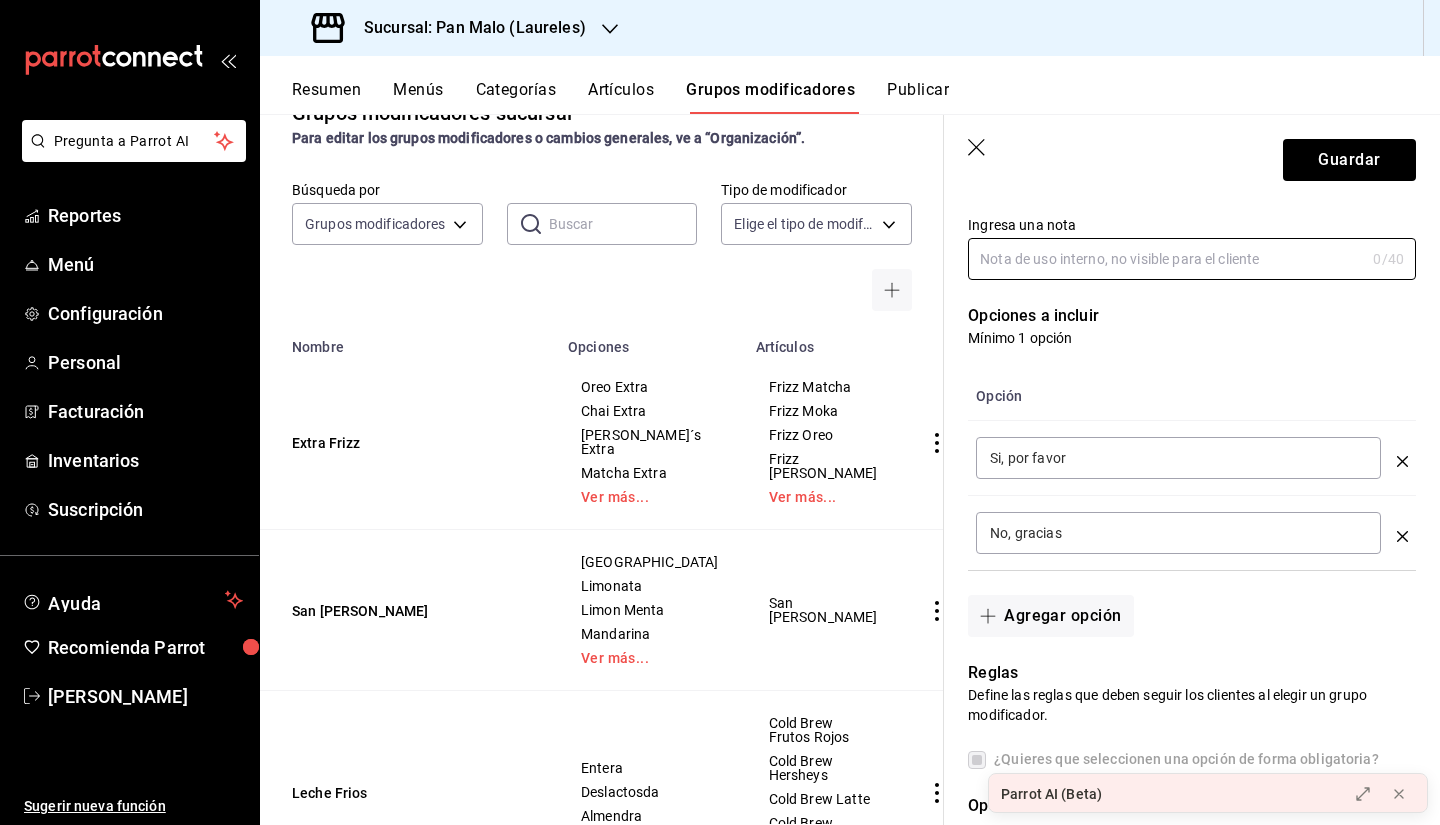 click on "Si, por favor ​" at bounding box center (1178, 458) 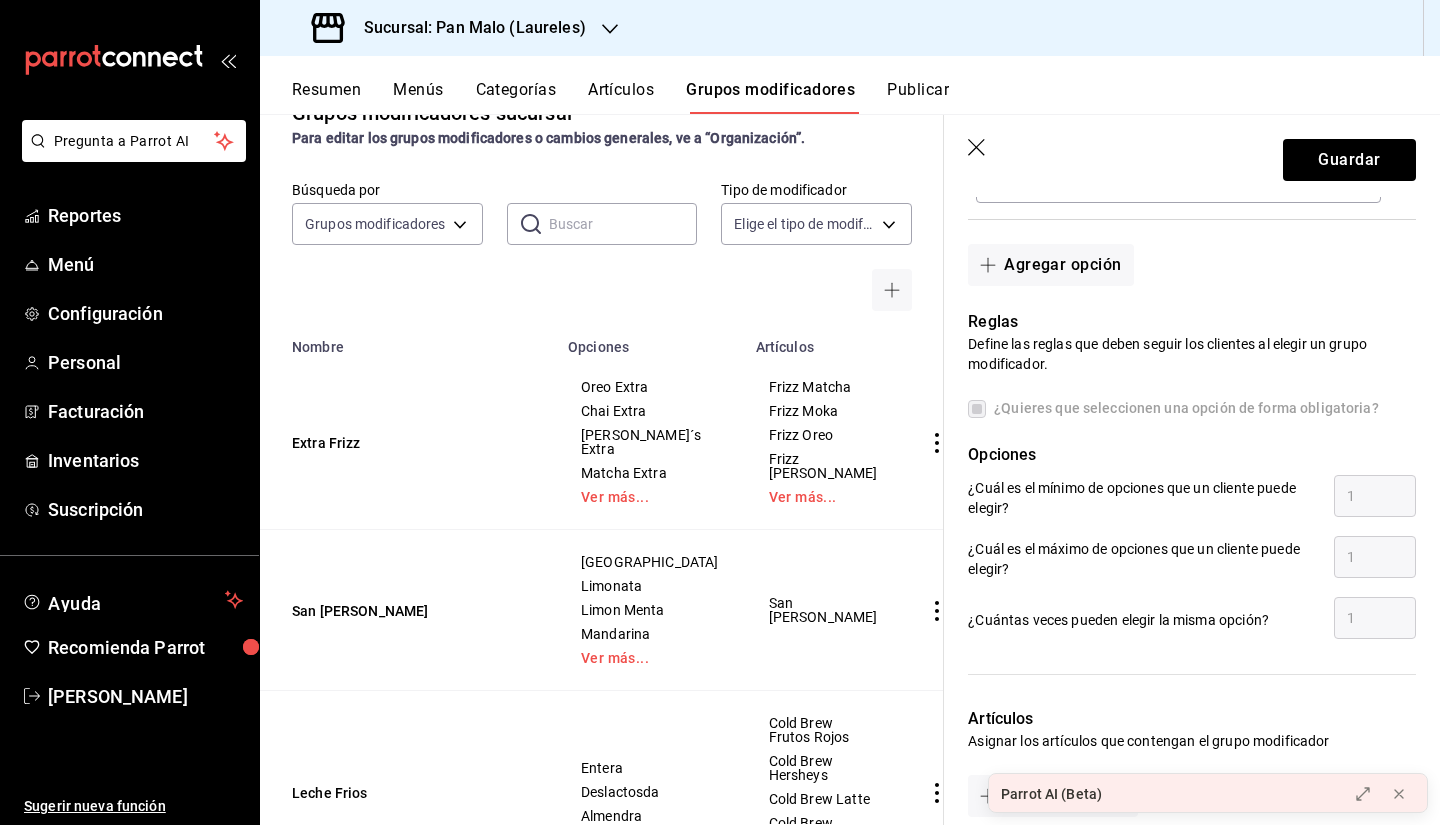 scroll, scrollTop: 691, scrollLeft: 0, axis: vertical 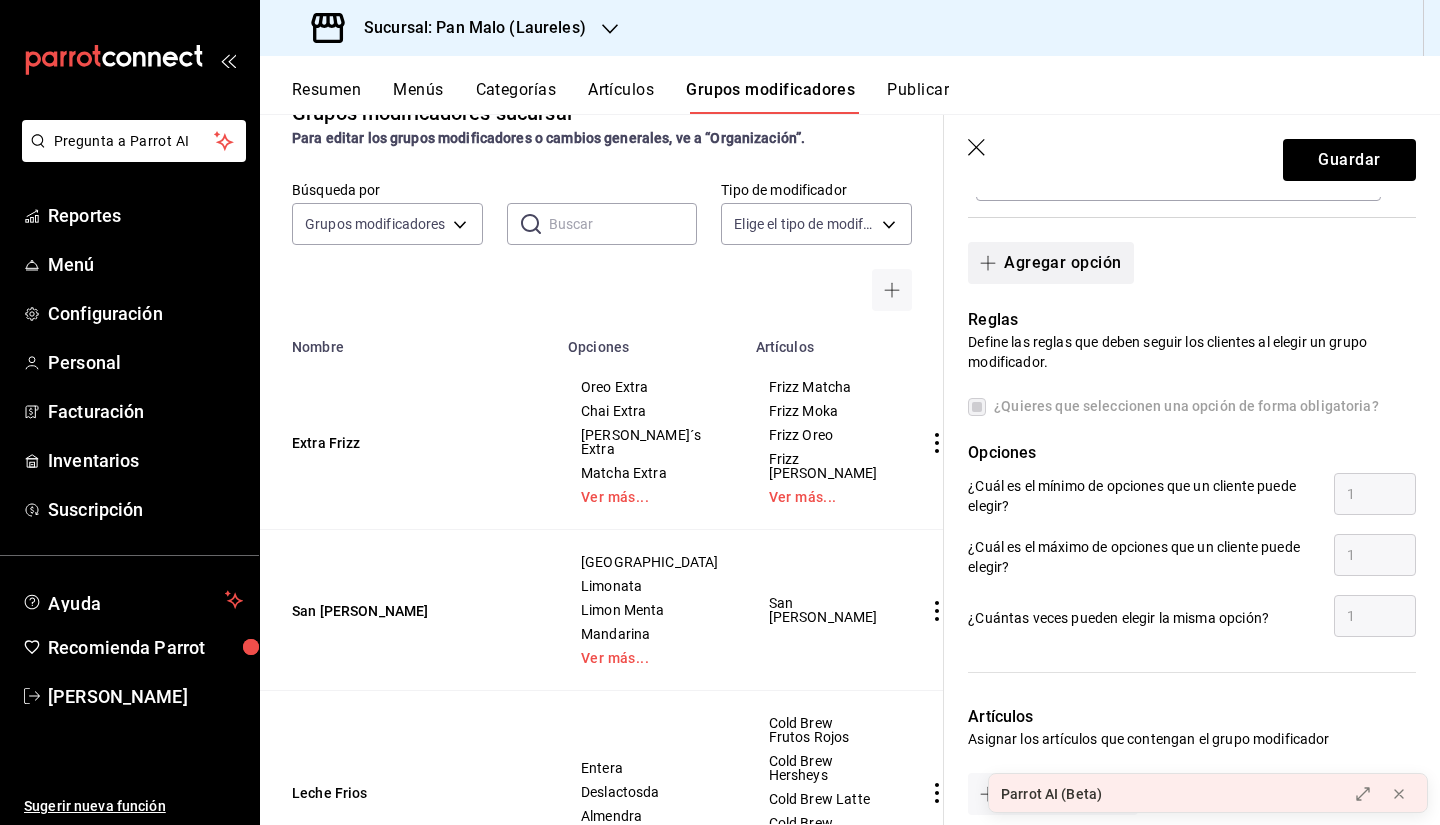 click on "Agregar opción" at bounding box center [1050, 263] 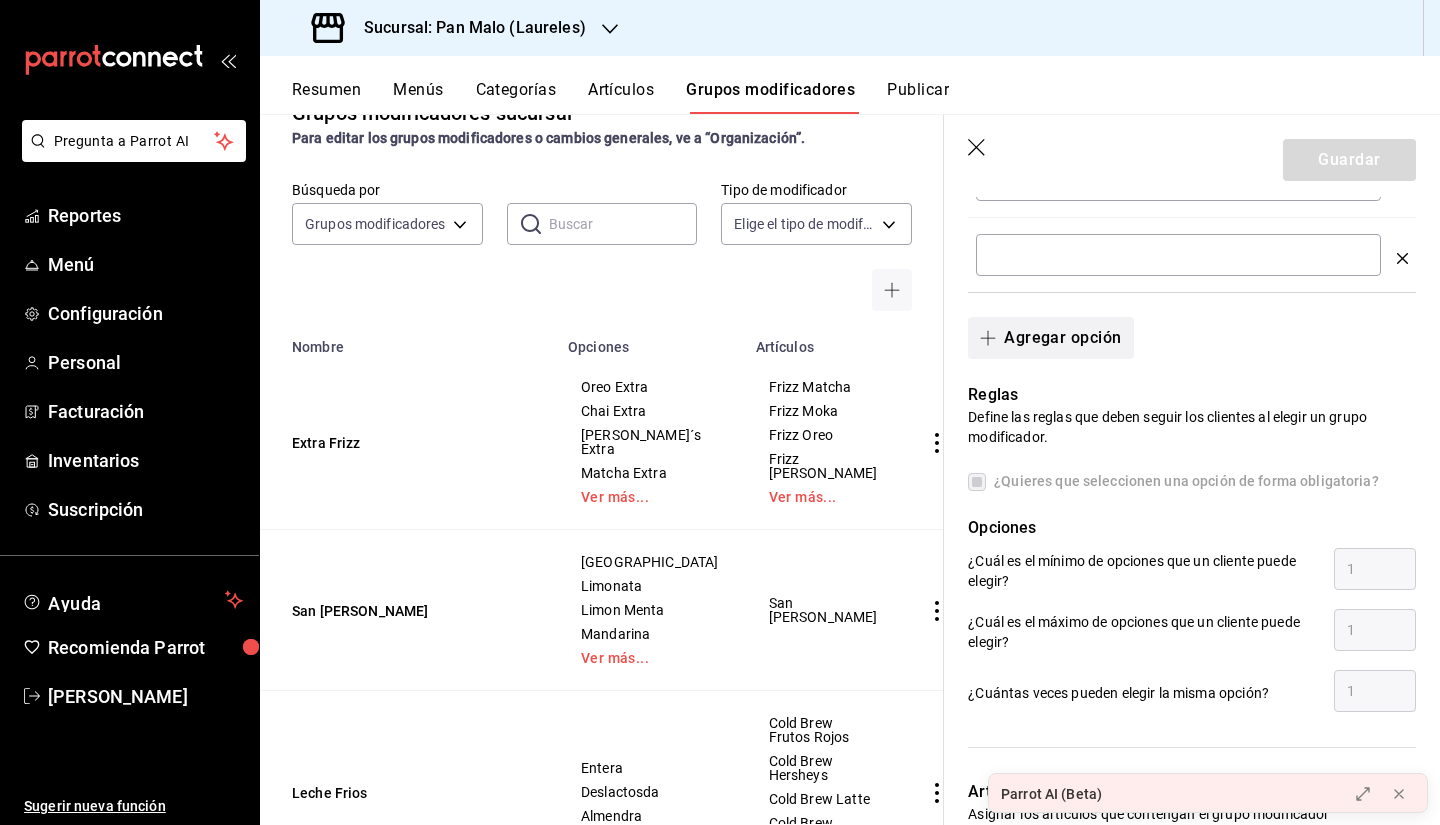 click on "Agregar opción" at bounding box center [1050, 338] 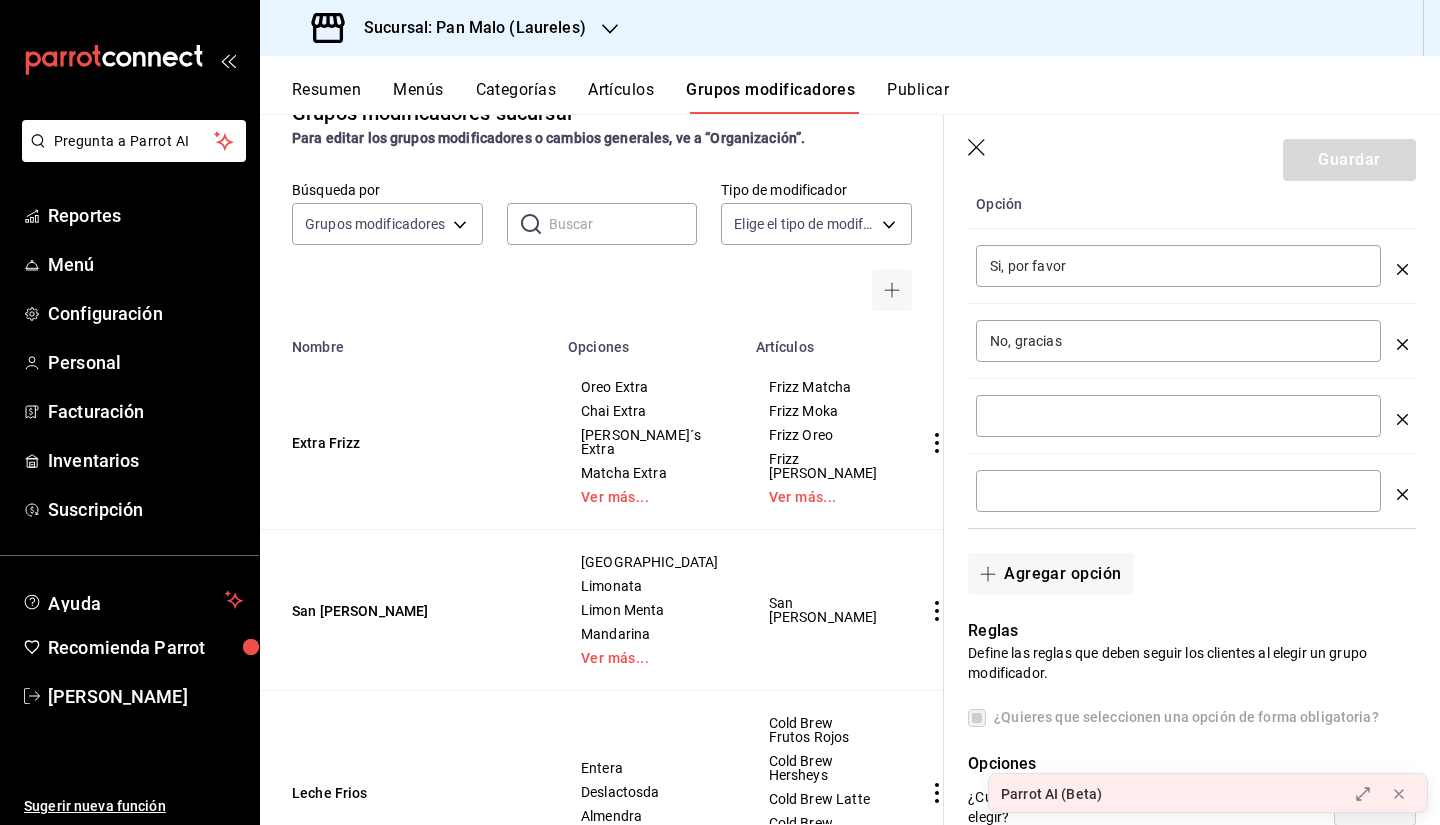 scroll, scrollTop: 513, scrollLeft: 0, axis: vertical 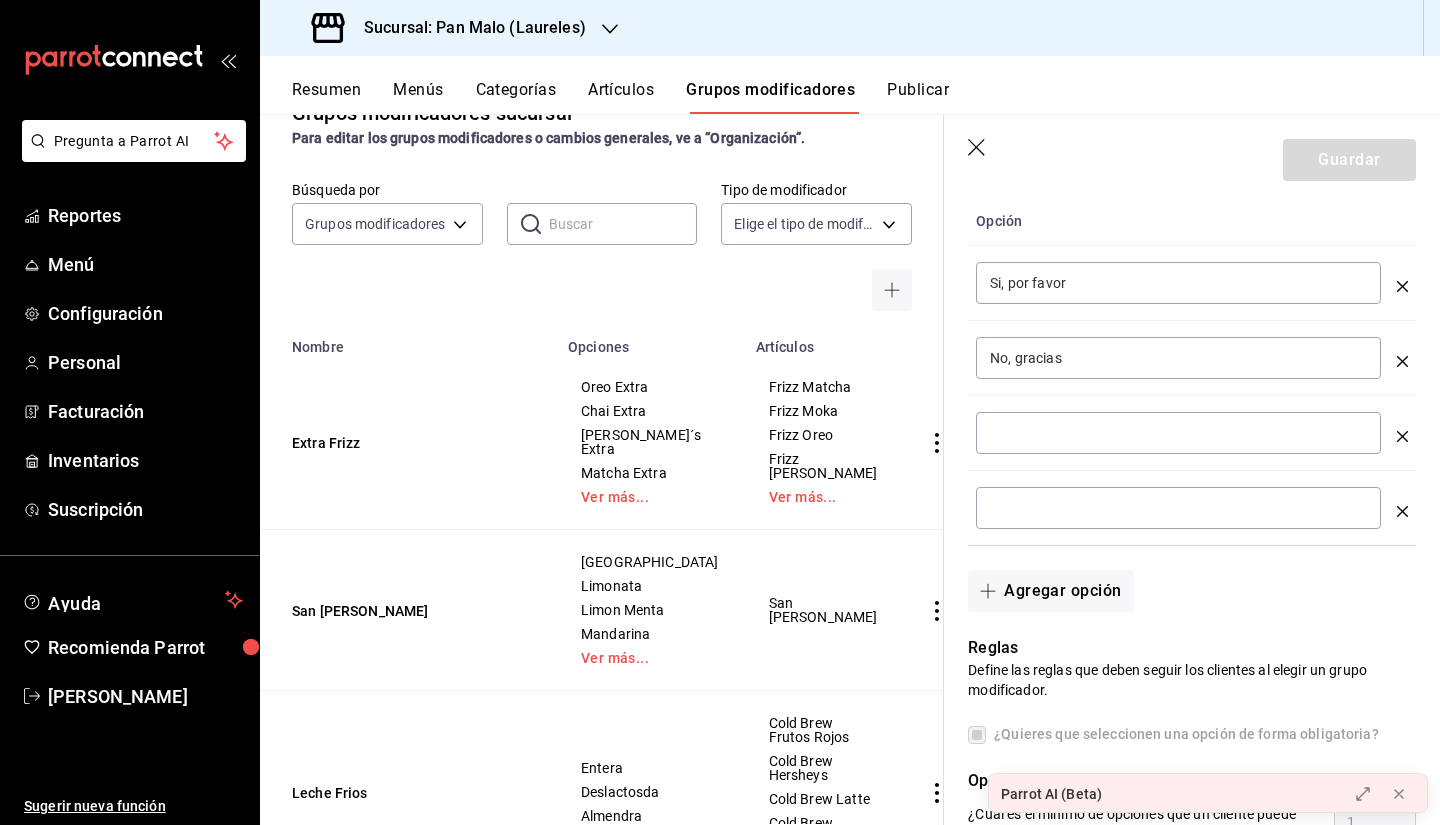 click 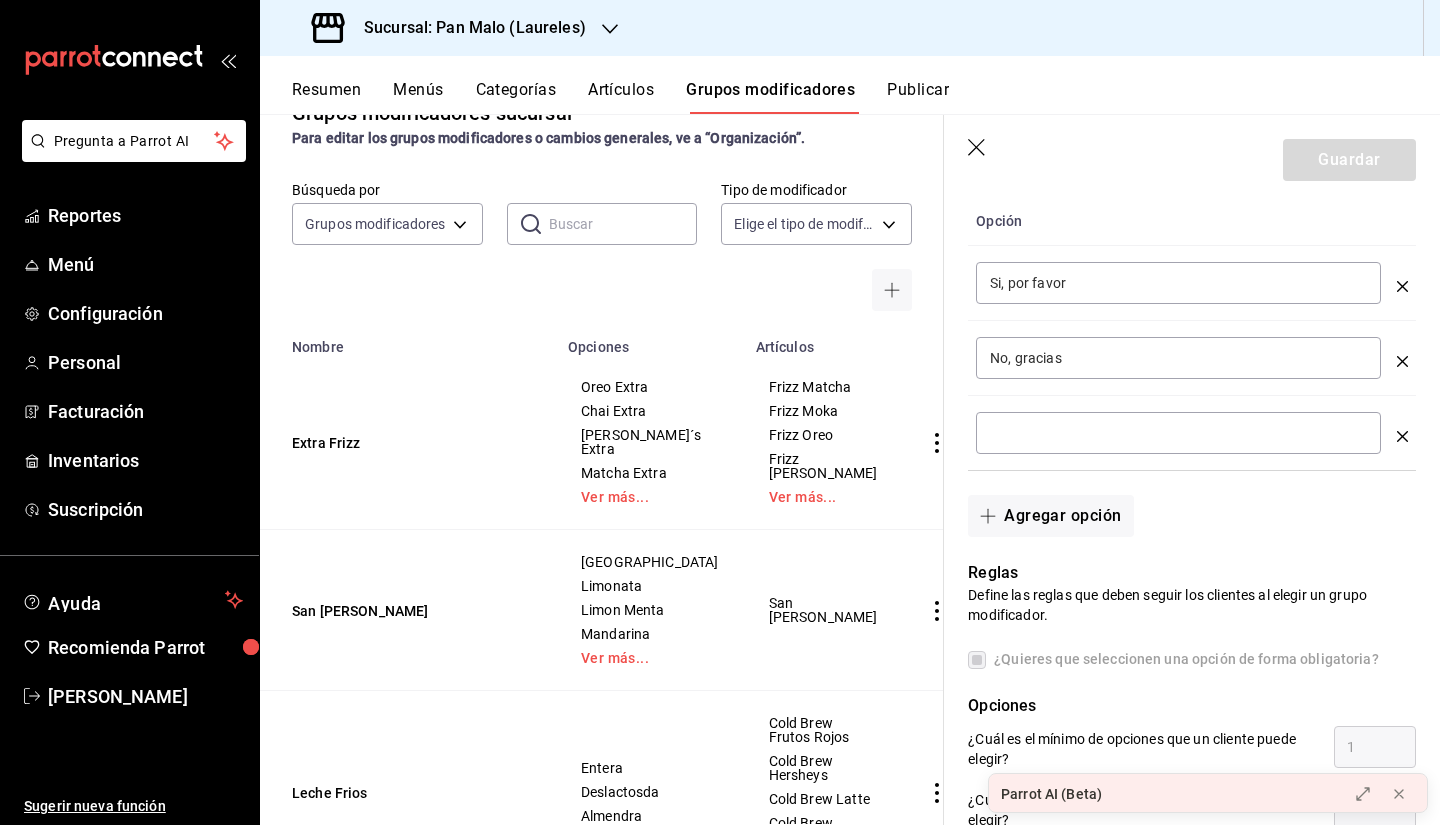 click 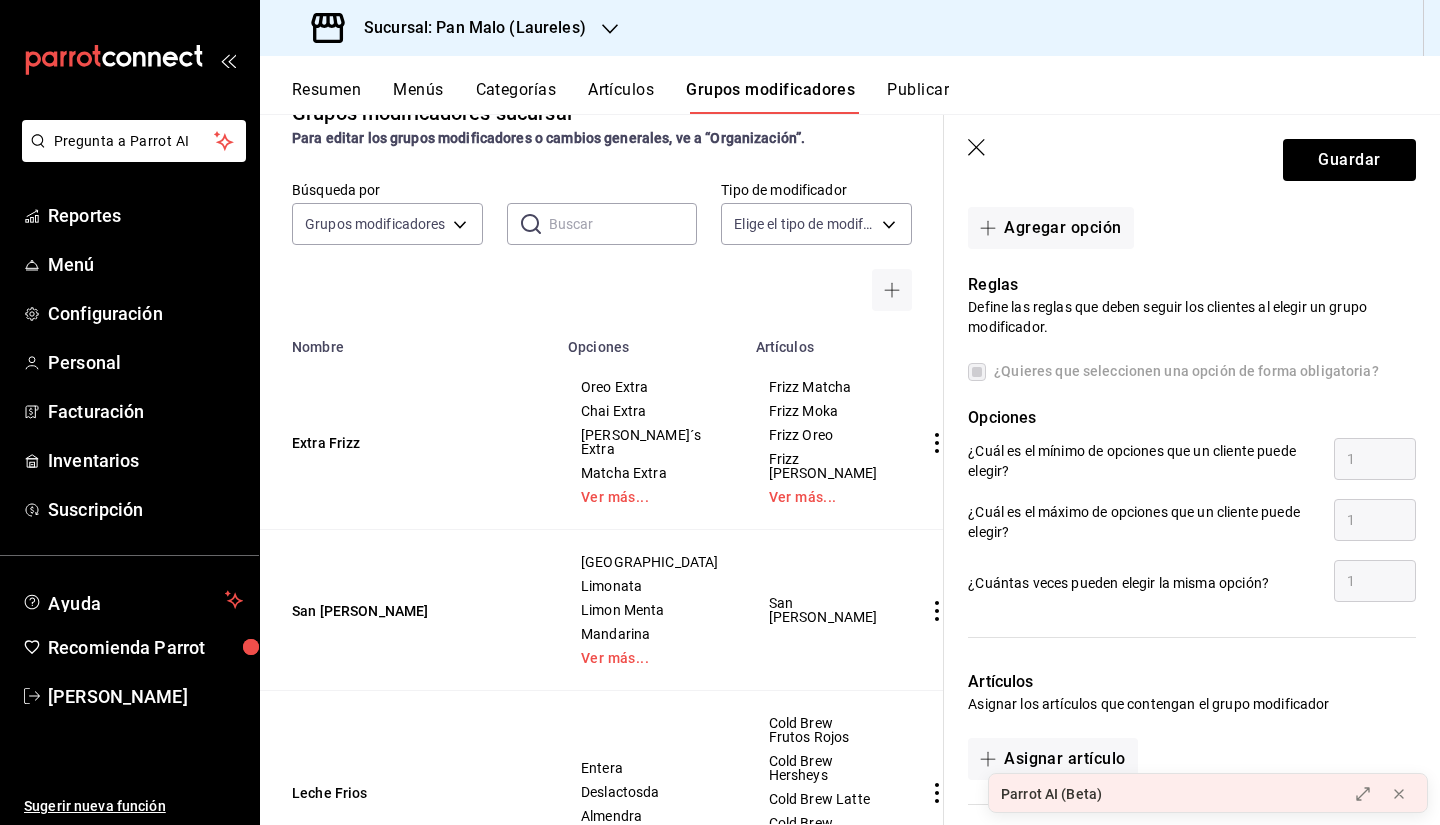 scroll, scrollTop: 732, scrollLeft: 0, axis: vertical 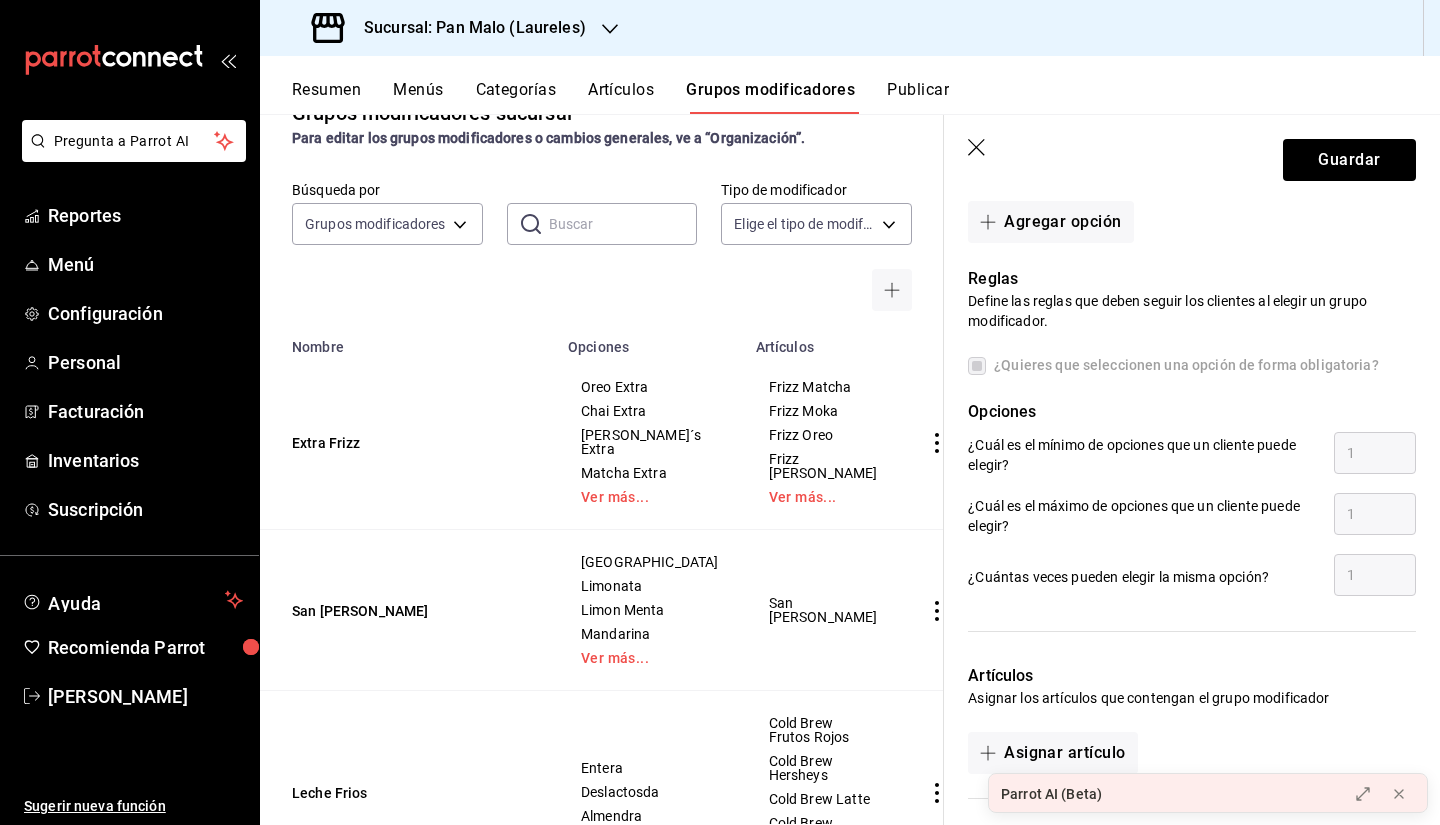 click on "¿Quieres que seleccionen una opción de forma obligatoria?" at bounding box center (1173, 365) 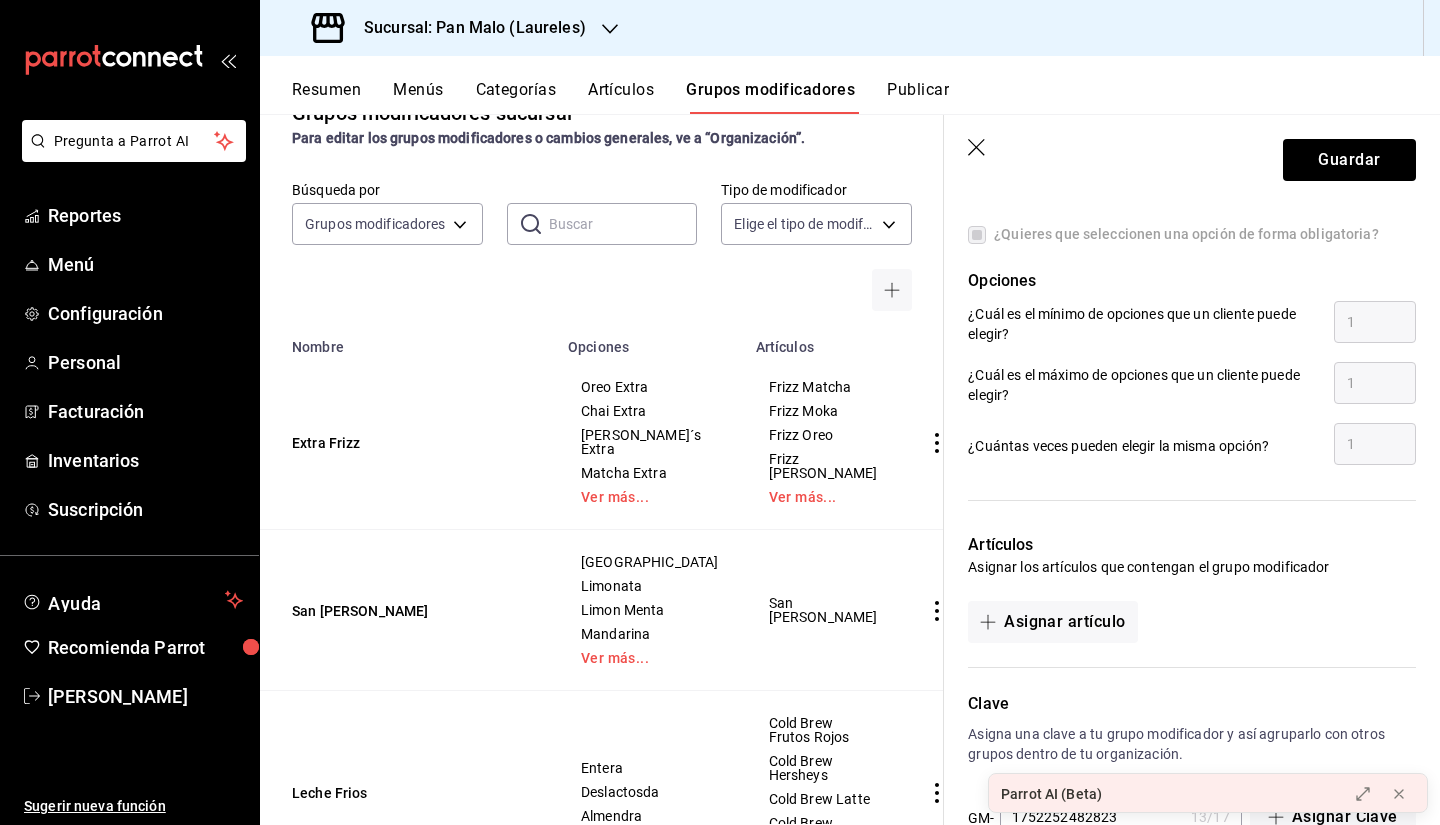 scroll, scrollTop: 893, scrollLeft: 0, axis: vertical 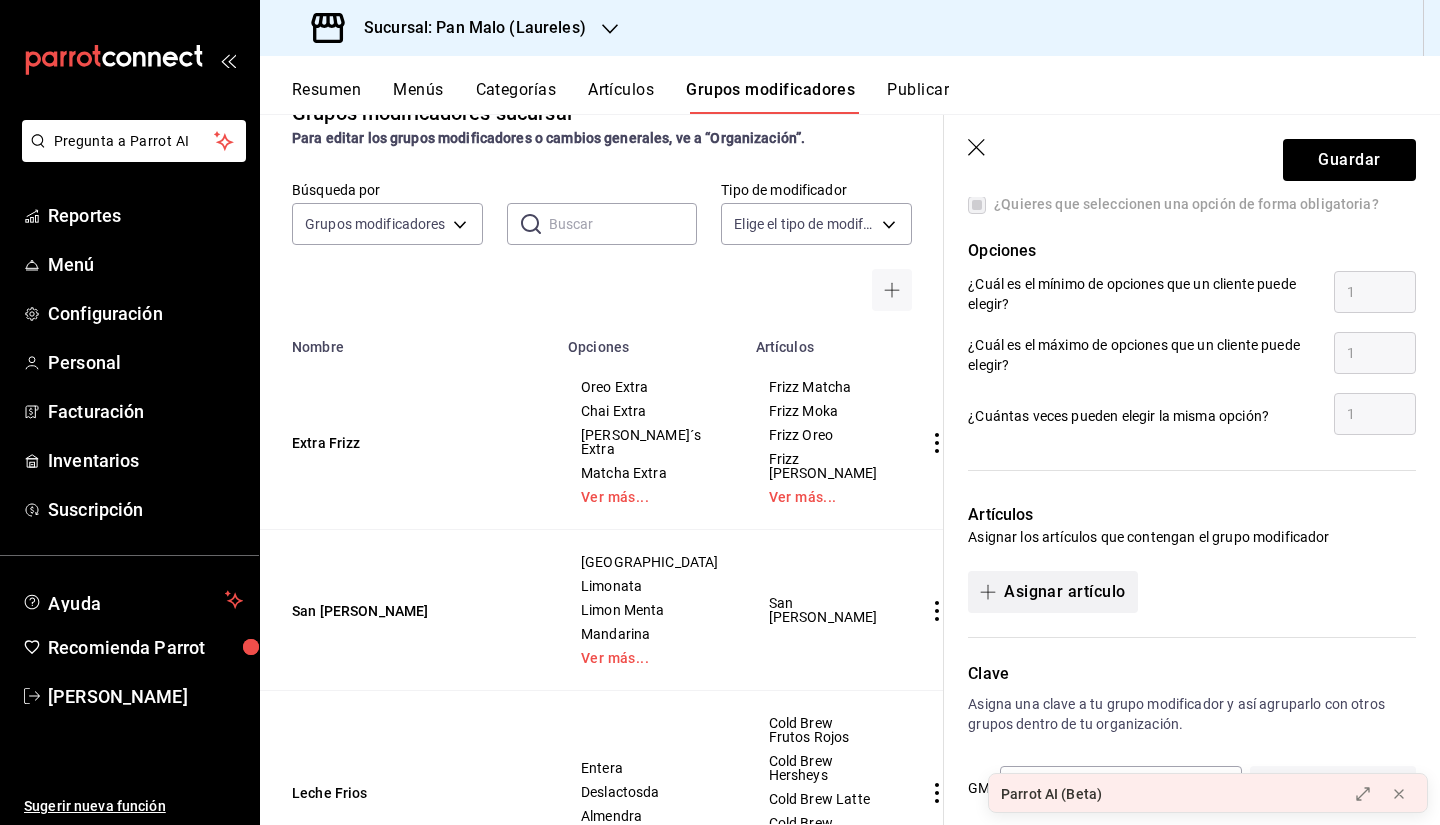 click on "Asignar artículo" at bounding box center [1052, 592] 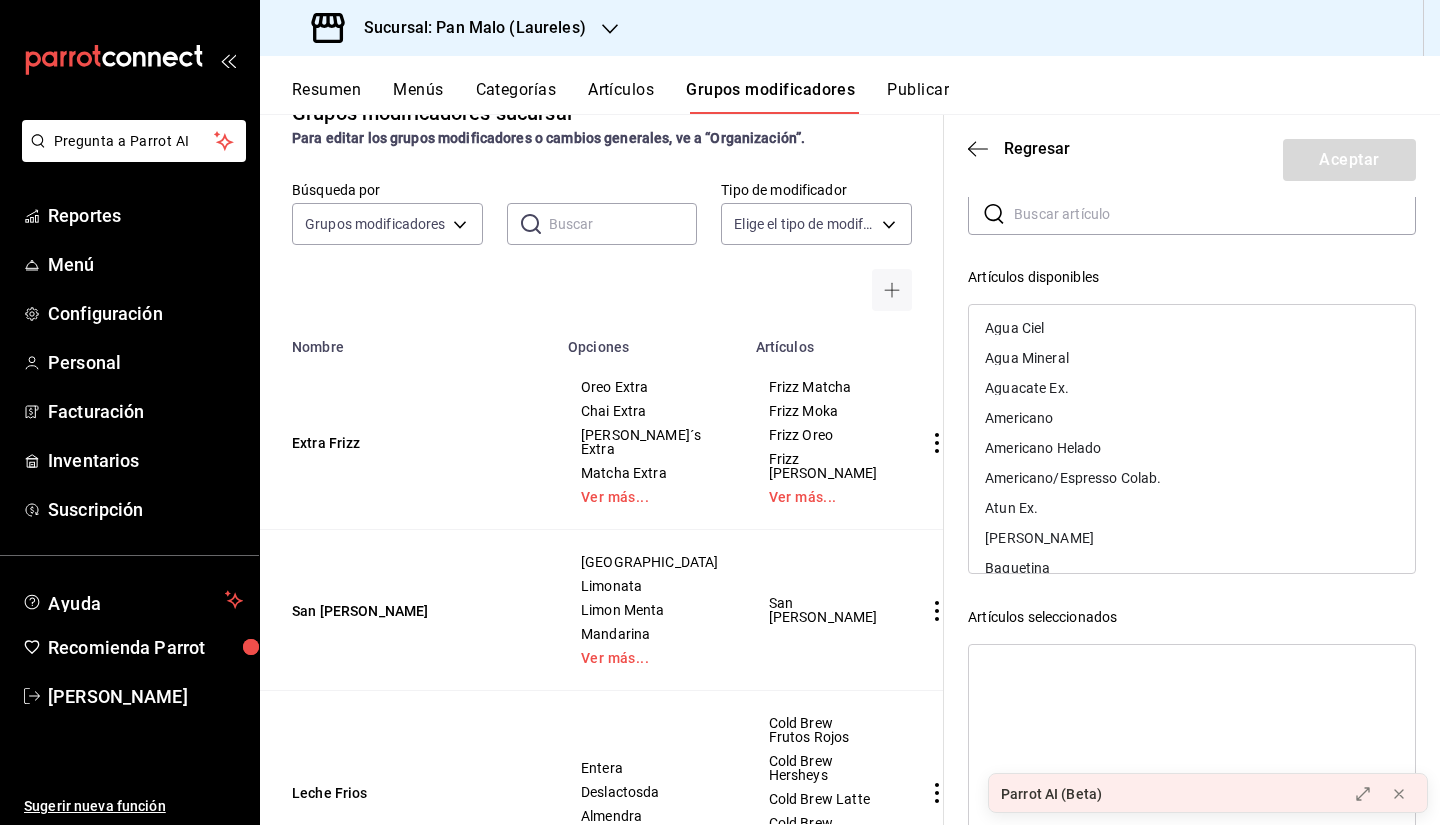 scroll, scrollTop: 85, scrollLeft: 0, axis: vertical 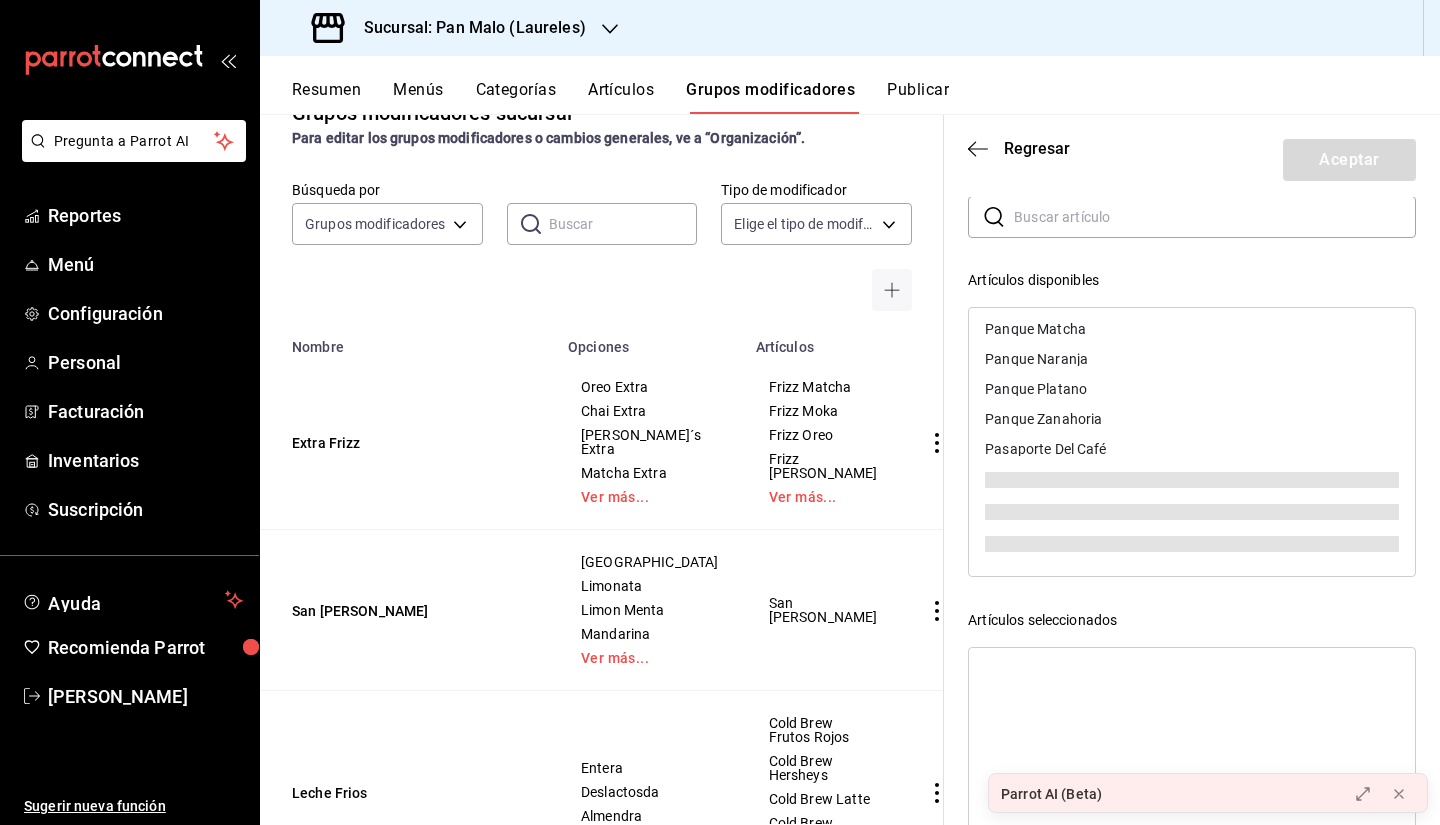 click on "Artículos seleccionados" at bounding box center (1192, 620) 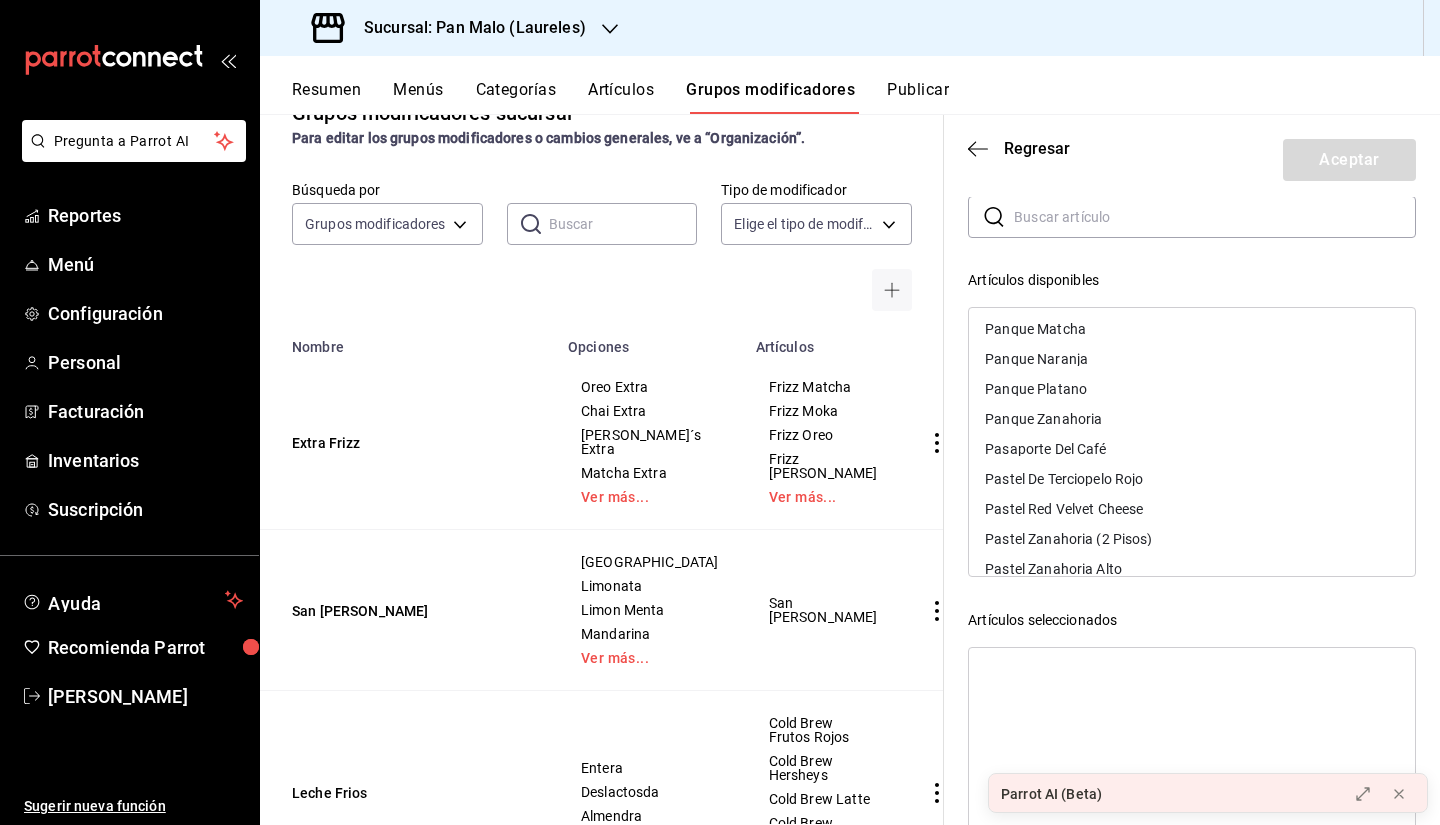 click on "Artículos disponibles" at bounding box center (1192, 280) 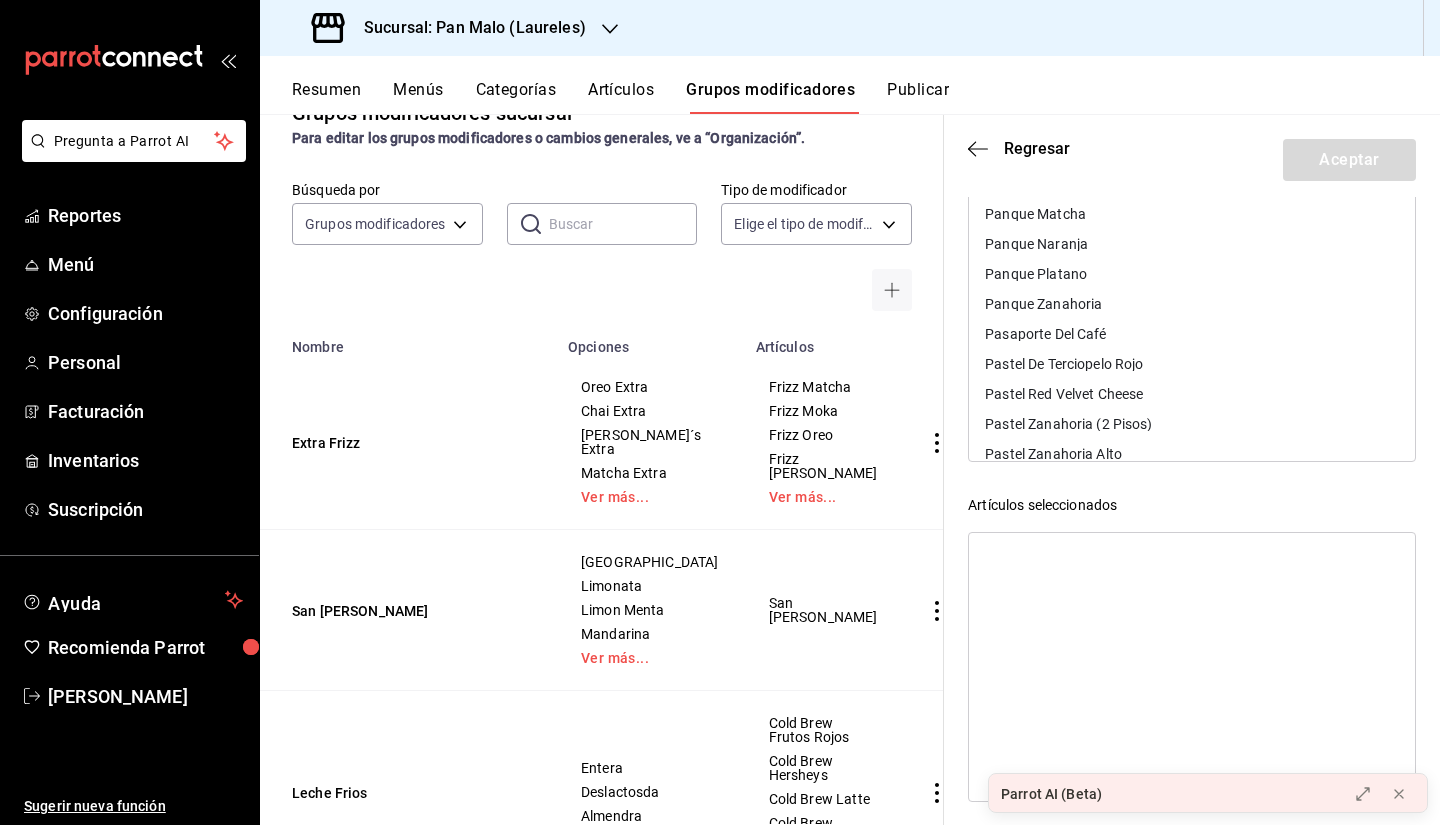scroll, scrollTop: 210, scrollLeft: 0, axis: vertical 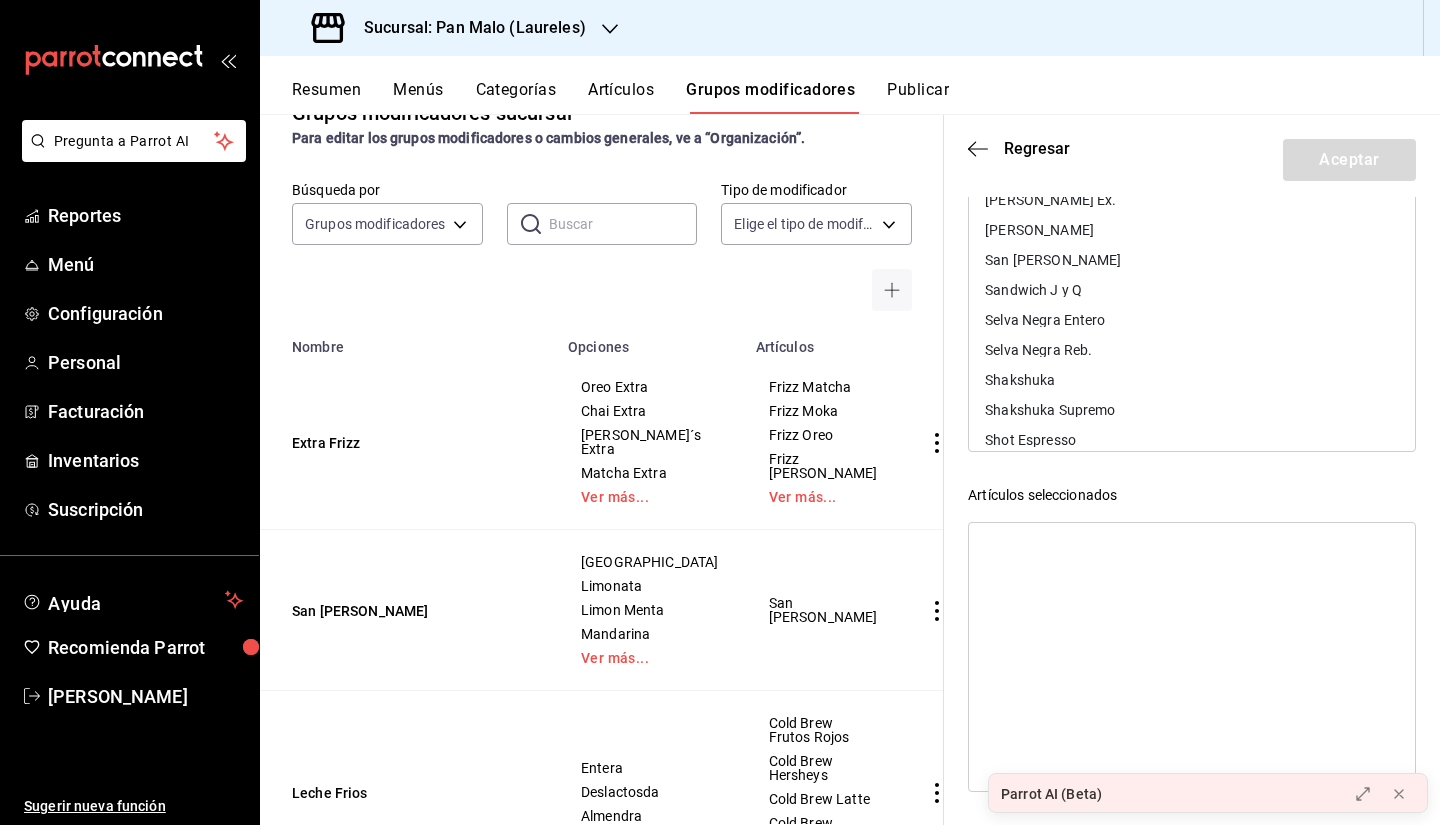 click on "Shot Espresso" at bounding box center [1192, 440] 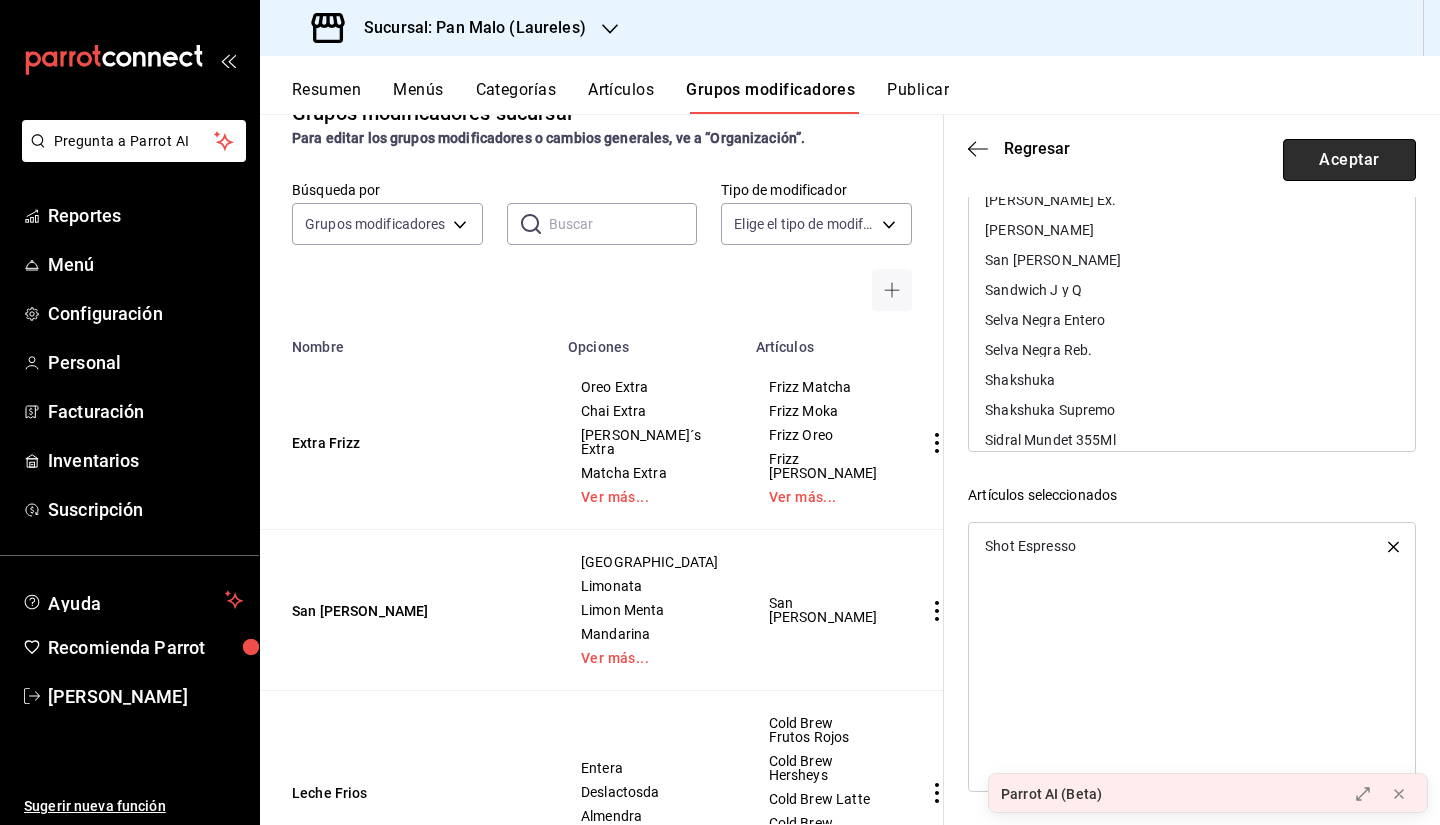 click on "Aceptar" at bounding box center (1349, 160) 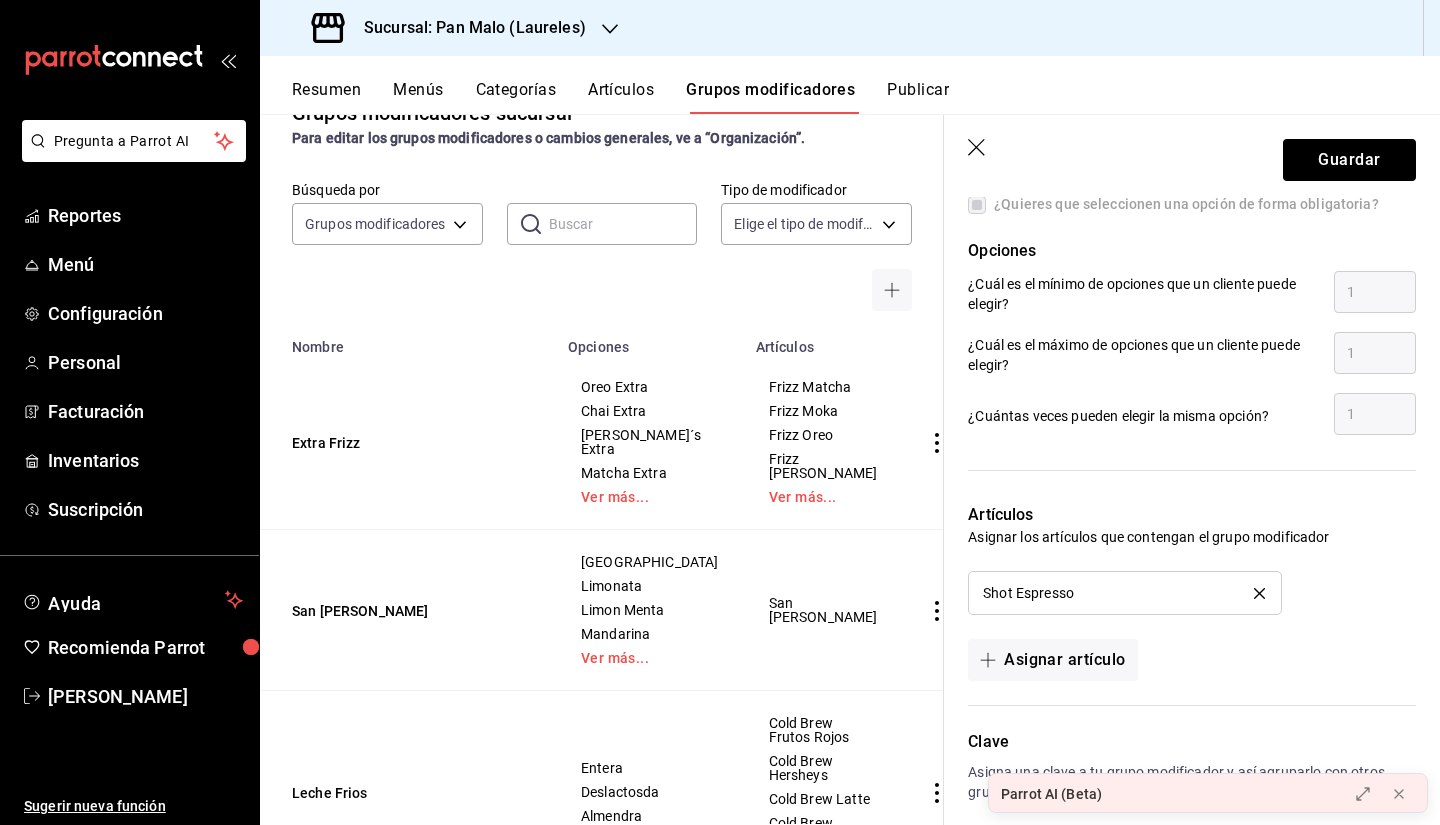 scroll, scrollTop: 272, scrollLeft: 0, axis: vertical 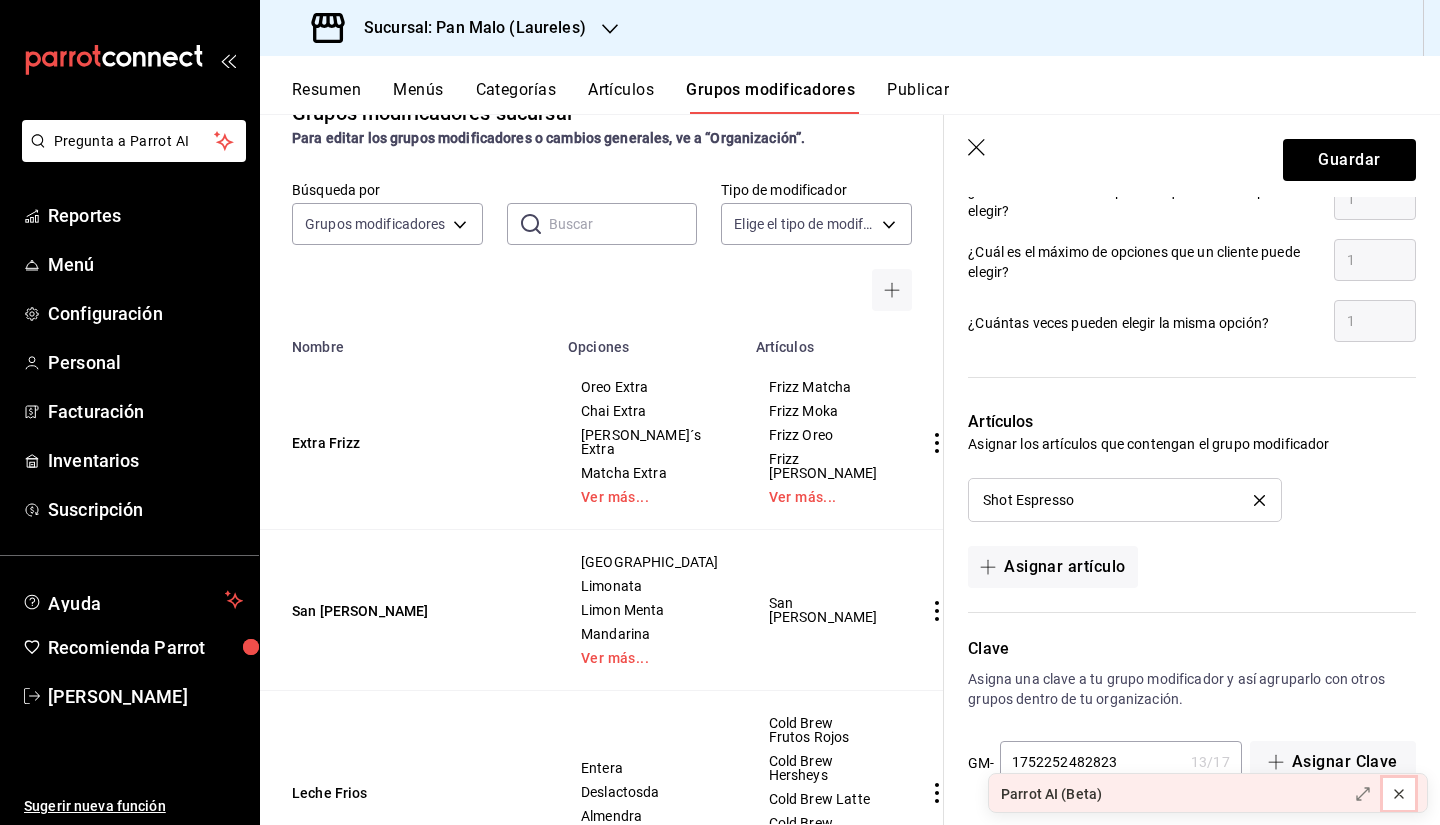 click 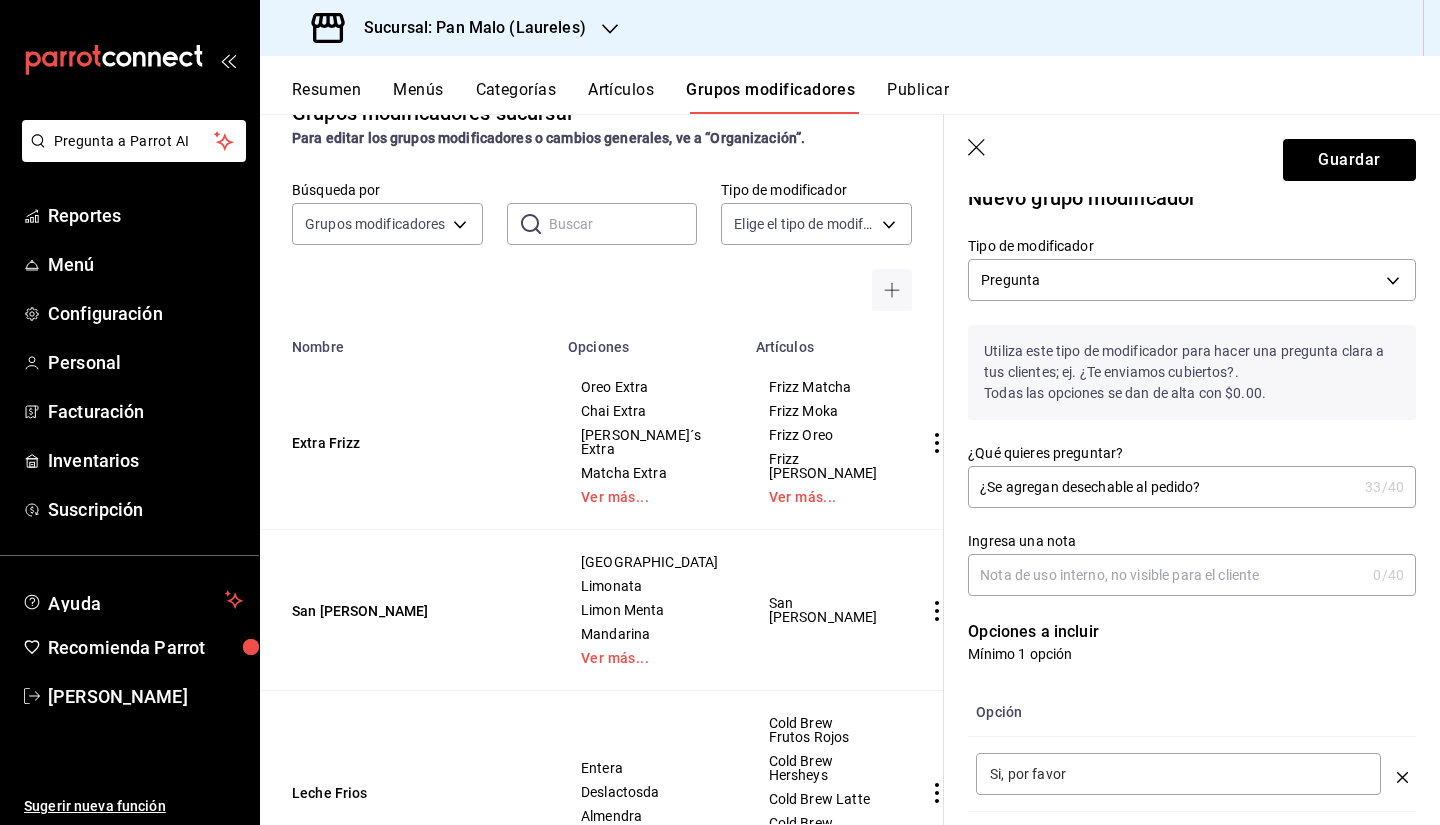 scroll, scrollTop: 0, scrollLeft: 0, axis: both 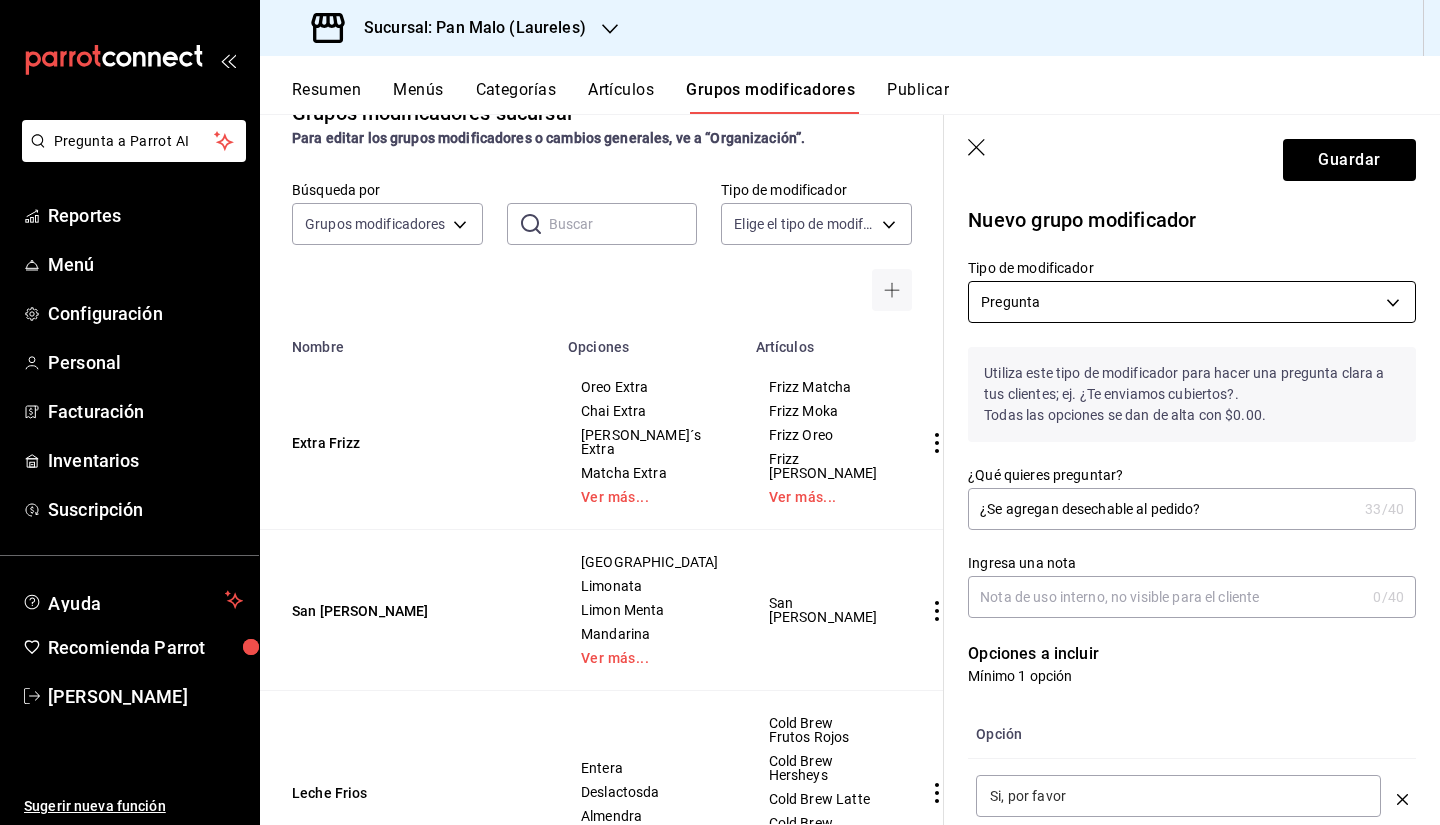 click on "Pregunta a Parrot AI Reportes   Menú   Configuración   Personal   Facturación   Inventarios   Suscripción   Ayuda Recomienda Parrot   [PERSON_NAME]   Sugerir nueva función   Sucursal: Pan Malo (Laureles) Resumen Menús Categorías Artículos Grupos modificadores Publicar Grupos modificadores sucursal Para editar los grupos modificadores o cambios generales, ve a “Organización”. Búsqueda por Grupos modificadores GROUP ​ ​ Tipo de modificador Elige el tipo de modificador Nombre Opciones Artículos Extra Frizz Oreo Extra Chai Extra [PERSON_NAME]´s Extra Matcha Extra Ver más... Frizz Matcha Frizz Moka Frizz Oreo Frizz Oreo Moka Ver más... San [PERSON_NAME] Granada Limonata Limon Menta Mandarina Ver más... San [PERSON_NAME] Leche Frios Entera Deslactosda Almendra Cold Brew Frutos Rojos Cold Brew Hersheys Cold Brew Latte Cold Brew Machiato Ver más... Leche Cortados Entera Deslactosda Almendra Cortado Doble Cortado Sencillo Flat [PERSON_NAME] Pan Muerto T Ajonjoli Azucarado - Relleno Pan M. Cajeta Avellana - 33" at bounding box center (720, 412) 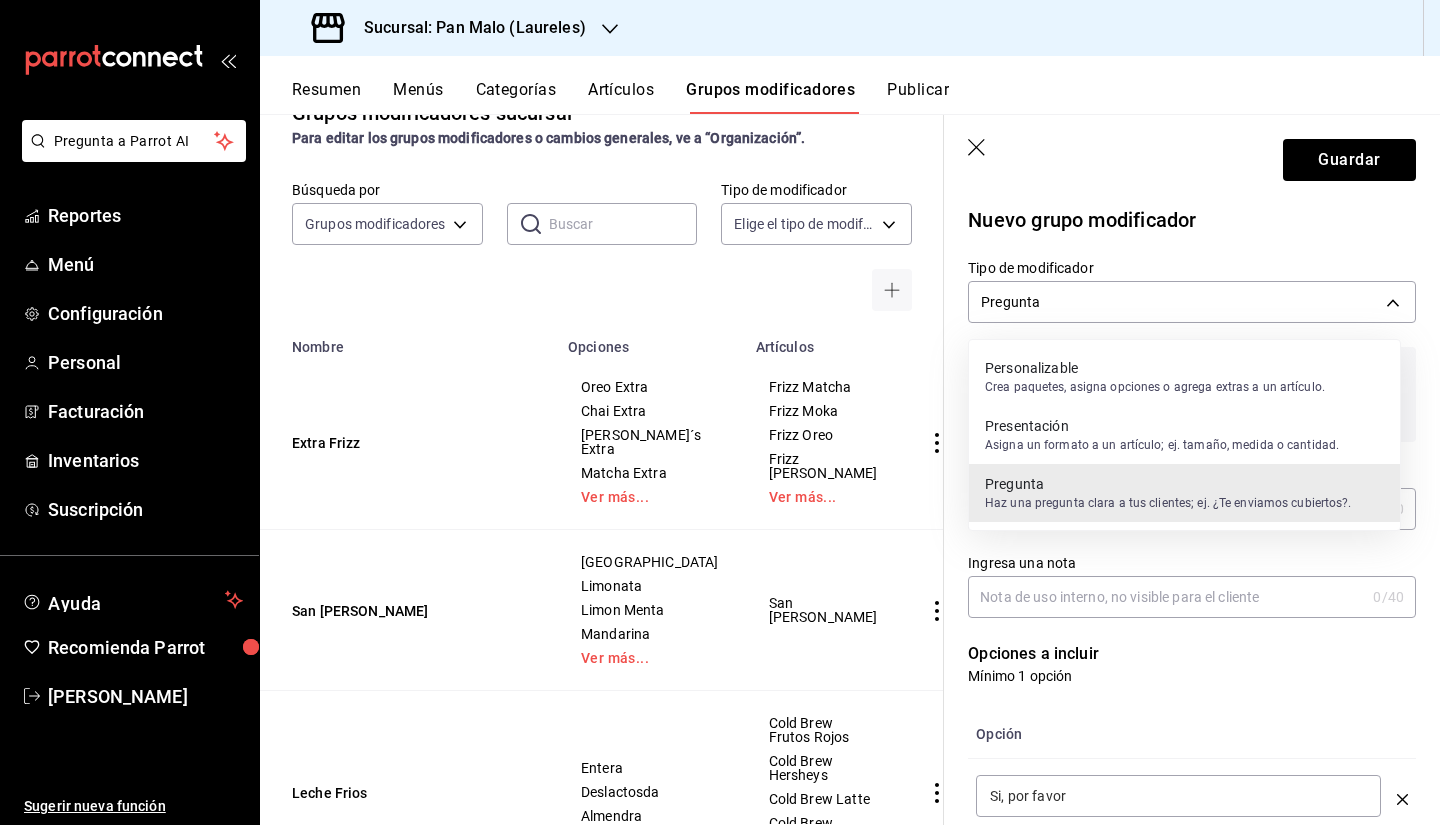 click at bounding box center (720, 412) 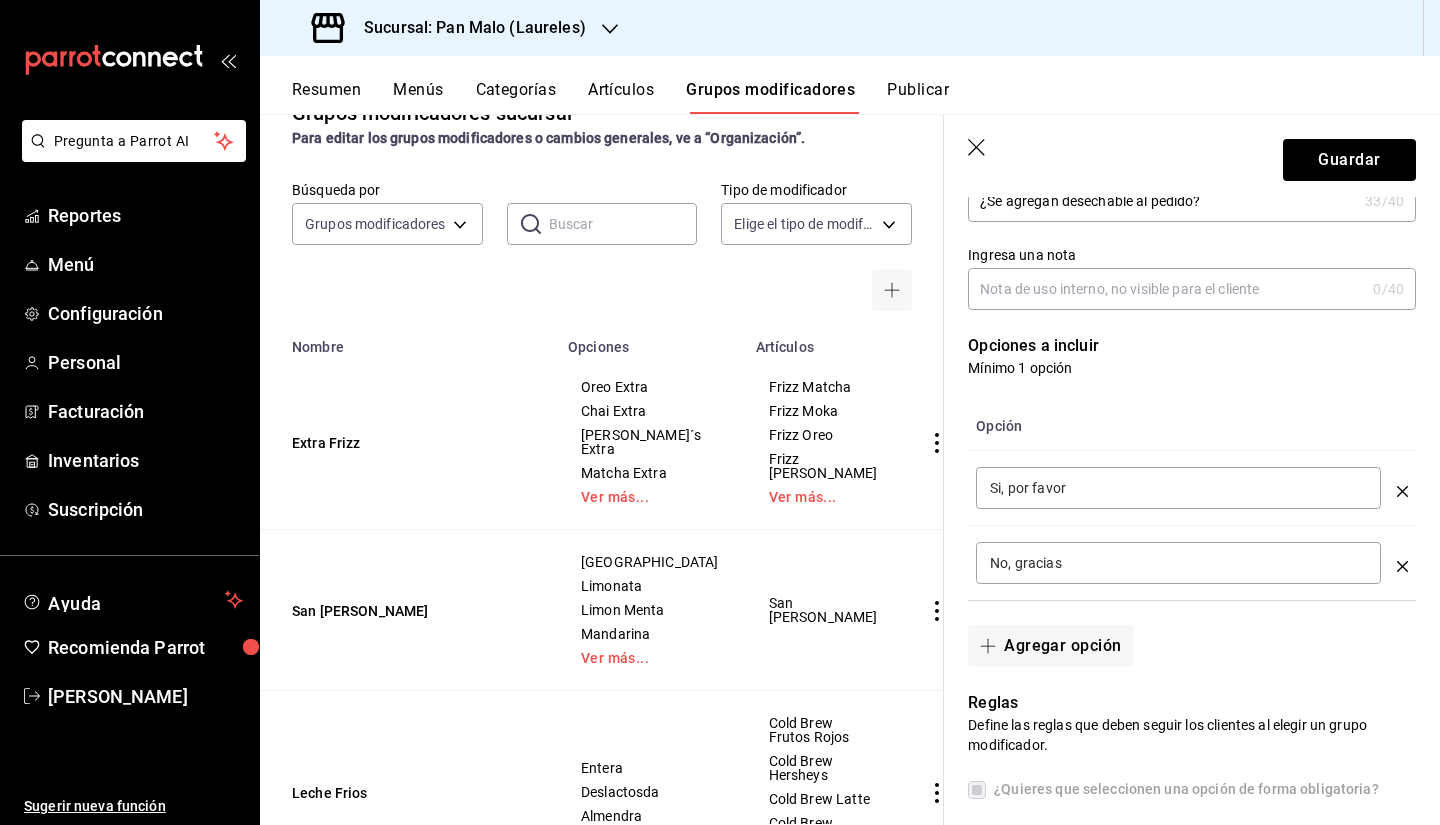 scroll, scrollTop: 333, scrollLeft: 0, axis: vertical 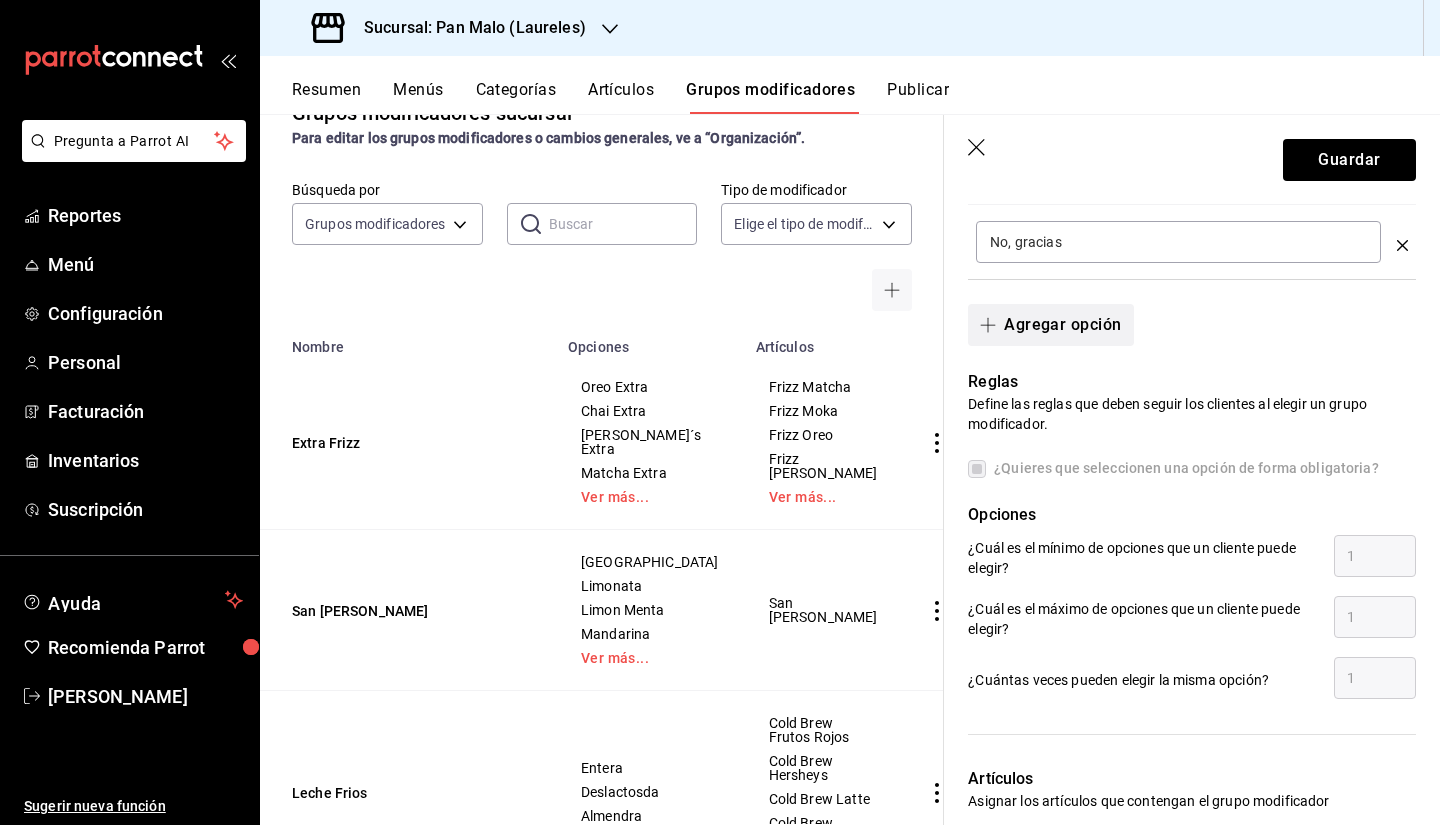click on "Agregar opción" at bounding box center (1050, 325) 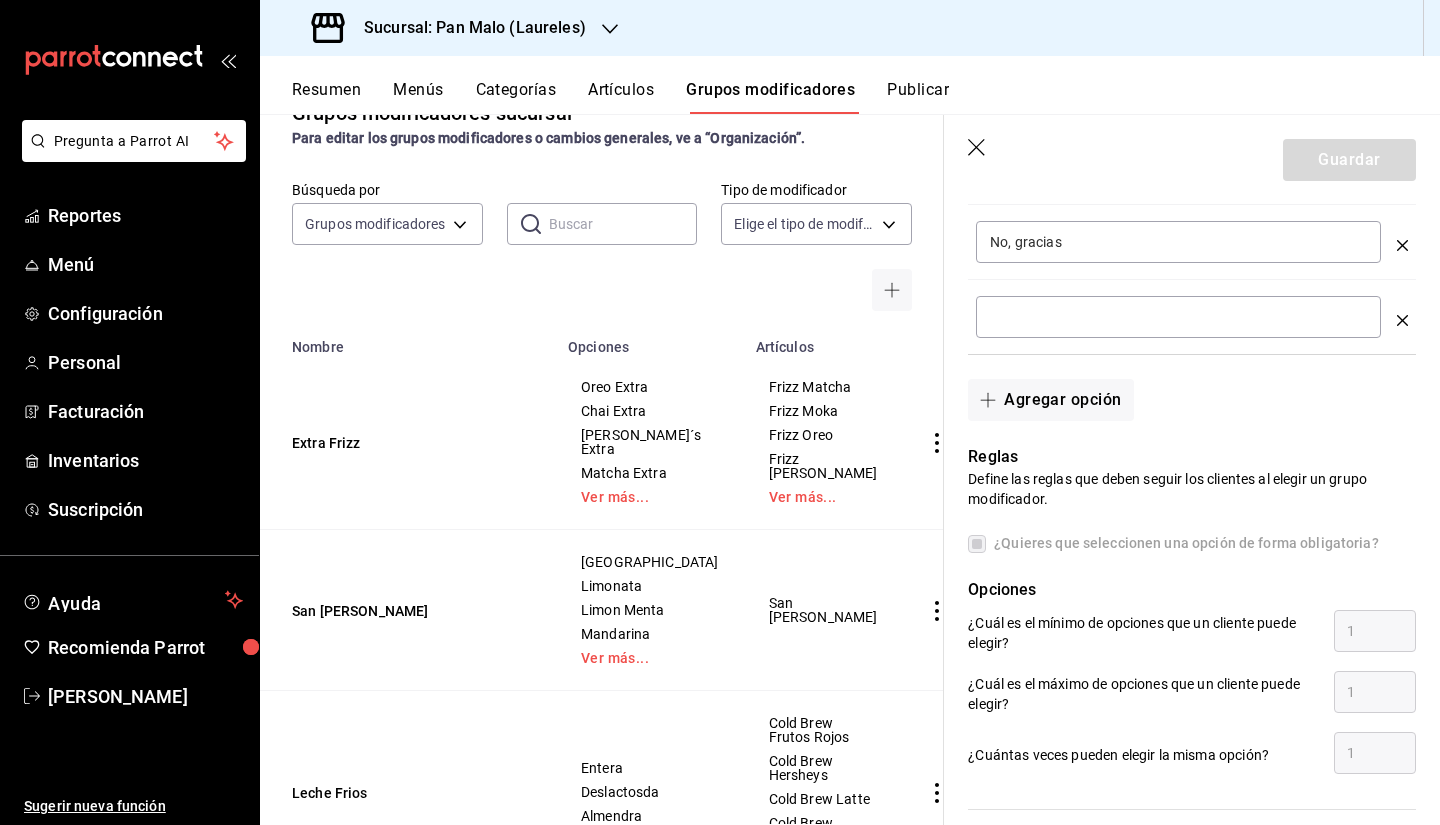 click 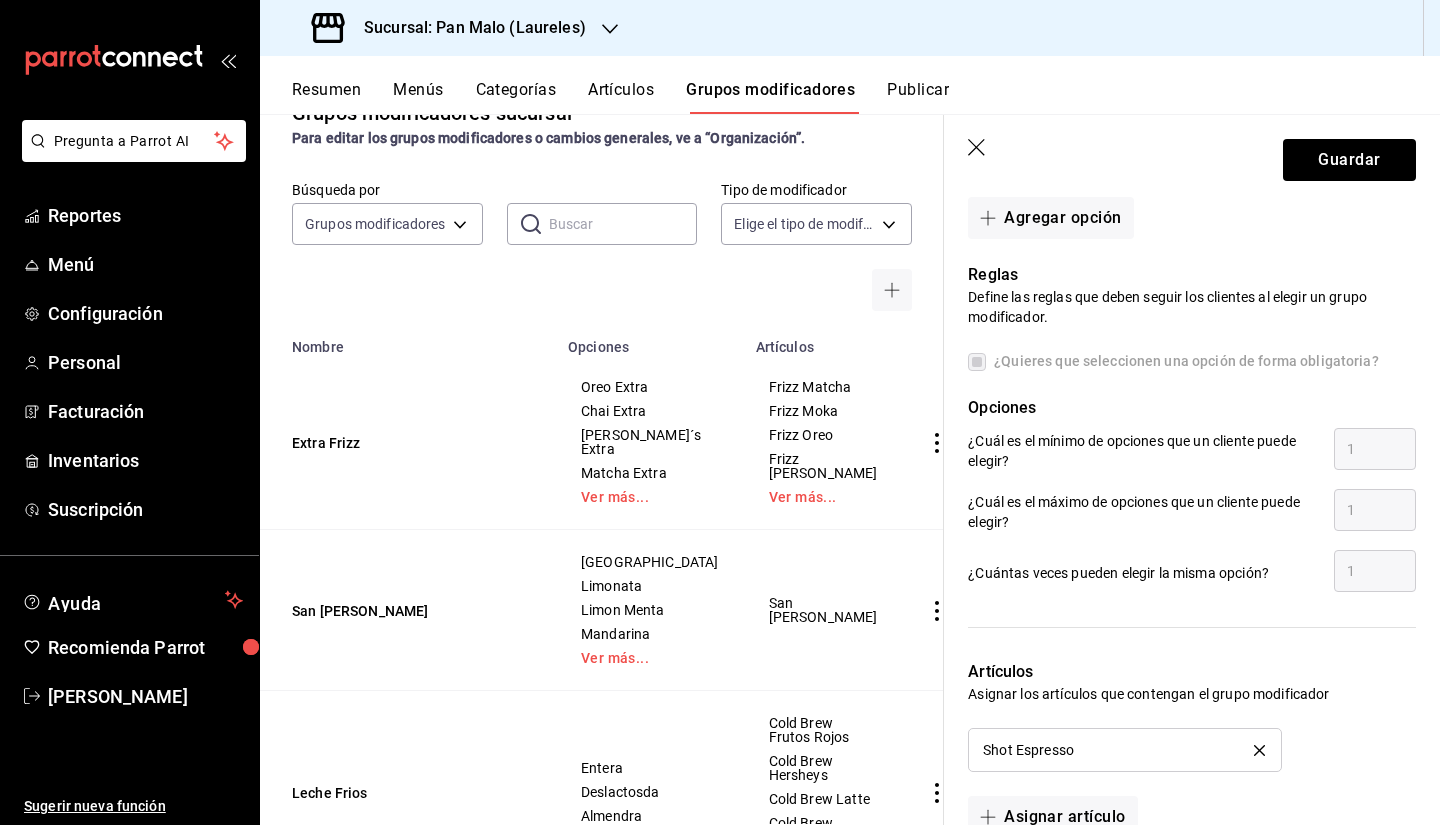 scroll, scrollTop: 745, scrollLeft: 0, axis: vertical 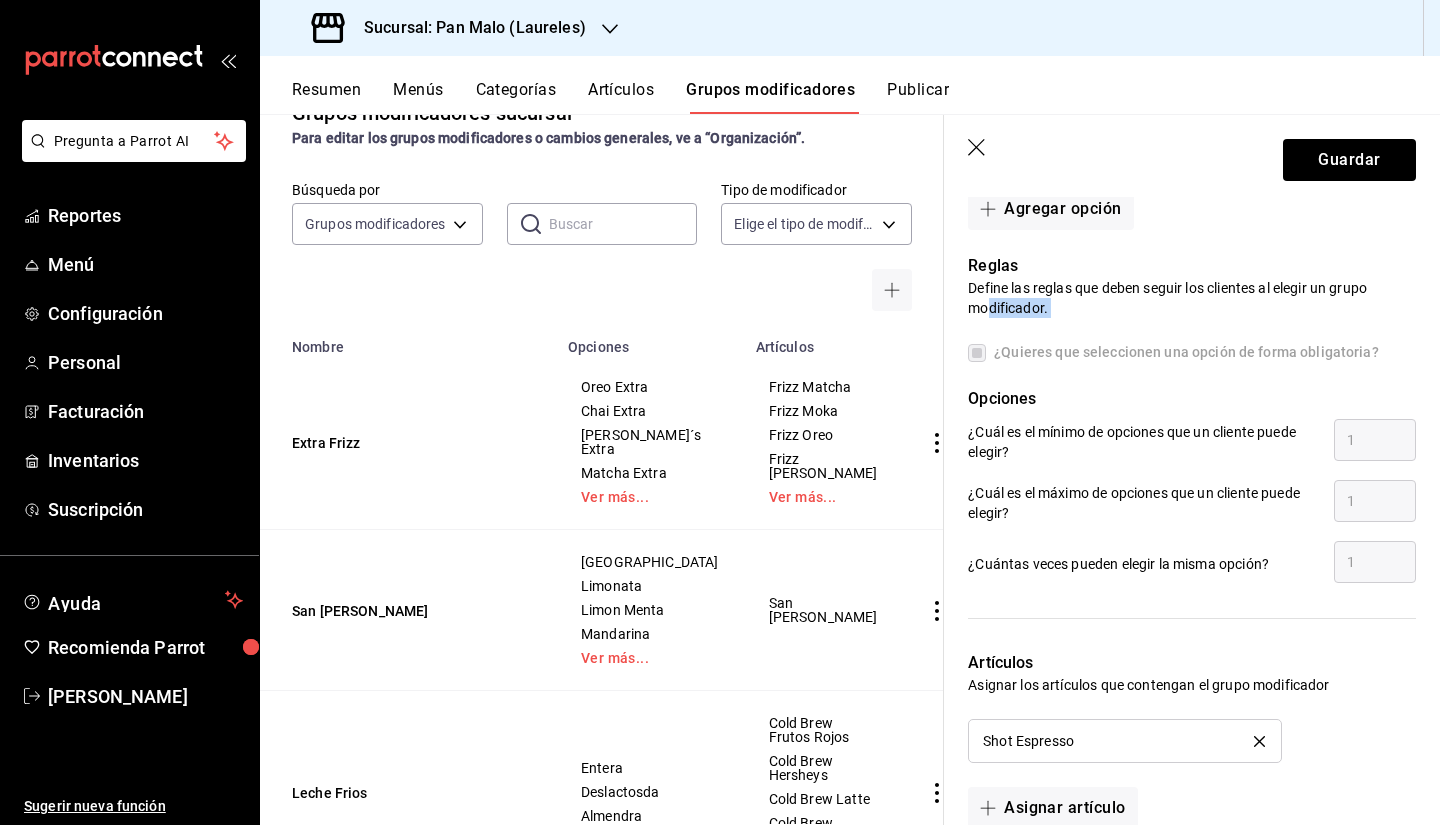 drag, startPoint x: 997, startPoint y: 306, endPoint x: 1108, endPoint y: 326, distance: 112.78741 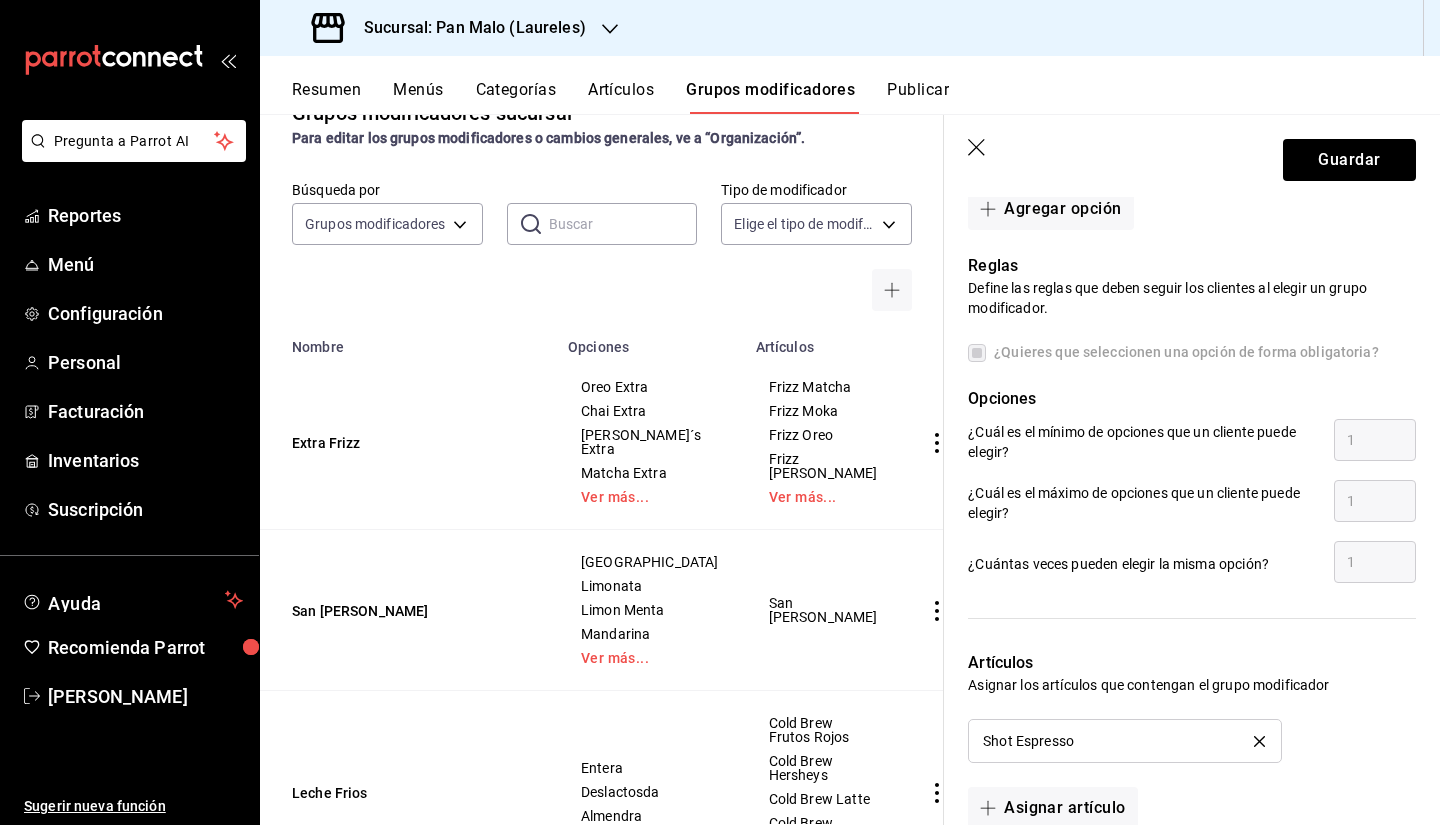 click on "¿Quieres que seleccionen una opción de forma obligatoria?" at bounding box center (1182, 352) 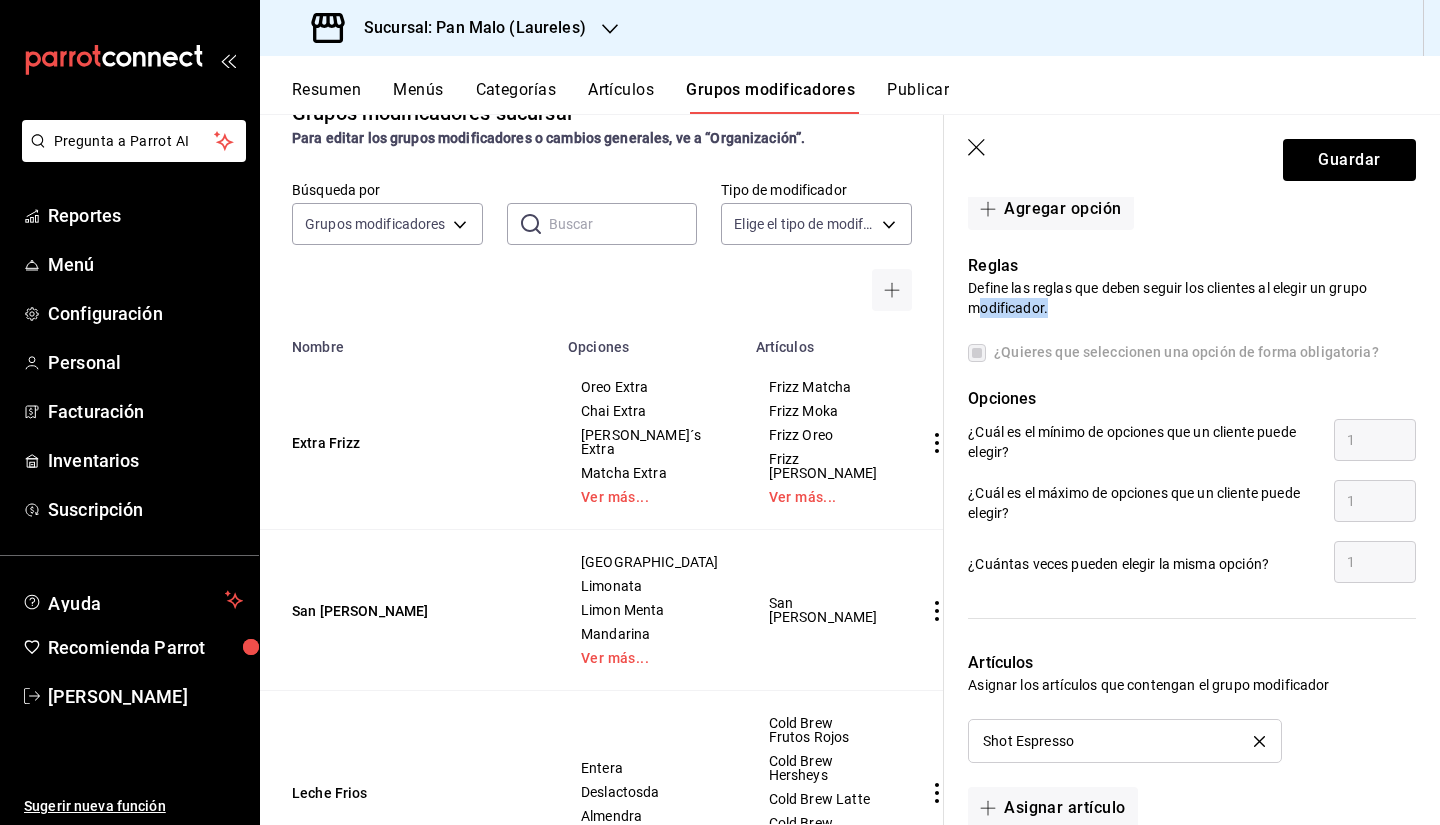 drag, startPoint x: 980, startPoint y: 304, endPoint x: 1305, endPoint y: 308, distance: 325.02463 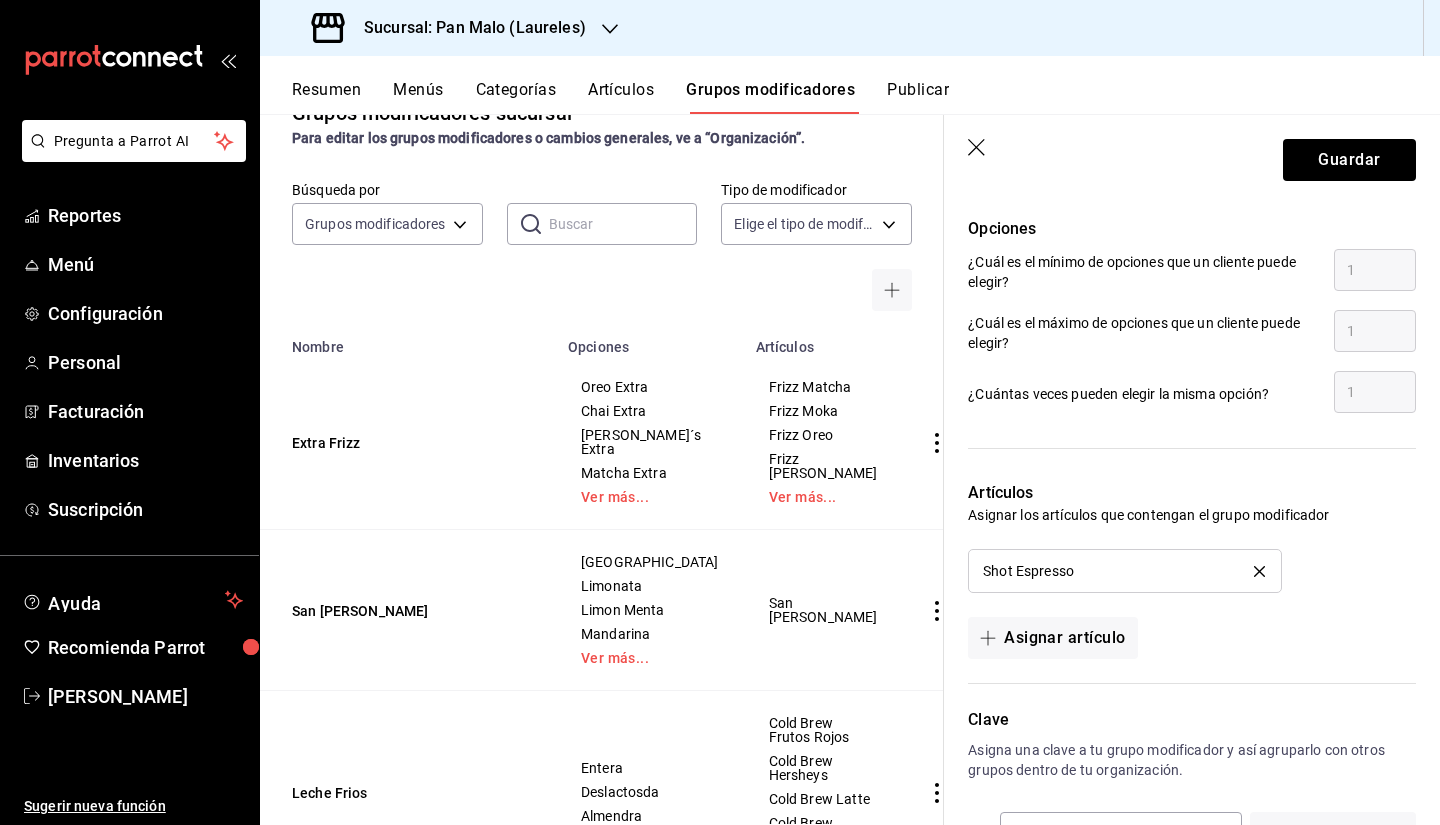 scroll, scrollTop: 987, scrollLeft: 0, axis: vertical 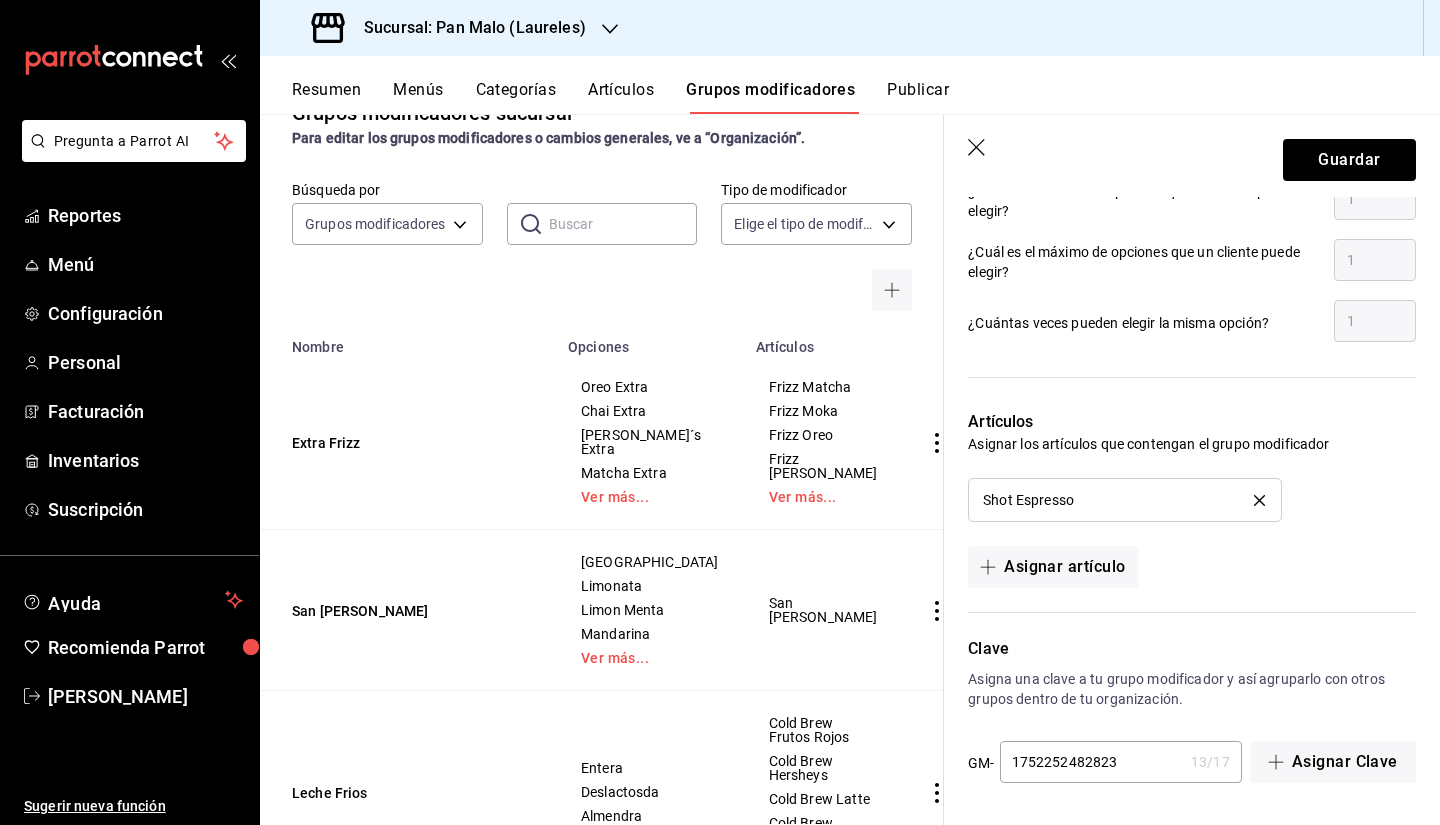 click on "1752252482823" at bounding box center (1091, 762) 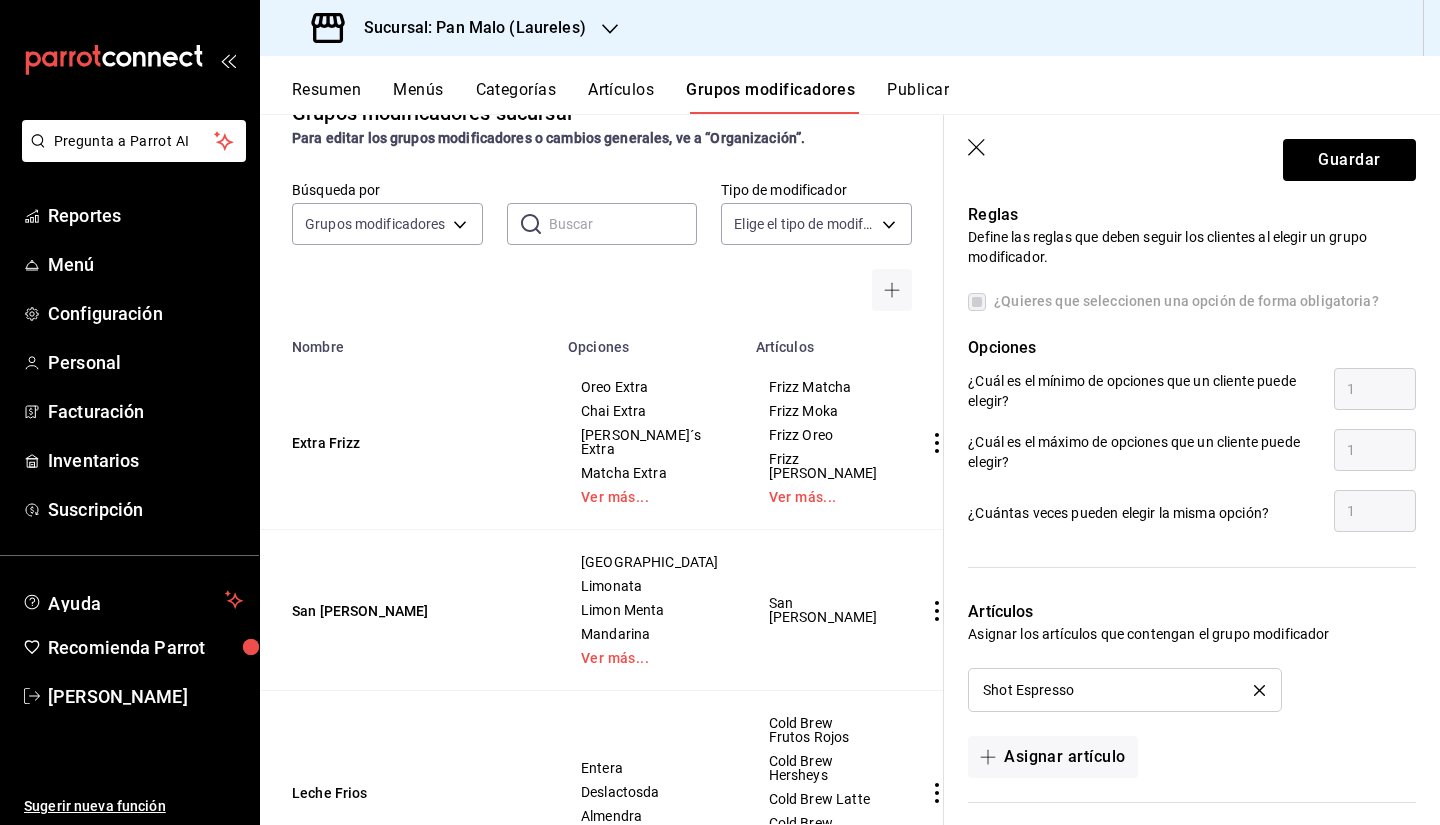 scroll, scrollTop: 904, scrollLeft: 0, axis: vertical 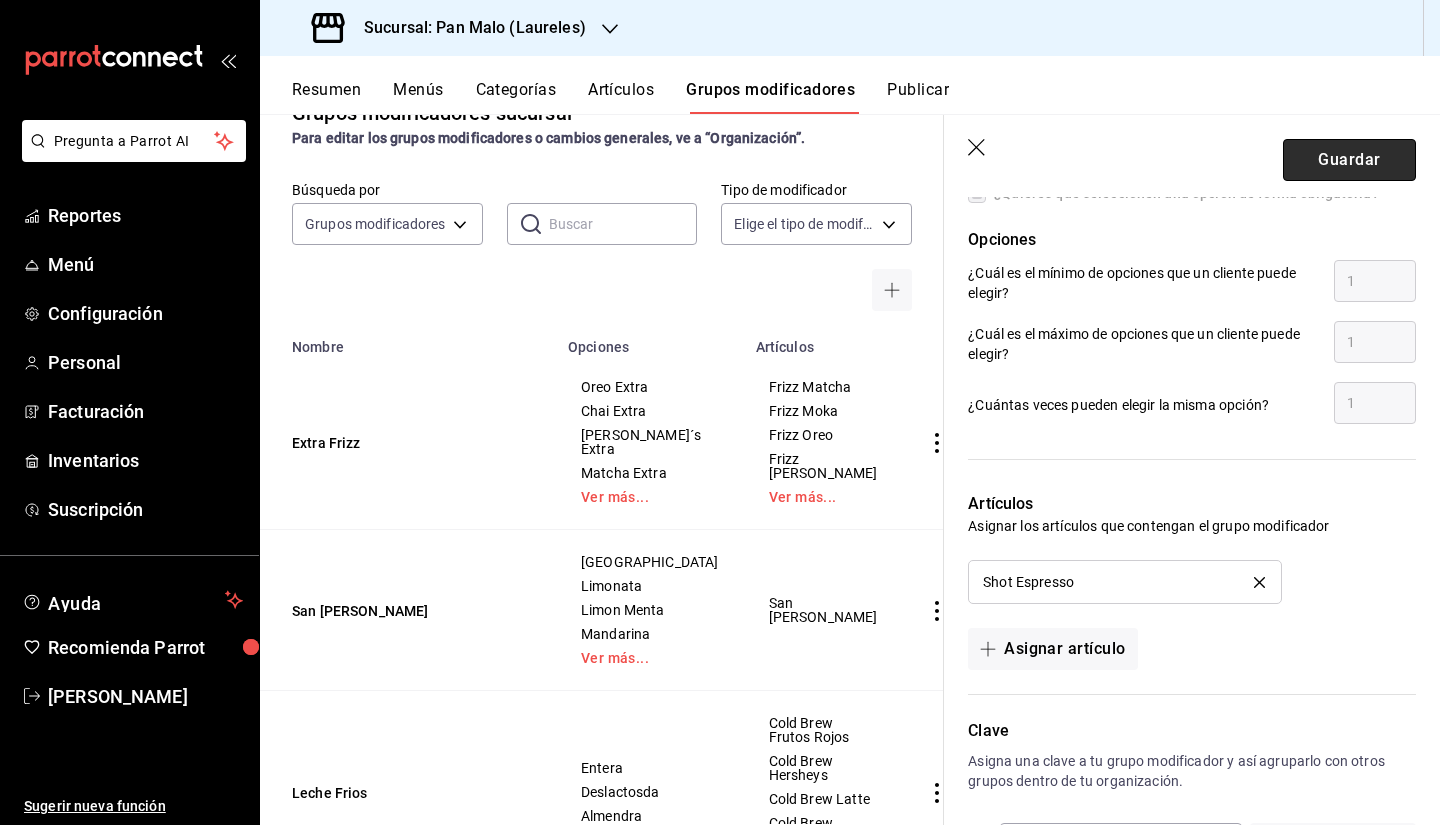 click on "Guardar" at bounding box center (1349, 160) 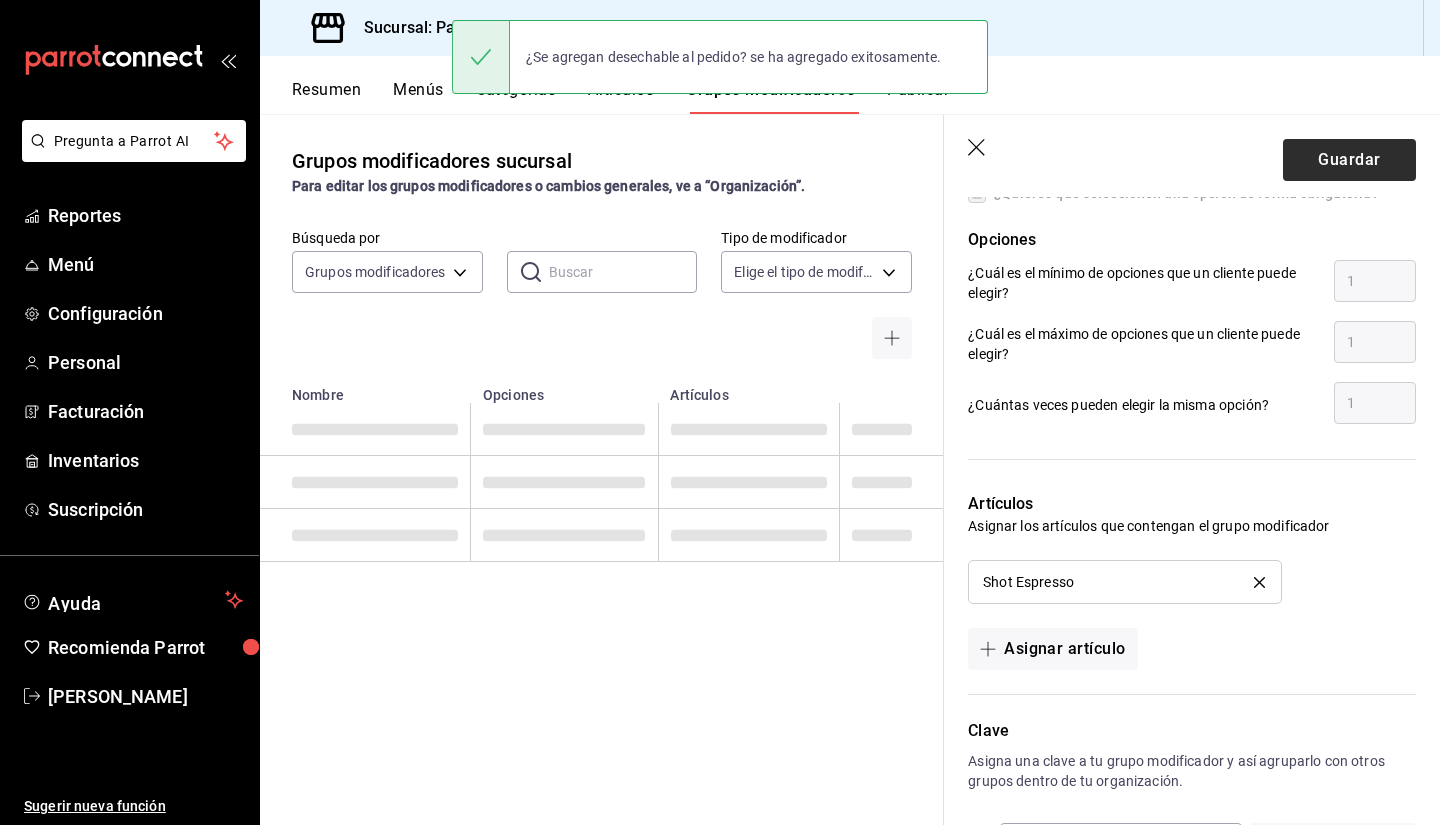 scroll, scrollTop: 0, scrollLeft: 0, axis: both 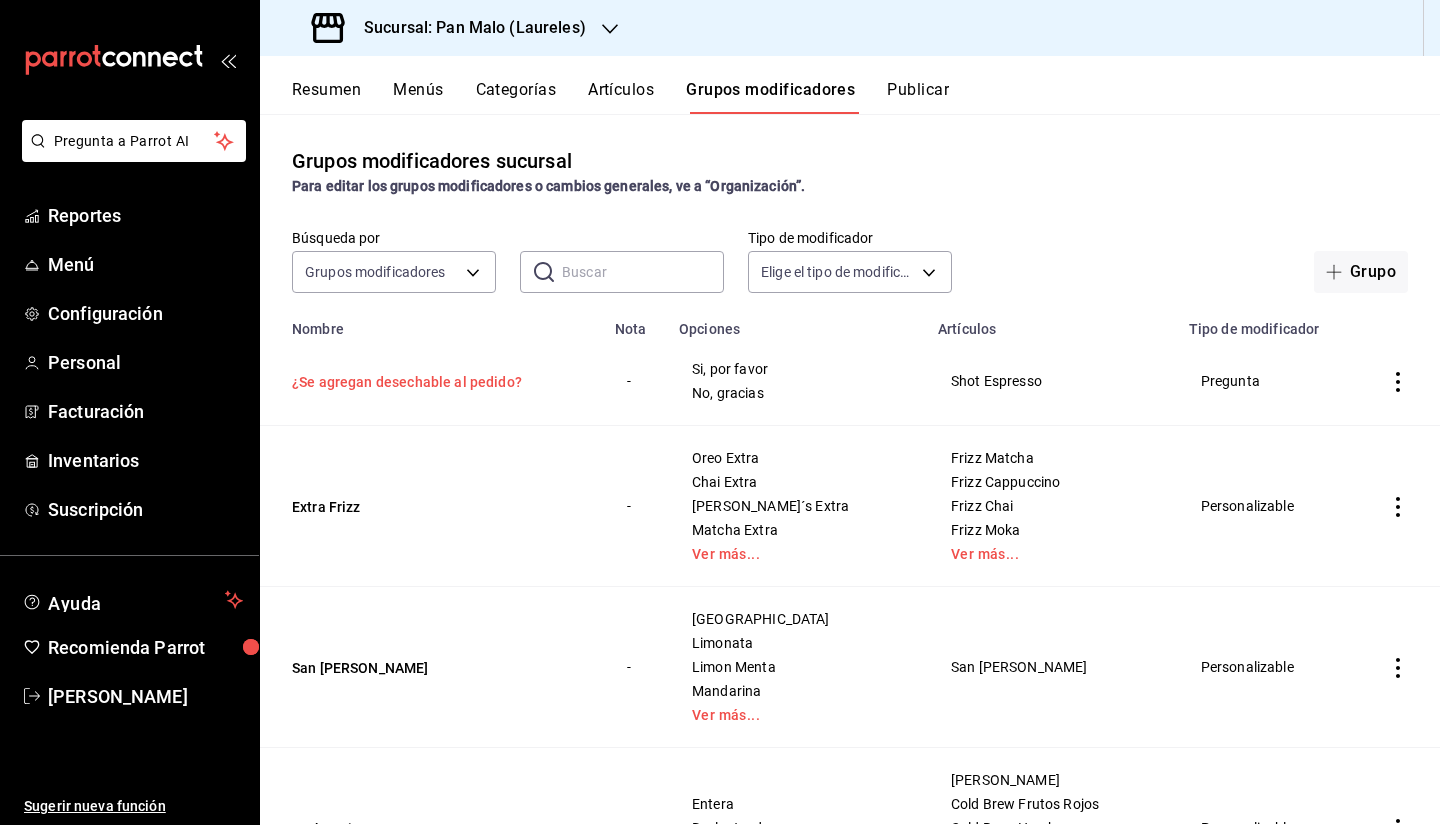 click on "¿Se agregan desechable al pedido?" at bounding box center [412, 382] 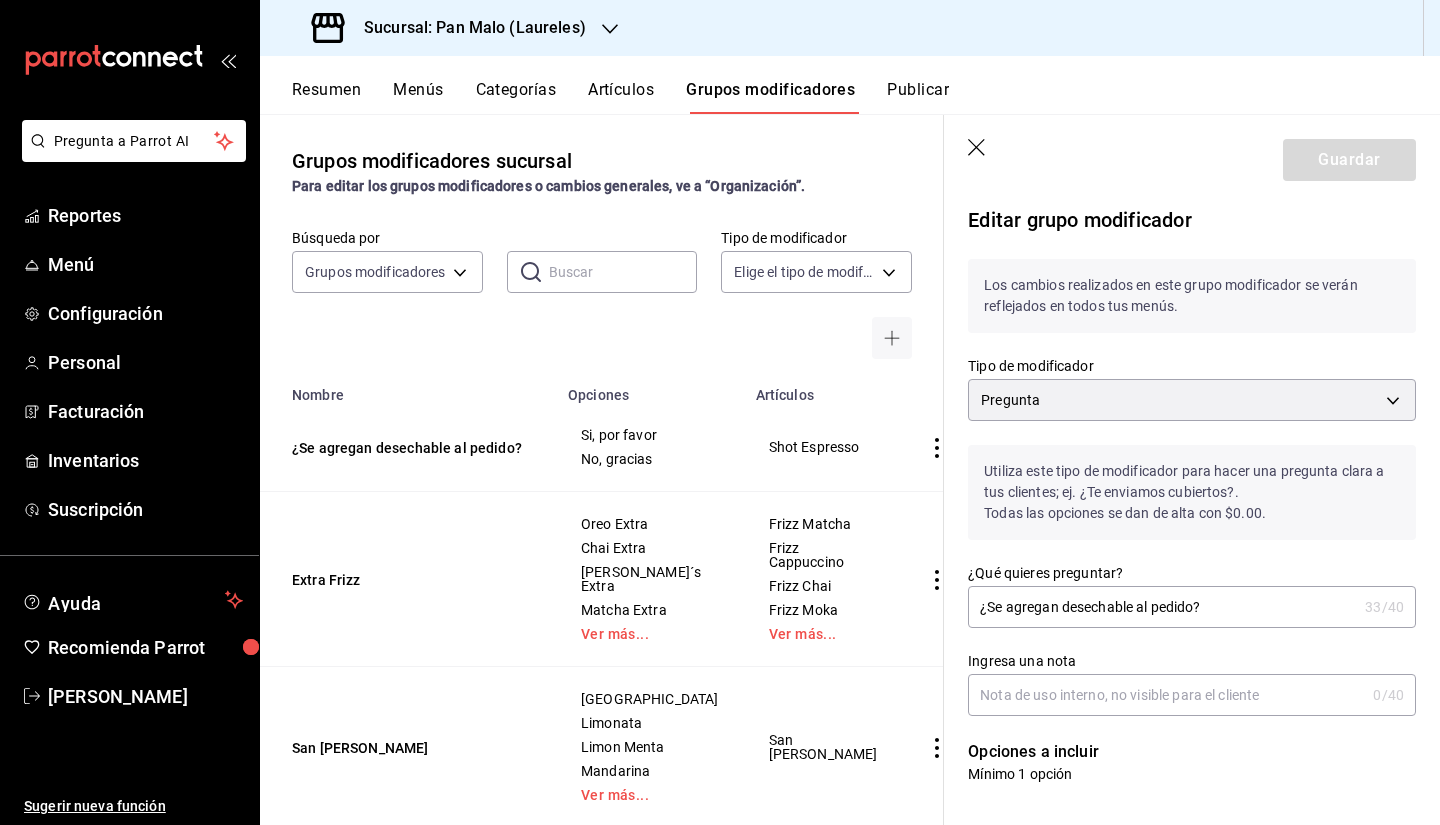 click 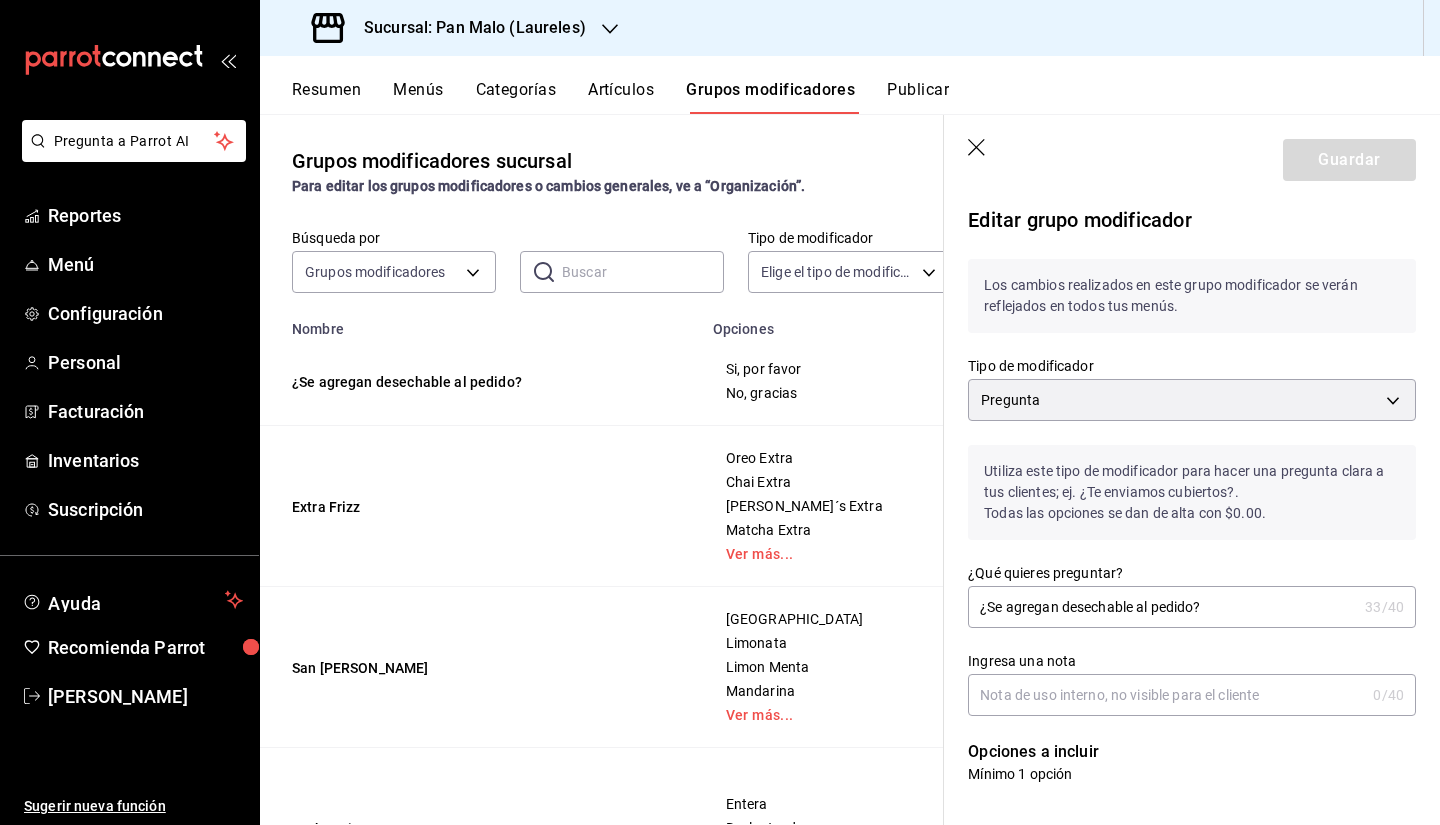 scroll, scrollTop: 0, scrollLeft: 0, axis: both 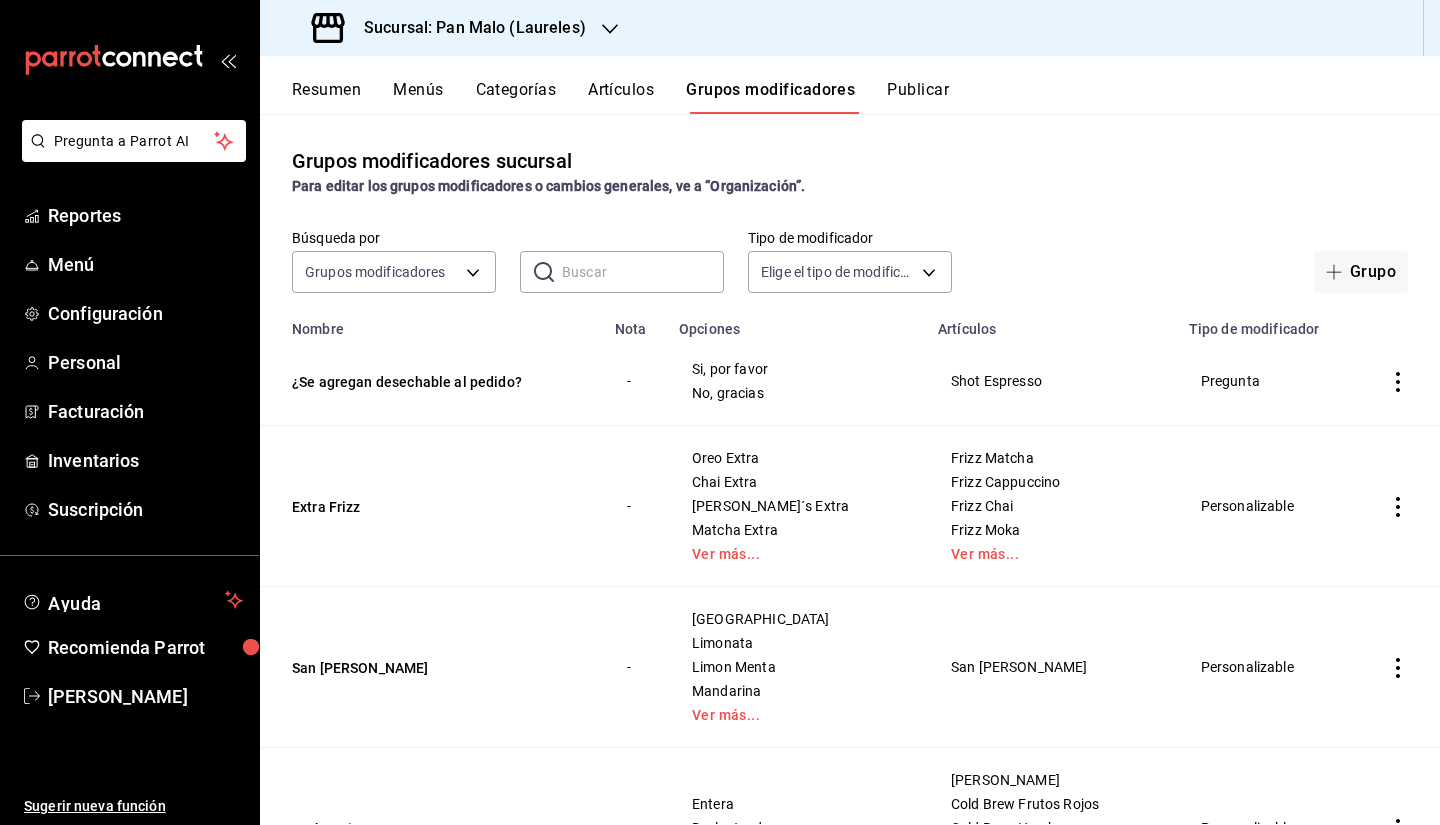 click at bounding box center [1398, 381] 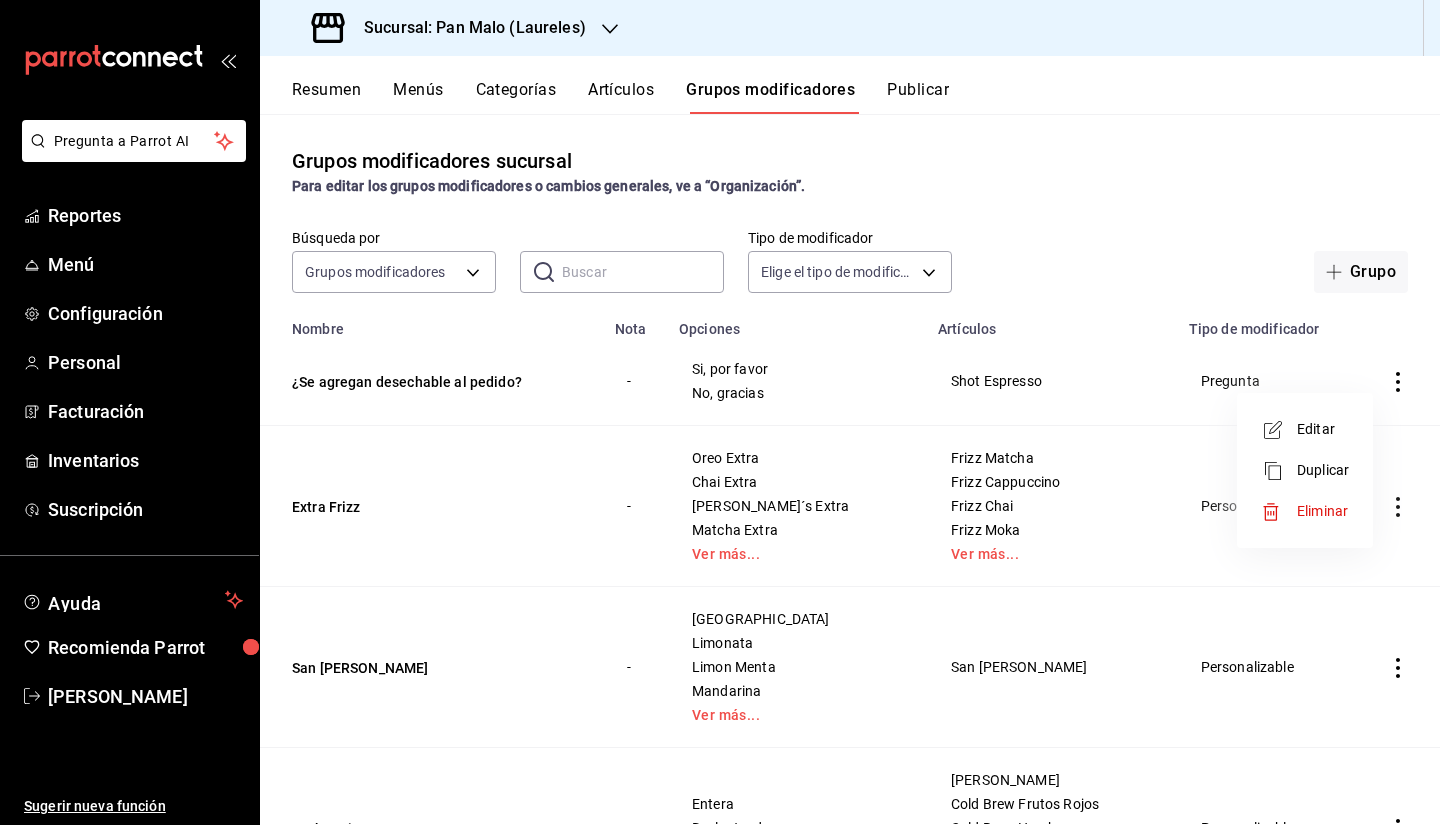 click at bounding box center (720, 412) 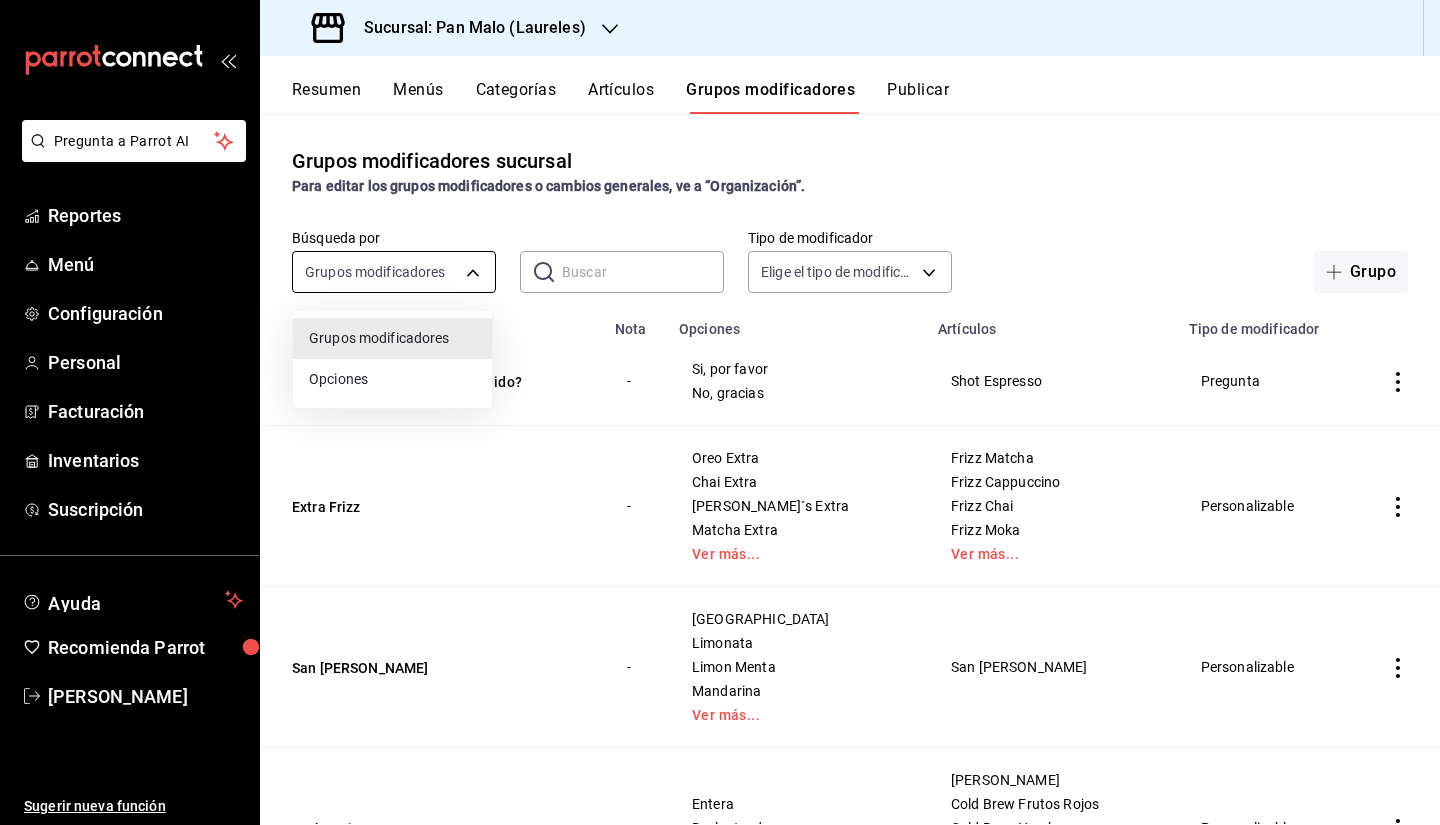 click on "Pregunta a Parrot AI Reportes   Menú   Configuración   Personal   Facturación   Inventarios   Suscripción   Ayuda Recomienda Parrot   [PERSON_NAME]   Sugerir nueva función   Sucursal: Pan Malo (Laureles) Resumen Menús Categorías Artículos Grupos modificadores Publicar Grupos modificadores sucursal Para editar los grupos modificadores o cambios generales, ve a “Organización”. Búsqueda por Grupos modificadores GROUP ​ ​ Tipo de modificador Elige el tipo de modificador Grupo Nombre Nota Opciones Artículos Tipo de modificador ¿Se agregan desechable al pedido? - Si, por favor No, gracias Shot Espresso Pregunta Extra Frizz - Oreo Extra Chai Extra [PERSON_NAME]´s Extra Matcha Extra Ver más... Frizz Matcha Frizz Cappuccino Frizz Chai Frizz Moka Ver más... Personalizable [GEOGRAPHIC_DATA][PERSON_NAME] - [GEOGRAPHIC_DATA] Limonata Limon Menta Mandarina Ver más... San [PERSON_NAME] Personalizable Leche Frios - Entera Deslactosda [PERSON_NAME] Frio Cold Brew Frutos Rojos Cold Brew Hersheys Cold Brew Latte Ver más... - Entera -" at bounding box center (720, 412) 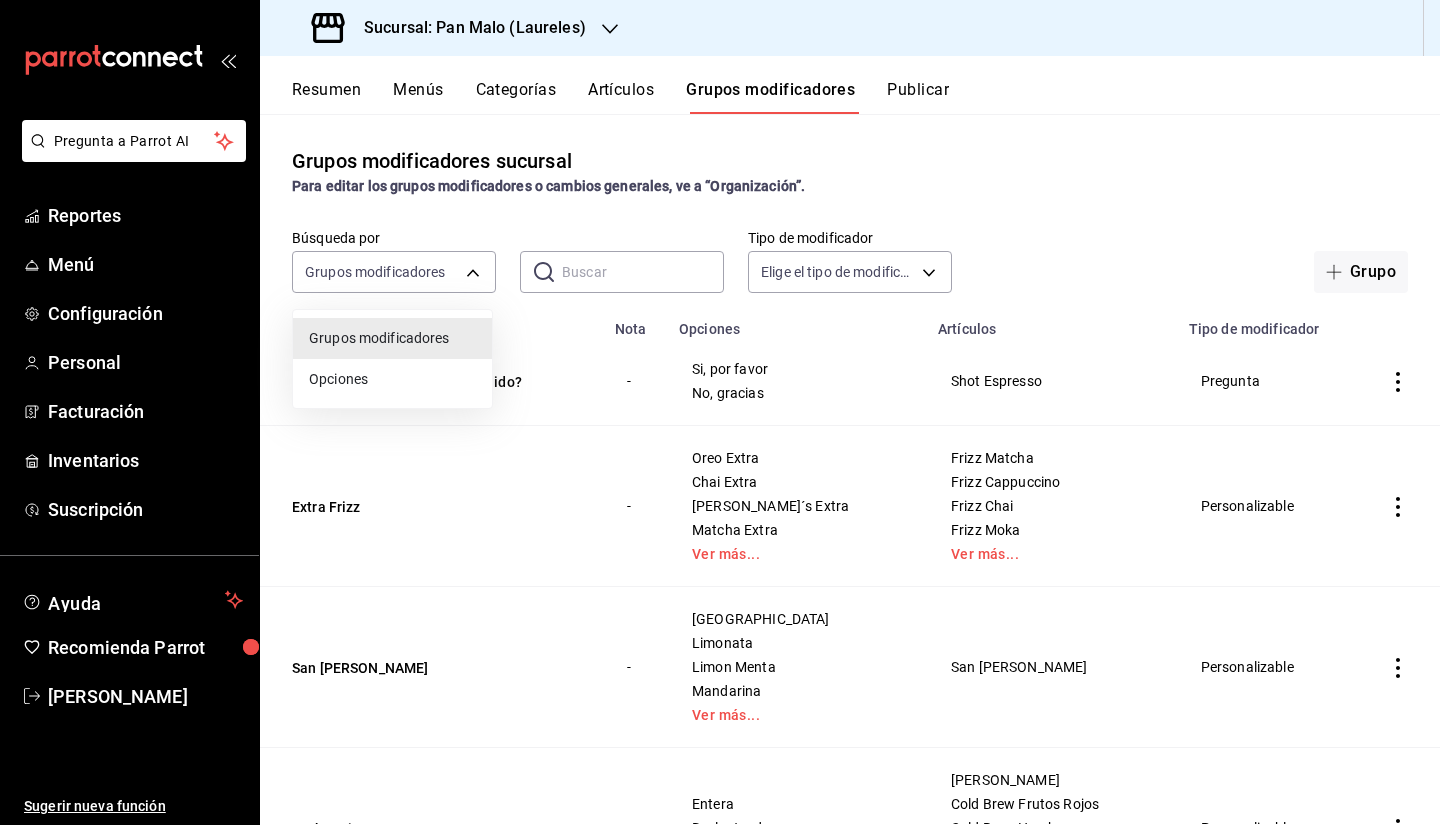 click on "Opciones" at bounding box center (392, 379) 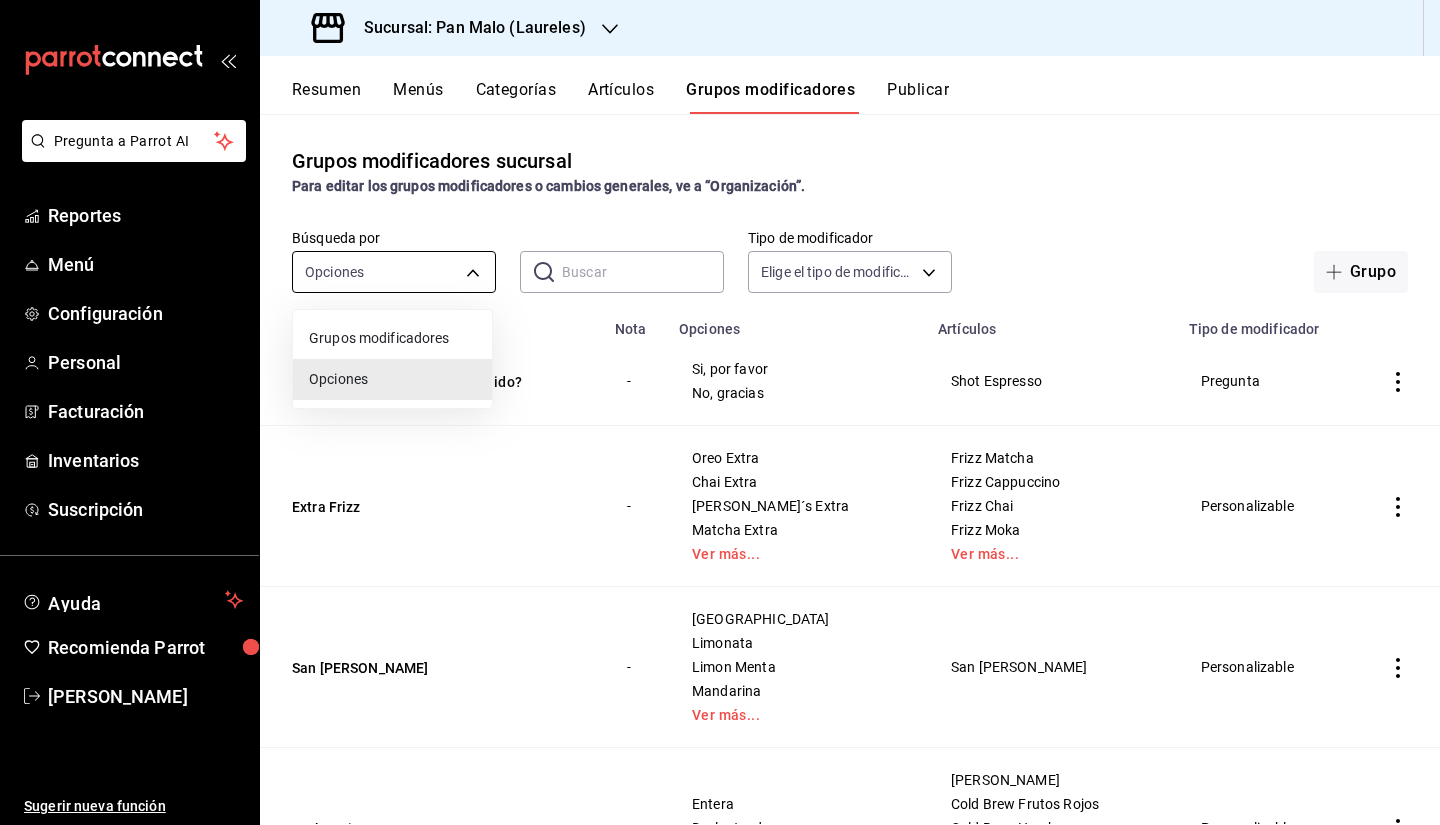 click on "Pregunta a Parrot AI Reportes   Menú   Configuración   Personal   Facturación   Inventarios   Suscripción   Ayuda Recomienda Parrot   [PERSON_NAME]   Sugerir nueva función   Sucursal: Pan Malo (Laureles) Resumen Menús Categorías Artículos Grupos modificadores Publicar Grupos modificadores sucursal Para editar los grupos modificadores o cambios generales, ve a “Organización”. Búsqueda por Opciones OPTION ​ ​ Tipo de modificador Elige el tipo de modificador Grupo Nombre Nota Opciones Artículos Tipo de modificador ¿Se agregan desechable al pedido? - Si, por favor No, gracias Shot Espresso Pregunta Extra Frizz - Oreo Extra Chai Extra [PERSON_NAME]´s Extra Matcha Extra Ver más... Frizz Matcha Frizz Cappuccino Frizz Chai Frizz Moka Ver más... Personalizable [GEOGRAPHIC_DATA][PERSON_NAME] - [GEOGRAPHIC_DATA] Limonata Limon Menta Mandarina Ver más... San [PERSON_NAME] Personalizable Leche Frios - Entera Deslactosda [PERSON_NAME] Frio Cold Brew Frutos Rojos Cold Brew Hersheys Cold Brew Latte Ver más... Personalizable - - -" at bounding box center (720, 412) 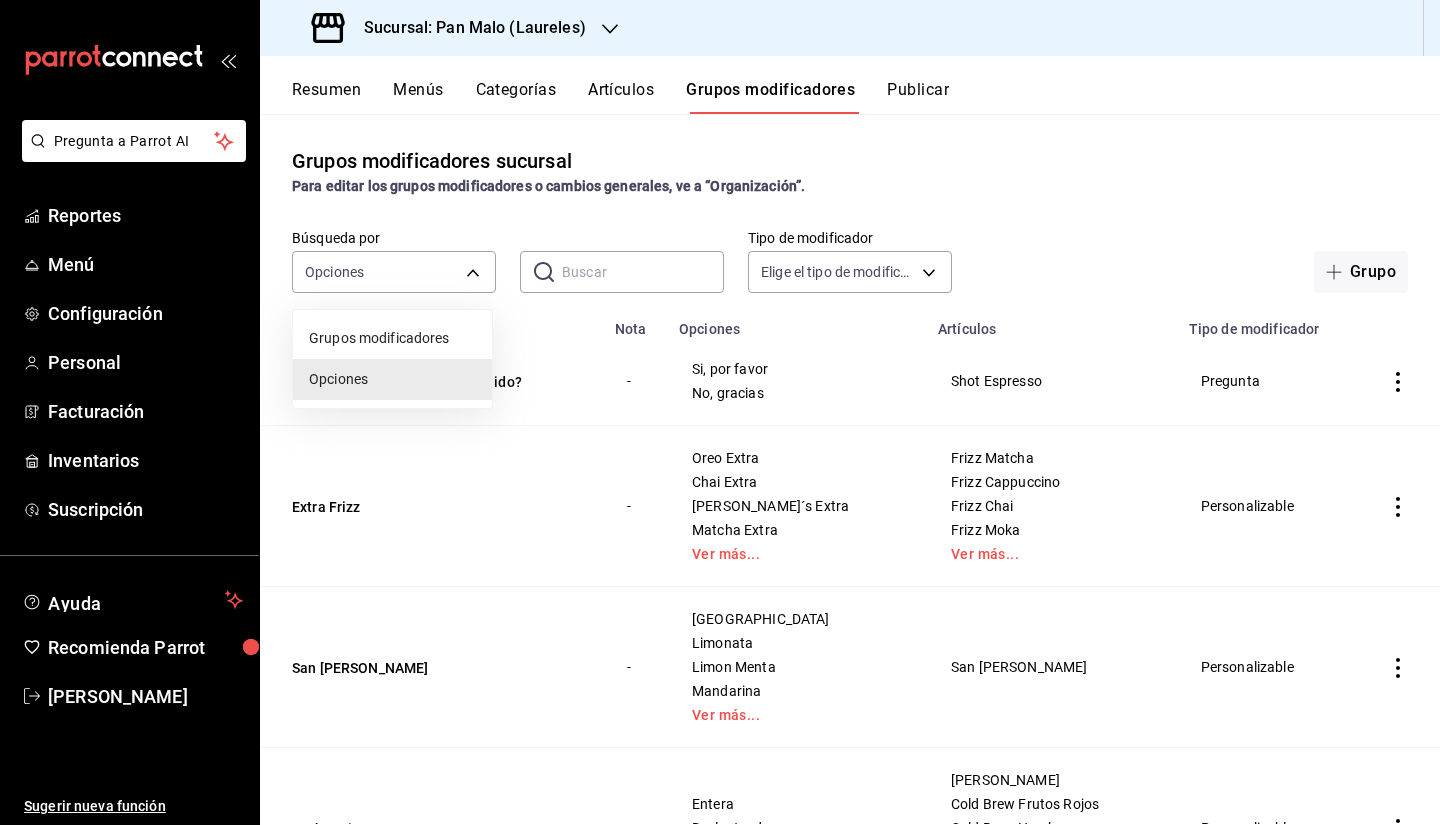 click on "Grupos modificadores" at bounding box center (392, 338) 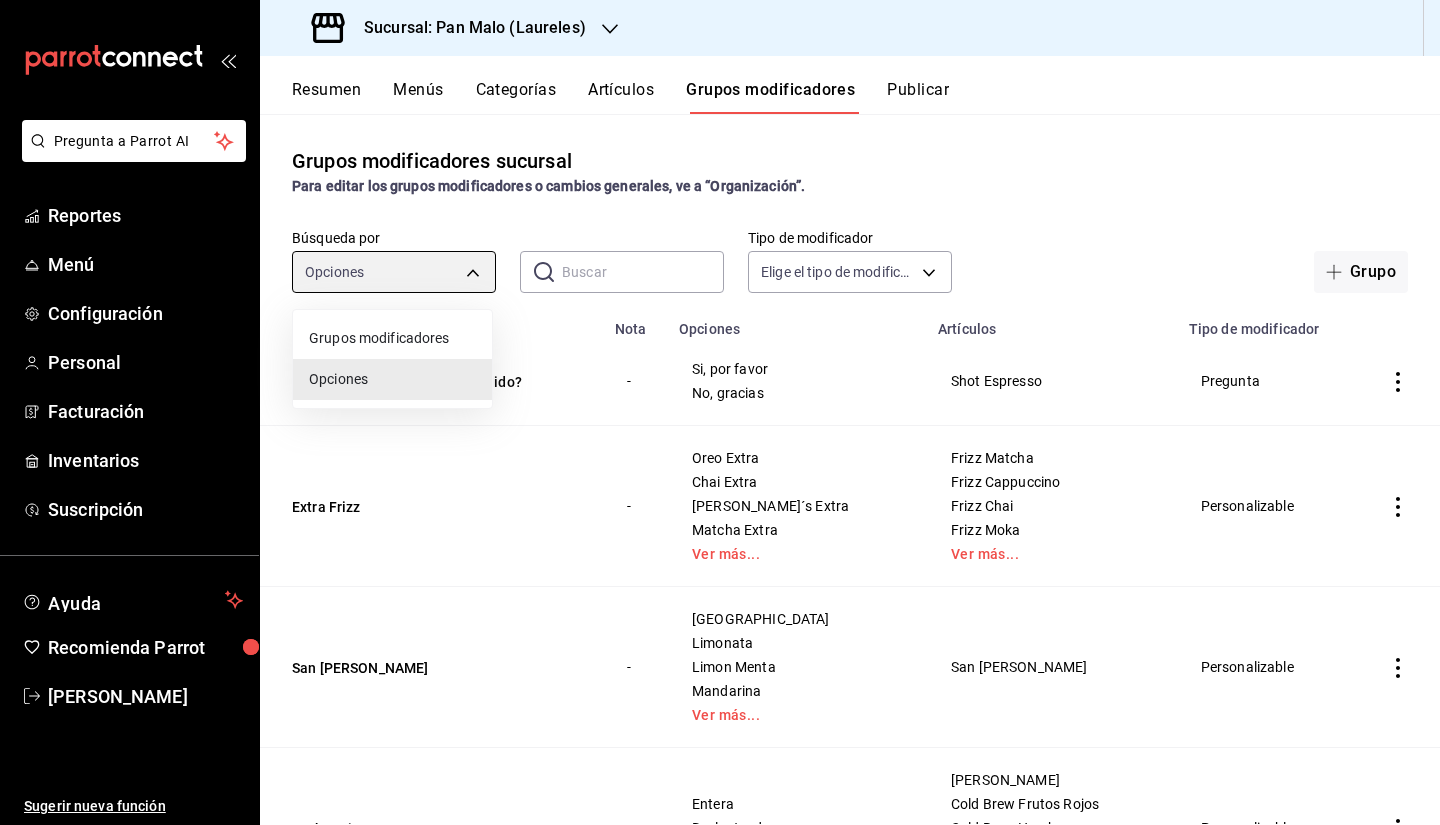 type on "GROUP" 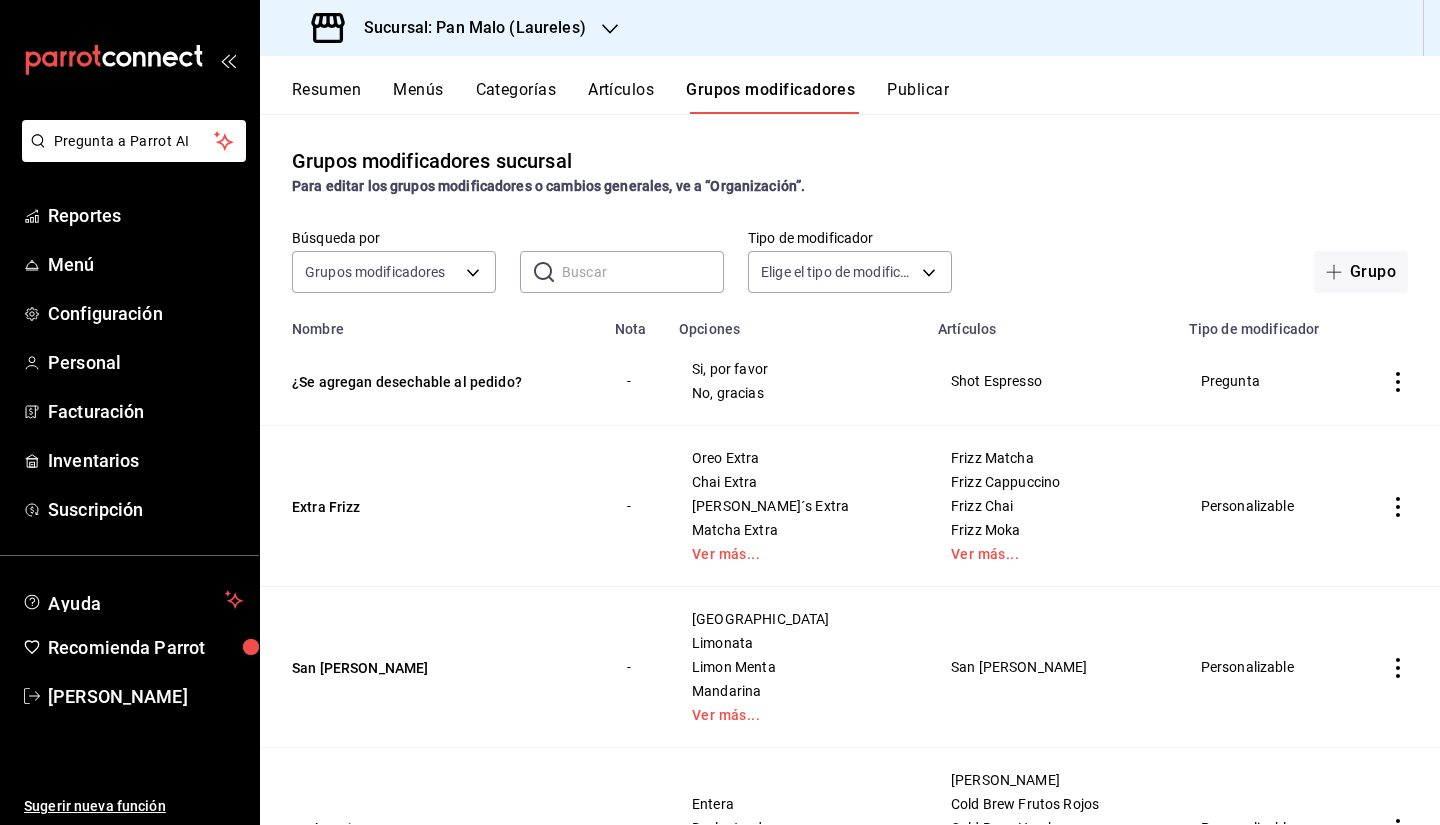 click at bounding box center (129, 60) 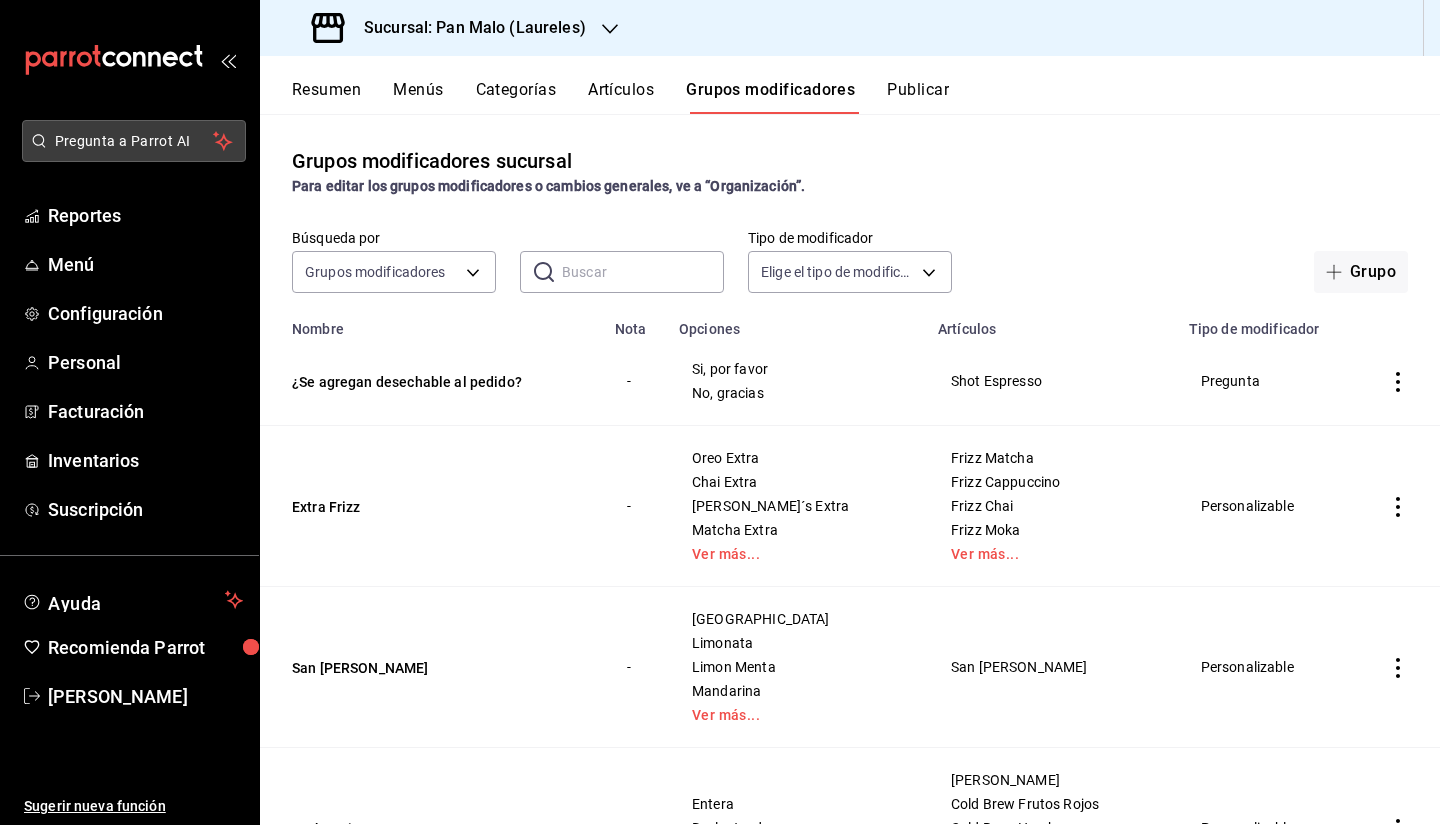 click on "Pregunta a Parrot AI" at bounding box center (134, 141) 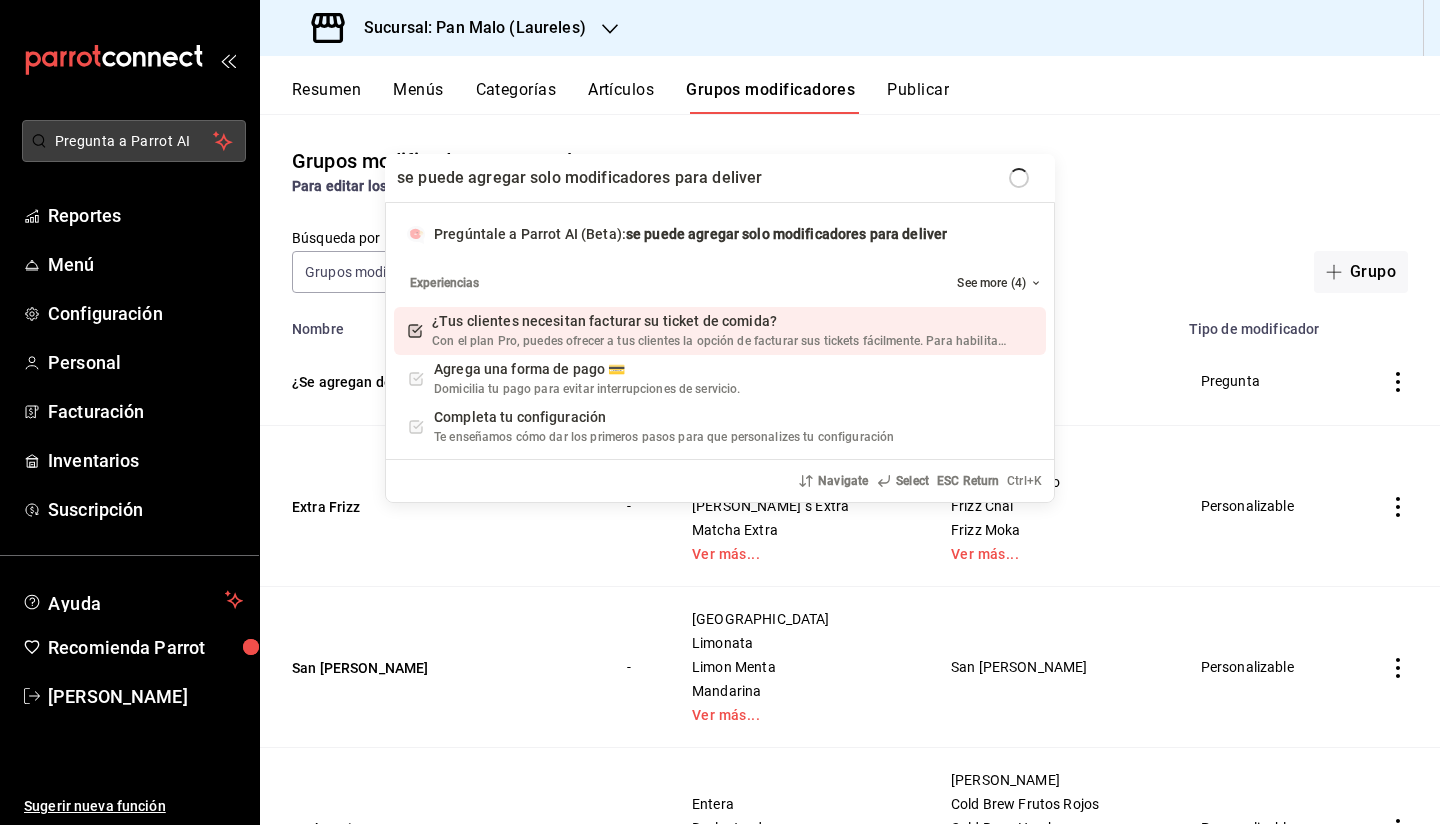 type on "se puede agregar solo modificadores para delivery" 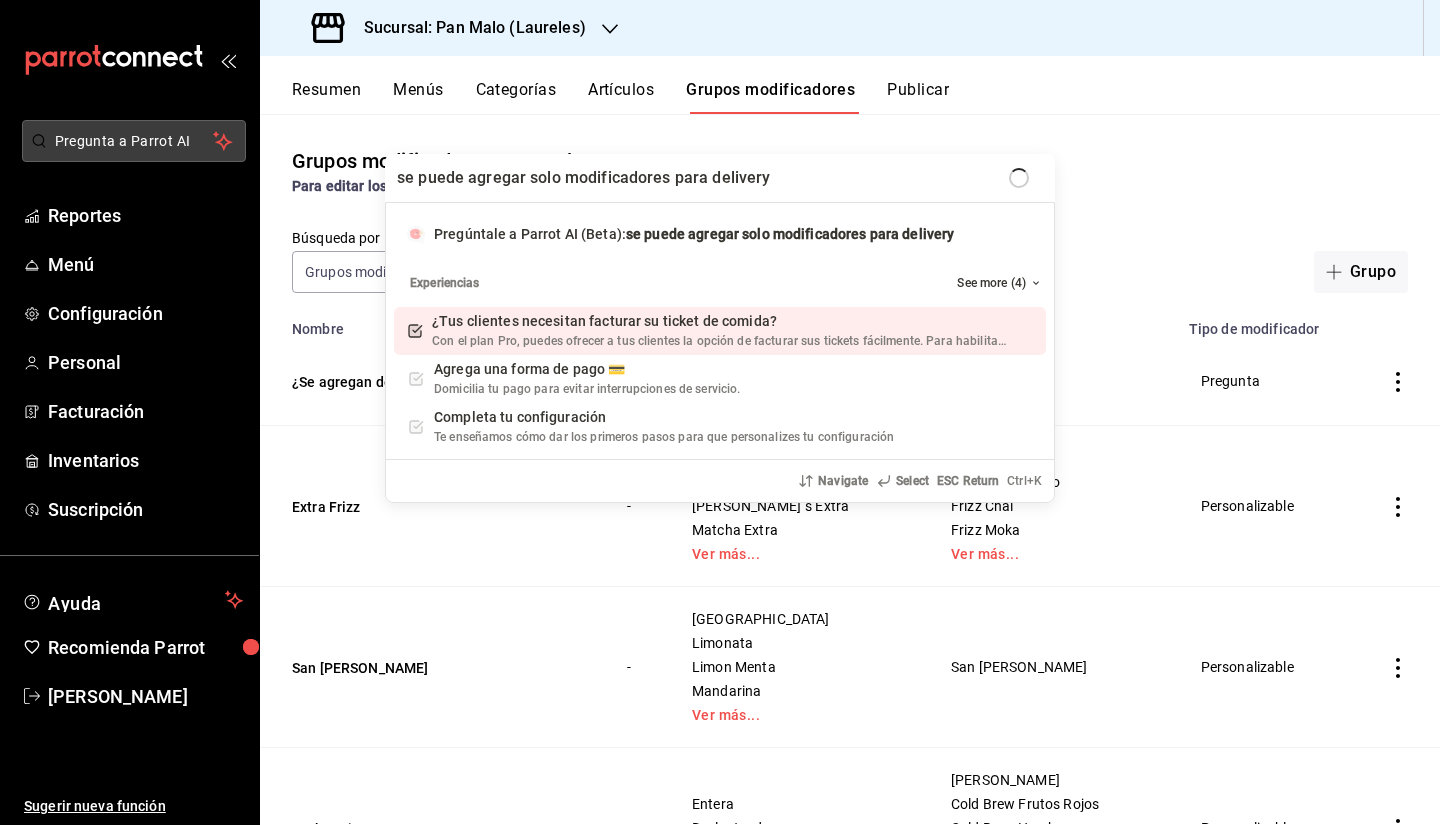 type 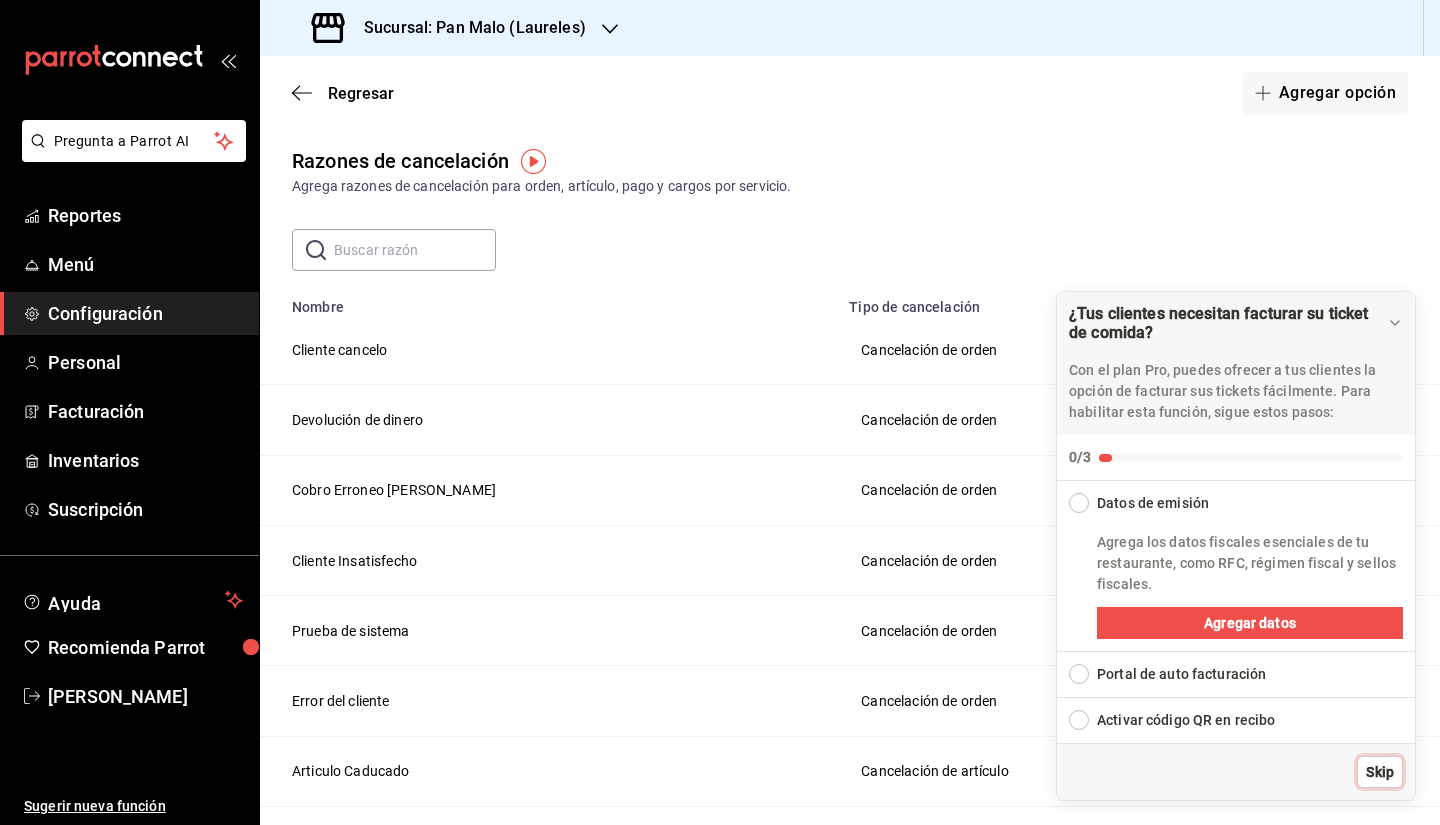 click on "Skip" at bounding box center (1380, 772) 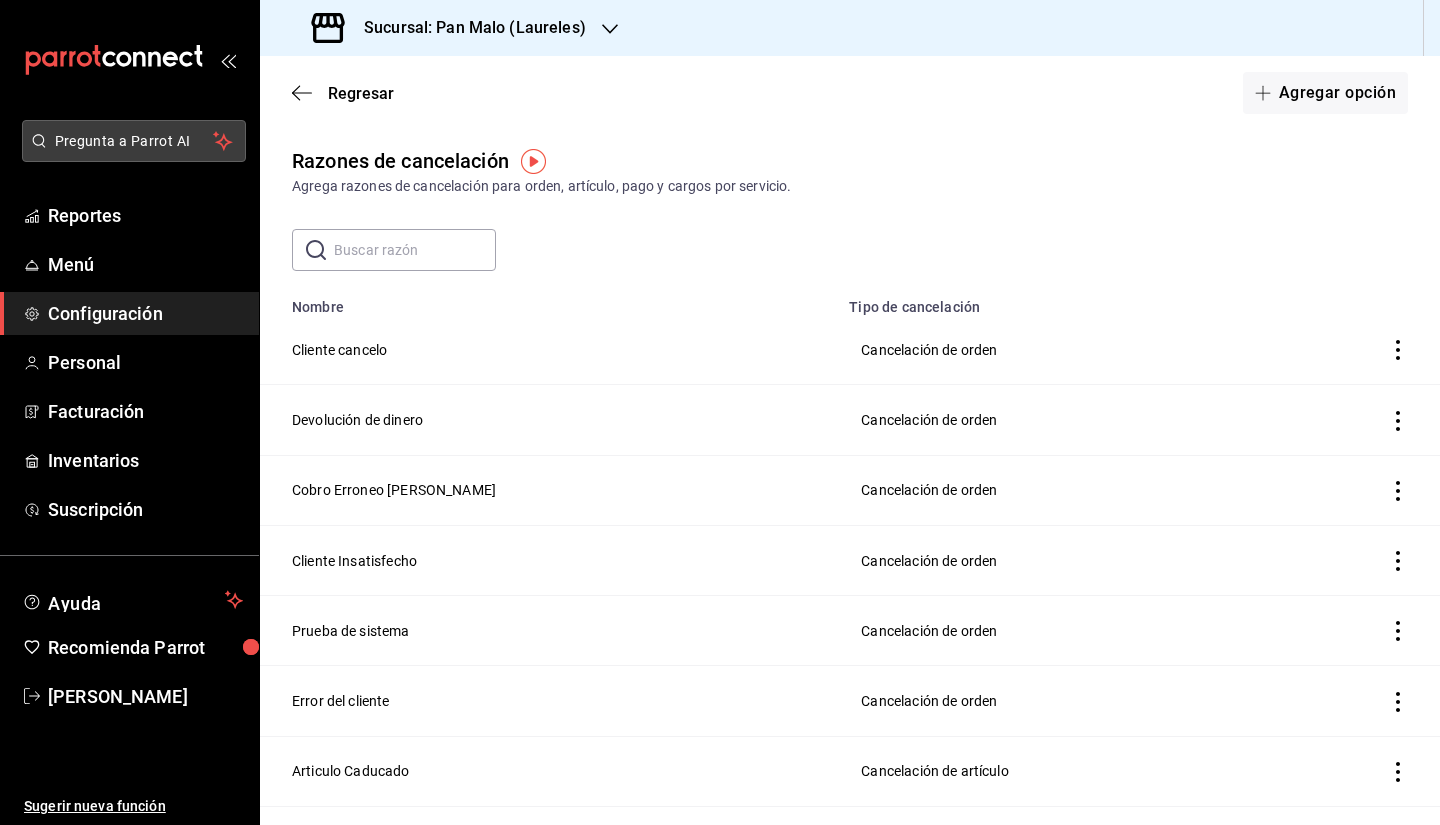 click on "Pregunta a Parrot AI" at bounding box center (134, 141) 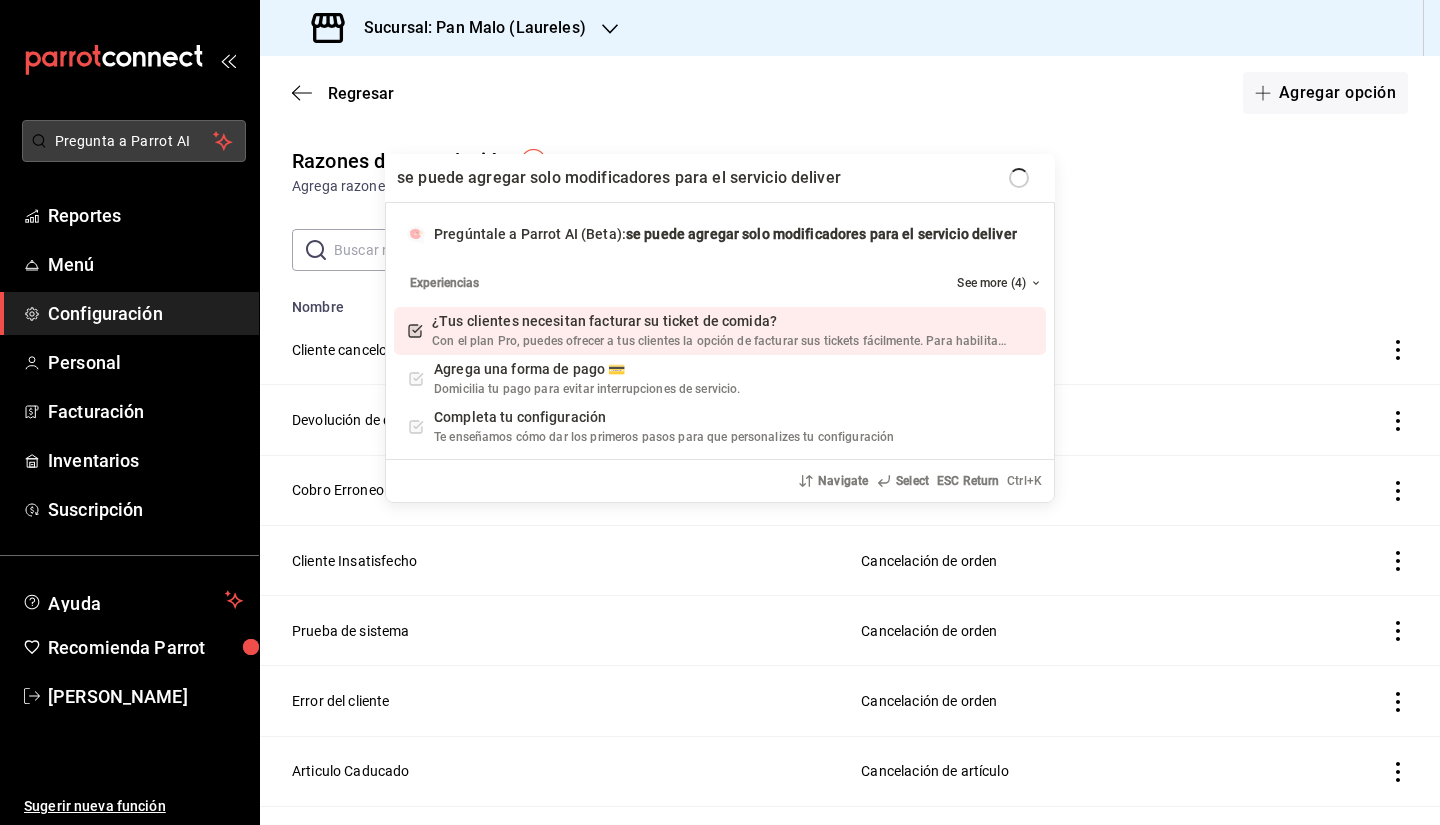 type on "se puede agregar solo modificadores para el servicio delivery" 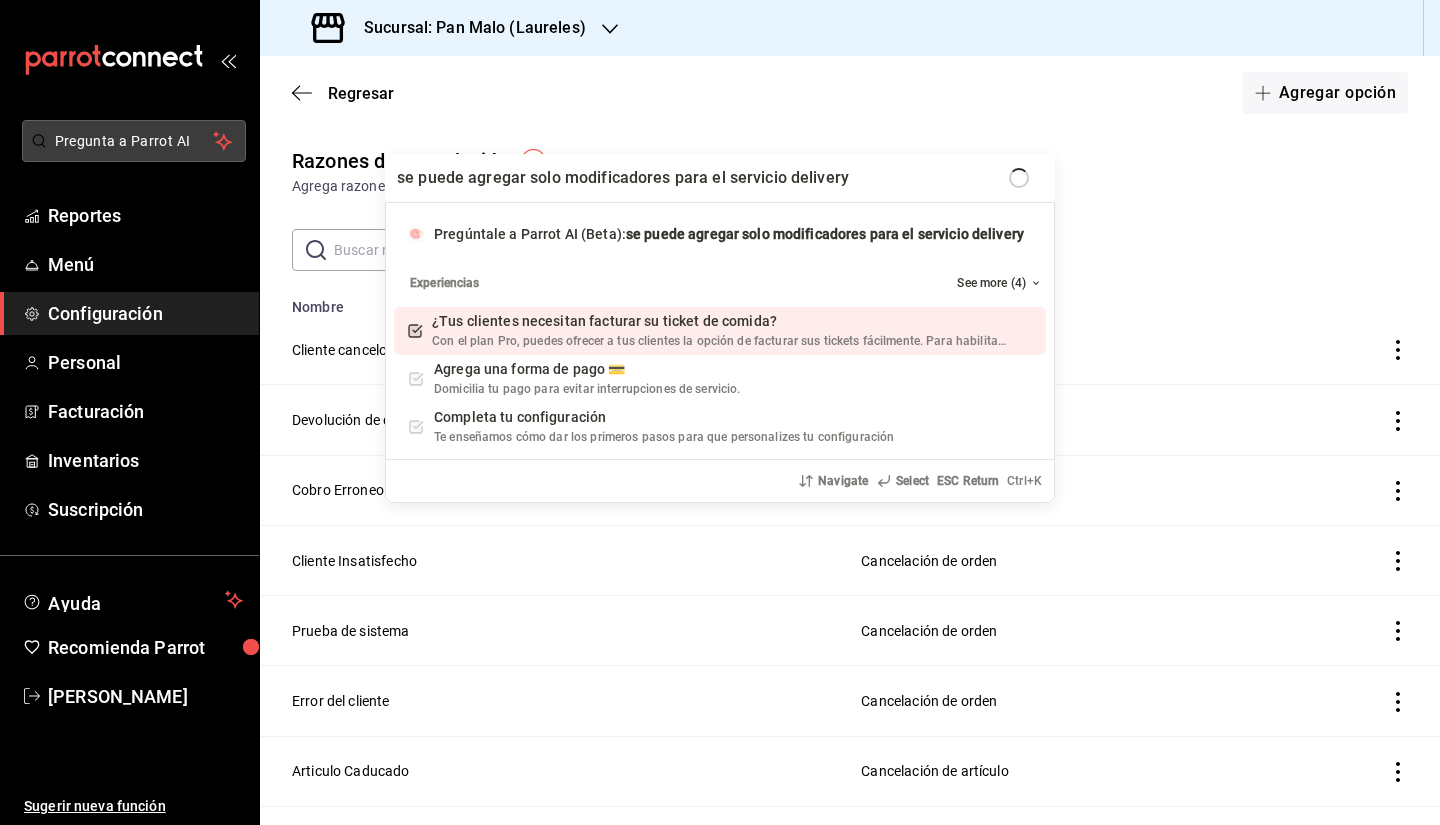 type 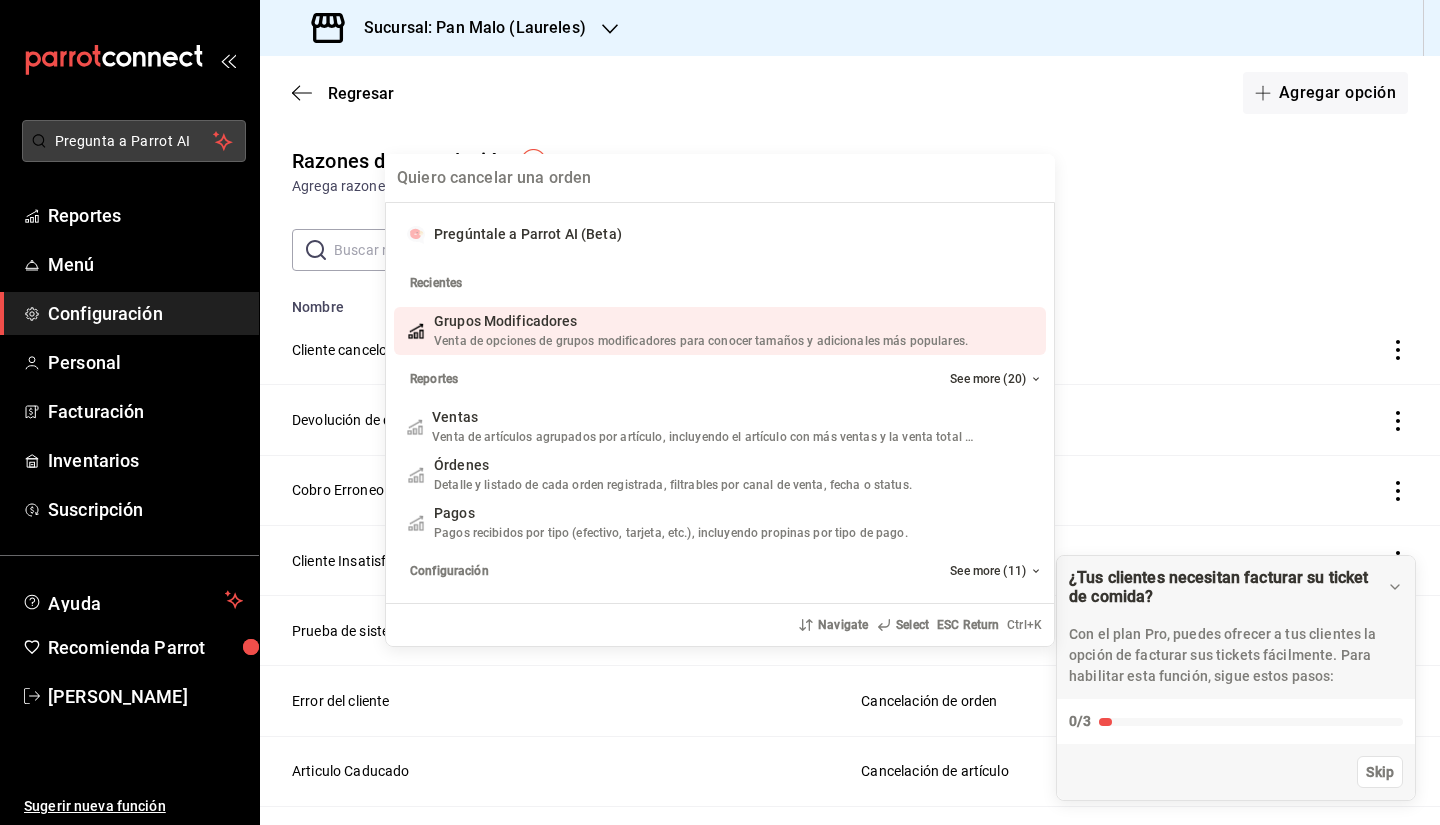 type 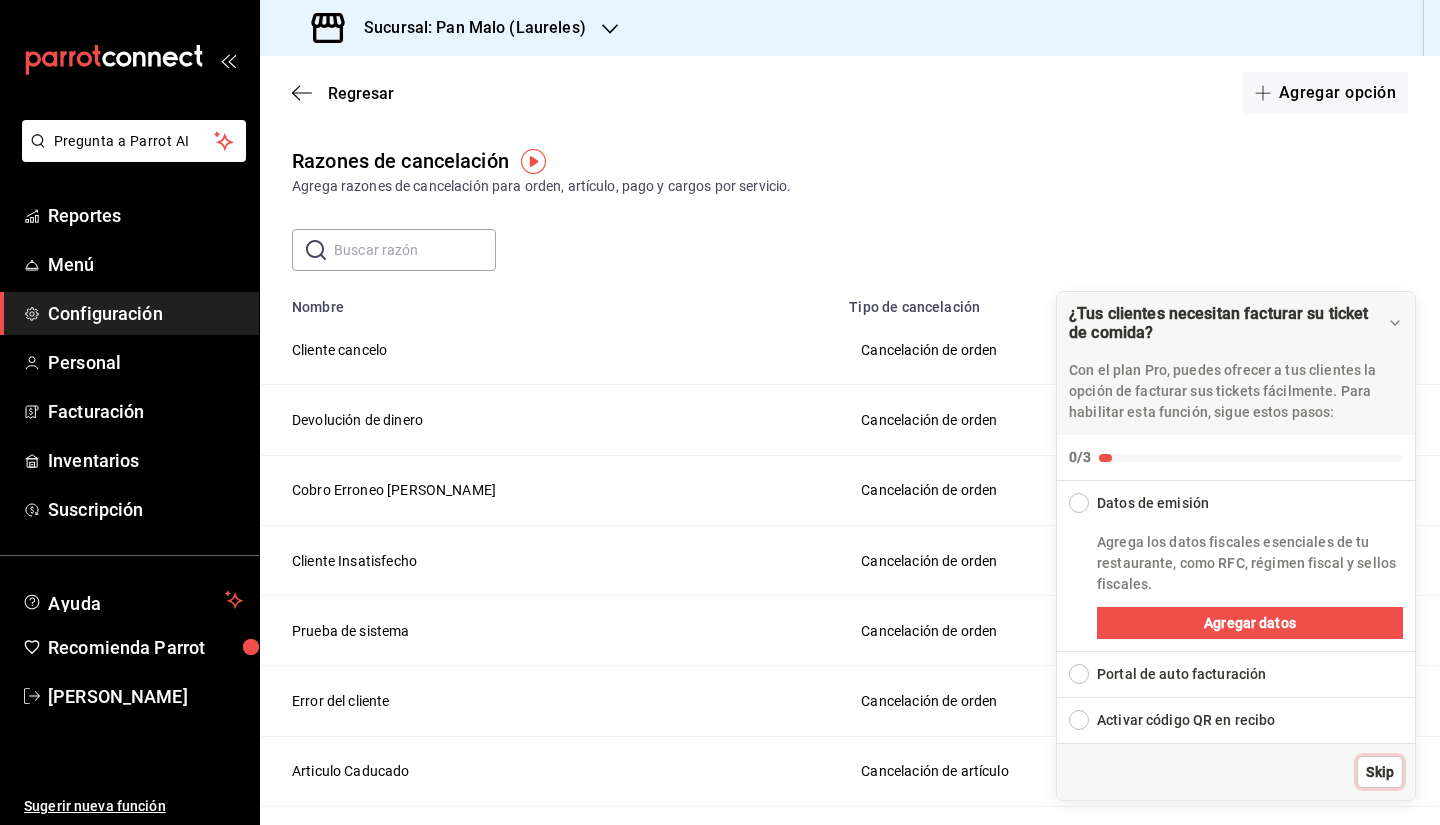 click on "Skip" at bounding box center (1380, 772) 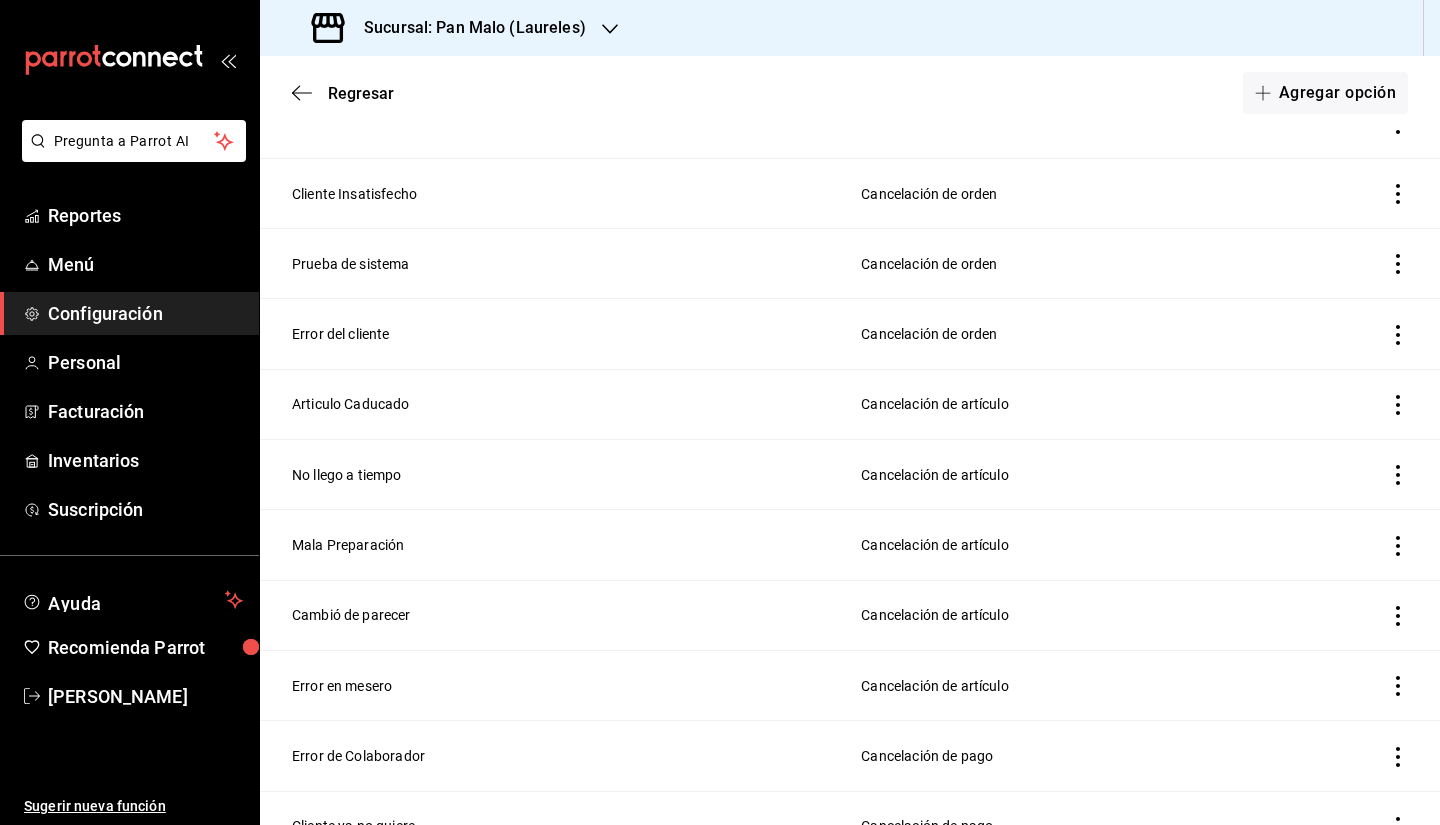 scroll, scrollTop: 516, scrollLeft: 0, axis: vertical 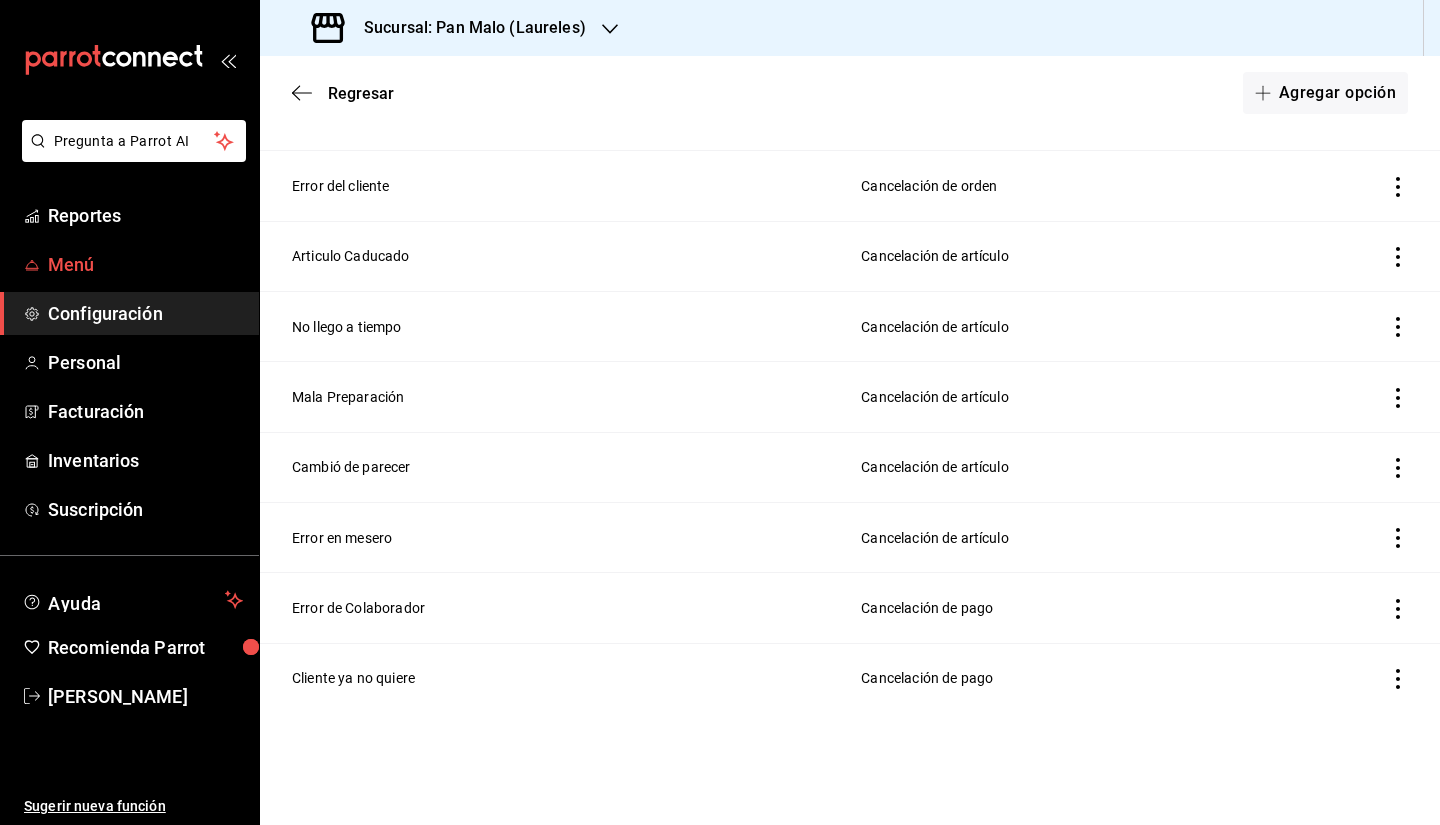 click on "Menú" at bounding box center (145, 264) 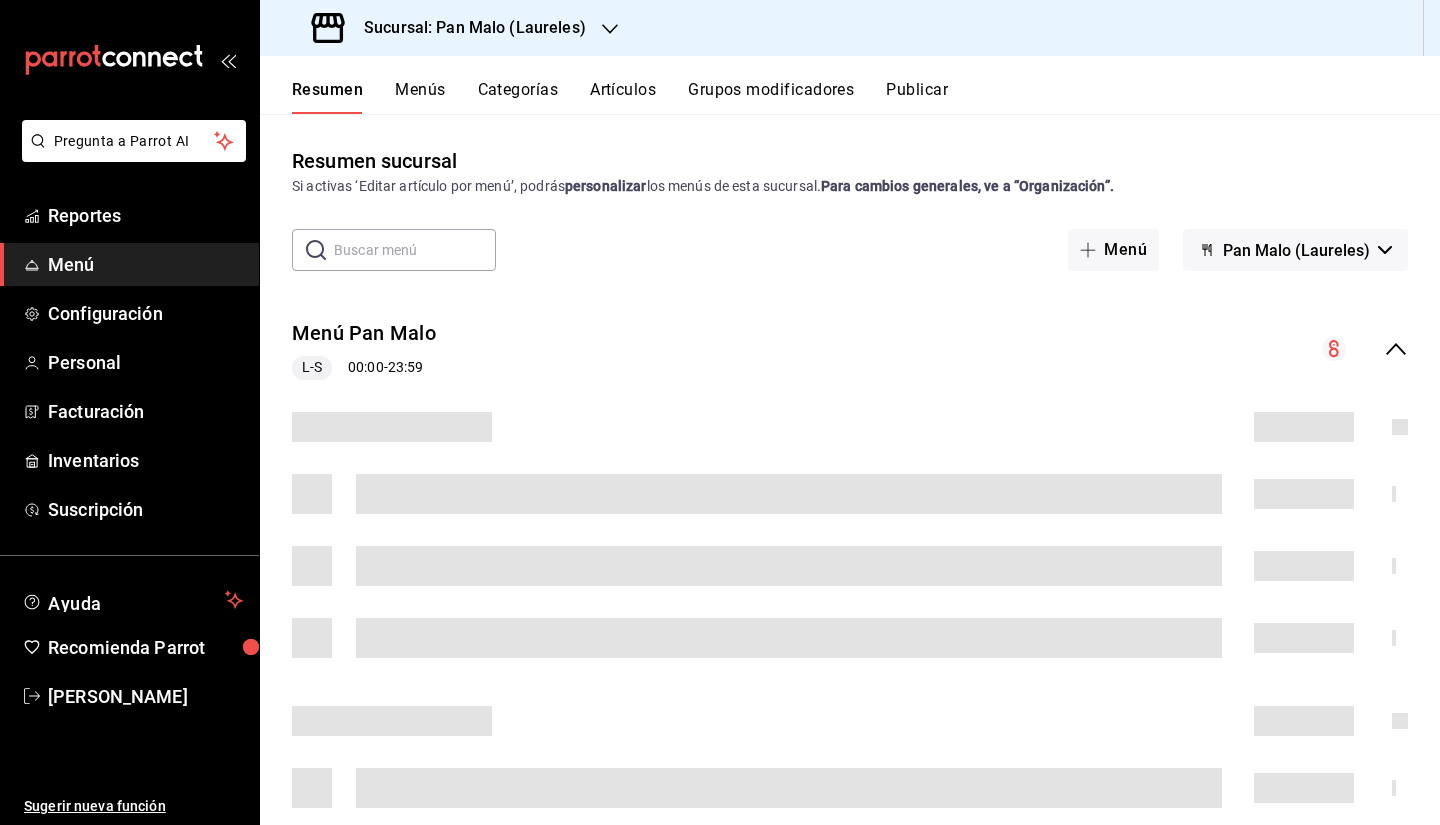 click on "Menús" at bounding box center (420, 97) 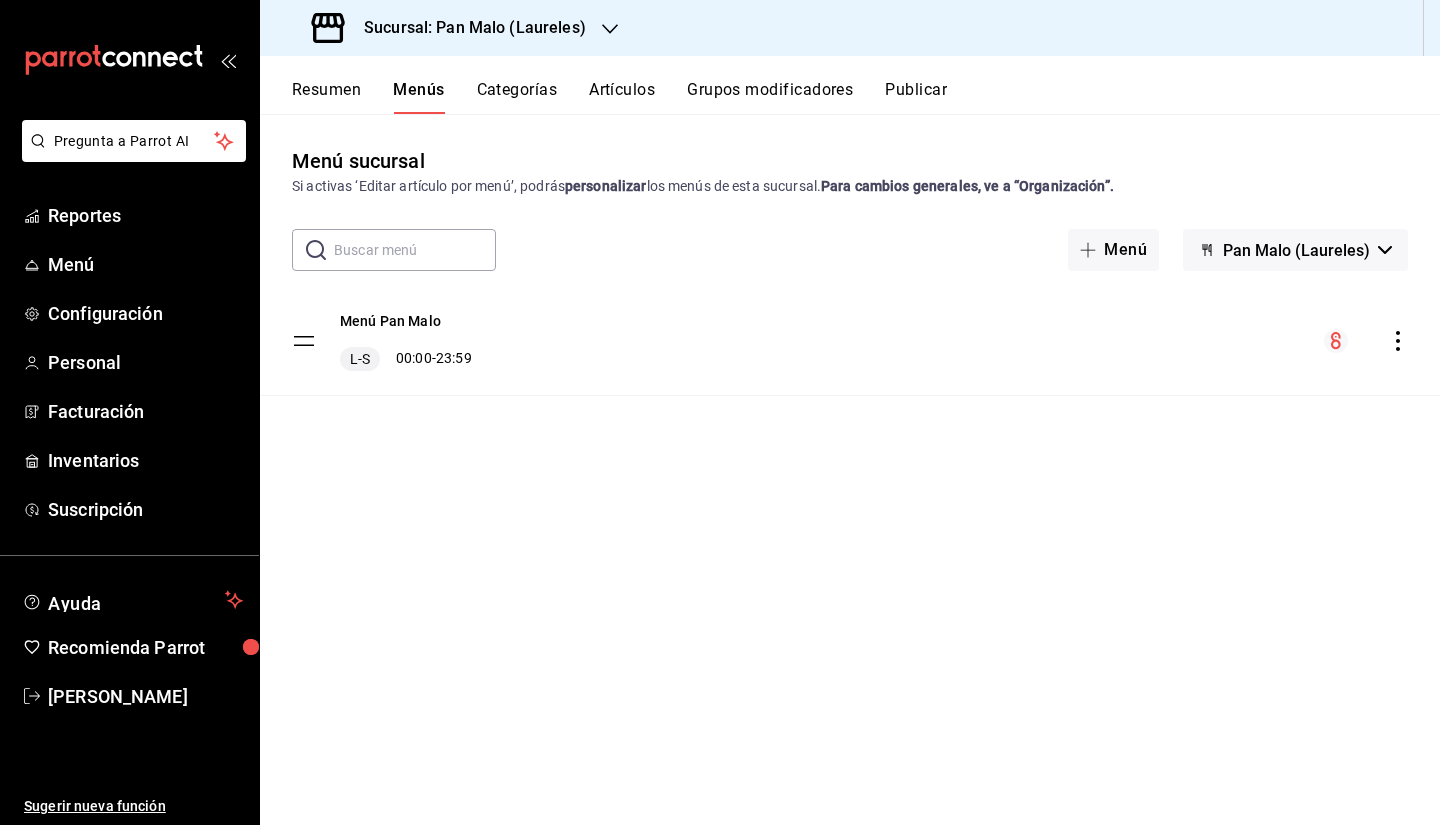 click on "Categorías" at bounding box center [517, 97] 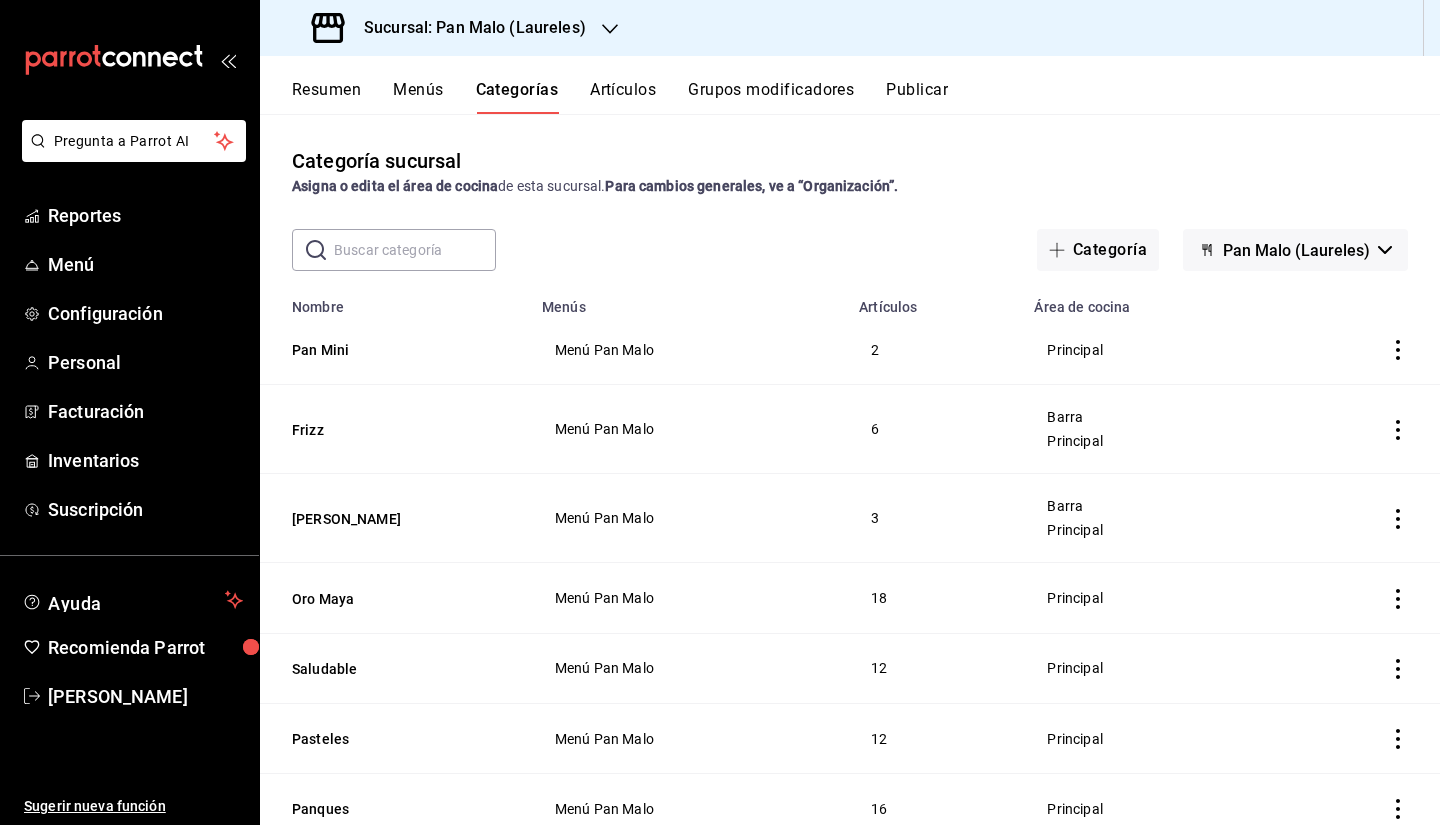 click on "Menús" at bounding box center (418, 97) 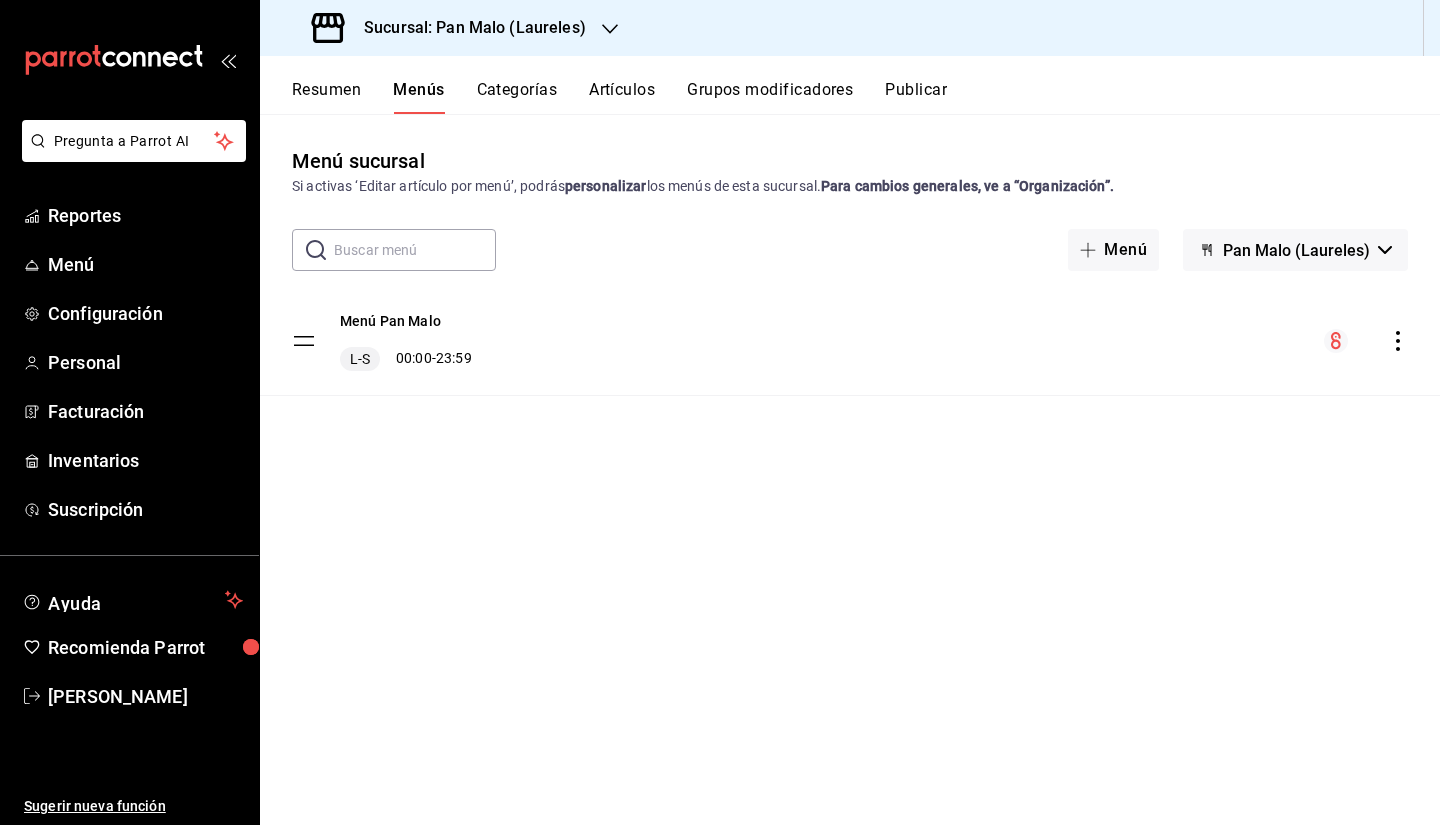 click on "Menú Pan Malo L-S 00:00  -  23:59" at bounding box center (382, 341) 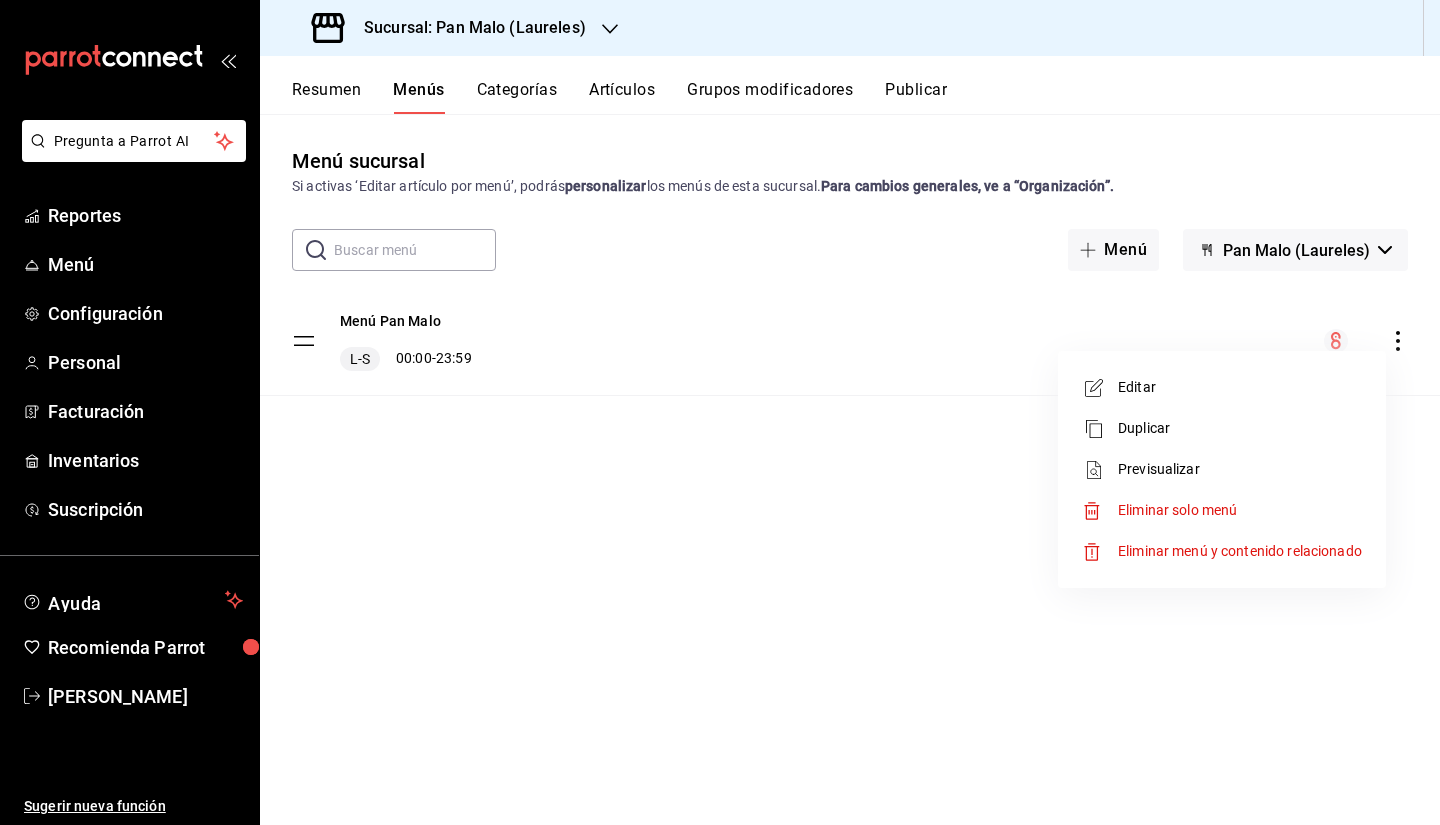 click on "Editar" at bounding box center (1240, 387) 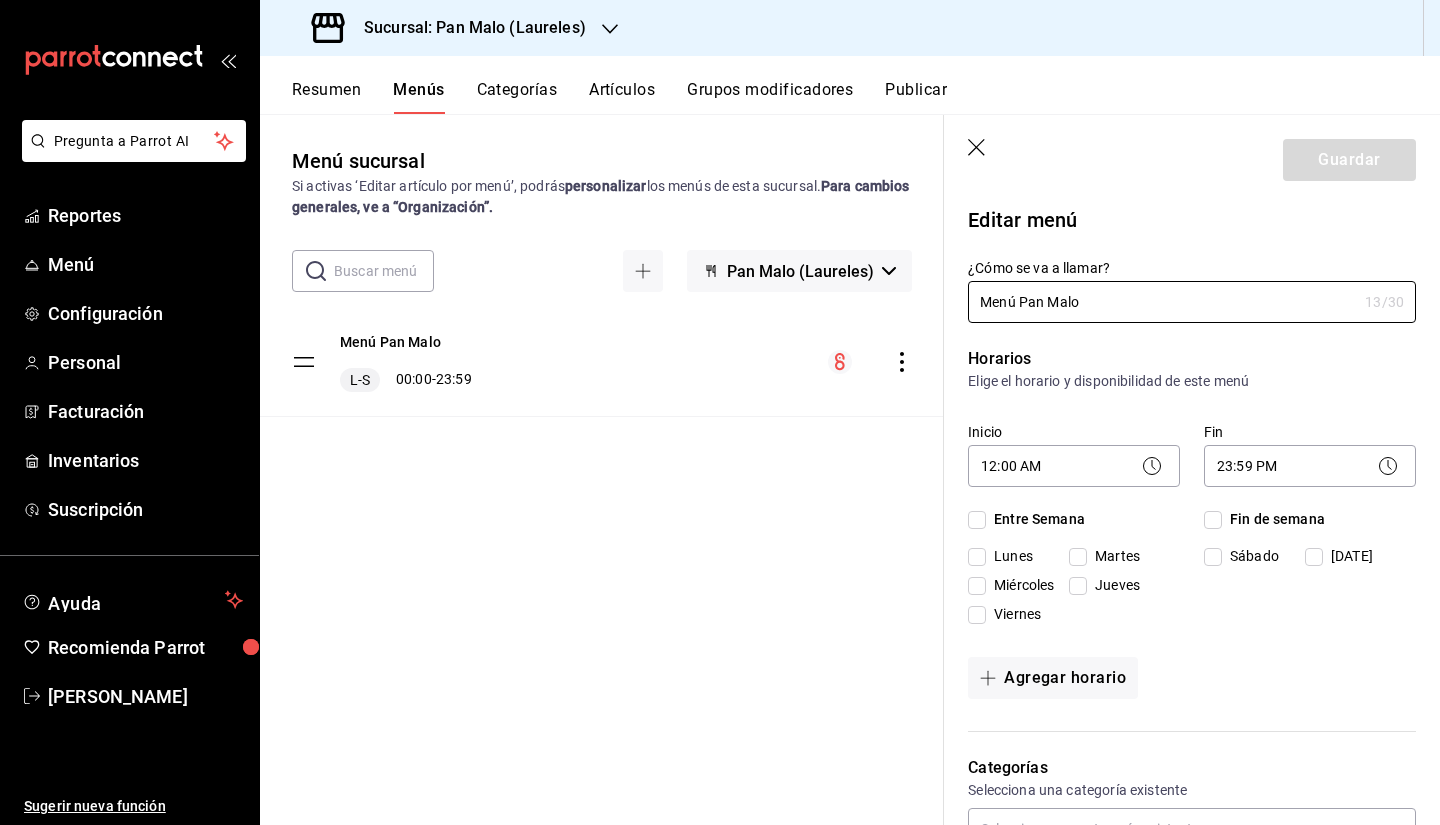 checkbox on "true" 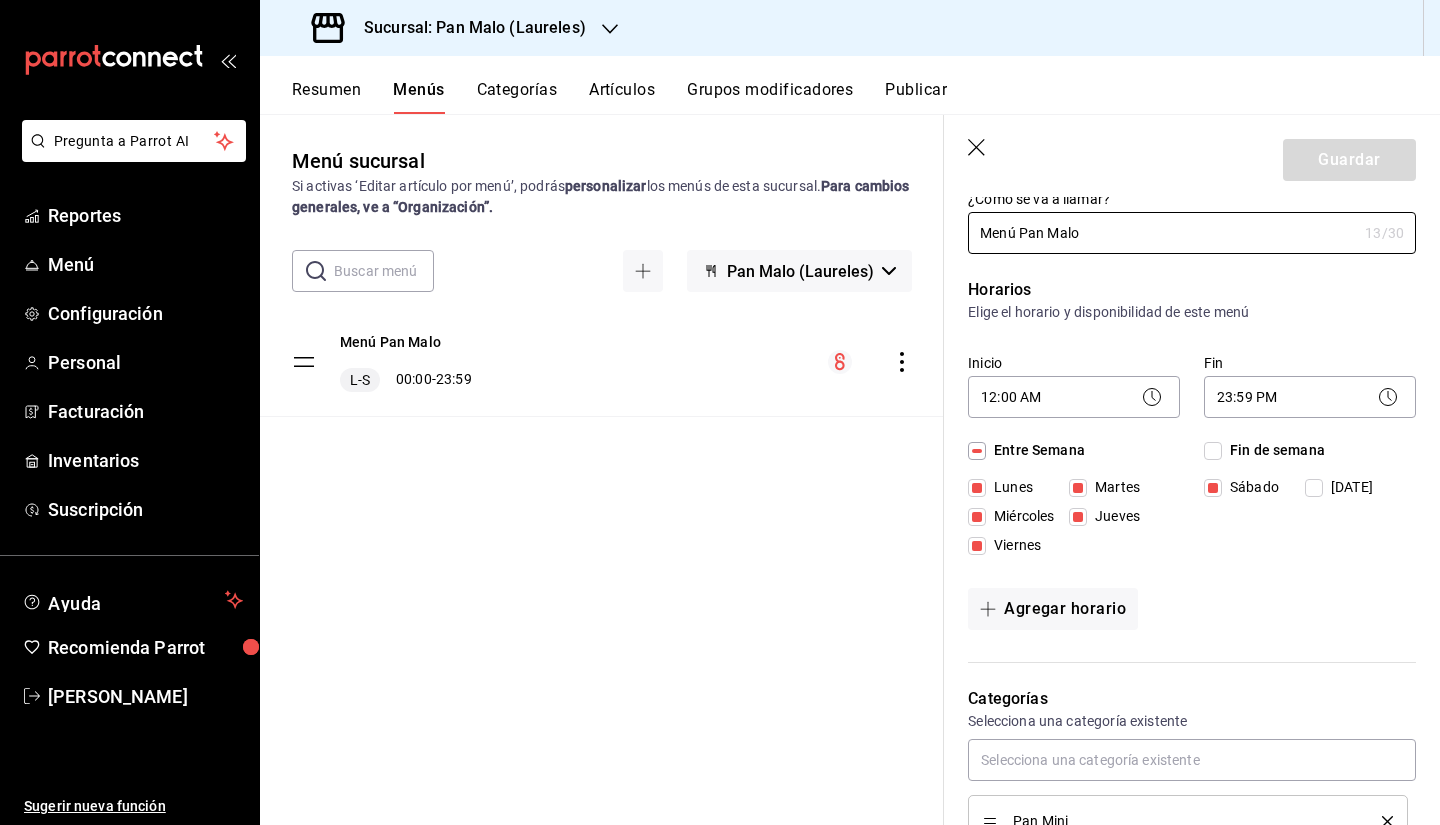 scroll, scrollTop: 0, scrollLeft: 0, axis: both 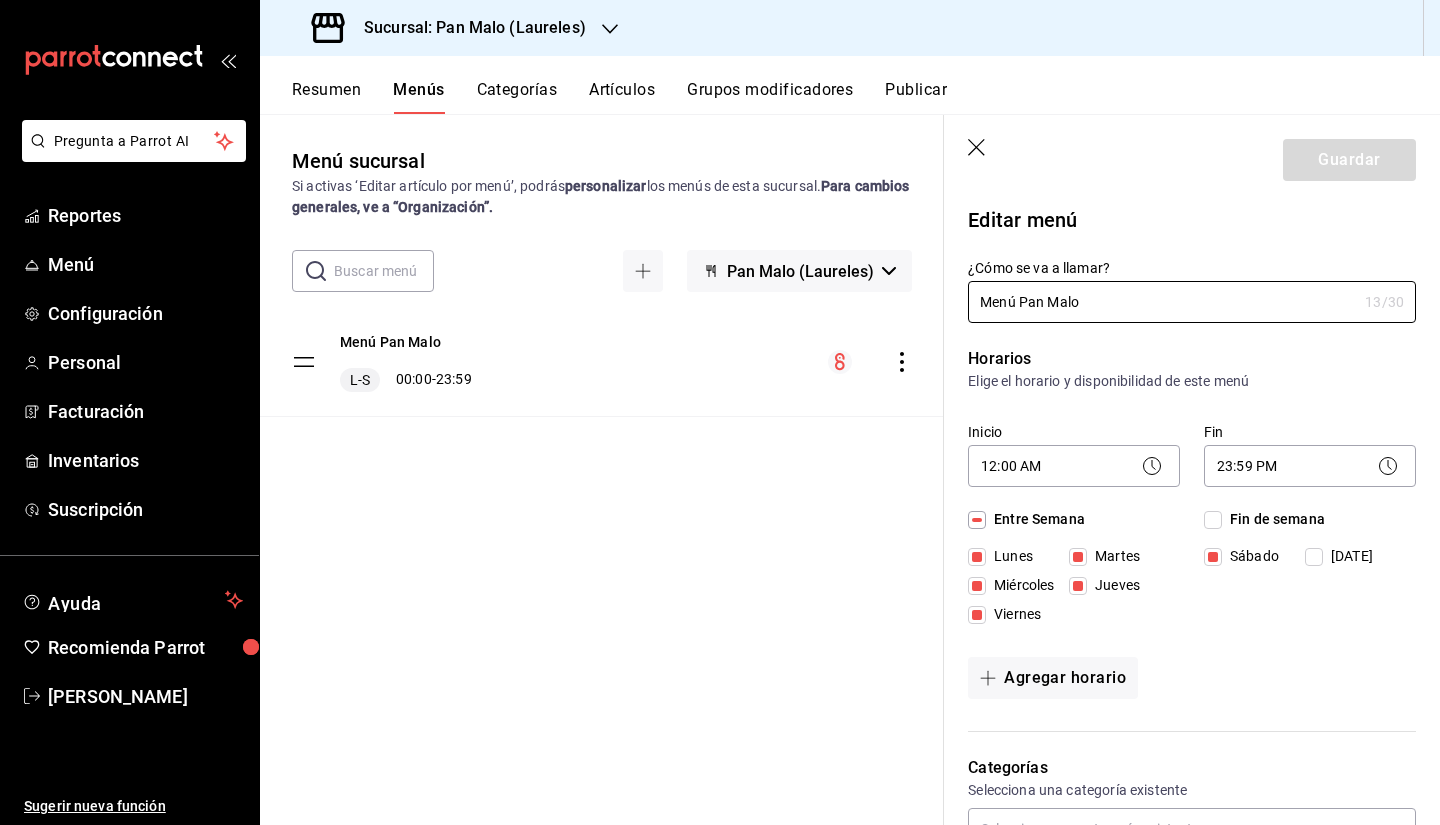 click 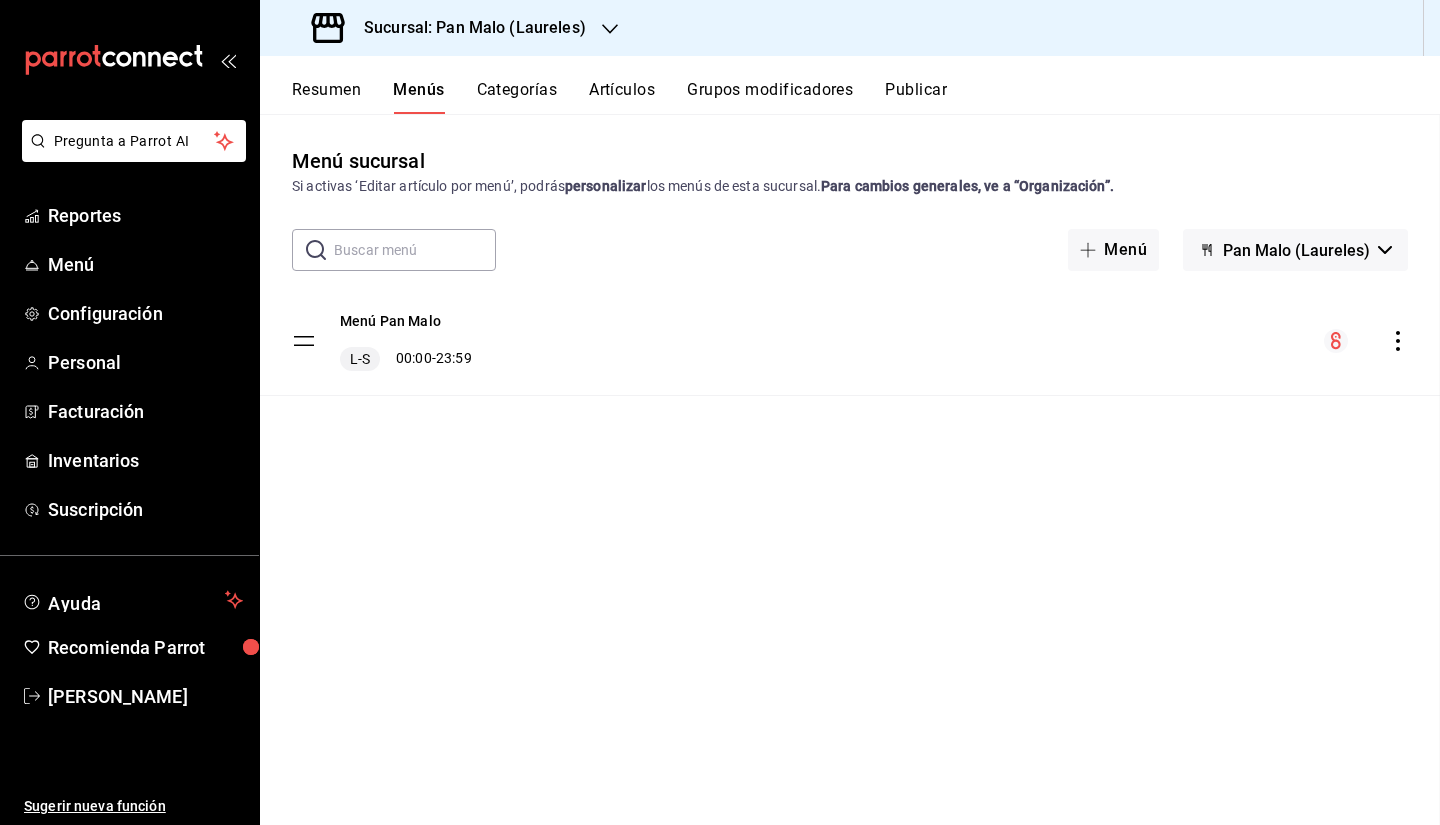 checkbox on "false" 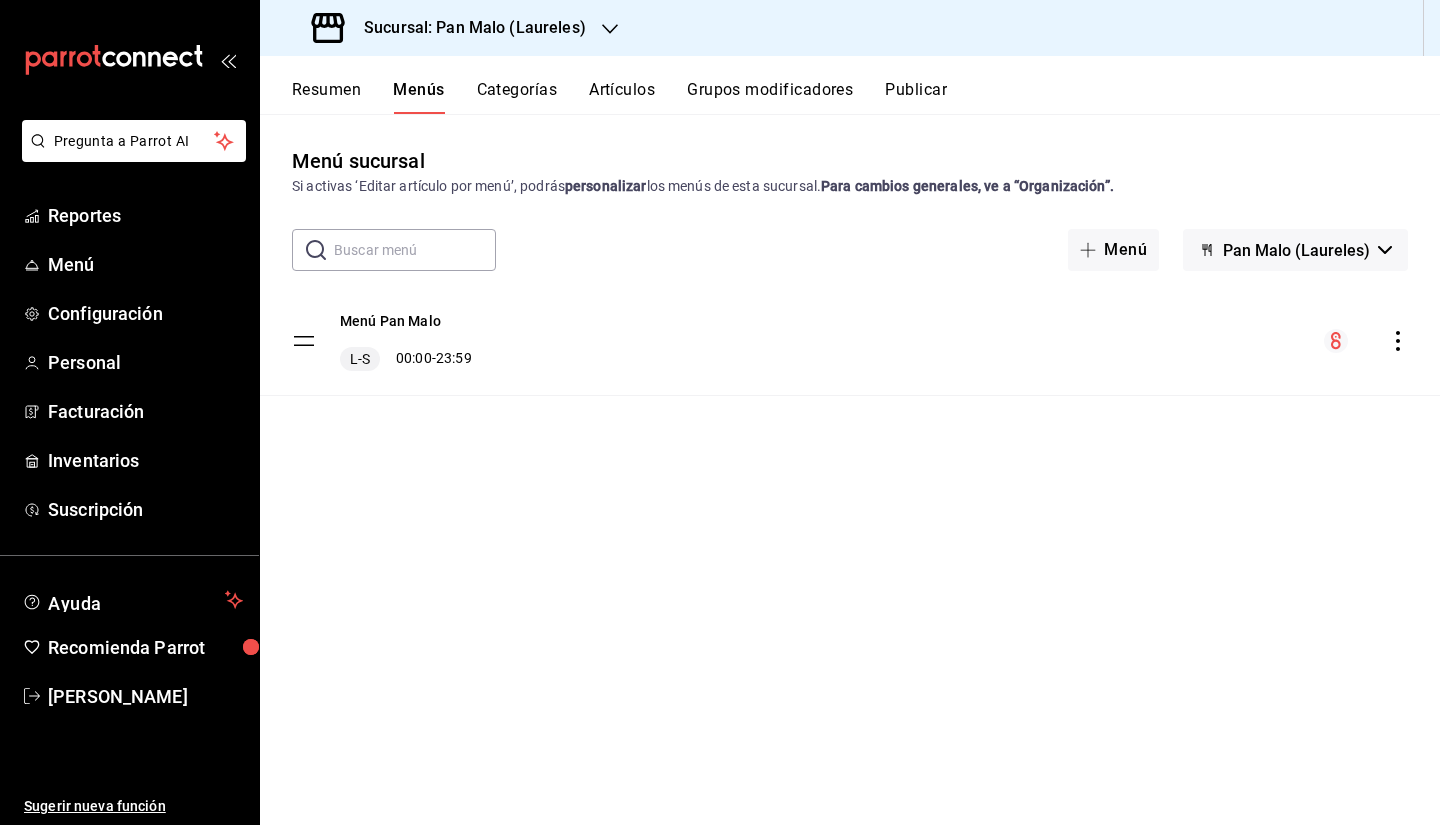click on "Menú sucursal Si activas ‘Editar artículo por menú’, podrás  personalizar  los menús de esta sucursal.  Para cambios generales, ve a “Organización”. ​ ​ Menú Pan Malo ([GEOGRAPHIC_DATA]) Menú Pan Malo L-S 00:00  -  23:59" at bounding box center (850, 485) 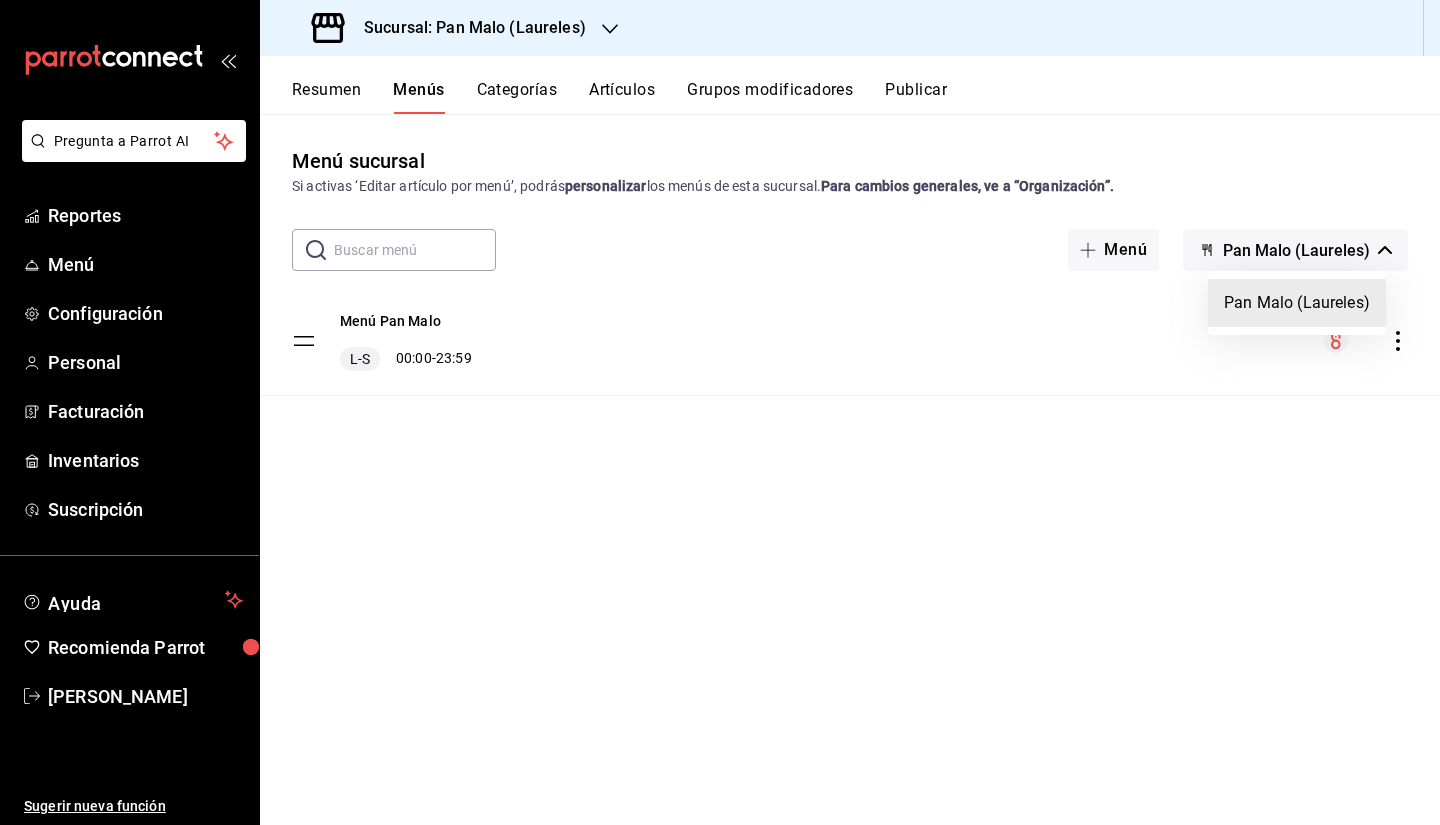 click at bounding box center (720, 412) 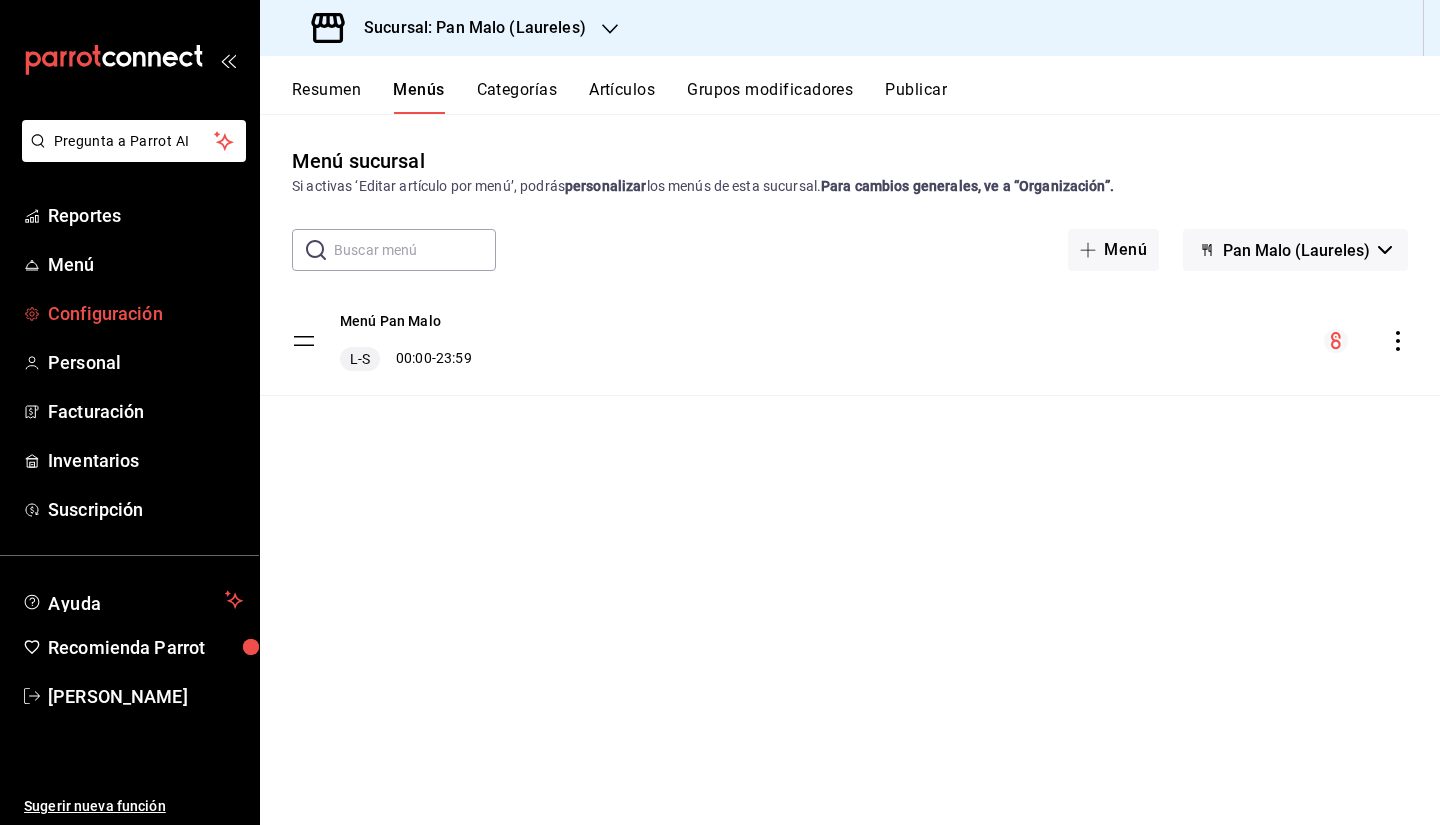 click on "Configuración" at bounding box center [145, 313] 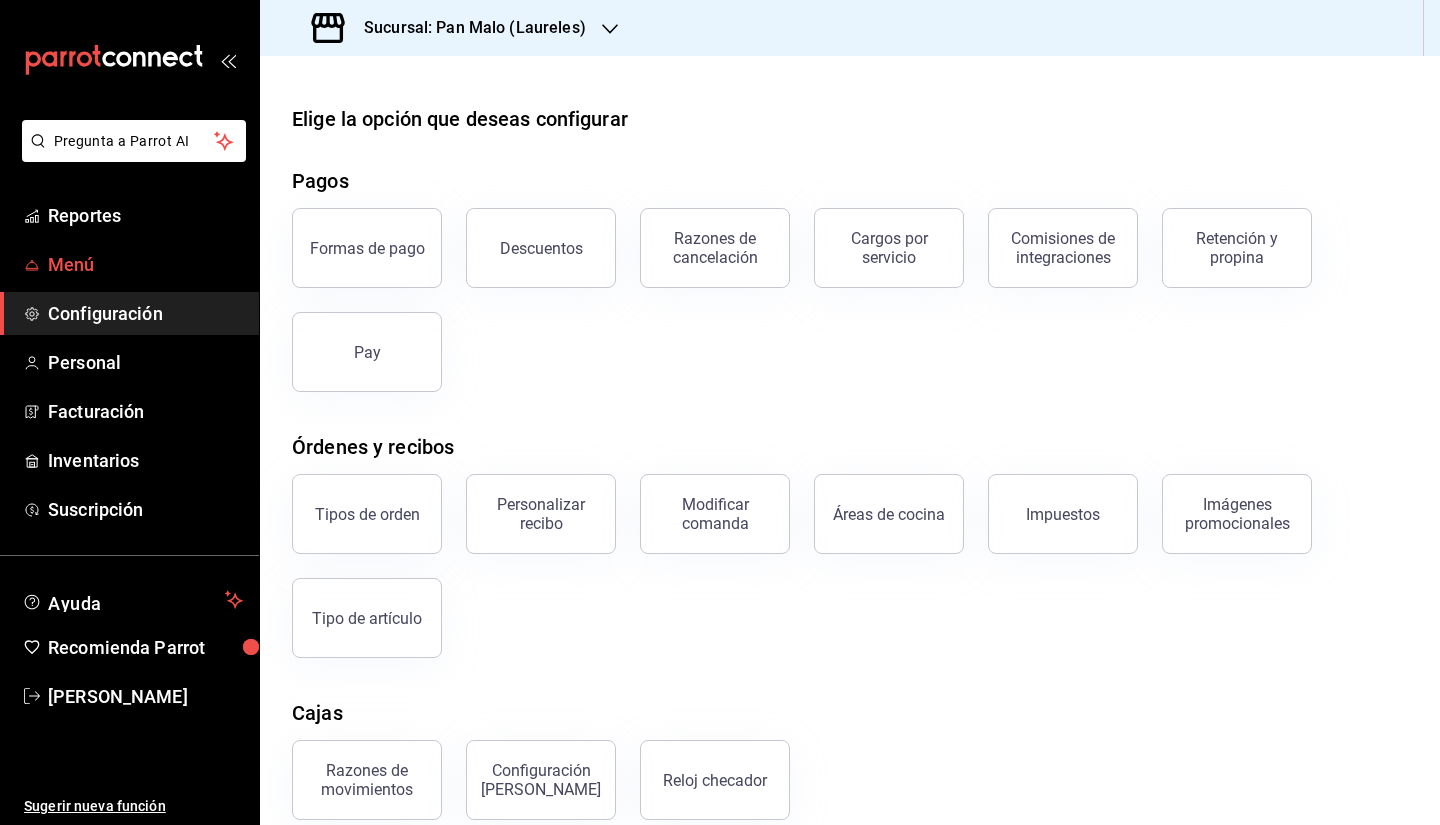 click on "Menú" at bounding box center (145, 264) 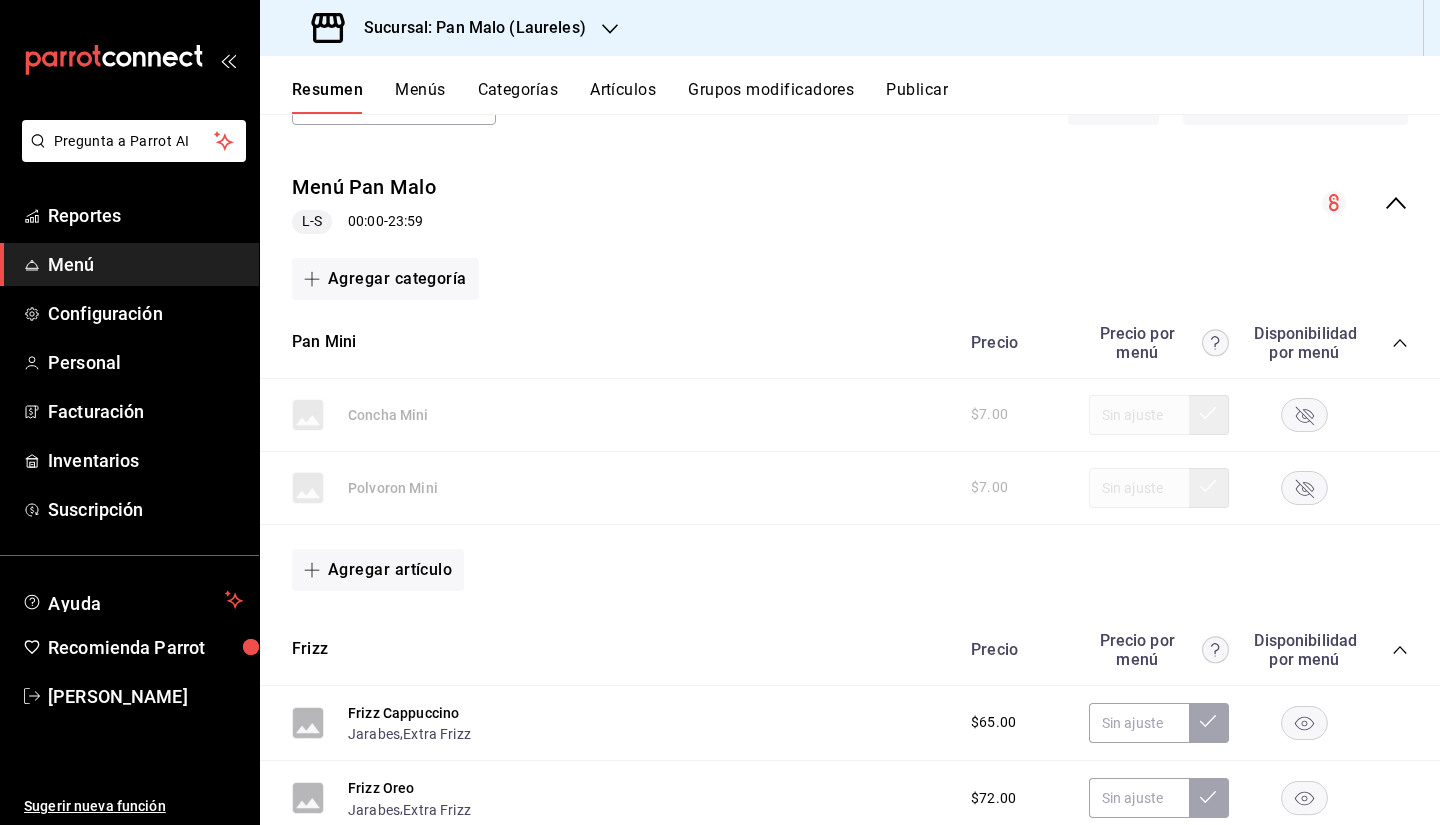 scroll, scrollTop: 0, scrollLeft: 0, axis: both 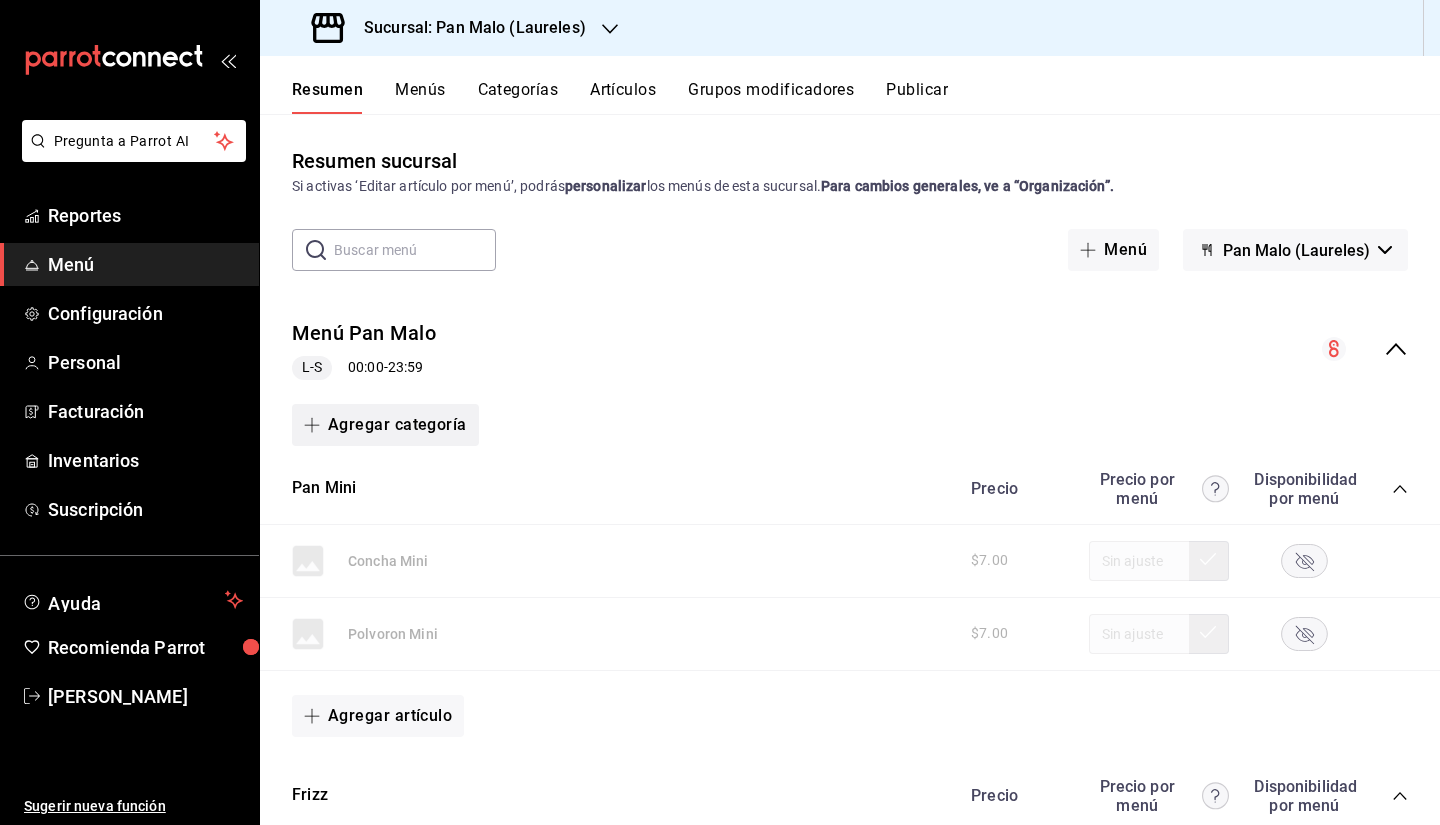 click on "Agregar categoría" at bounding box center (385, 425) 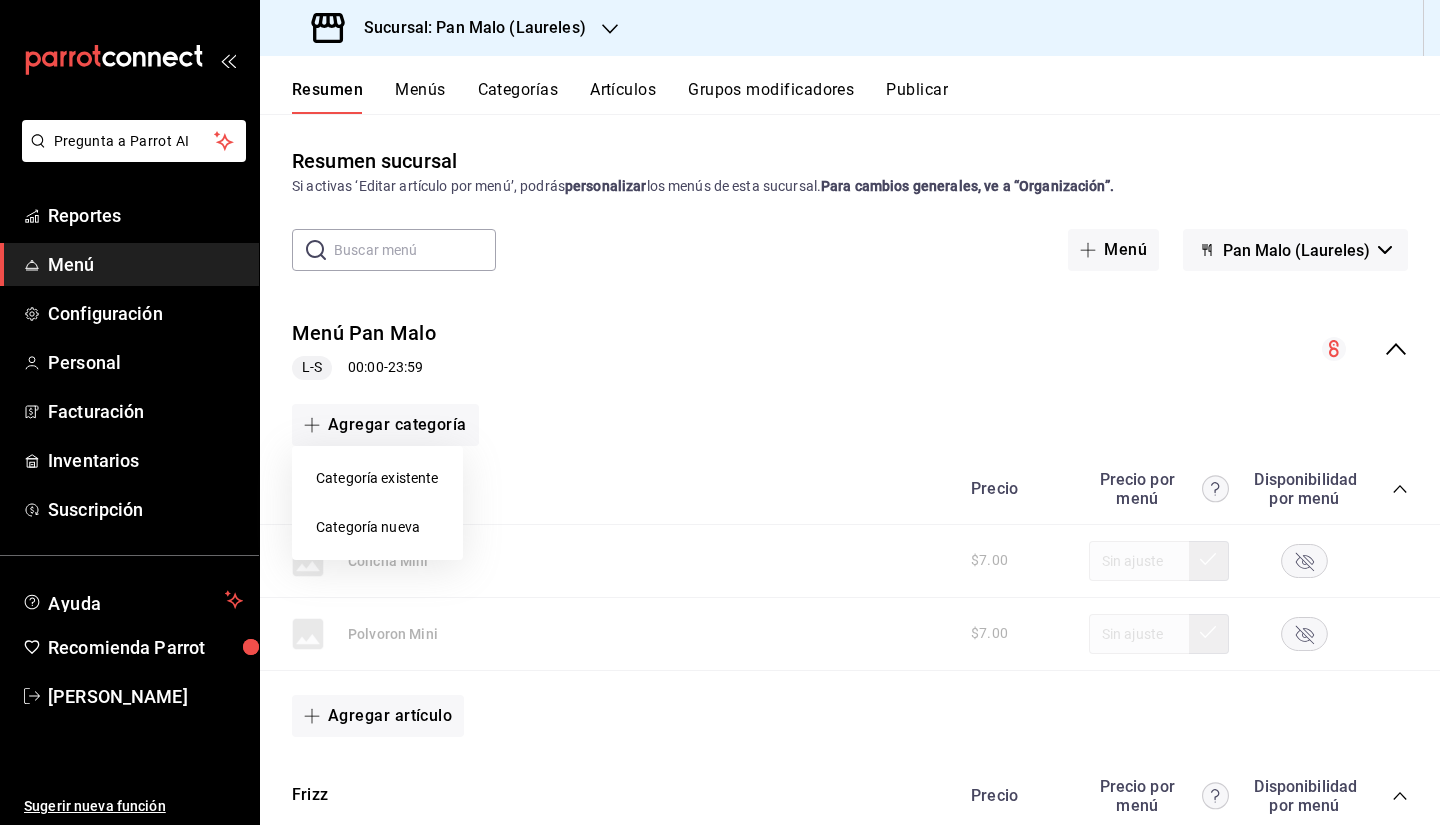 click at bounding box center [720, 412] 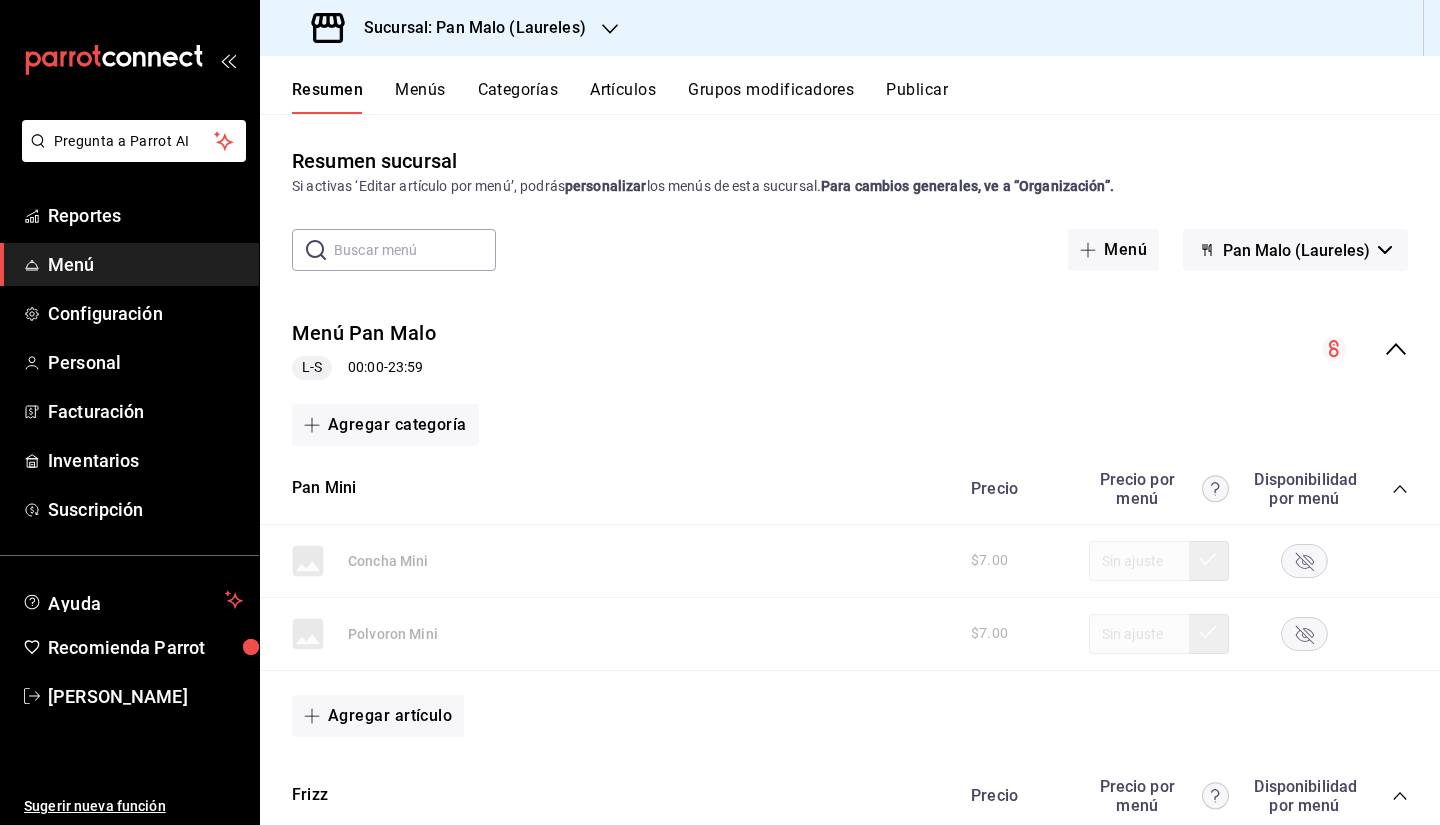 click at bounding box center [1365, 349] 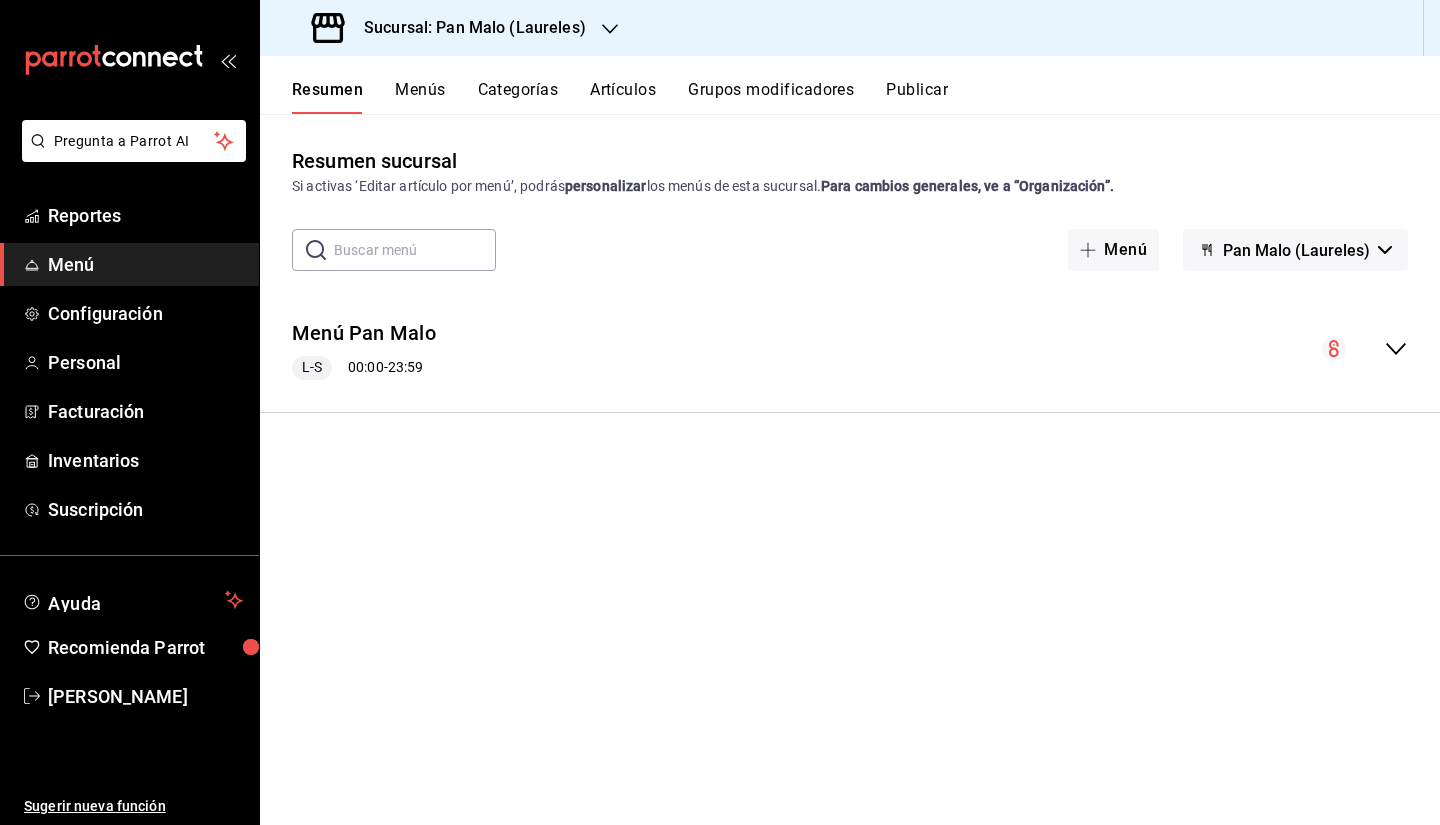 click 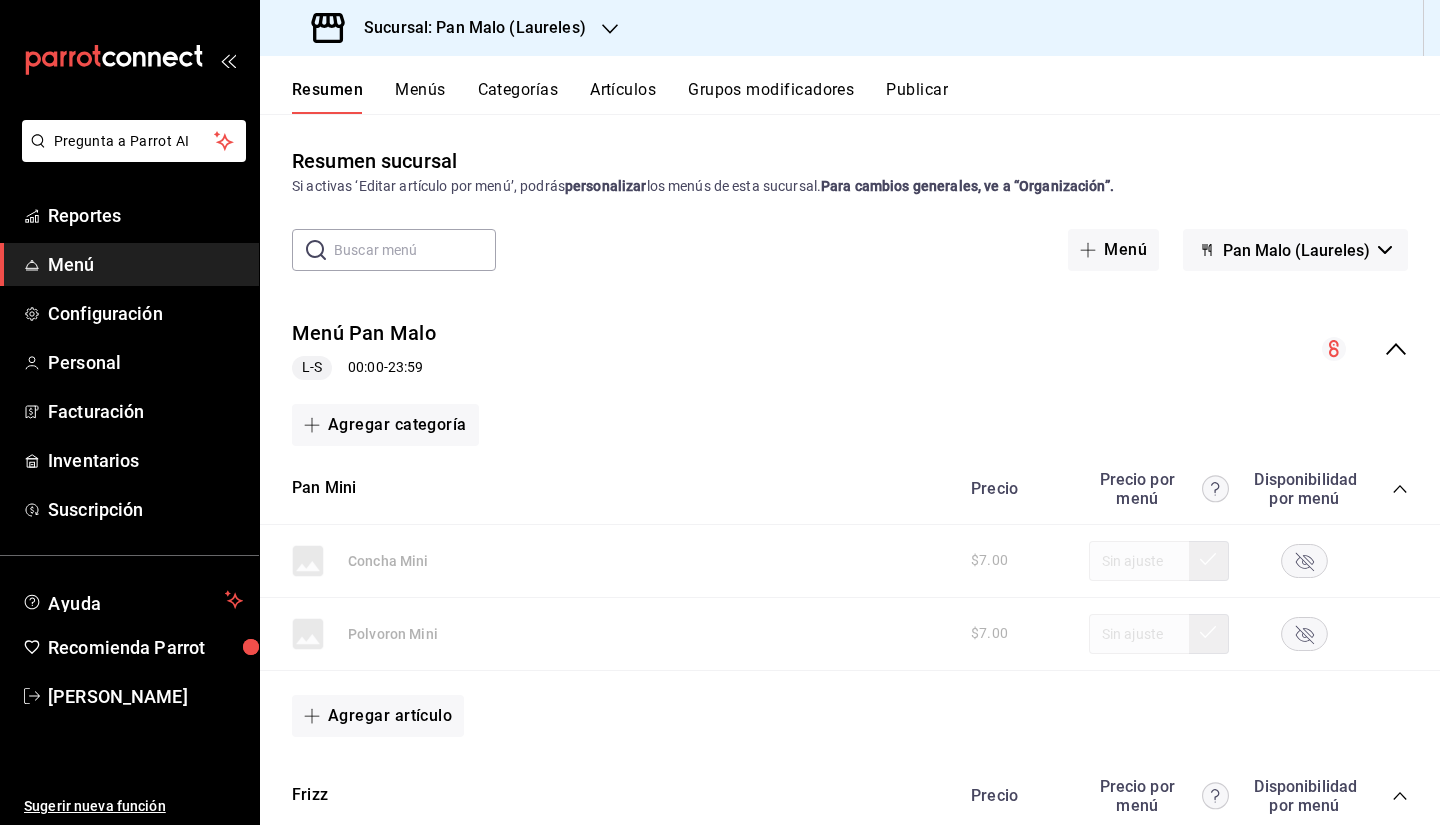 click 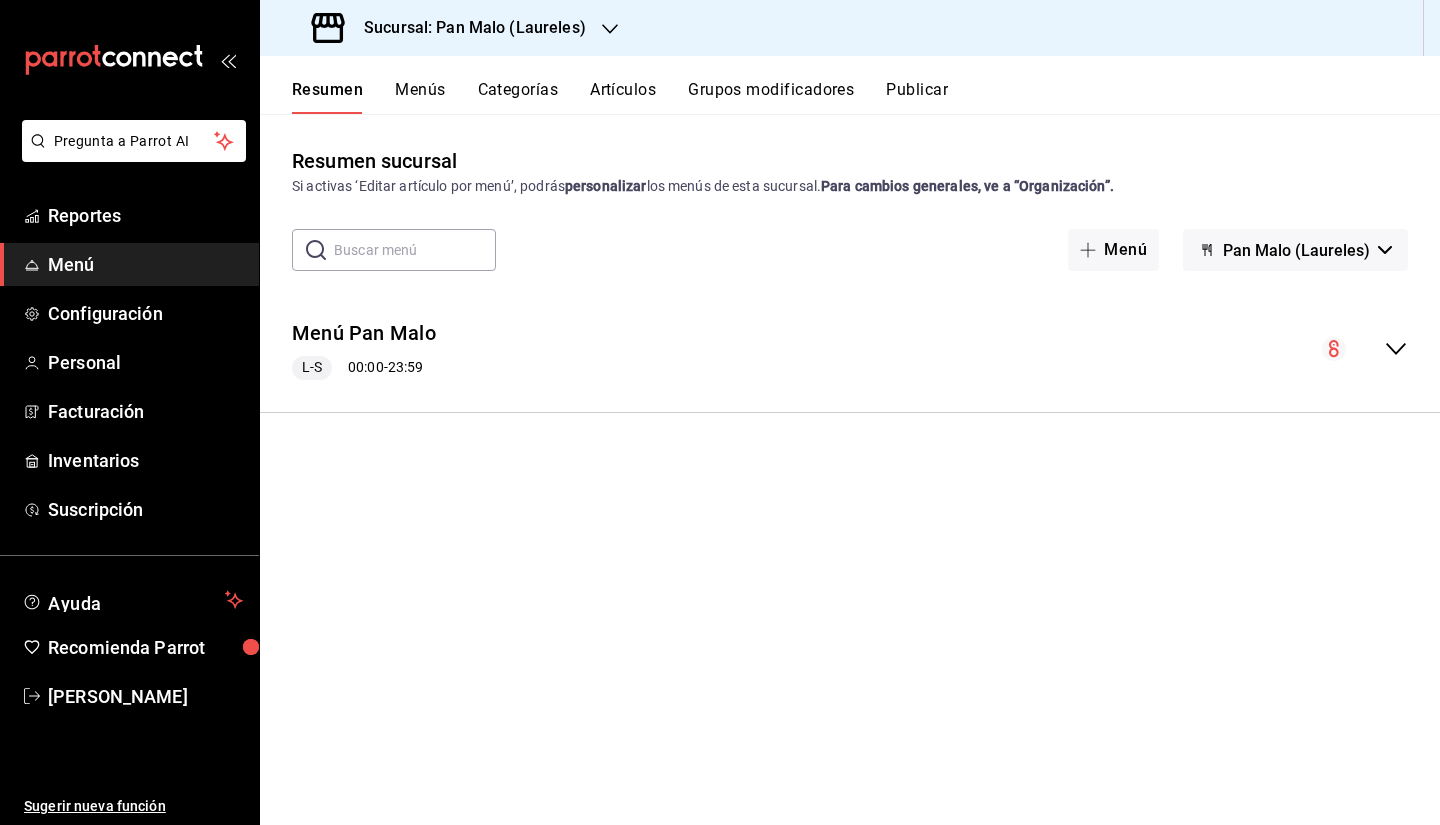 click on "Menú Pan Malo L-S 00:00  -  23:59" at bounding box center [850, 349] 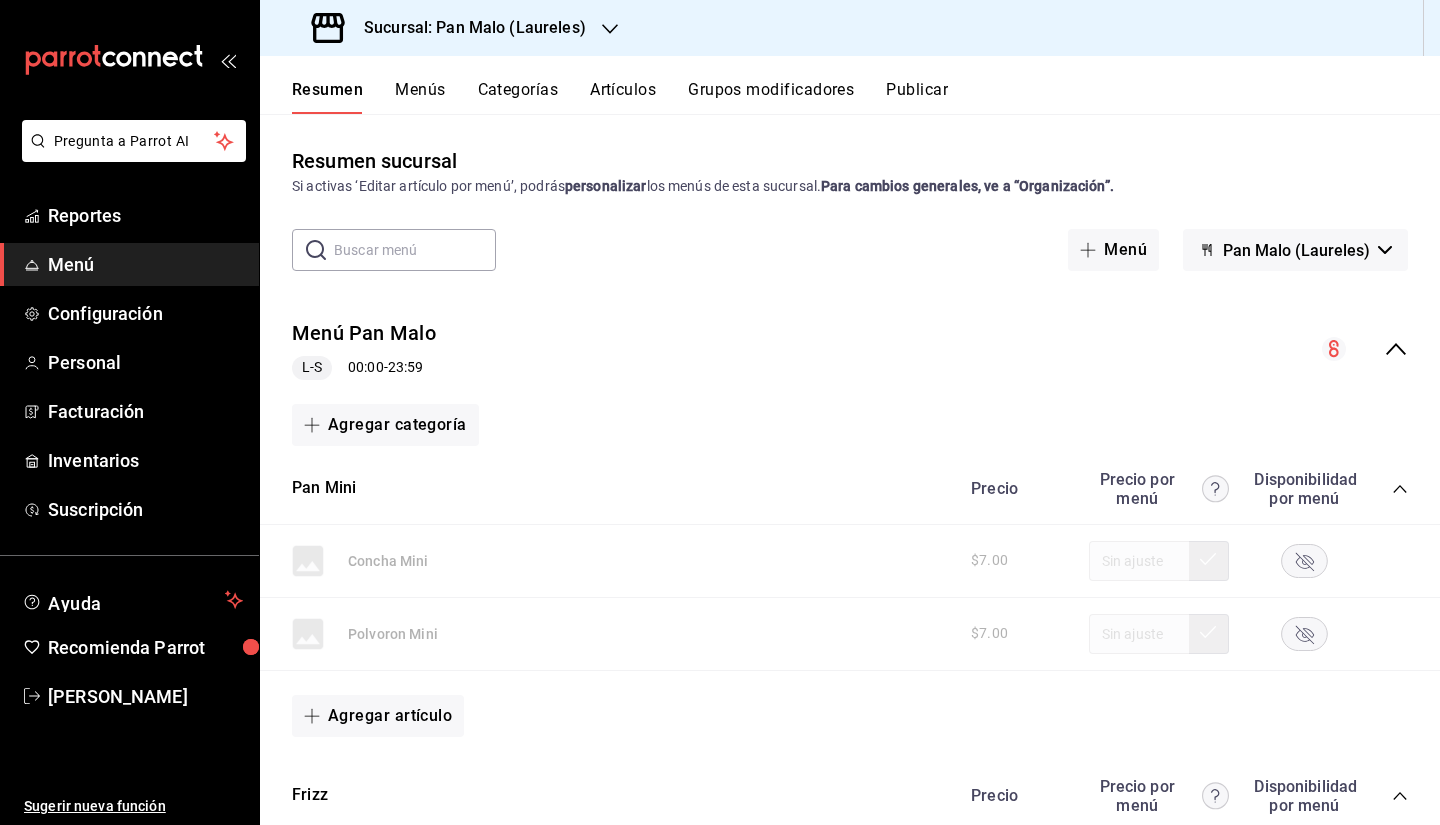 click 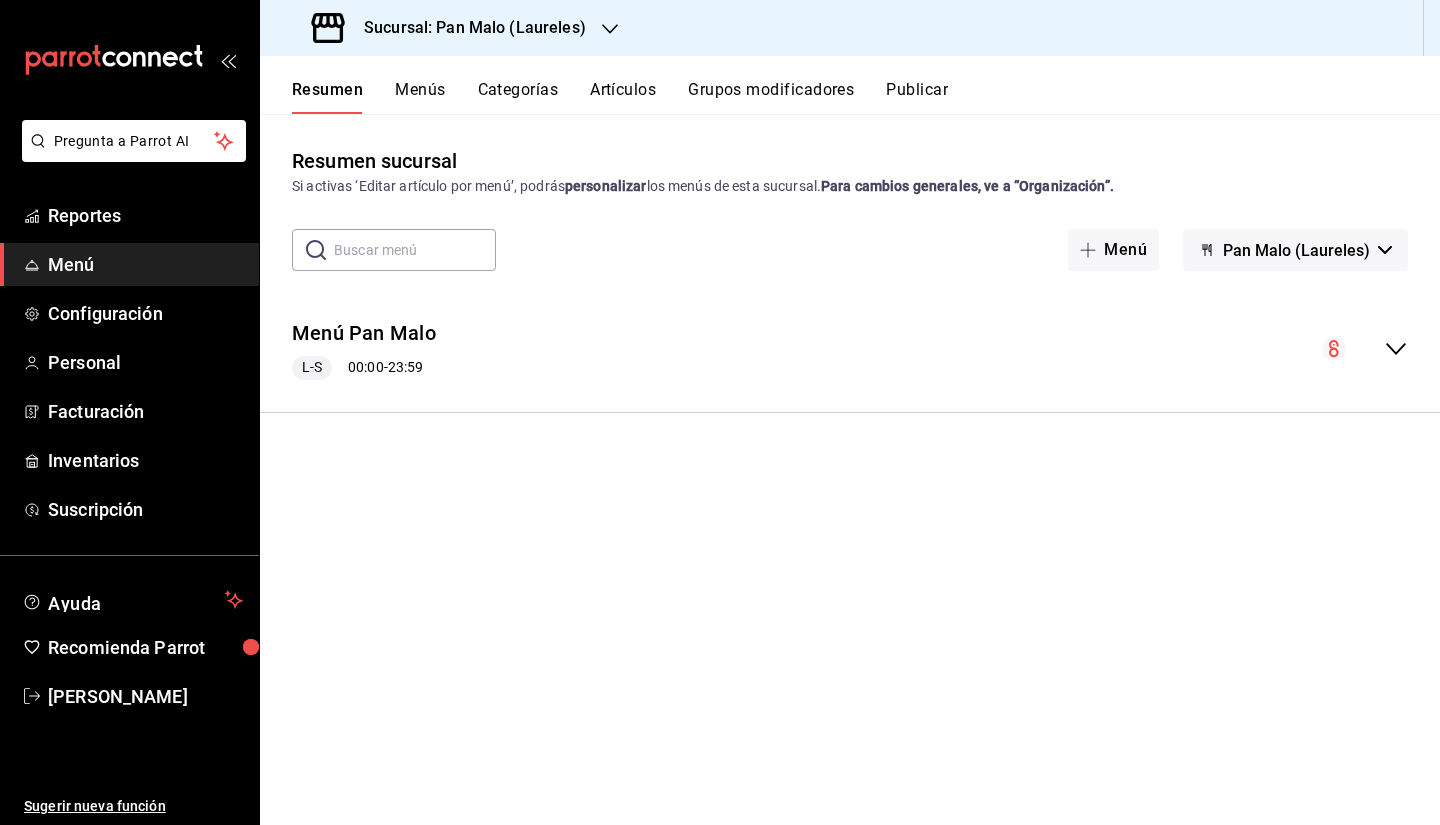 click at bounding box center [1365, 349] 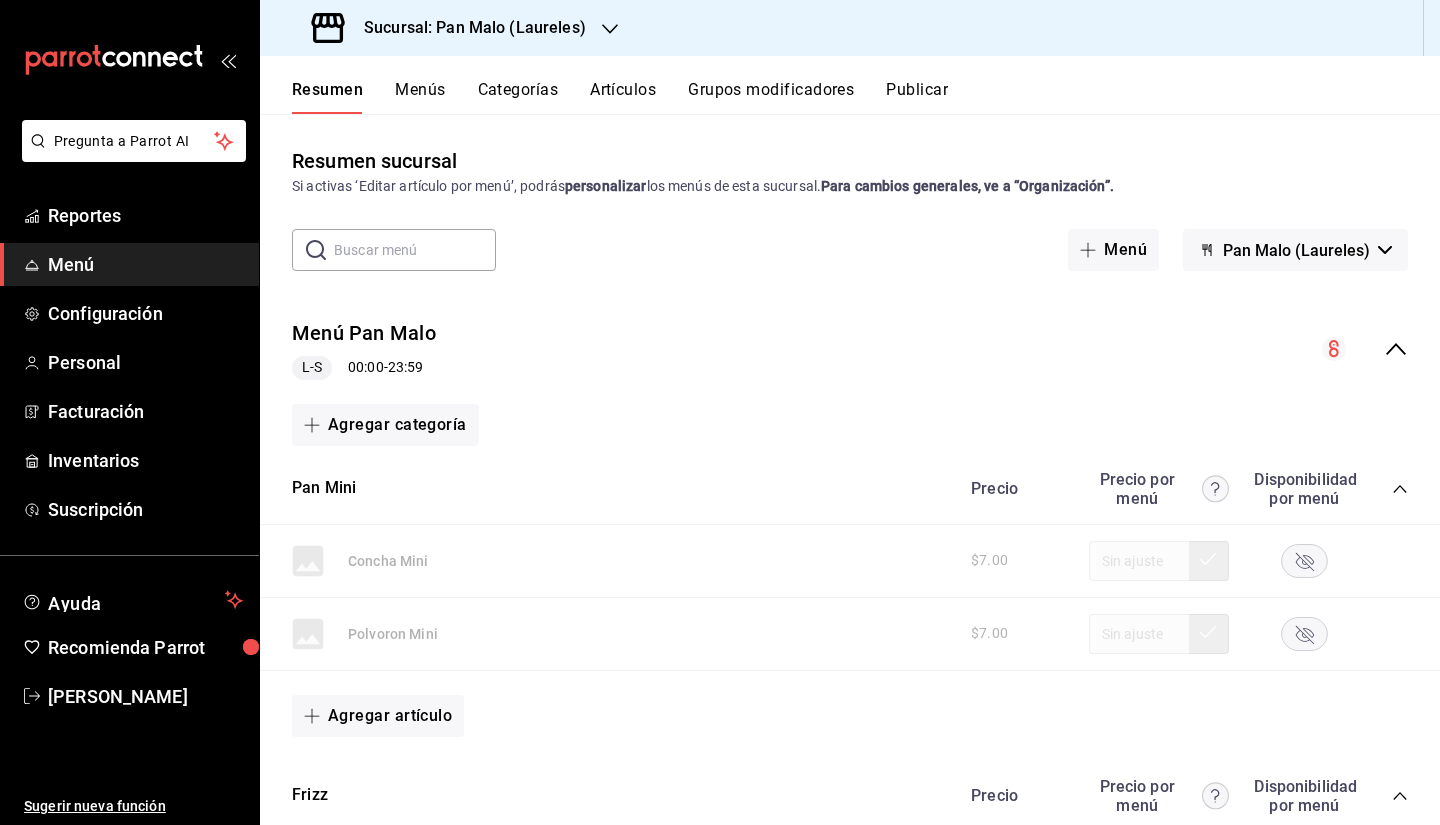 click on "Grupos modificadores" at bounding box center [771, 97] 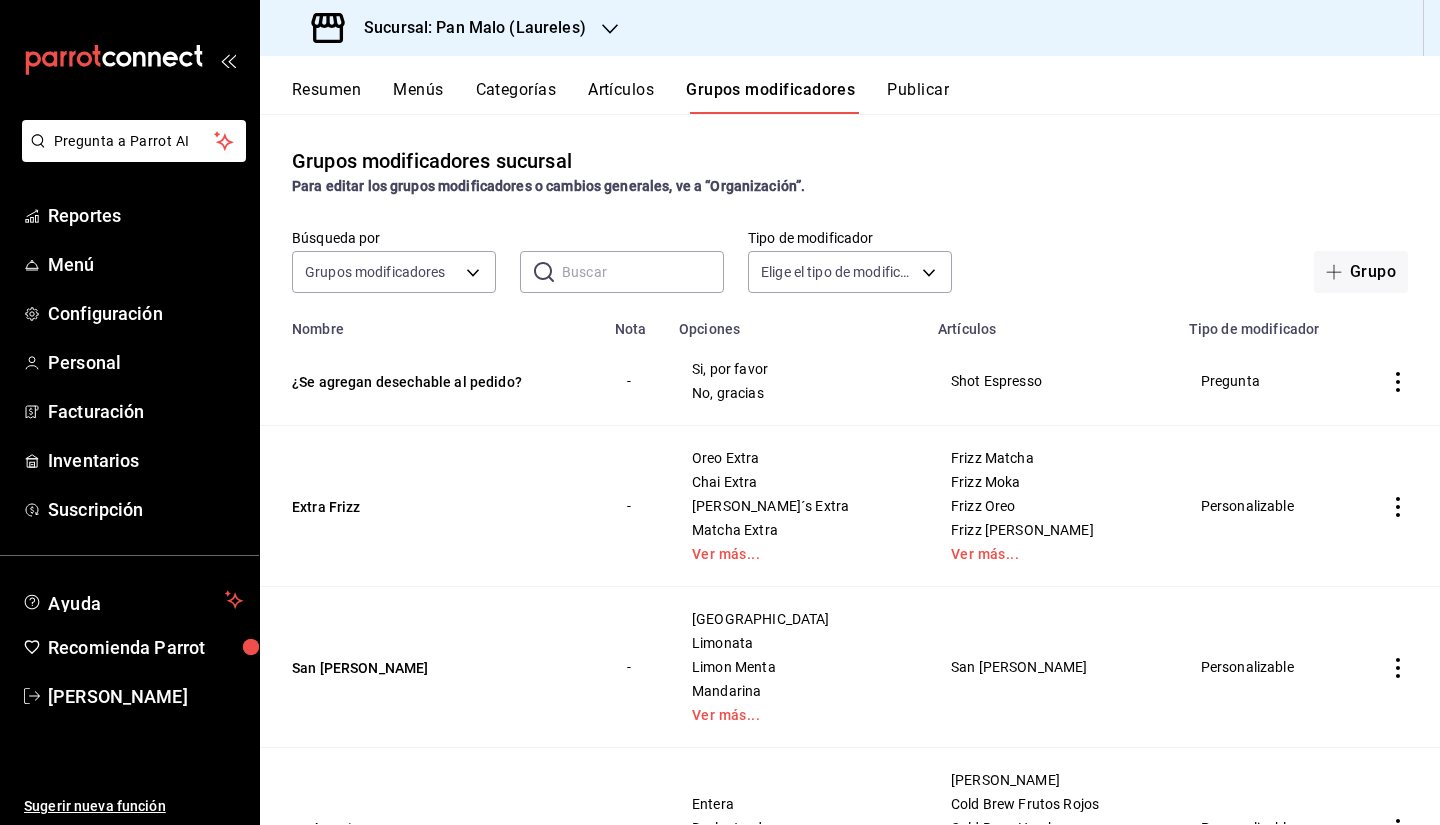 click on "Publicar" at bounding box center (918, 97) 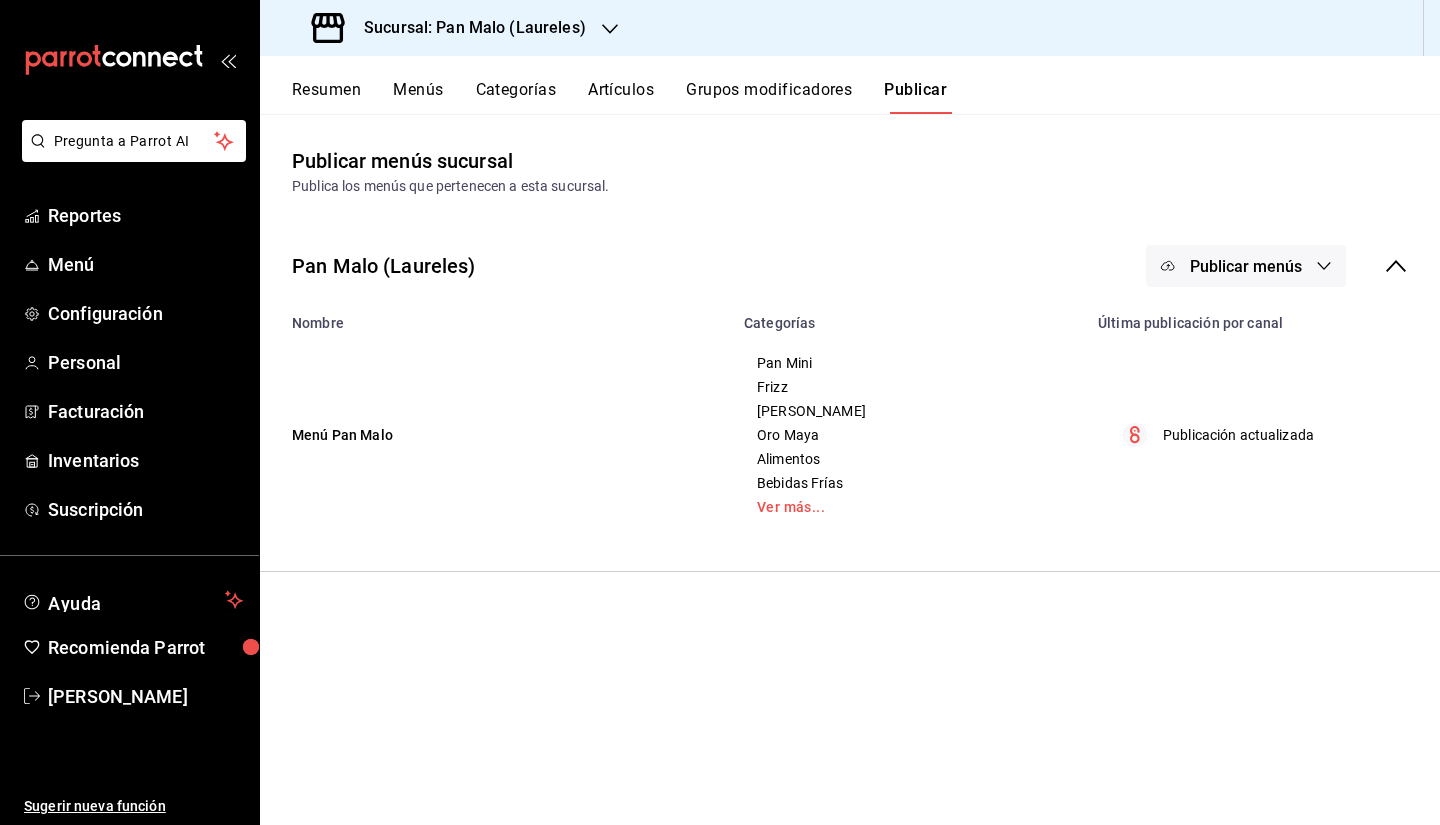 click on "Grupos modificadores" at bounding box center (769, 97) 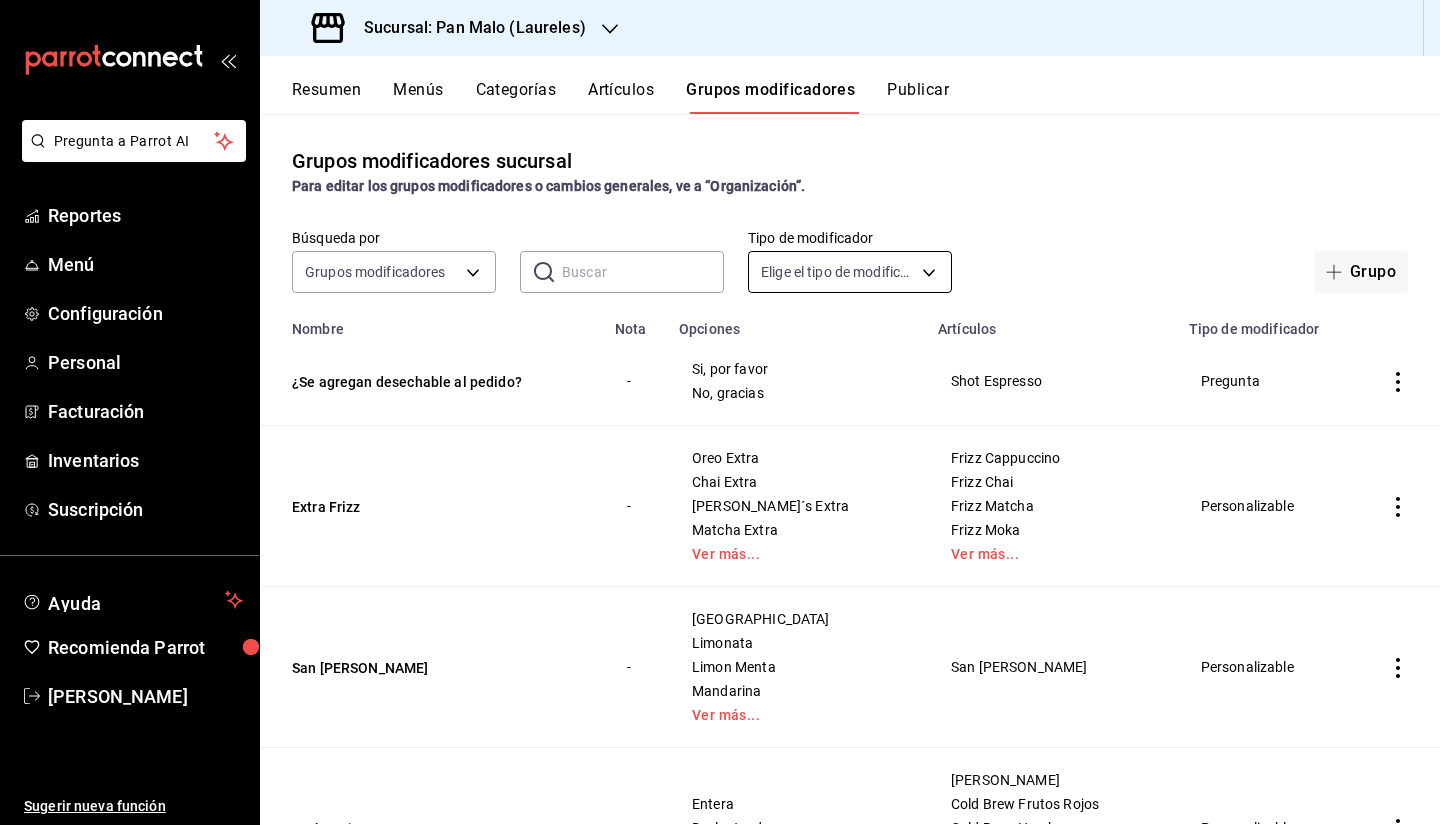 click on "Pregunta a Parrot AI Reportes   Menú   Configuración   Personal   Facturación   Inventarios   Suscripción   Ayuda Recomienda Parrot   [PERSON_NAME]   Sugerir nueva función   Sucursal: Pan Malo (Laureles) Resumen Menús Categorías Artículos Grupos modificadores Publicar Grupos modificadores sucursal Para editar los grupos modificadores o cambios generales, ve a “Organización”. Búsqueda por Grupos modificadores GROUP ​ ​ Tipo de modificador Elige el tipo de modificador Grupo Nombre Nota Opciones Artículos Tipo de modificador ¿Se agregan desechable al pedido? - Si, por favor No, gracias Shot Espresso Pregunta Extra Frizz - Oreo Extra Chai Extra [PERSON_NAME]´s Extra Matcha Extra Ver más... Frizz Cappuccino Frizz Chai Frizz Matcha Frizz Moka Ver más... Personalizable [GEOGRAPHIC_DATA][PERSON_NAME] - [GEOGRAPHIC_DATA] Limonata Limon Menta Mandarina Ver más... San [PERSON_NAME] Personalizable Leche Frios - Entera Deslactosda [PERSON_NAME] Frio Cold Brew Frutos Rojos Cold Brew Hersheys Cold Brew Latte Ver más... - Entera -" at bounding box center (720, 412) 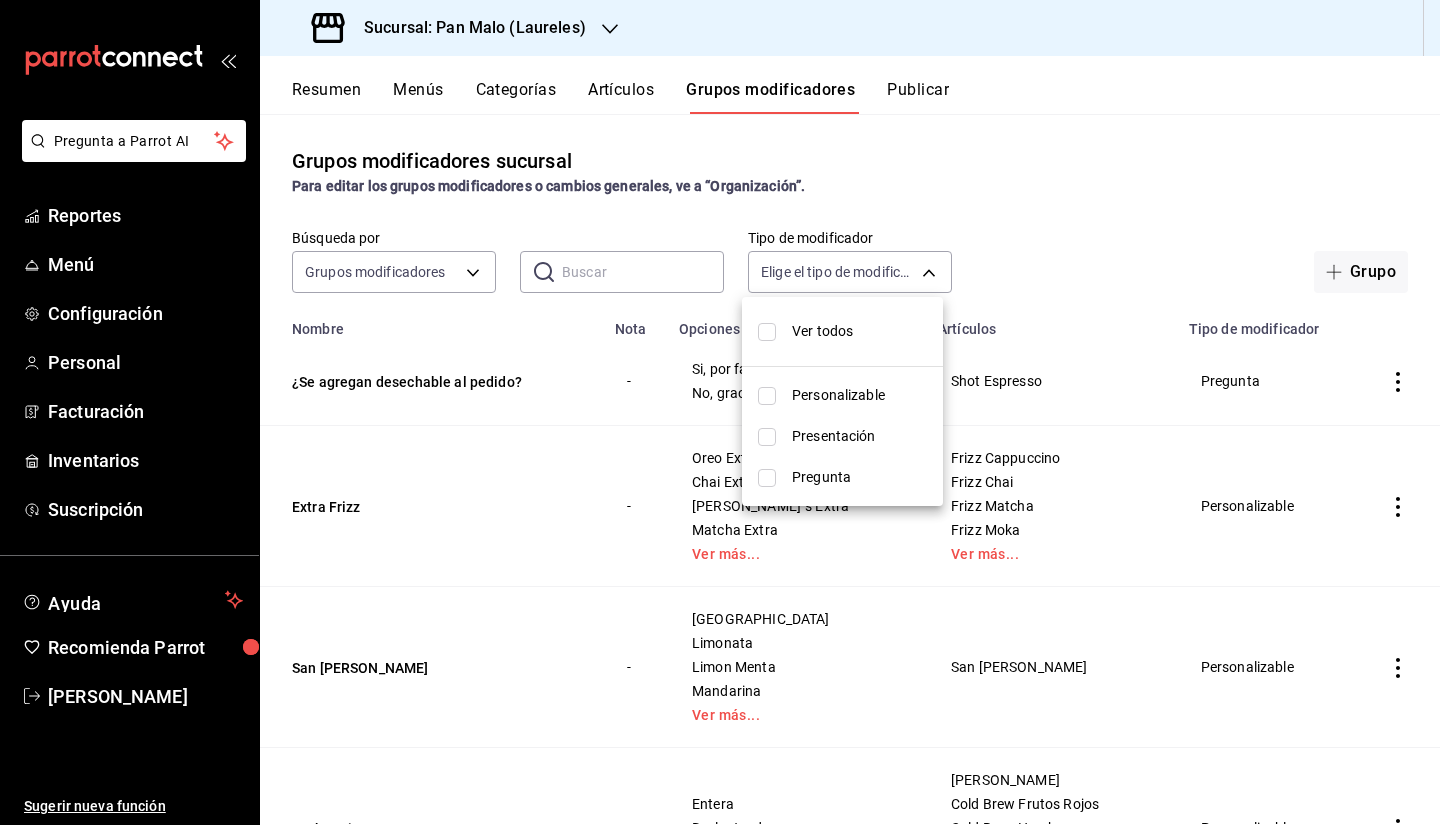 click at bounding box center (720, 412) 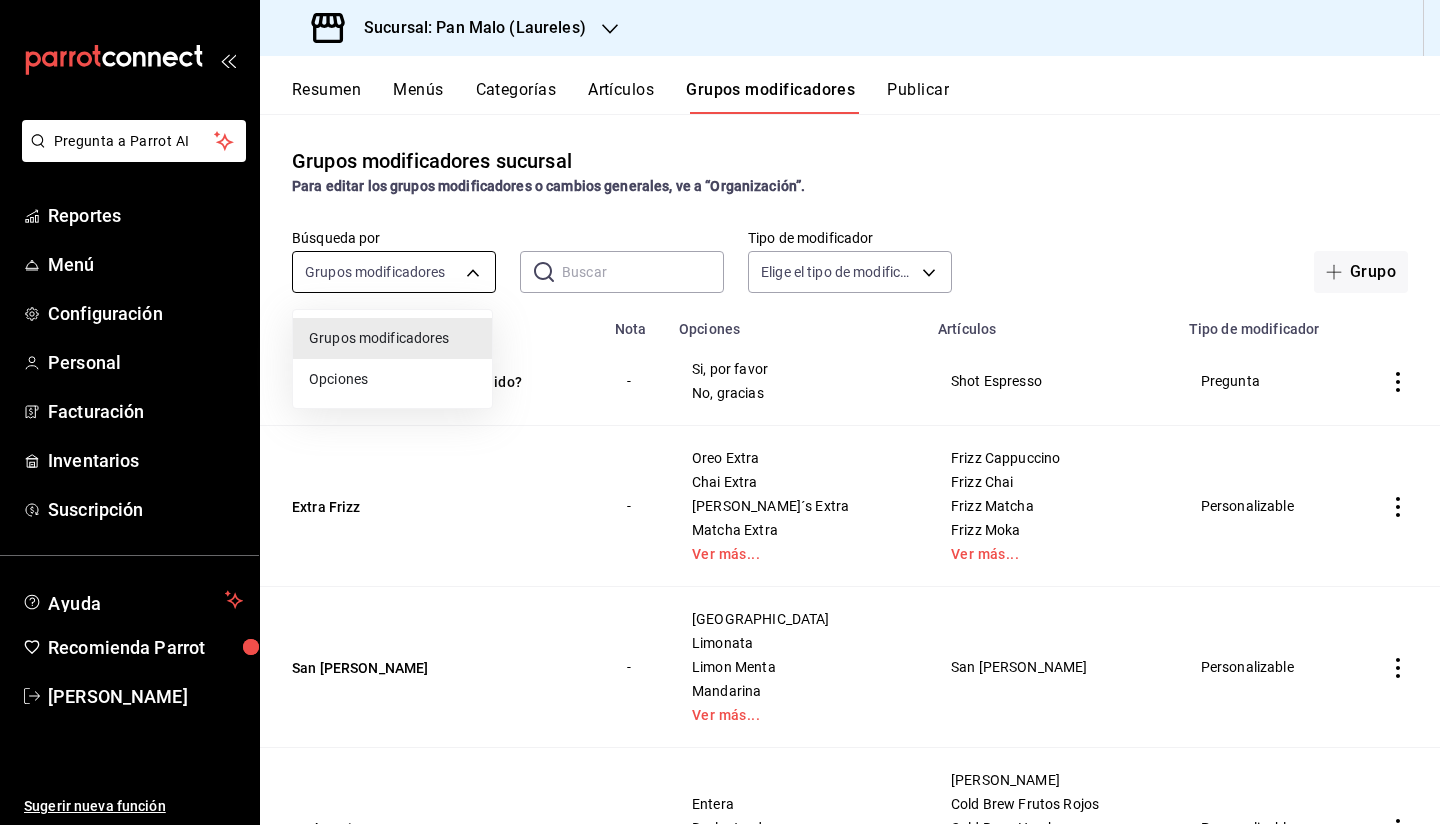click on "Pregunta a Parrot AI Reportes   Menú   Configuración   Personal   Facturación   Inventarios   Suscripción   Ayuda Recomienda Parrot   [PERSON_NAME]   Sugerir nueva función   Sucursal: Pan Malo (Laureles) Resumen Menús Categorías Artículos Grupos modificadores Publicar Grupos modificadores sucursal Para editar los grupos modificadores o cambios generales, ve a “Organización”. Búsqueda por Grupos modificadores GROUP ​ ​ Tipo de modificador Elige el tipo de modificador Grupo Nombre Nota Opciones Artículos Tipo de modificador ¿Se agregan desechable al pedido? - Si, por favor No, gracias Shot Espresso Pregunta Extra Frizz - Oreo Extra Chai Extra [PERSON_NAME]´s Extra Matcha Extra Ver más... Frizz Cappuccino Frizz Chai Frizz Matcha Frizz Moka Ver más... Personalizable [GEOGRAPHIC_DATA][PERSON_NAME] - [GEOGRAPHIC_DATA] Limonata Limon Menta Mandarina Ver más... San [PERSON_NAME] Personalizable Leche Frios - Entera Deslactosda [PERSON_NAME] Frio Cold Brew Frutos Rojos Cold Brew Hersheys Cold Brew Latte Ver más... - Entera -" at bounding box center (720, 412) 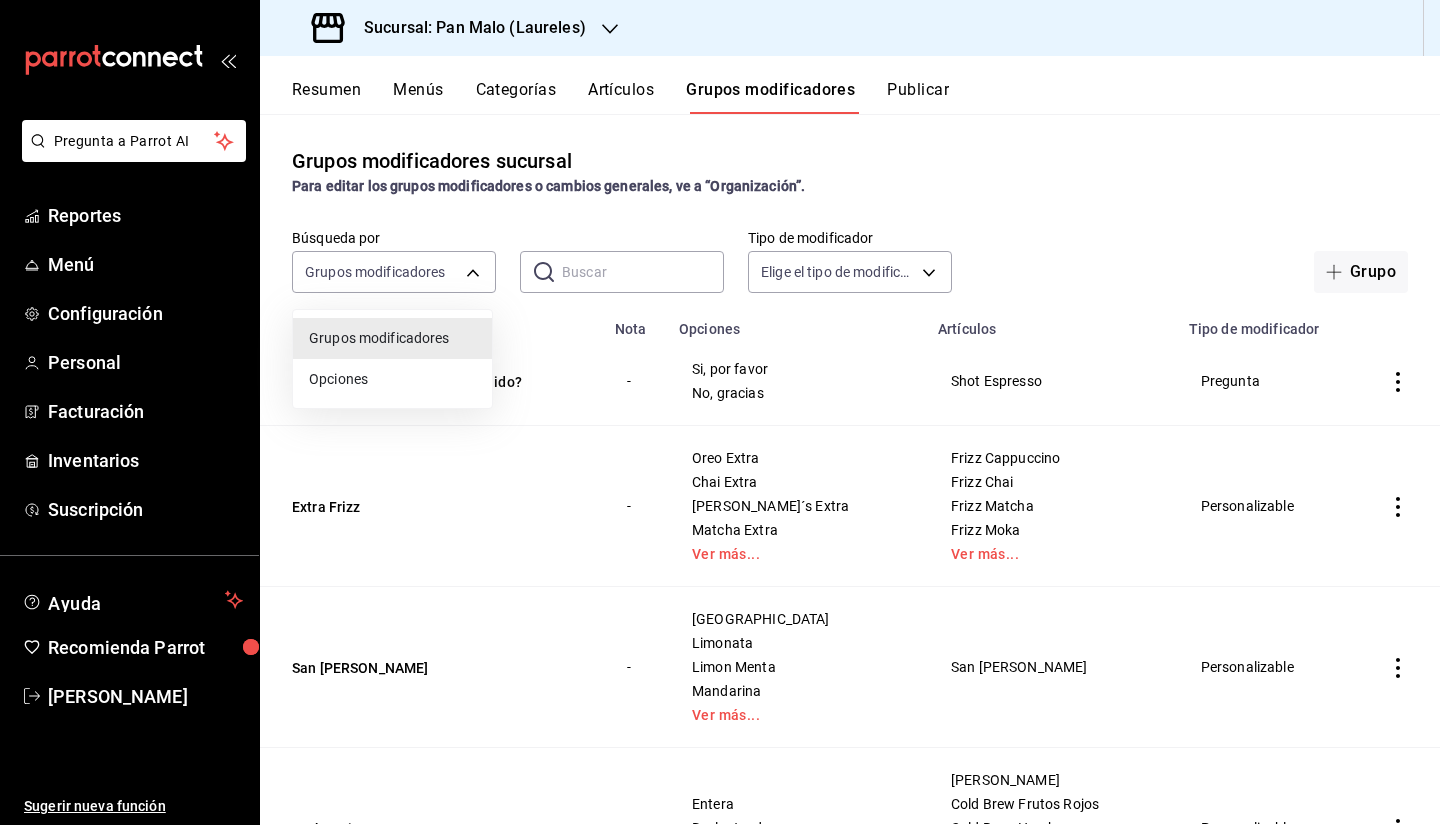 click on "Opciones" at bounding box center (392, 379) 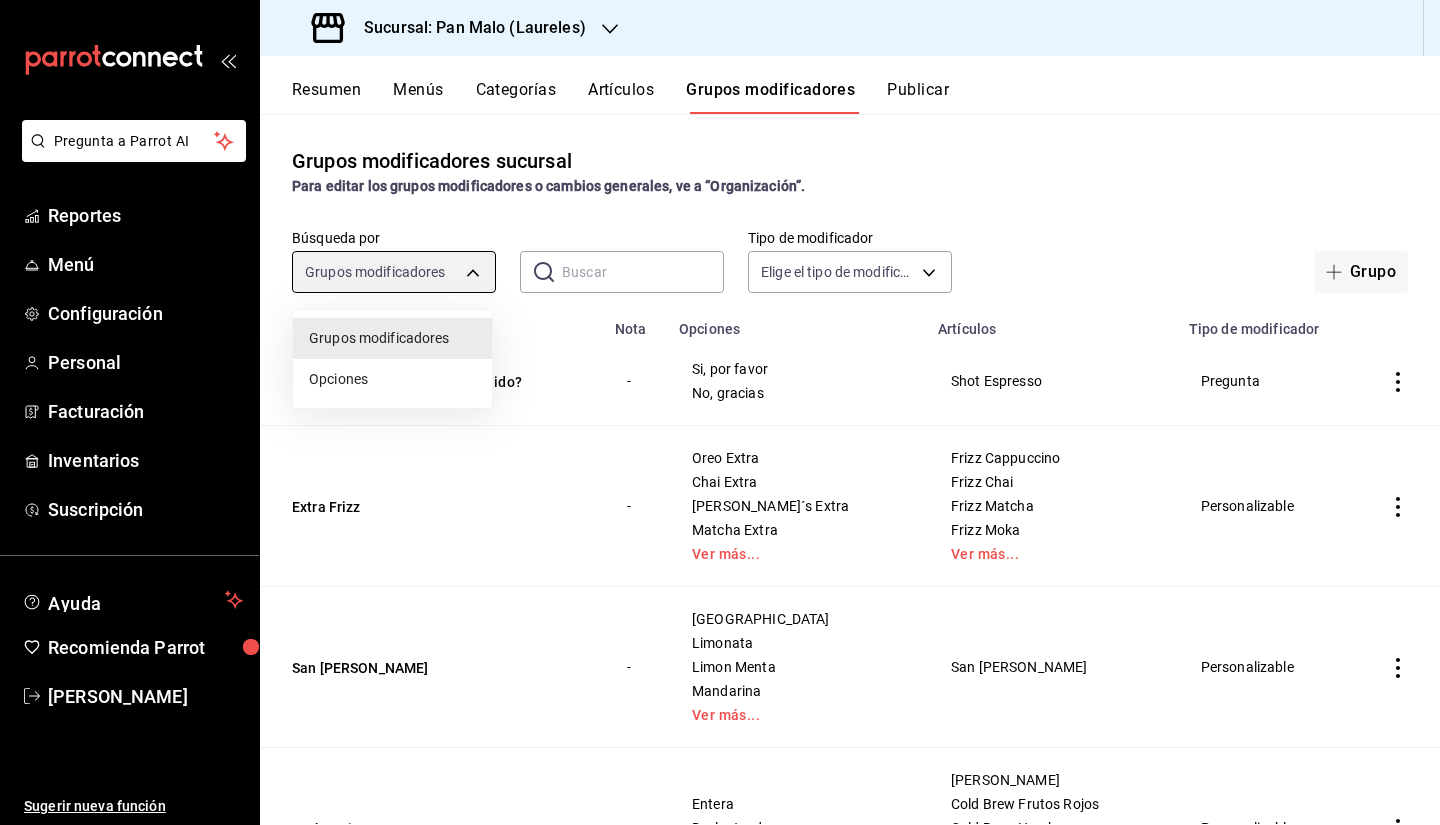 type on "OPTION" 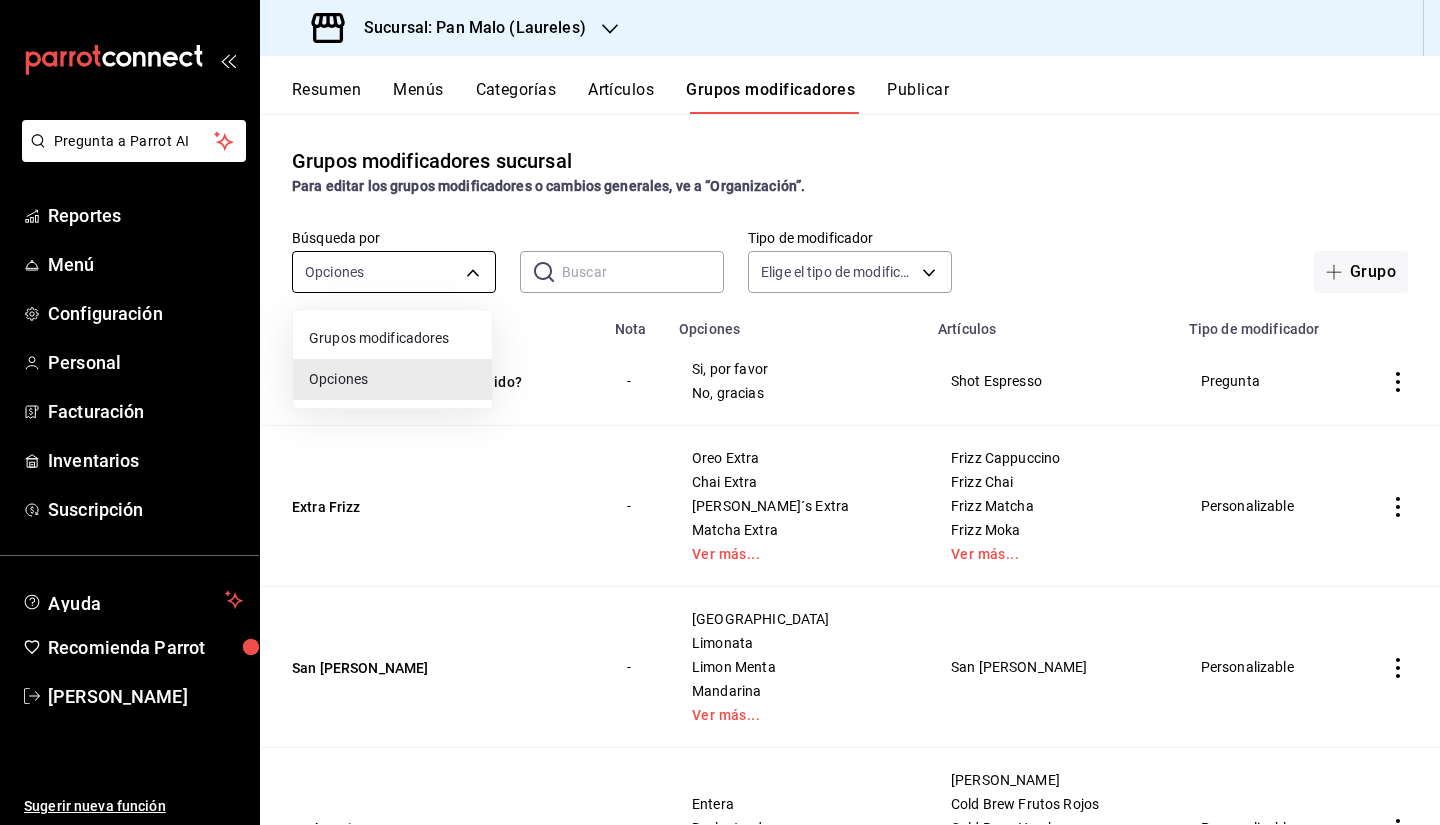 click on "Pregunta a Parrot AI Reportes   Menú   Configuración   Personal   Facturación   Inventarios   Suscripción   Ayuda Recomienda Parrot   [PERSON_NAME]   Sugerir nueva función   Sucursal: Pan Malo (Laureles) Resumen Menús Categorías Artículos Grupos modificadores Publicar Grupos modificadores sucursal Para editar los grupos modificadores o cambios generales, ve a “Organización”. Búsqueda por Opciones OPTION ​ ​ Tipo de modificador Elige el tipo de modificador Grupo Nombre Nota Opciones Artículos Tipo de modificador ¿Se agregan desechable al pedido? - Si, por favor No, gracias Shot Espresso Pregunta Extra Frizz - Oreo Extra Chai Extra [PERSON_NAME]´s Extra Matcha Extra Ver más... Frizz Cappuccino Frizz Chai Frizz Matcha Frizz Moka Ver más... Personalizable [GEOGRAPHIC_DATA][PERSON_NAME] - [GEOGRAPHIC_DATA] Limonata Limon Menta Mandarina Ver más... San [PERSON_NAME] Personalizable Leche Frios - Entera Deslactosda [PERSON_NAME] Frio Cold Brew Frutos Rojos Cold Brew Hersheys Cold Brew Latte Ver más... Personalizable - - -" at bounding box center [720, 412] 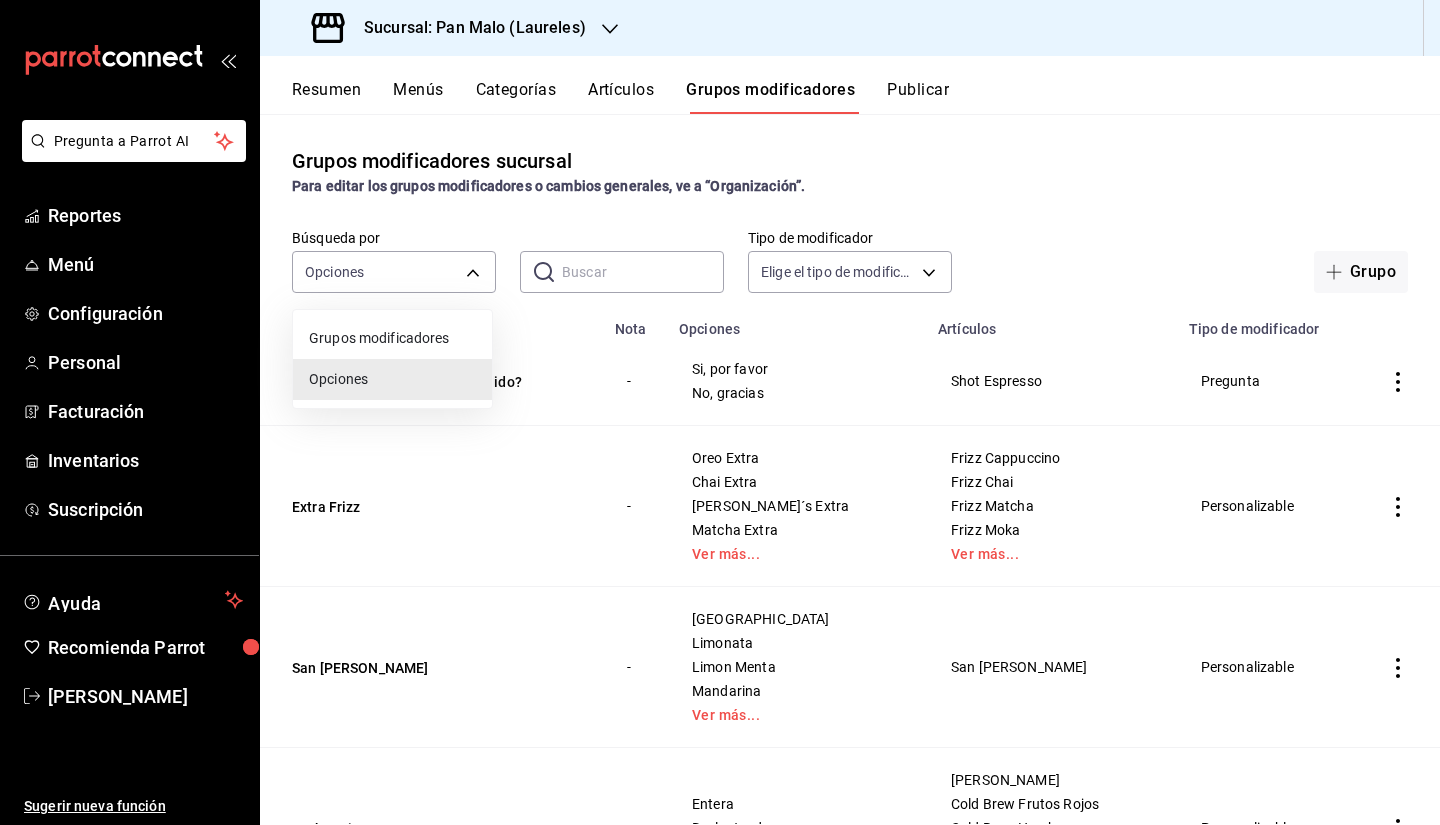 click on "Opciones" at bounding box center (392, 379) 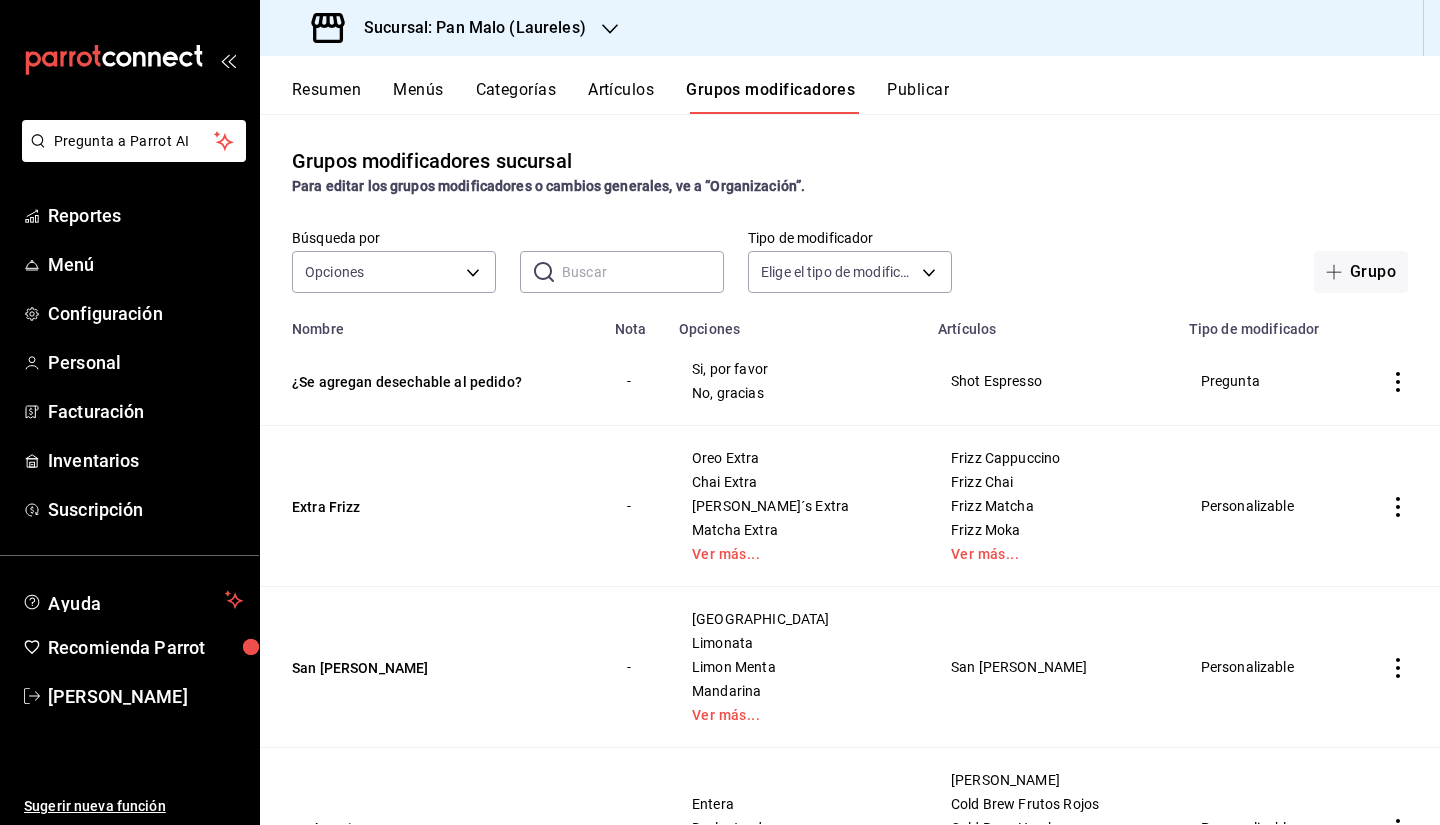 click on "Artículos" at bounding box center (621, 97) 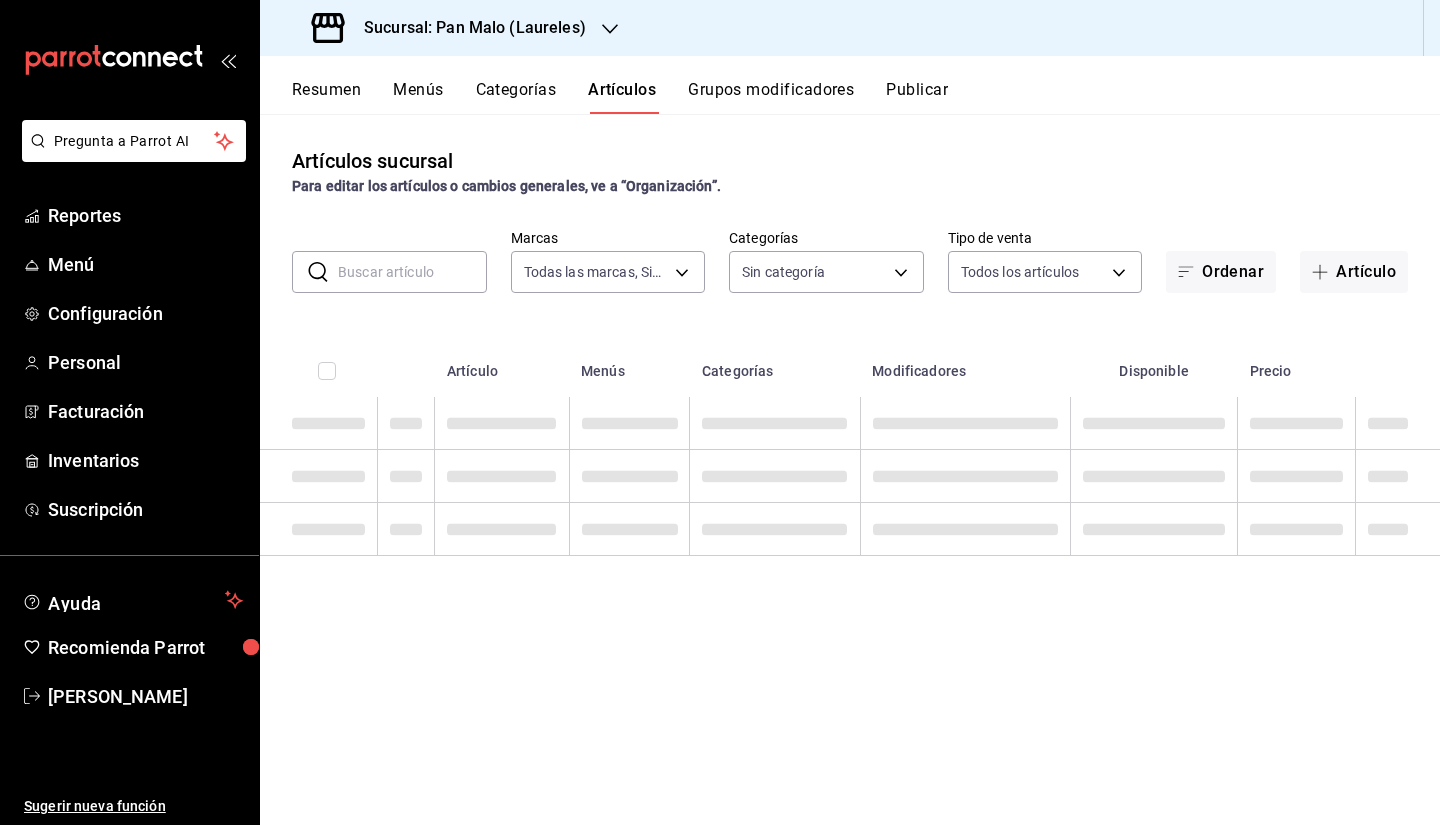 type on "f06aabe6-618c-447d-9268-685567b964da" 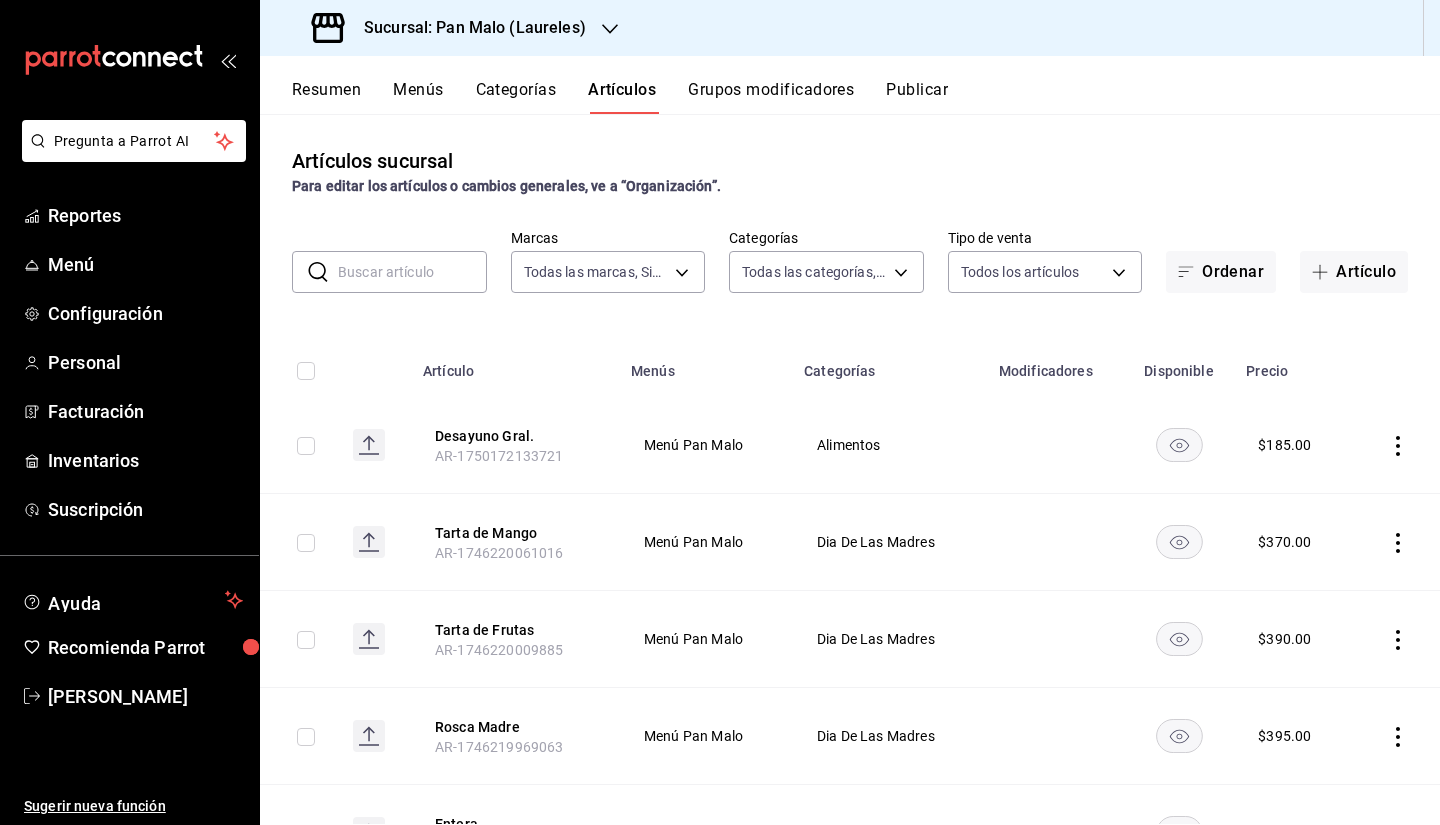 type on "5089e37f-0123-4945-b7d6-c40a75384c92,3337f4f5-cab2-45df-8f84-322559574ce7,c8647aeb-87a0-4c8f-926c-6049e55f0973,48f78f79-a825-4a48-b7cf-6ac2b8df8aac,4a38d214-074c-4a4e-9ac5-9f39429dfe14,63ed6851-e4bb-43e1-9541-fb0f74251f44,b7362bf2-4dd9-4809-99ca-e670ad950cbb,fe4b291c-58e8-4590-a97b-ae791c10babb,0fb8f3ea-523c-4994-8405-c6ce6f9256b6,e81c53c2-79b9-490e-a629-ae3e8a91de27,a10ec6e3-990a-4aa2-880f-9ba82df187d4,377a7972-e6f3-47f1-8ded-555bf3aef151,c08f4421-6e66-4f8b-81e4-cfc0b425853e,553bb6a9-22e2-4384-98cf-55a1d1ddd43a,f7a4ebbe-6318-4db8-80c8-a7bae5298bca,9553ddc2-5e8a-4025-9ef3-08605015b14d,5ba1795a-3d3c-4d93-9b43-a51d940822c2,d9c6981b-d75f-45df-a8b4-724695519f1d,dda50039-2f86-4e11-a9e9-c0c4984eb0d0,c1dcbbb5-05ab-4b52-942b-0cd3543d1321,07c73617-f350-4e7f-a61c-934bca0602f2,b1602665-967d-44a8-9255-d1803af05b3d,50d99674-8396-4ef7-808b-15233c86e770" 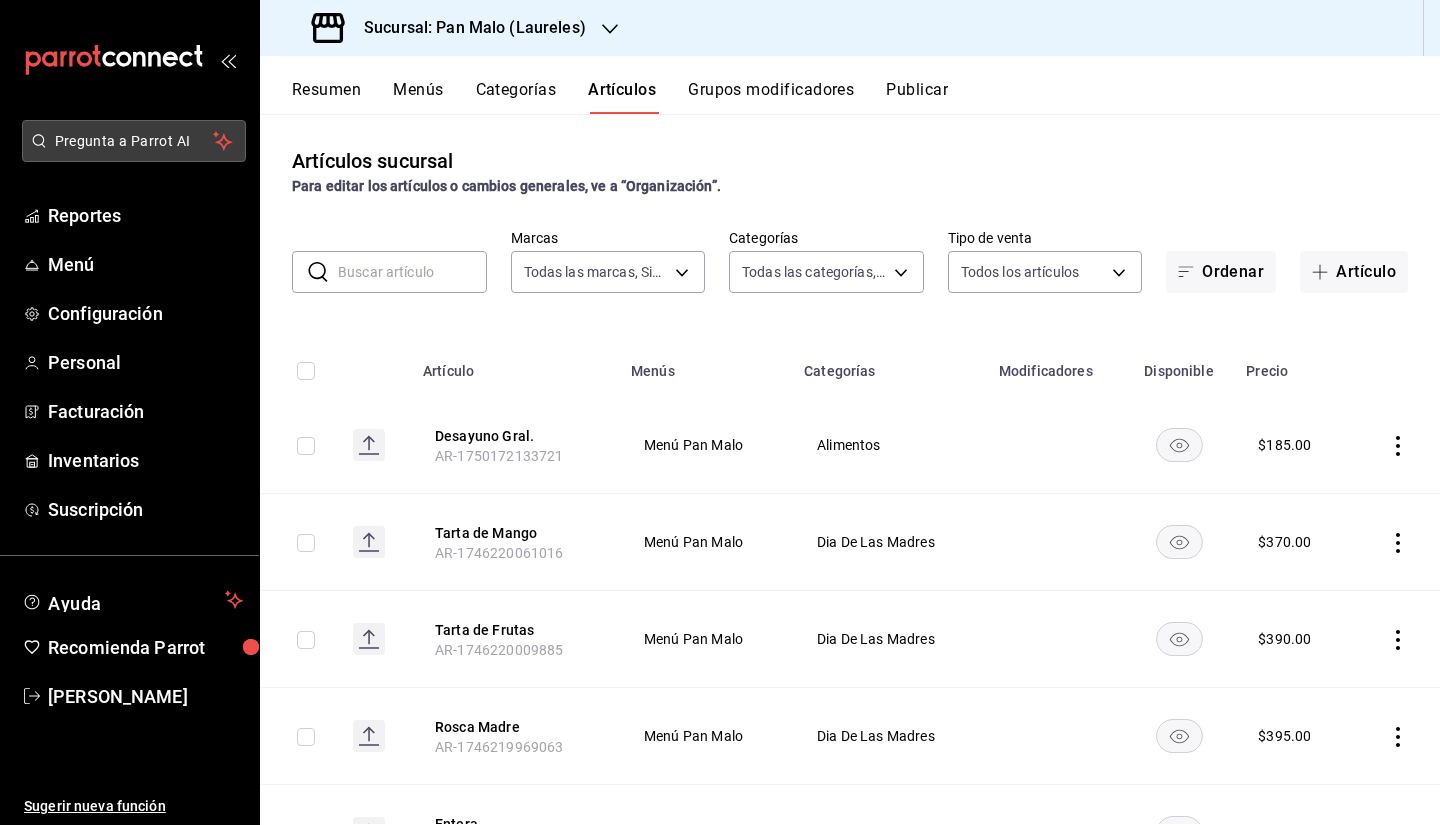 click on "Pregunta a Parrot AI" at bounding box center (134, 141) 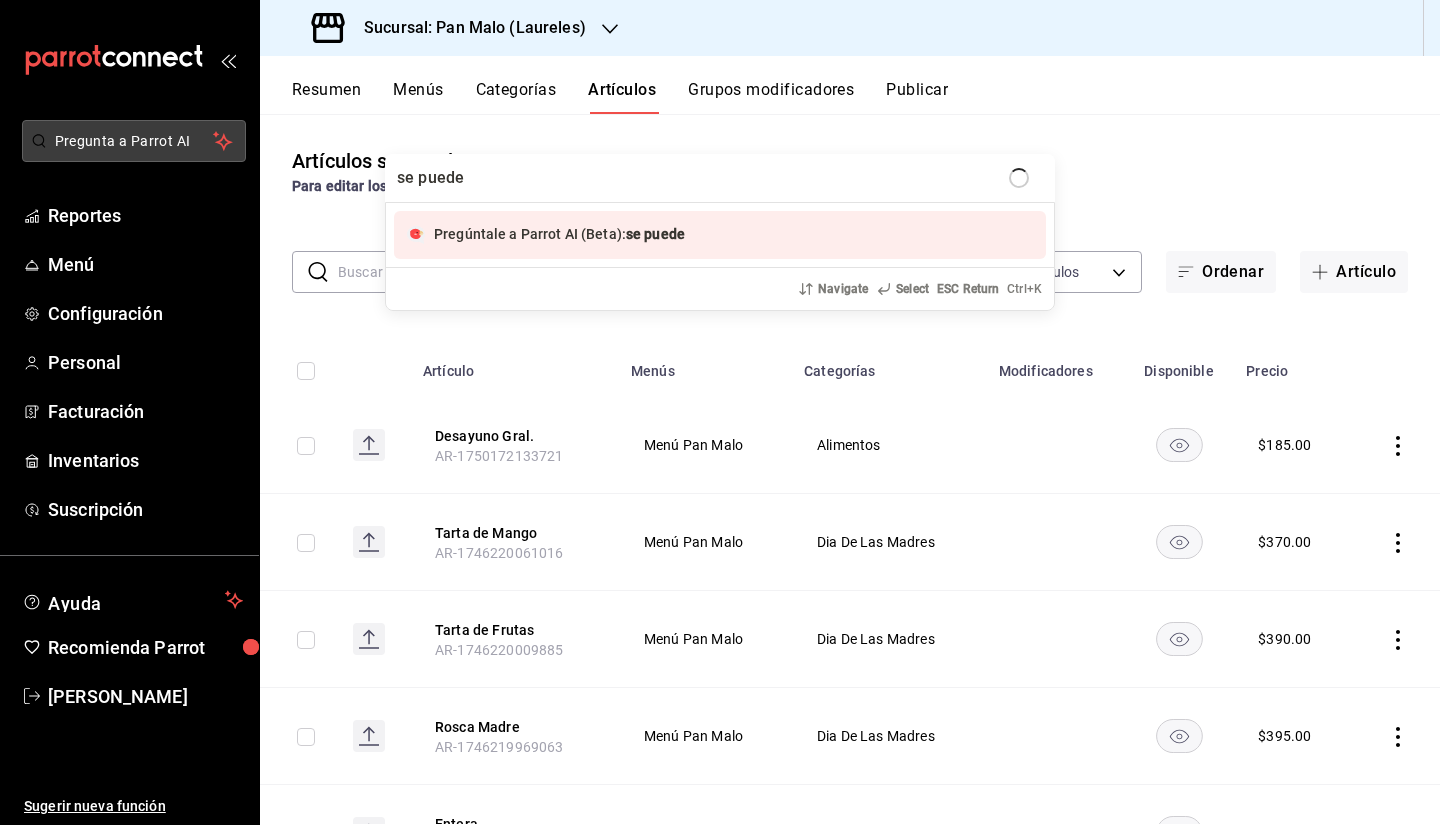 type on "se puede" 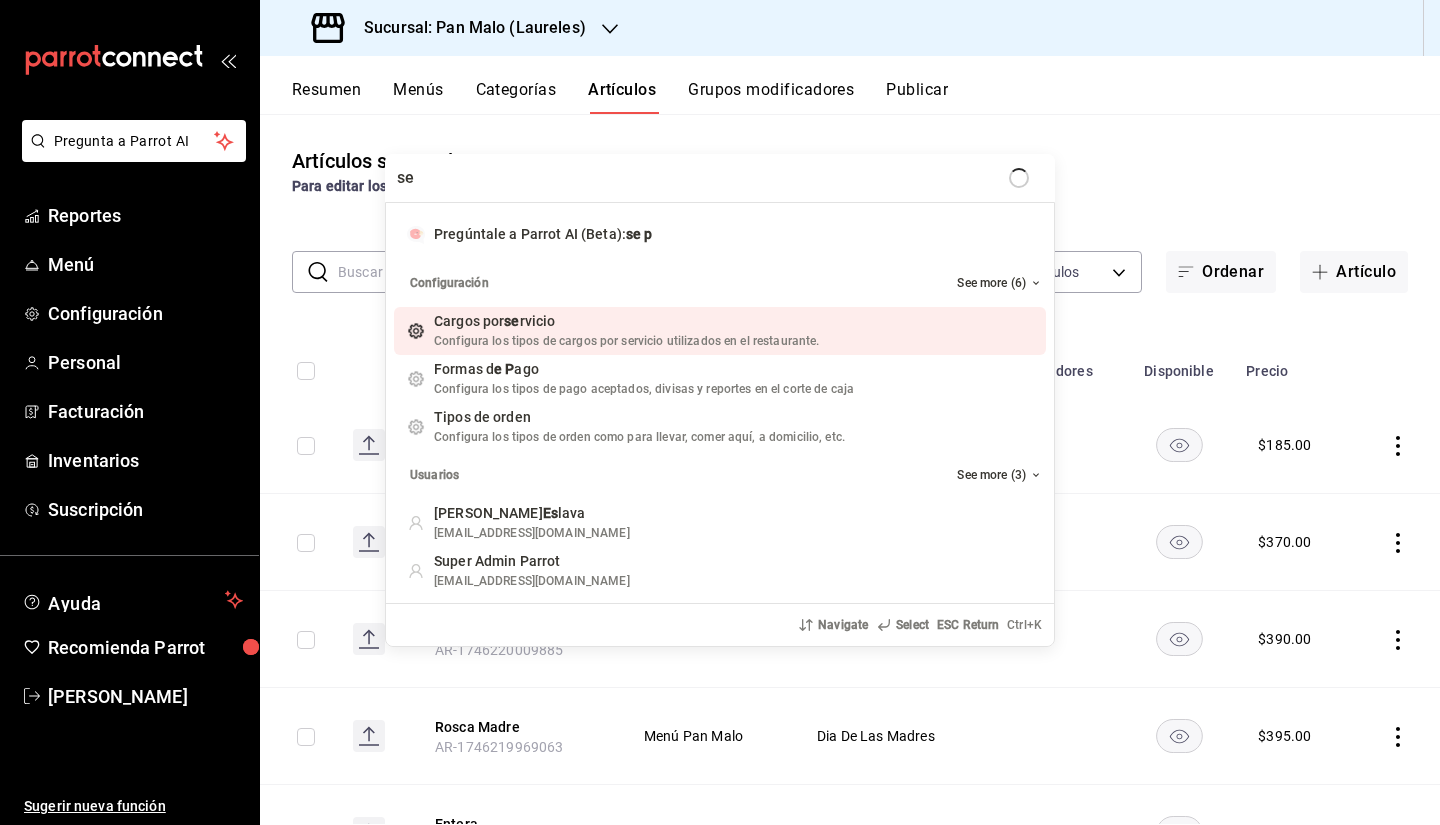 scroll, scrollTop: 0, scrollLeft: 0, axis: both 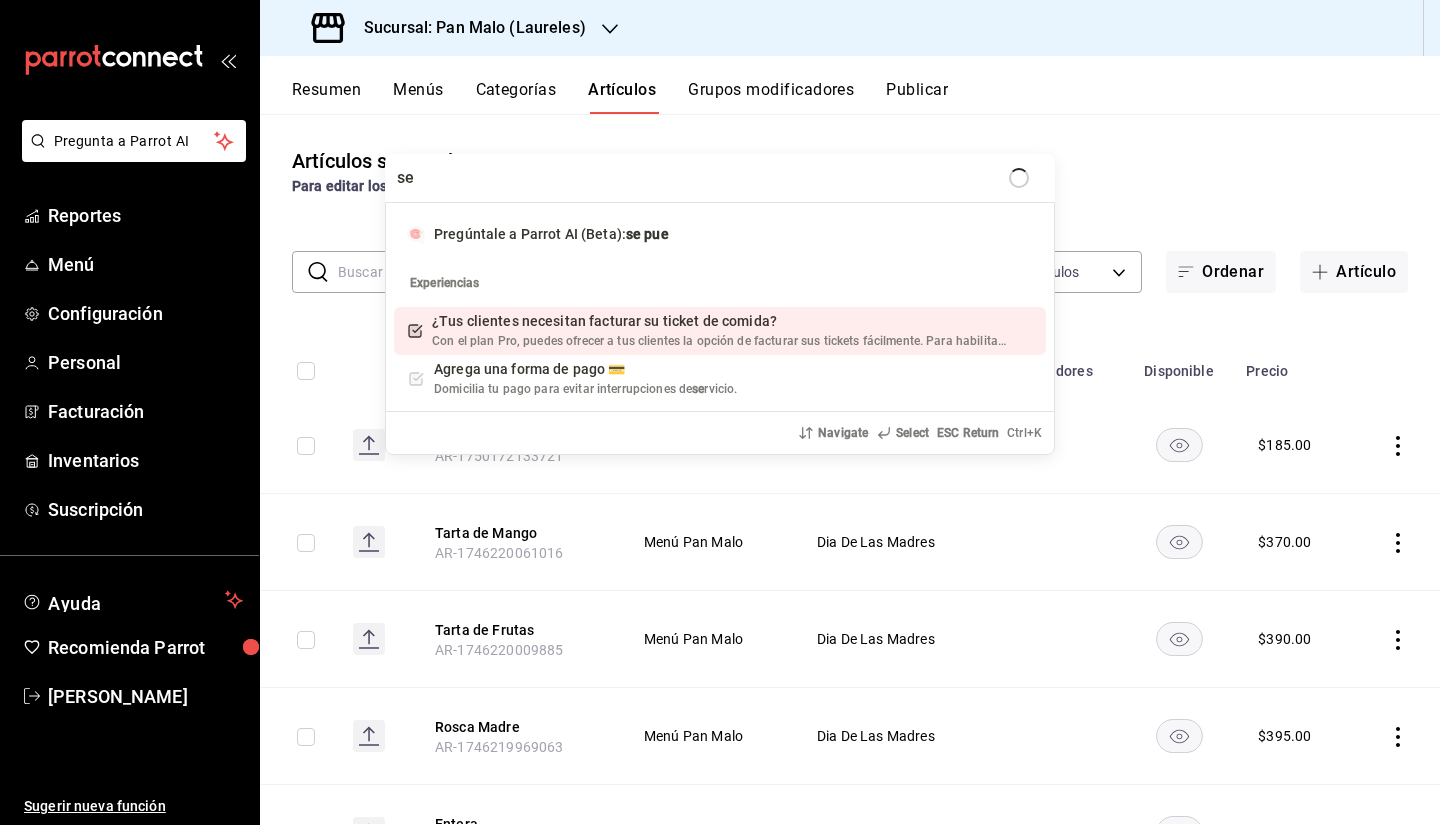 type on "s" 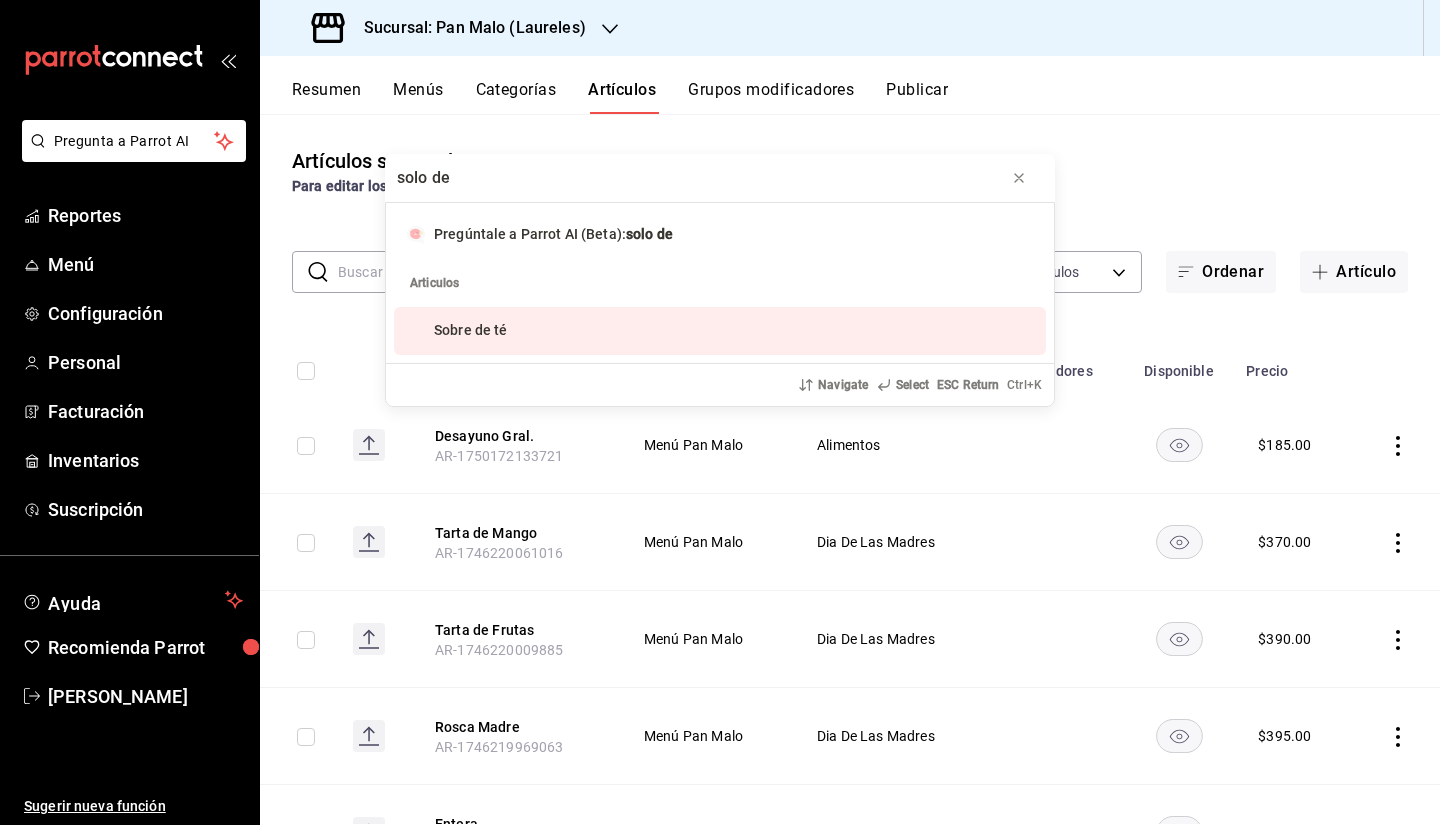 click on "solo de" at bounding box center [720, 178] 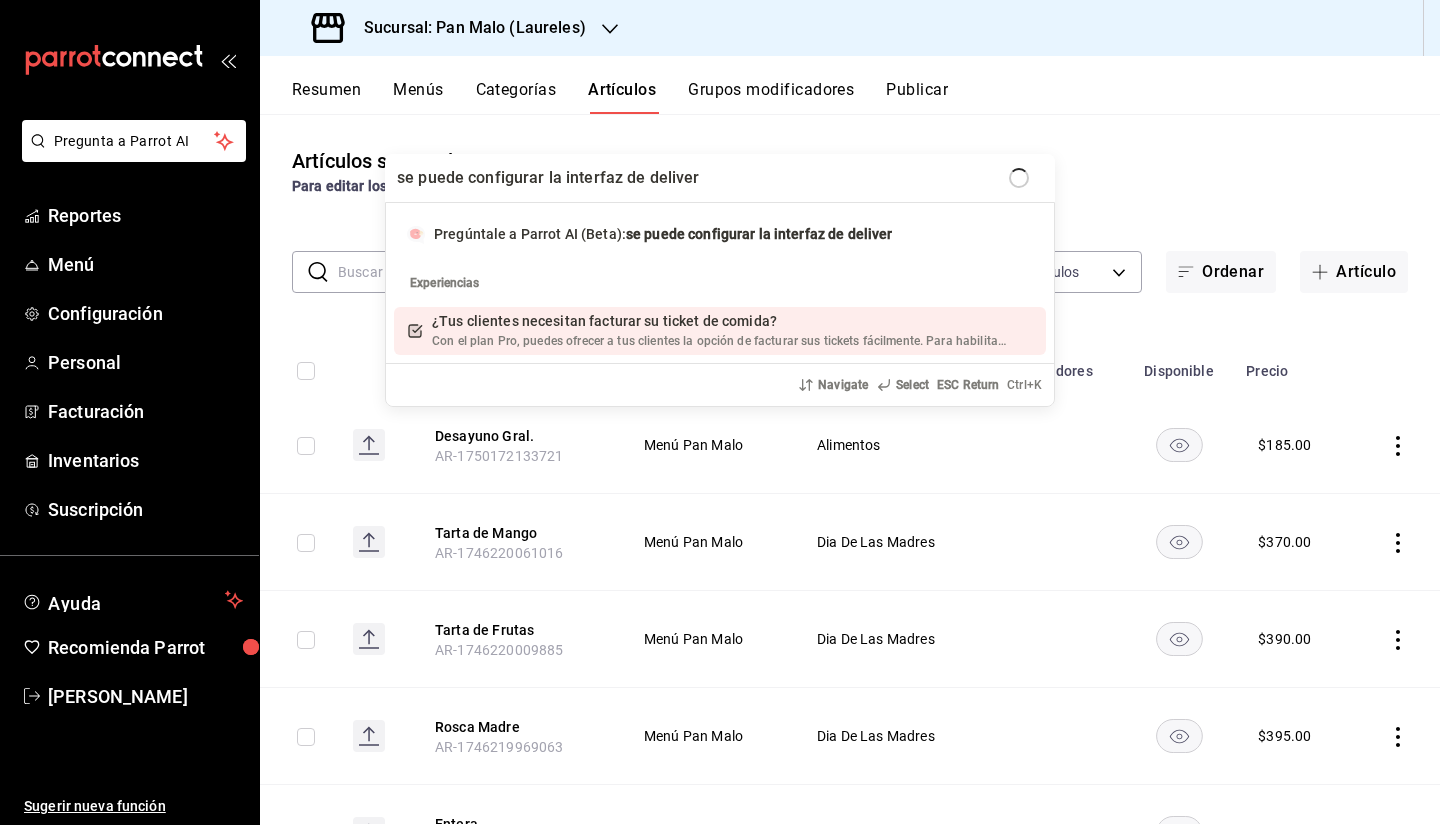 type on "se puede configurar la interfaz de delivery" 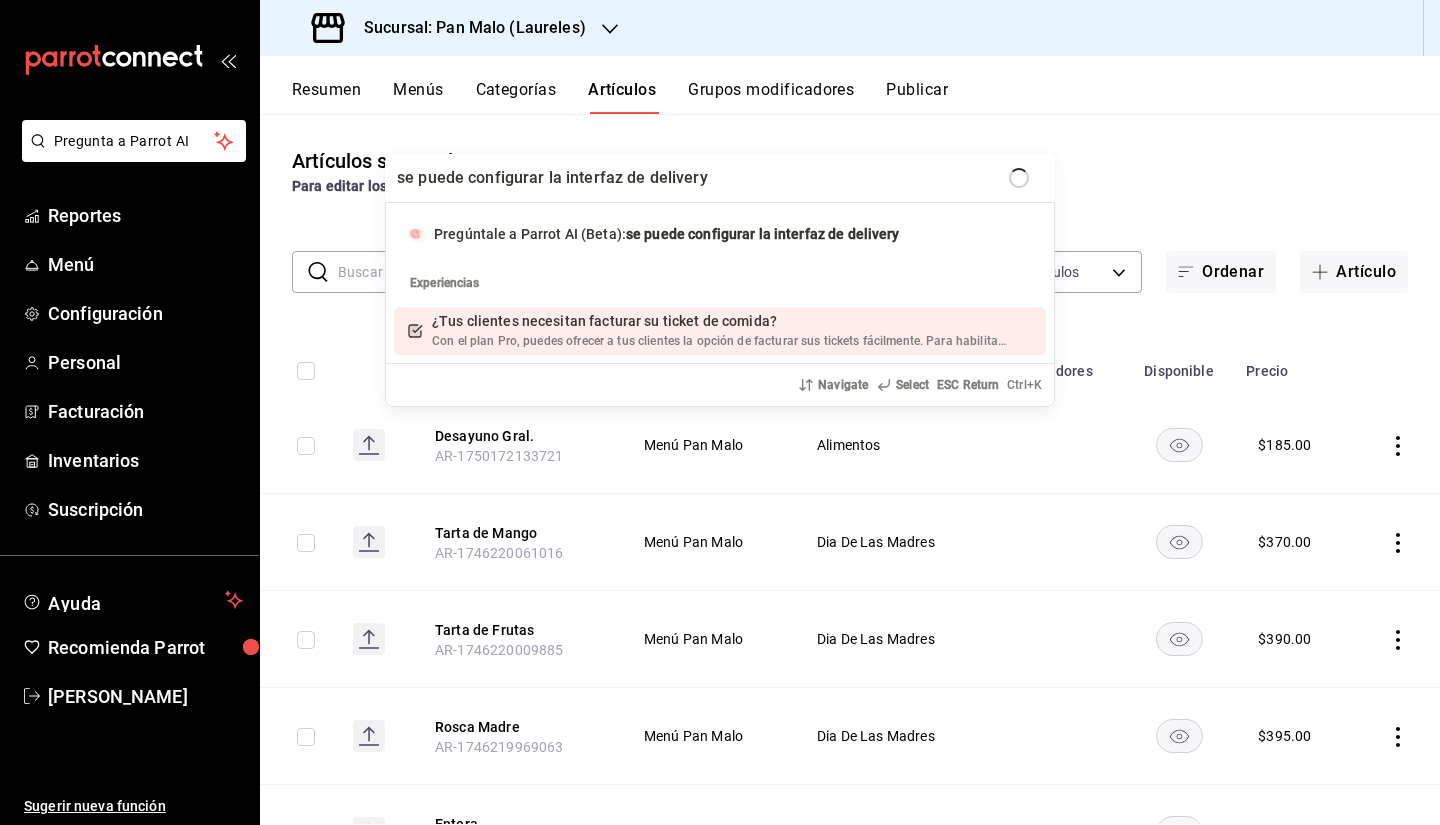 type 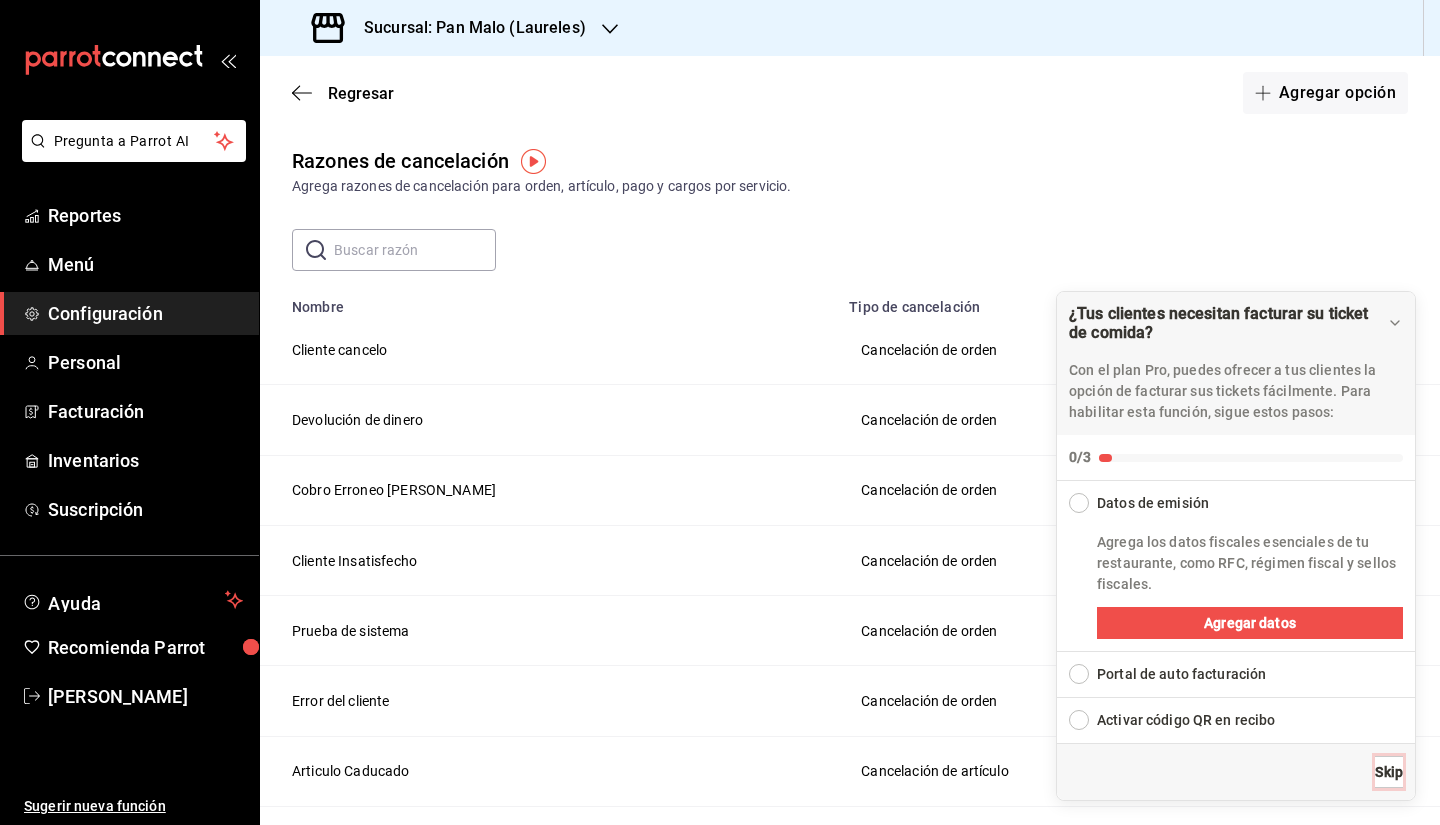 click on "Skip" at bounding box center (1389, 772) 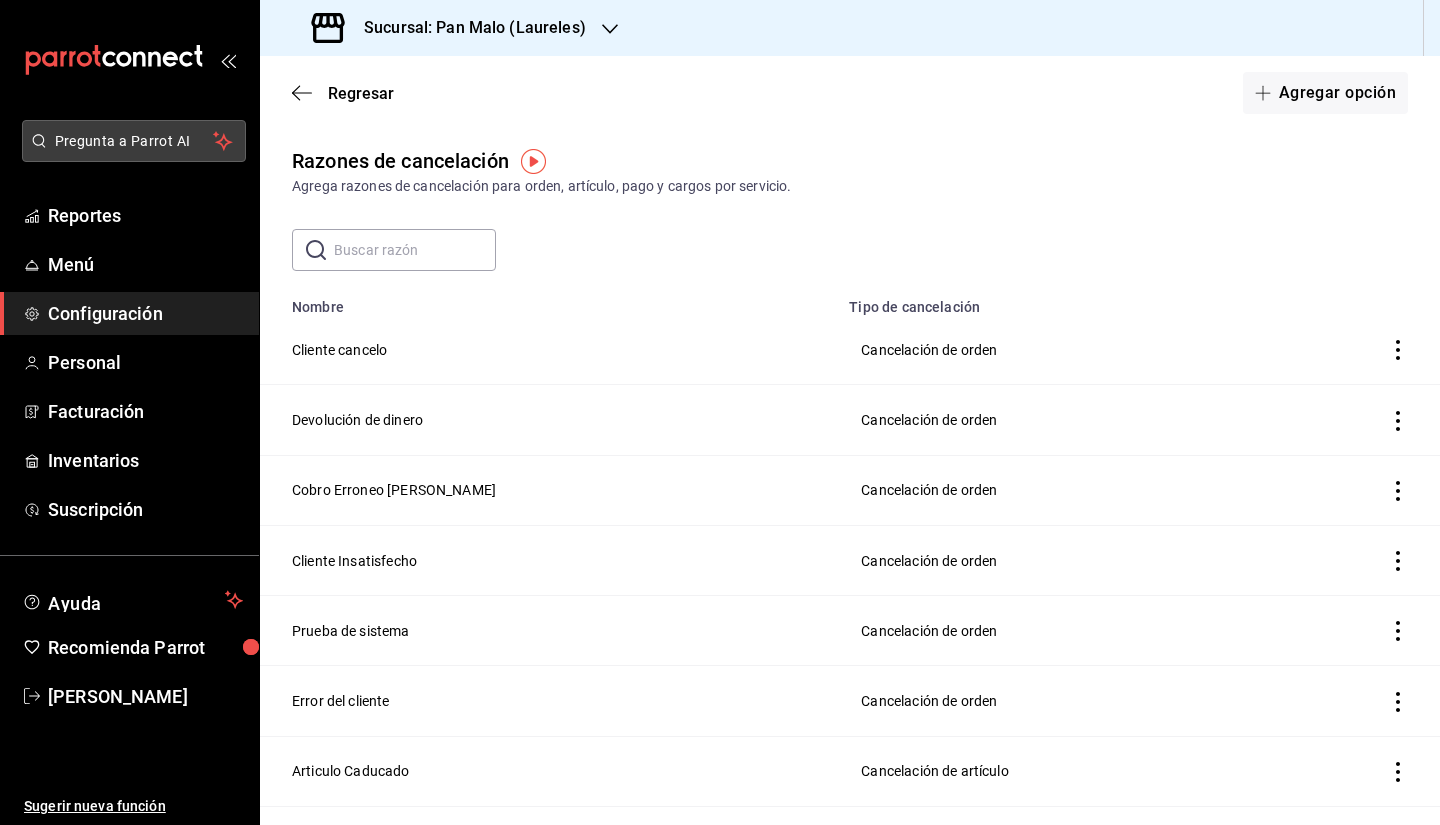 click on "Pregunta a Parrot AI" at bounding box center [134, 141] 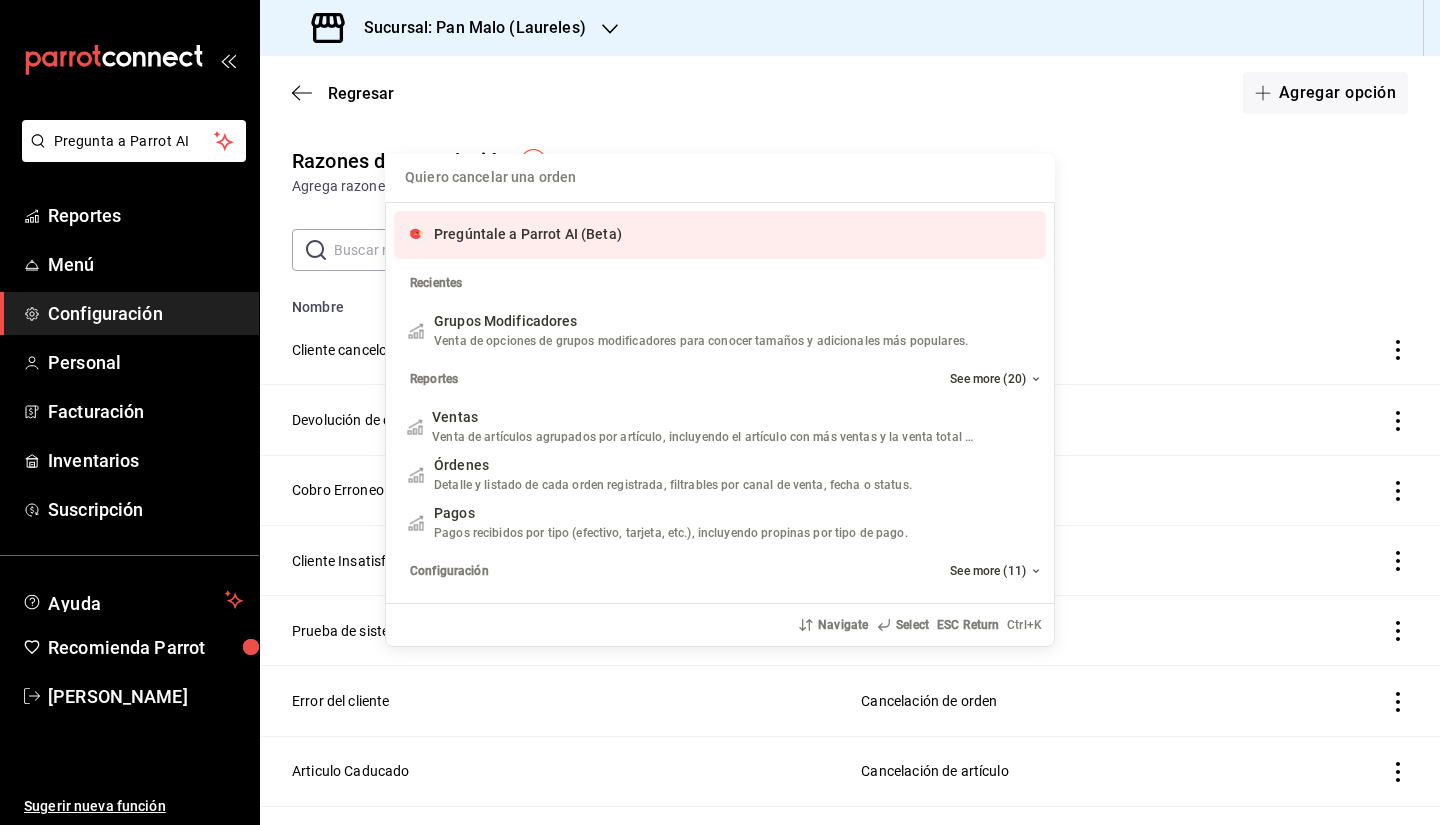 click on "Pregúntale a Parrot AI (Beta)" at bounding box center (720, 235) 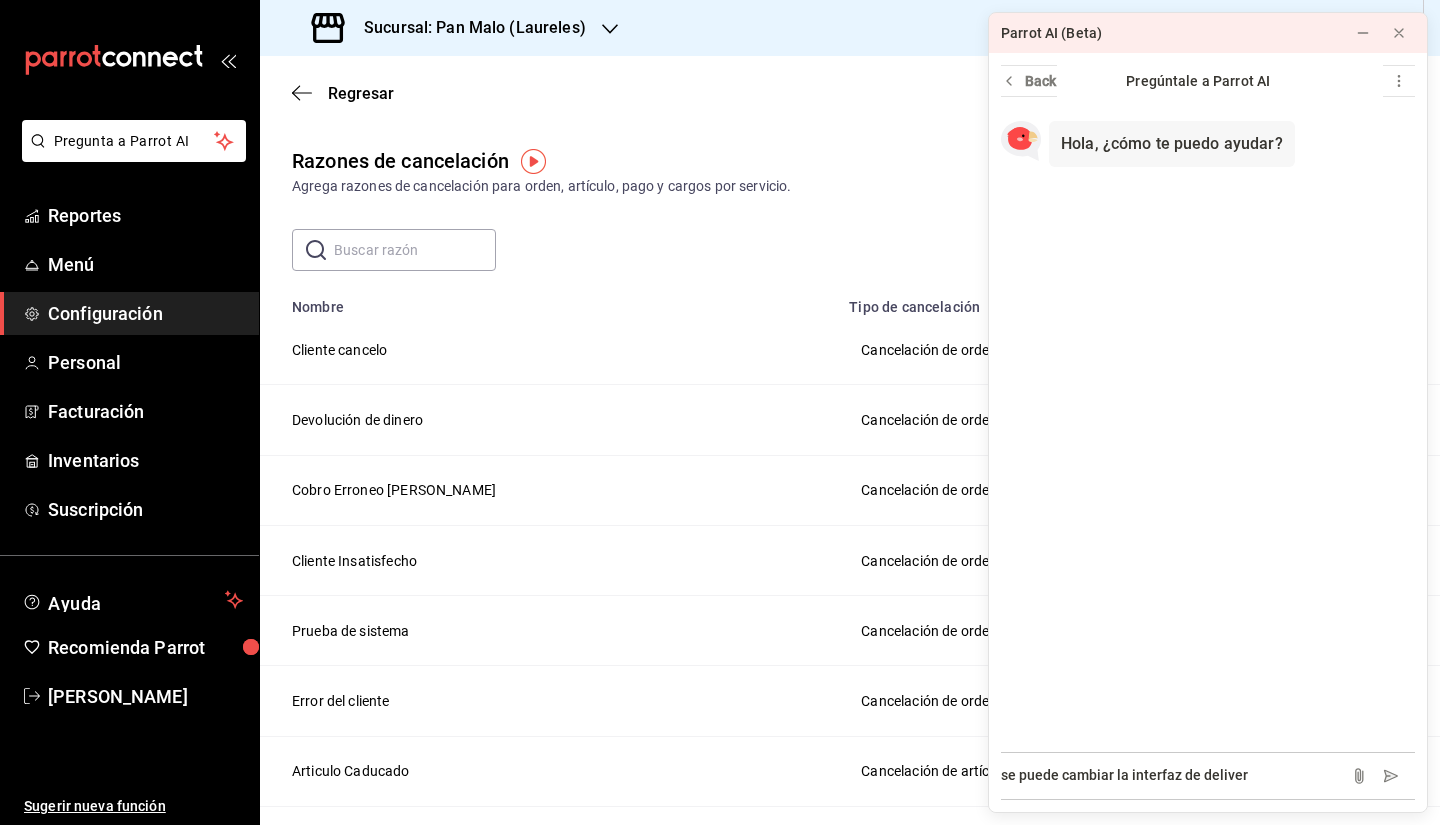 type on "se puede cambiar la interfaz de delivery" 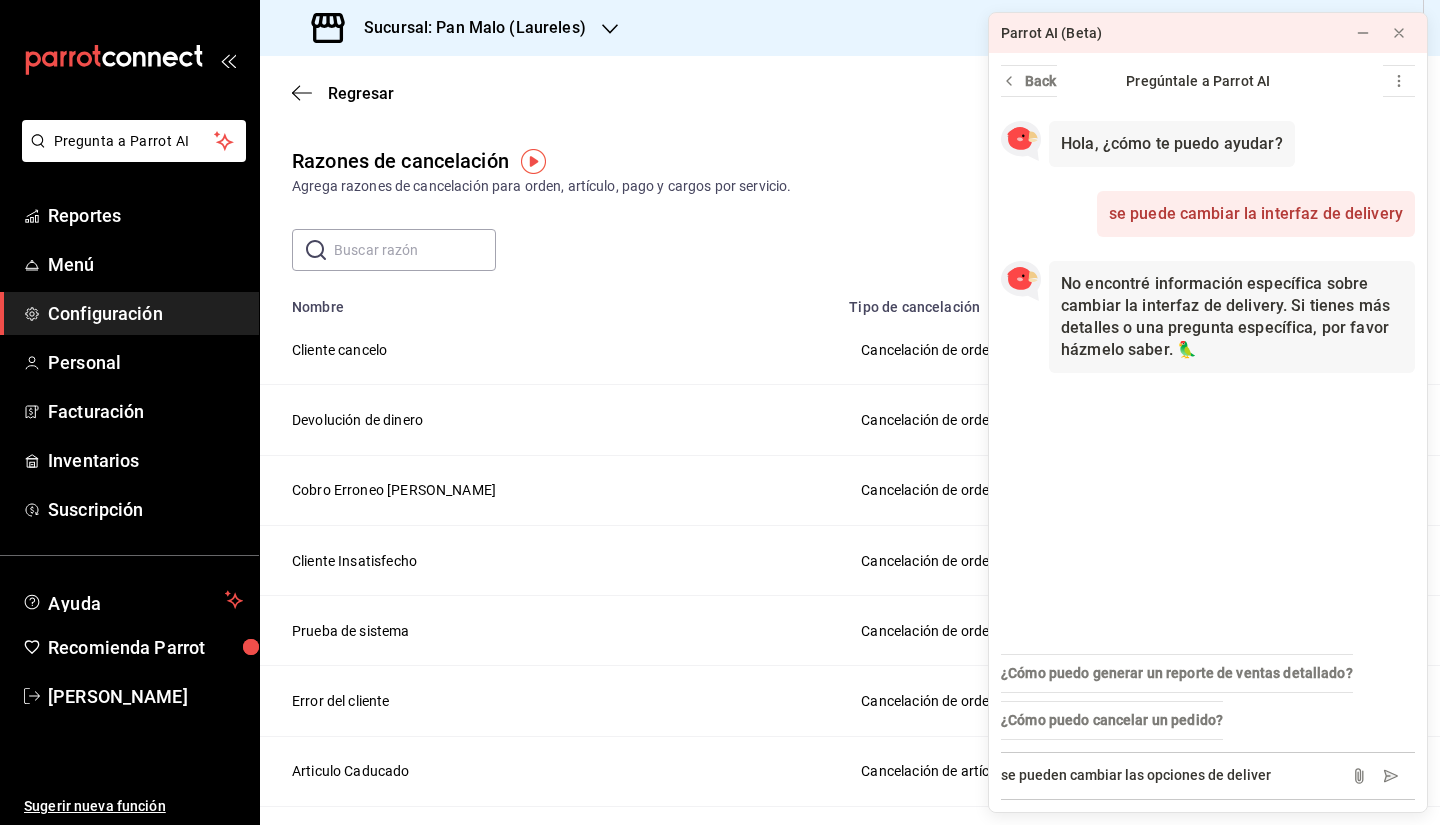 type on "se pueden cambiar las opciones de delivery" 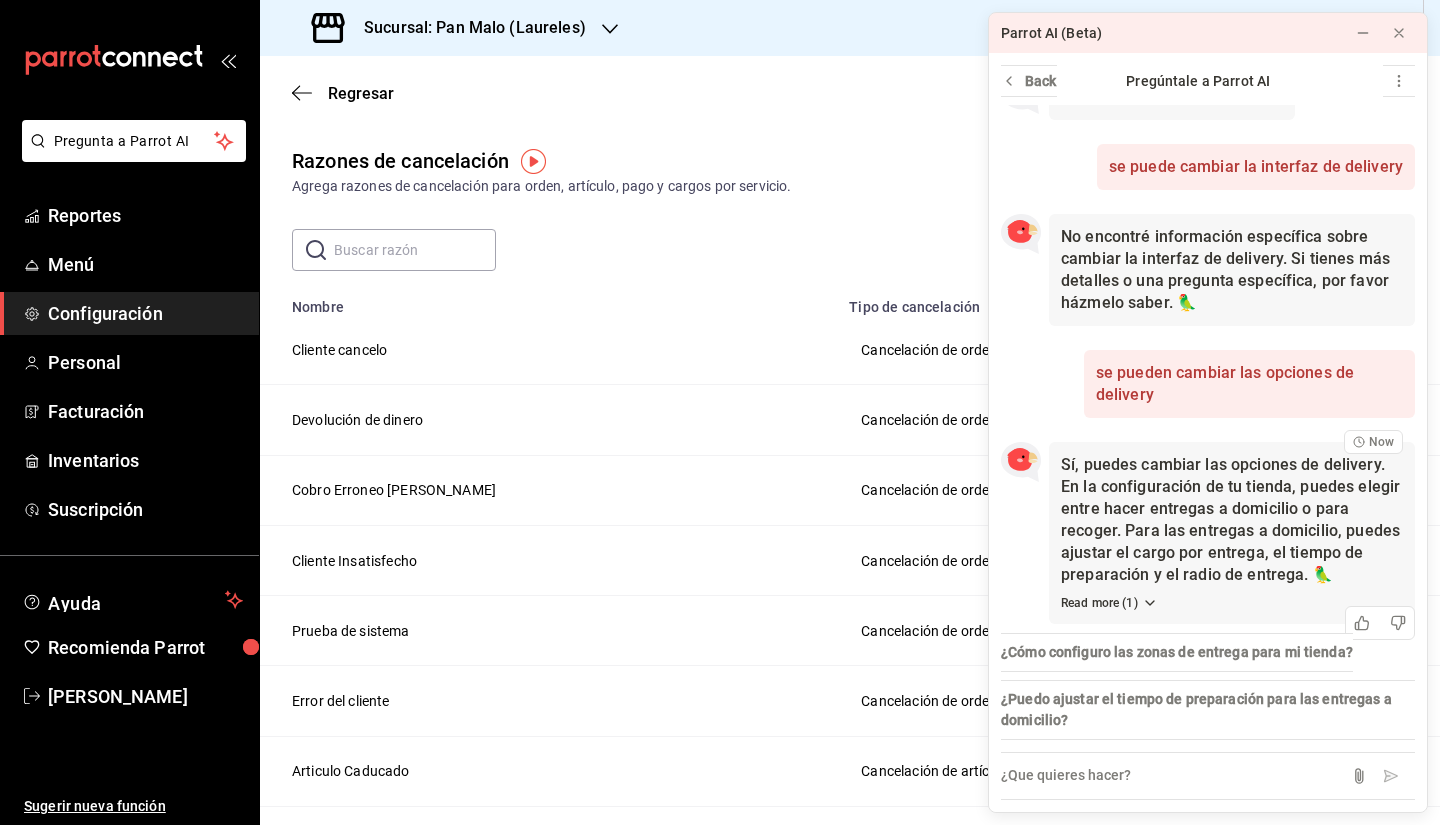 scroll, scrollTop: 79, scrollLeft: 0, axis: vertical 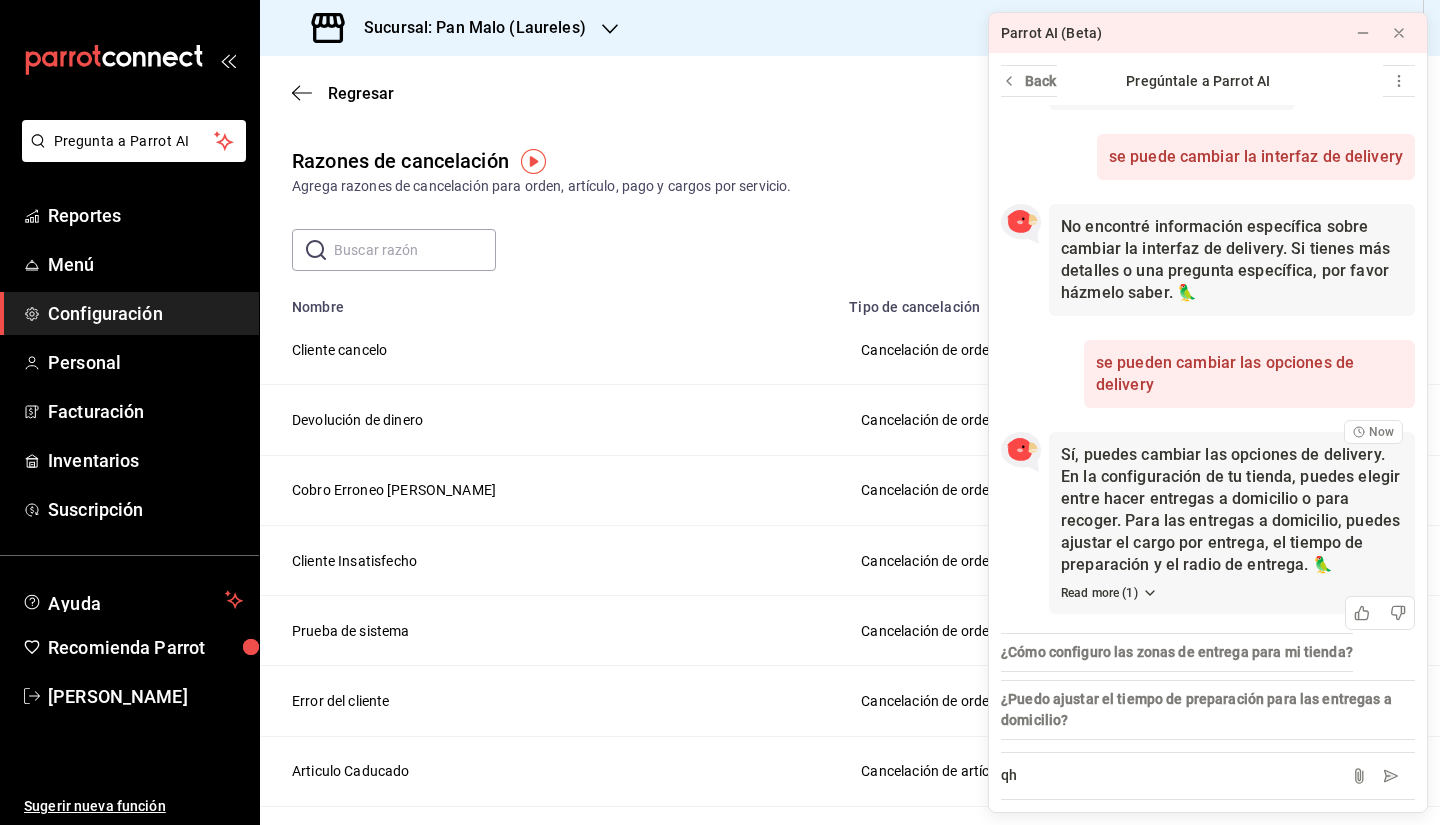 type on "q" 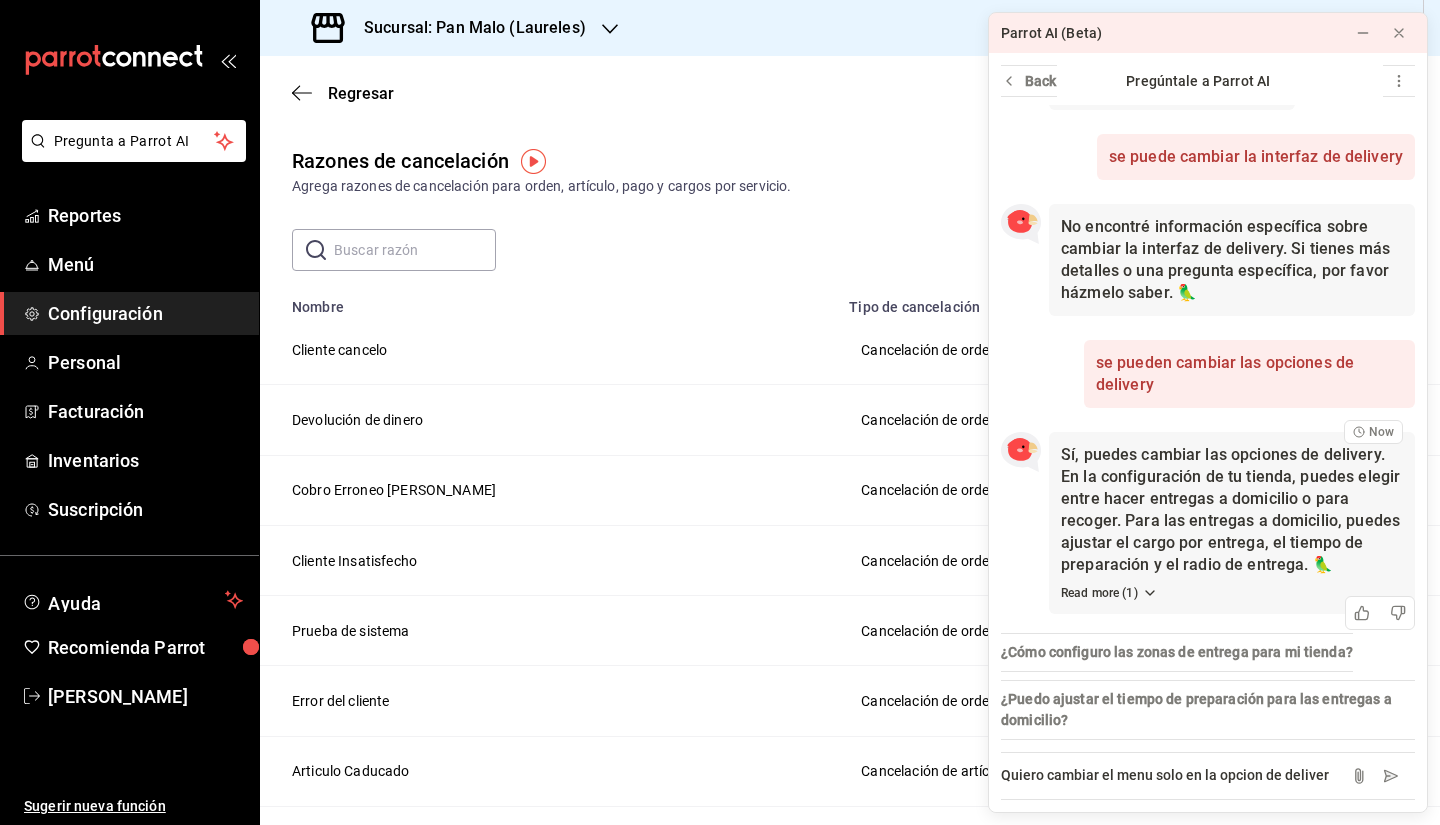 type on "Quiero cambiar el menu solo en la opcion de delivery" 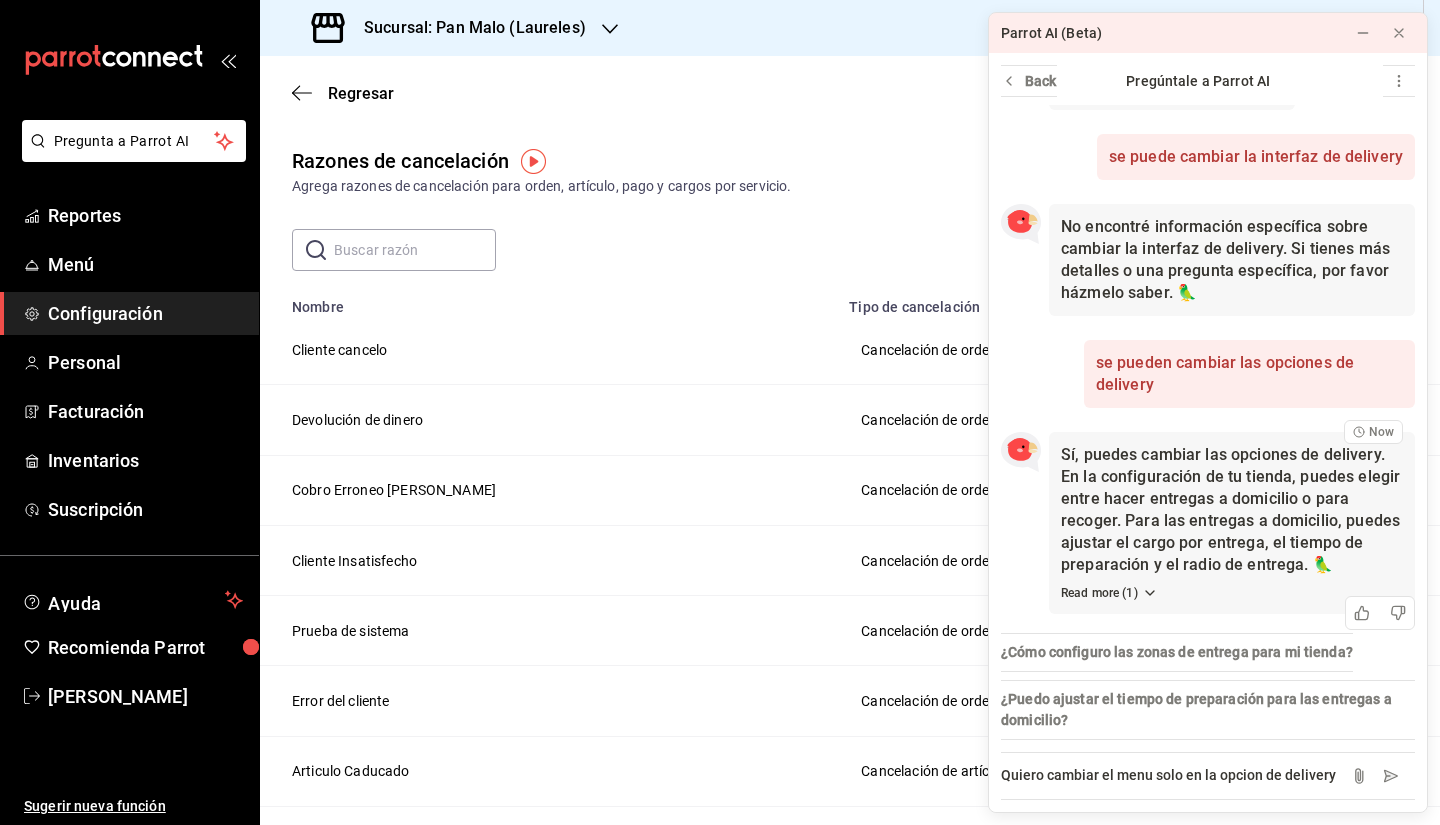 type 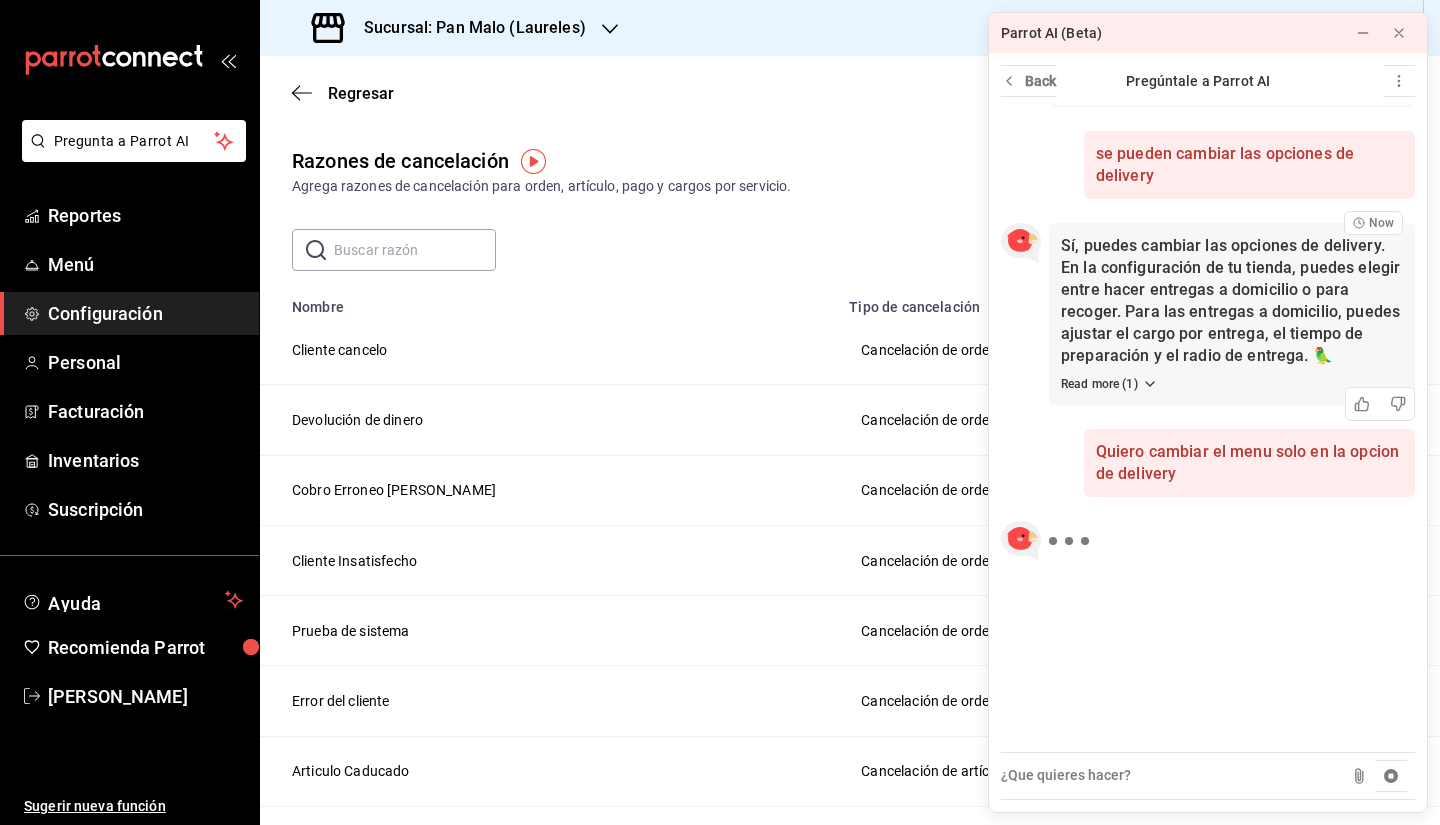 scroll, scrollTop: 288, scrollLeft: 0, axis: vertical 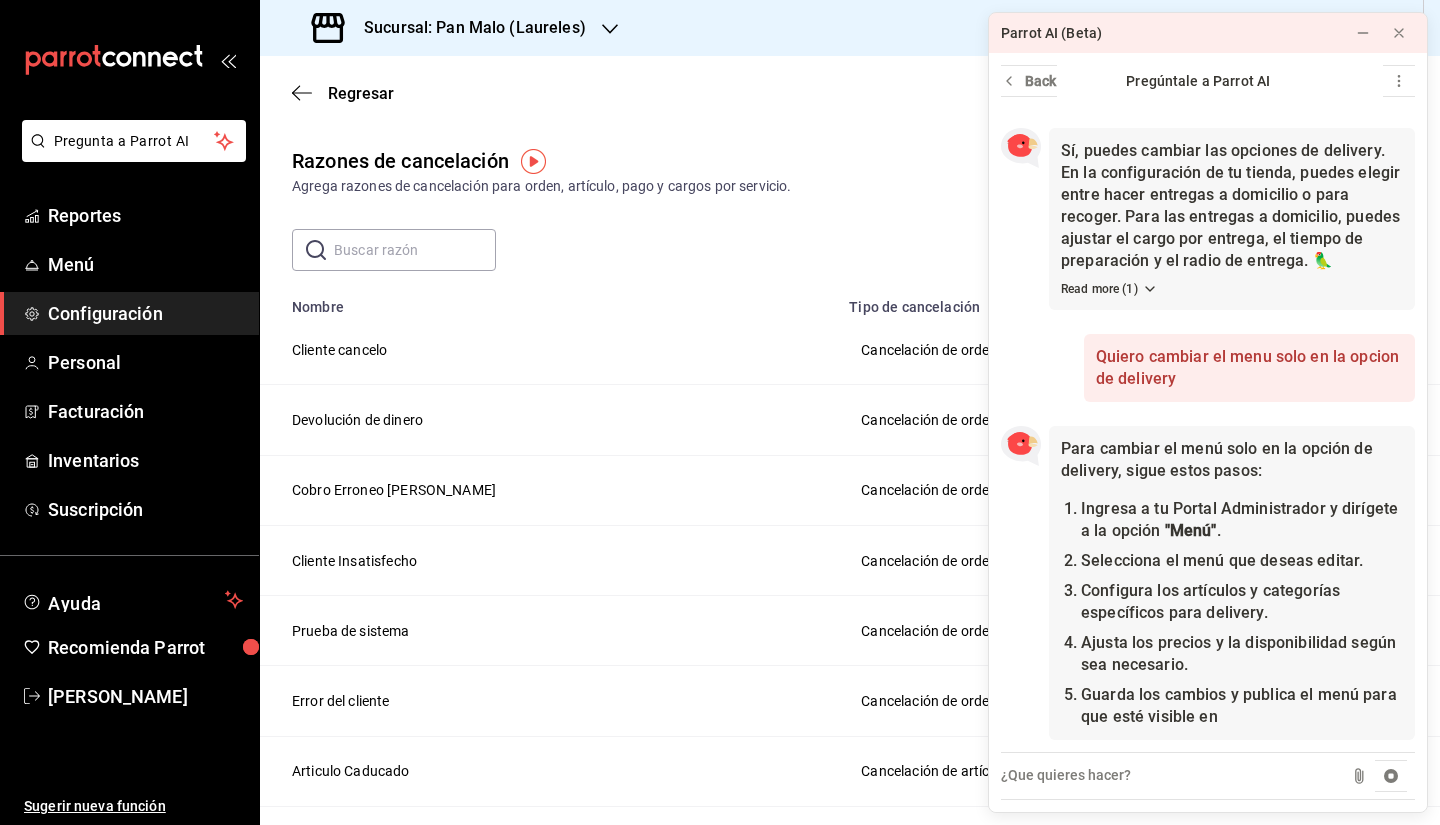 click on "I n g r e s a   a   t u   P o r t a l   A d m i n i s t r a d o r   y   d i r í g e t e   a   l a   o p c i ó n   " M e n ú " .
S e l e c c i o n a   e l   m e n ú   q u e   d e s e a s   e d i t a r .
C o n f i g u r a   l o s   a r t í c u l o s   y   c a t e g o r í a s   e s p e c í f i c o s   p a r a   d e l i v e r y .
A j u s t a   l o s   p r e c i o s   y   l a   d i s p o n i b i l i d a d   s e g ú n   s e a   n e c e s a r i o .
G u a r d a   l o s   c a m b i o s   y   p u b l i c a   e l   m e n ú   p a r a   q u e   e s t é   v i s i b l e   e n   l" at bounding box center (1232, 613) 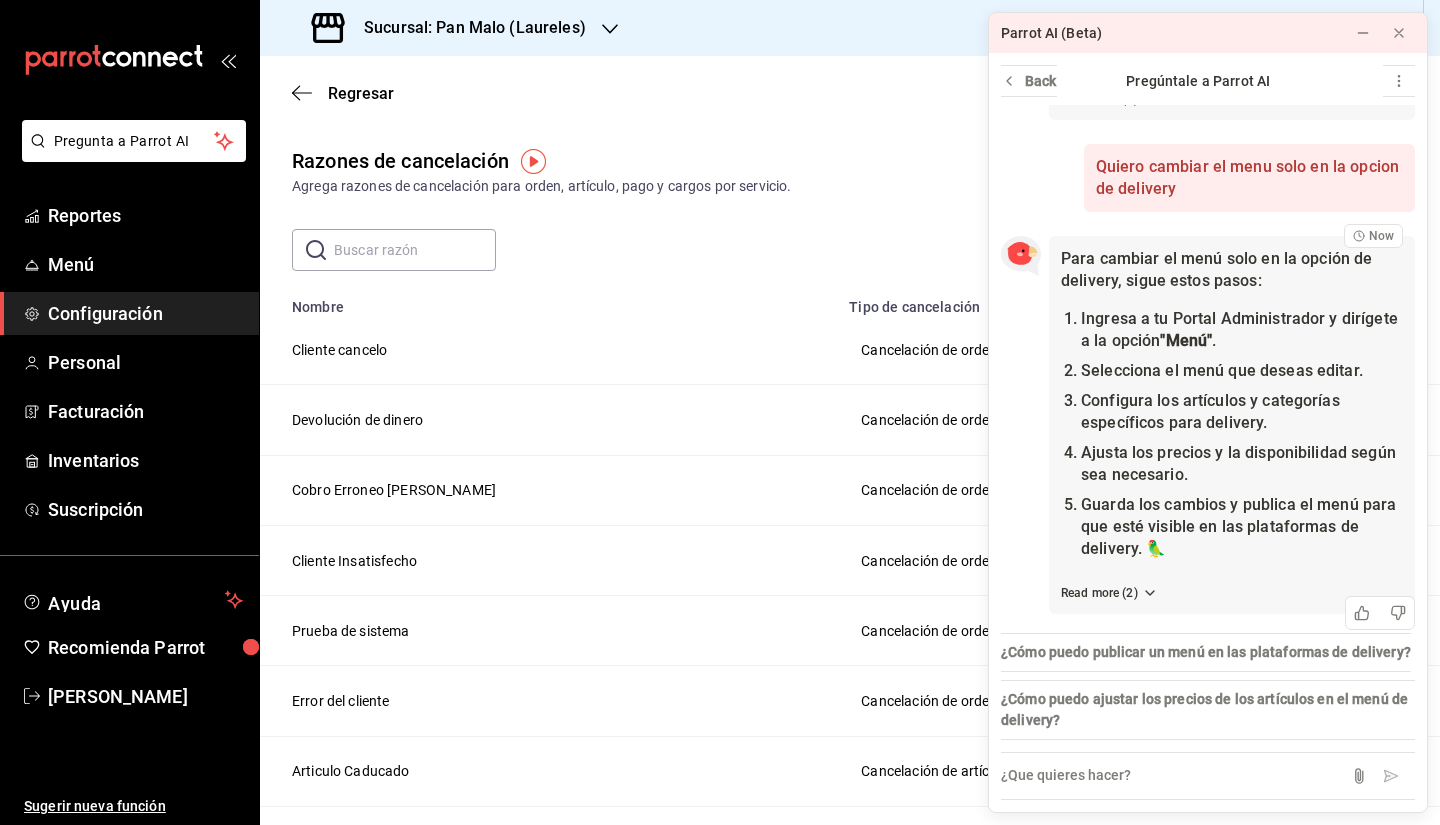 scroll, scrollTop: 594, scrollLeft: 0, axis: vertical 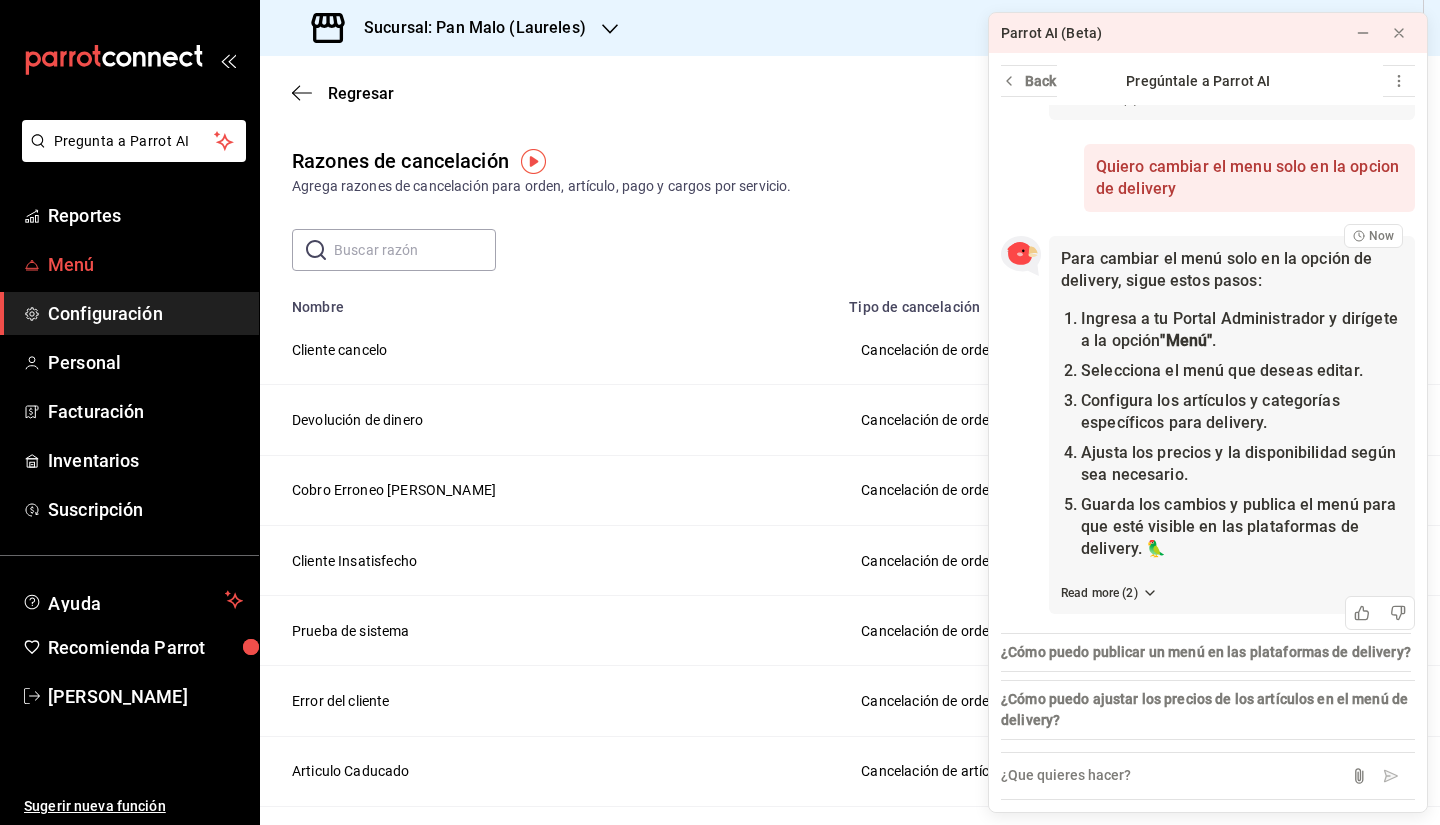 click on "Menú" at bounding box center [145, 264] 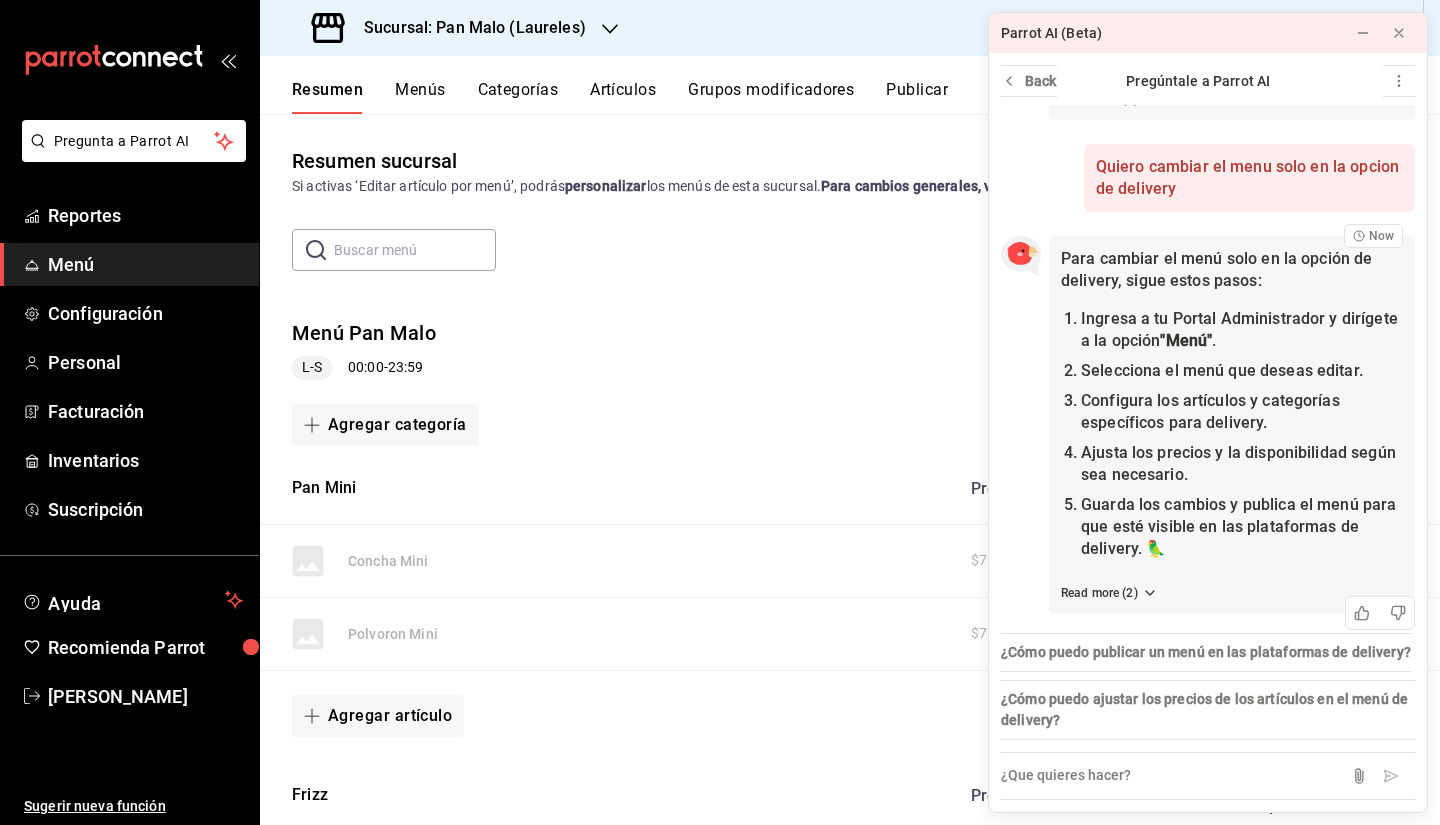 click on "Menús" at bounding box center [420, 97] 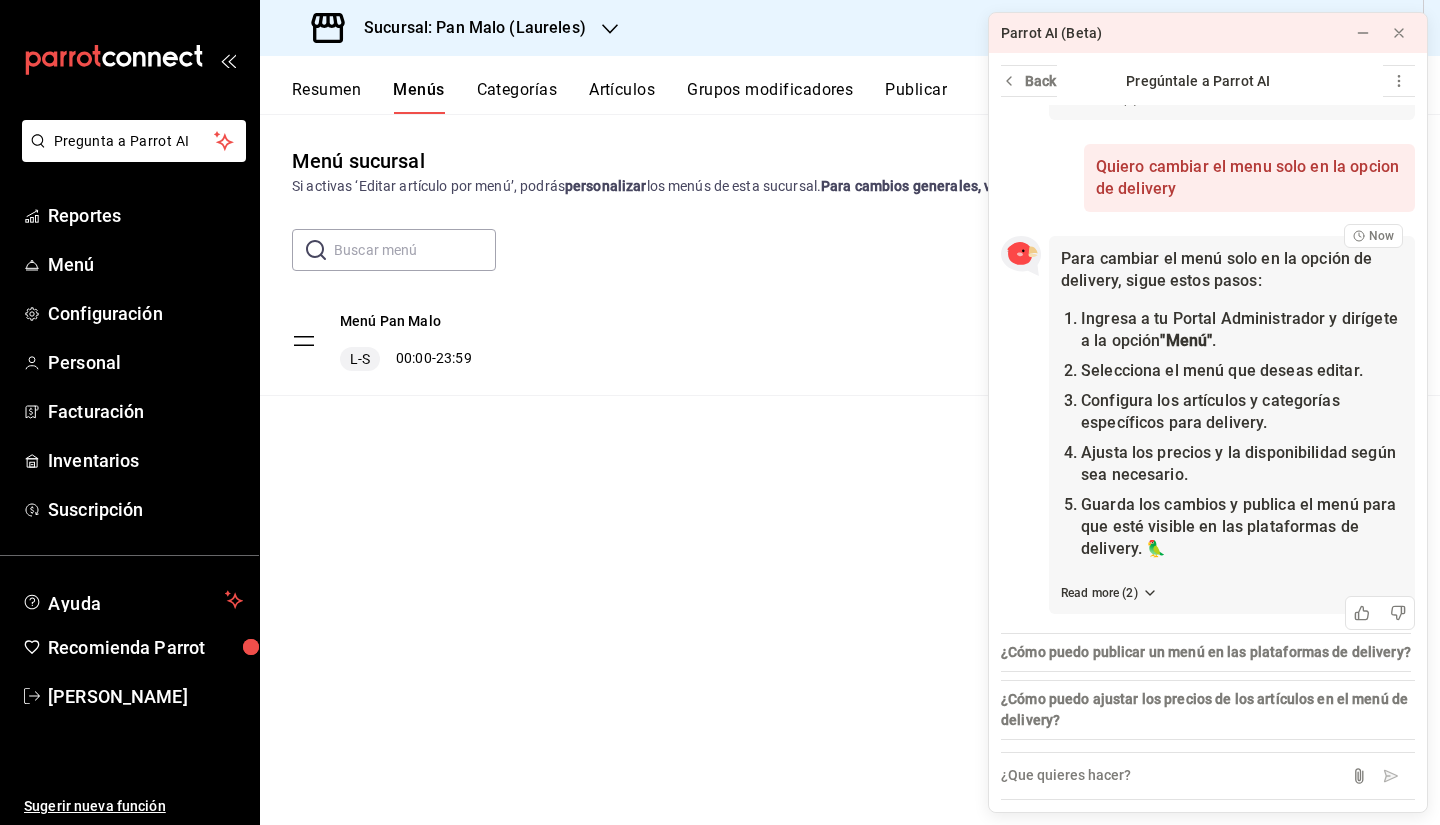 click on "Menú Pan Malo L-S 00:00  -  23:59" at bounding box center (850, 341) 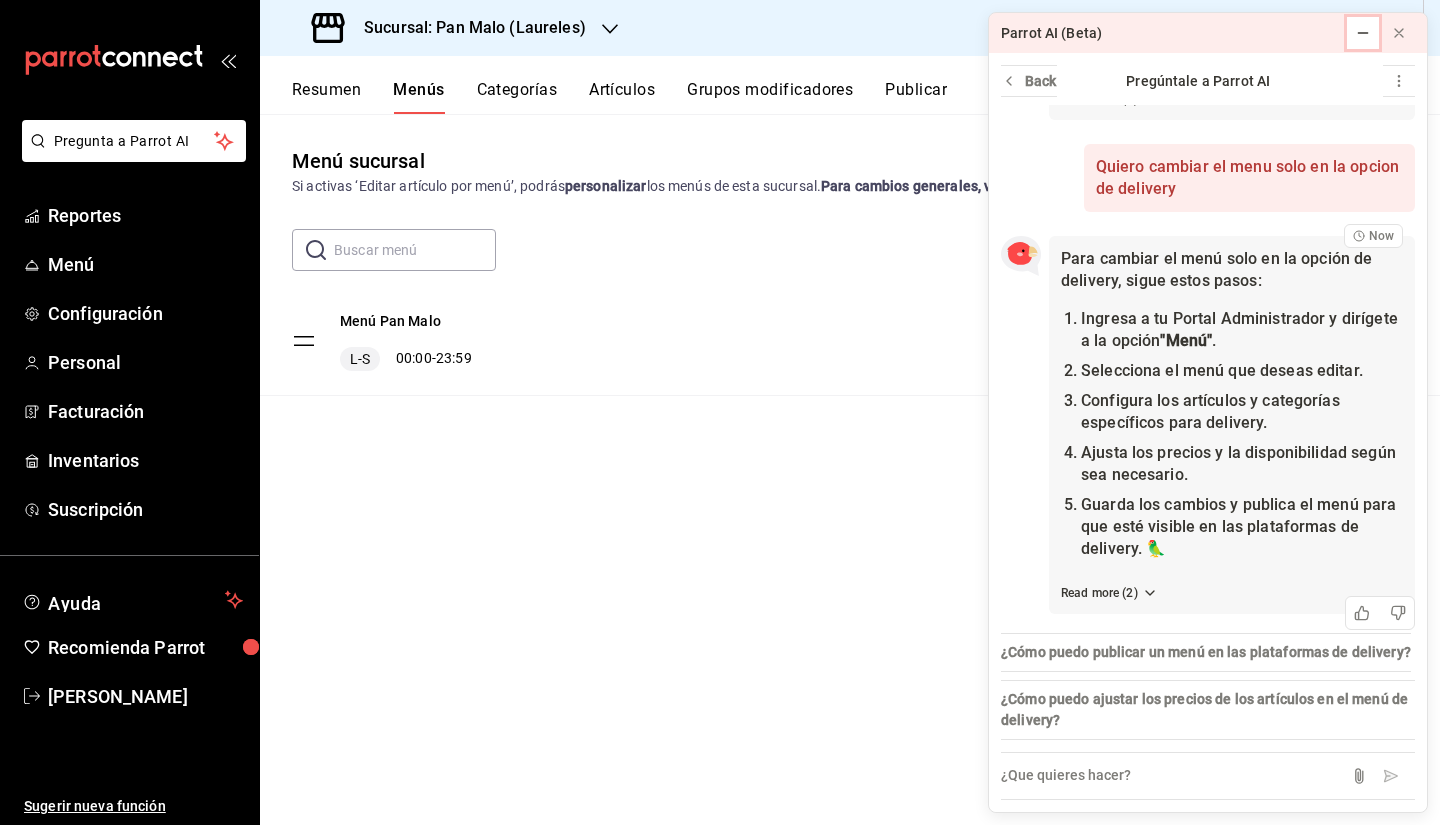 click 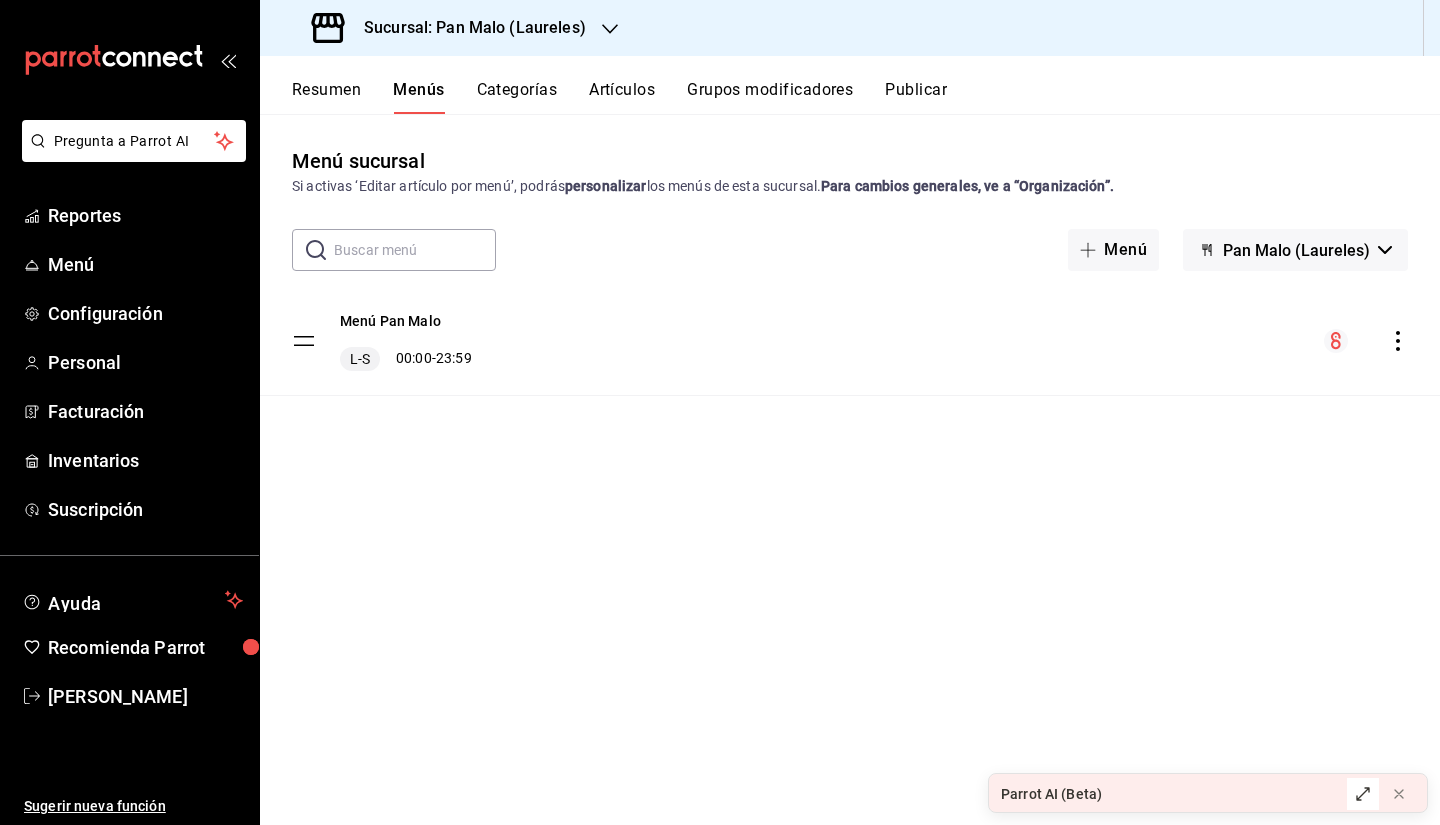 click 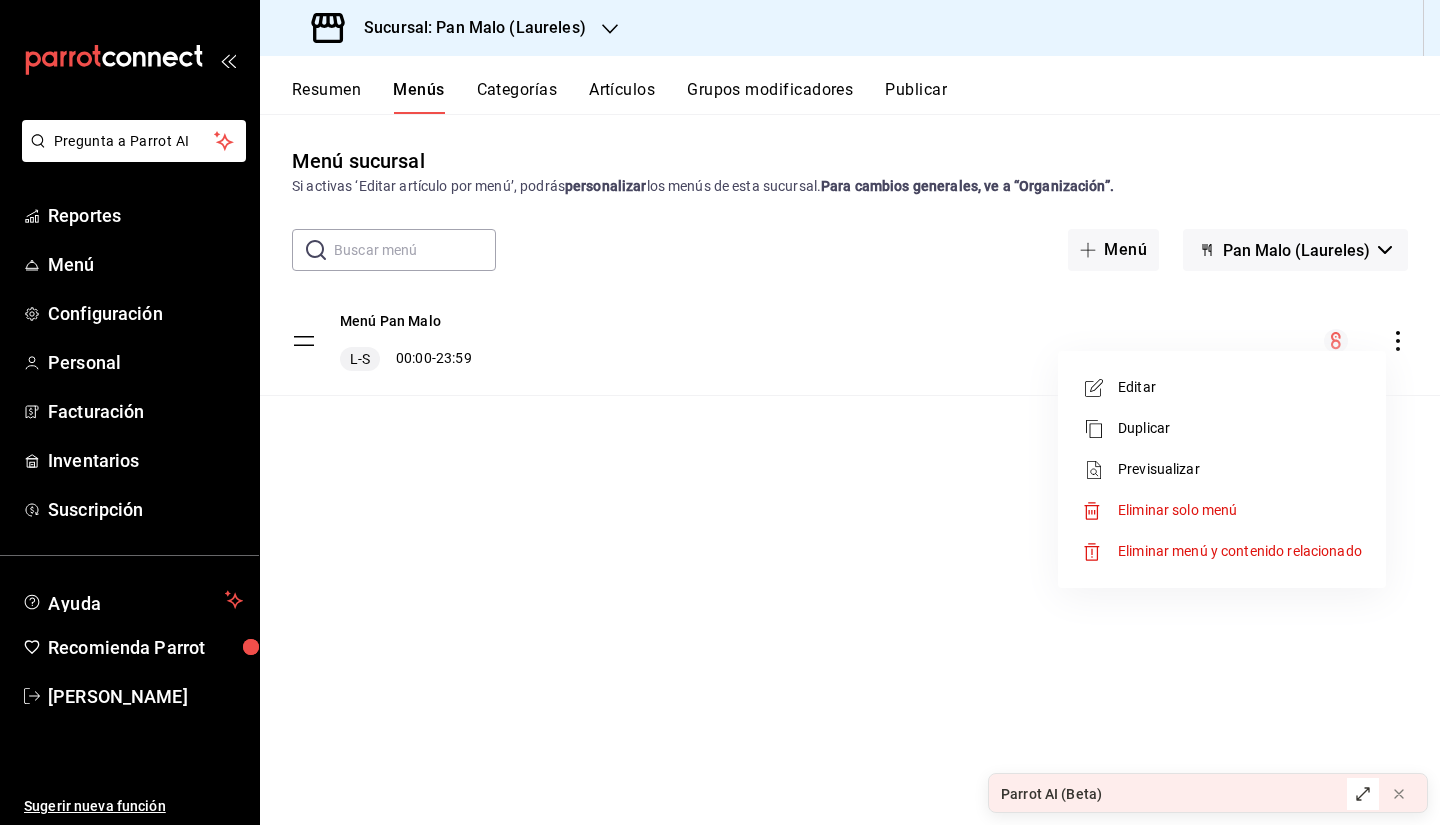 click on "Editar" at bounding box center [1240, 387] 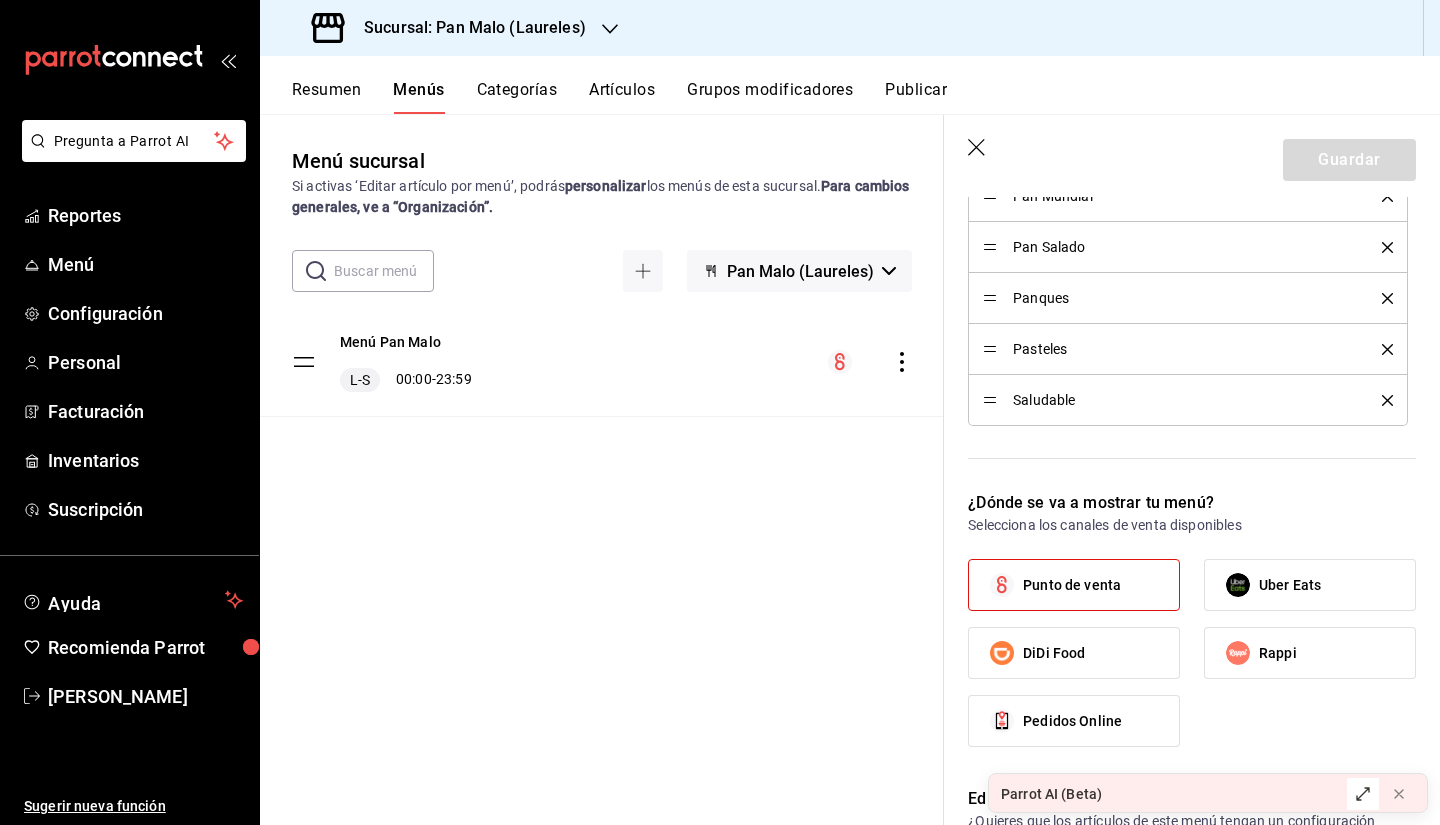 scroll, scrollTop: 1563, scrollLeft: 0, axis: vertical 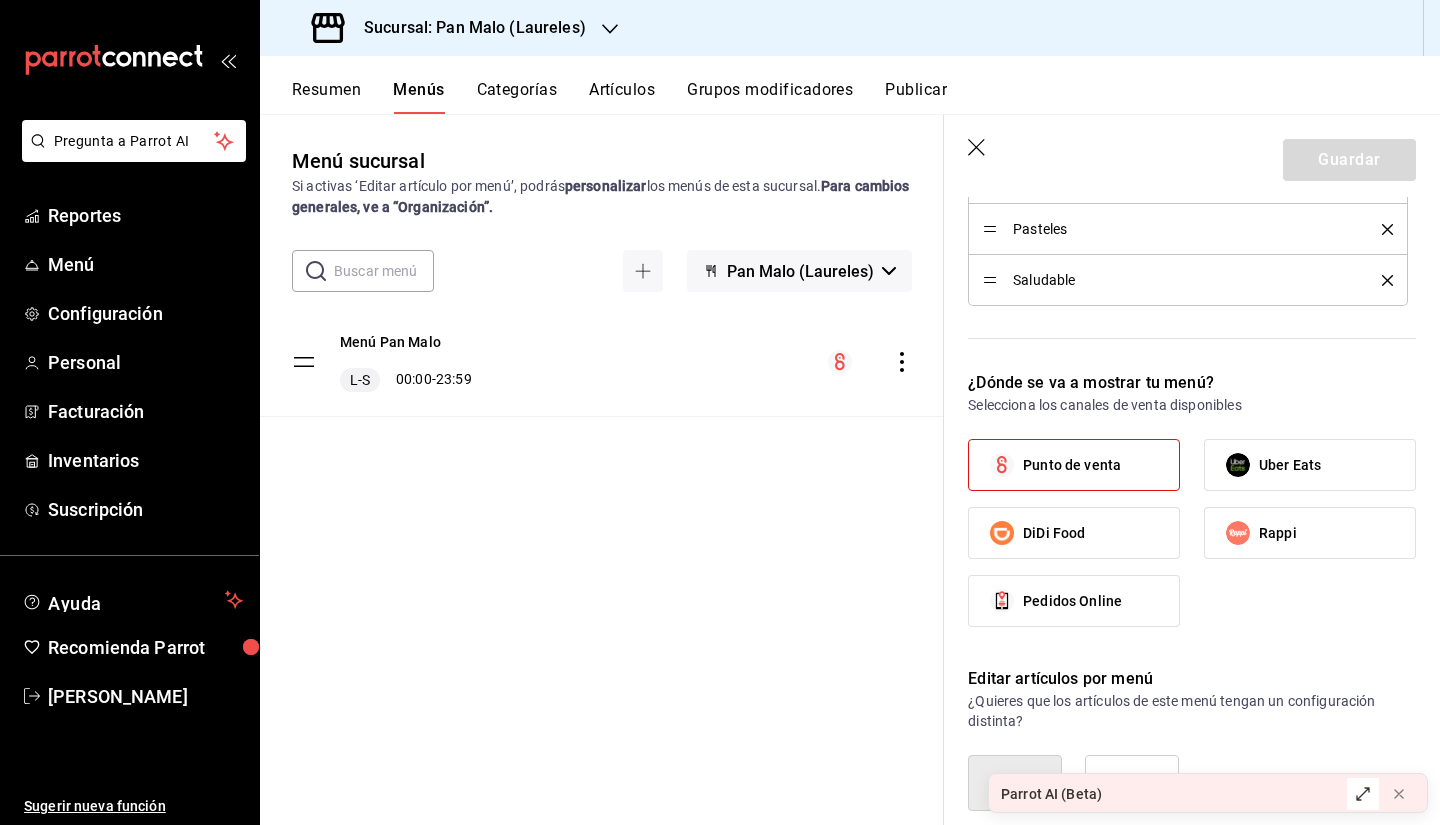 click on "Menú sucursal Si activas ‘Editar artículo por menú’, podrás  personalizar  los menús de esta sucursal.  Para cambios generales, ve a “Organización”. ​ ​ Pan Malo (Laureles) Menú Pan Malo L-S 00:00  -  23:59" at bounding box center [602, 485] 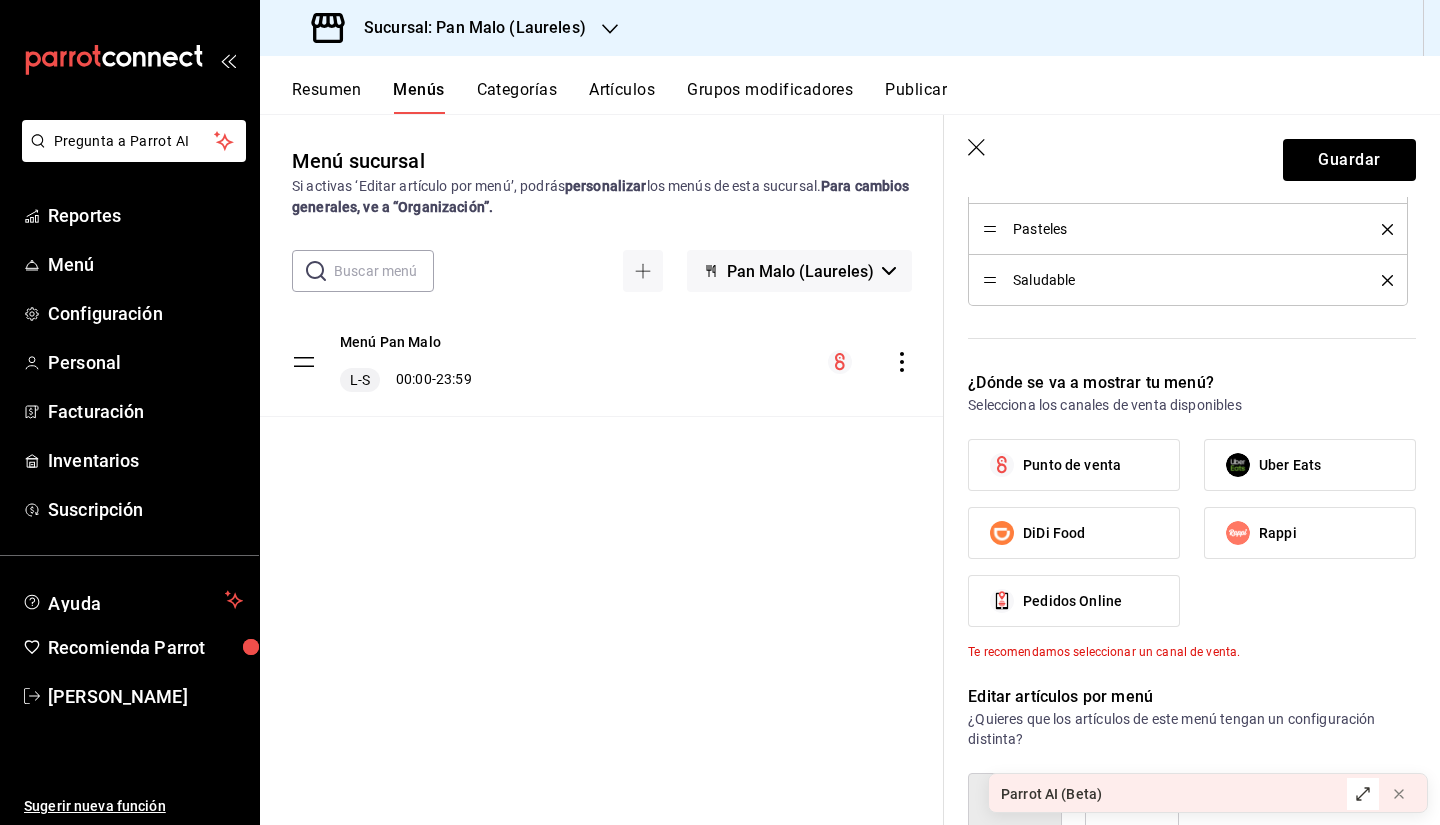 click on "Punto de venta" at bounding box center [1074, 465] 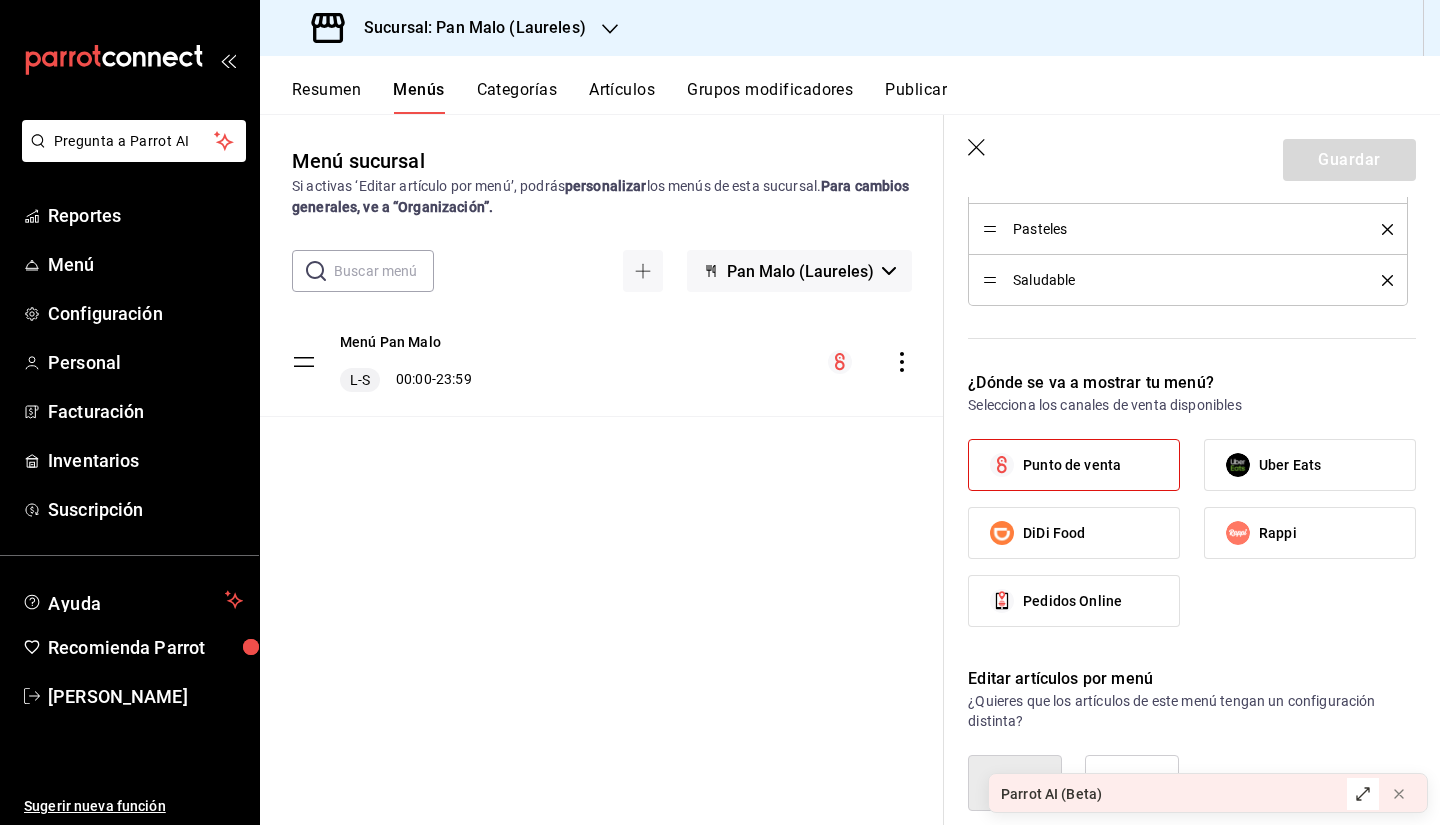 click on "Guardar" at bounding box center [1192, 156] 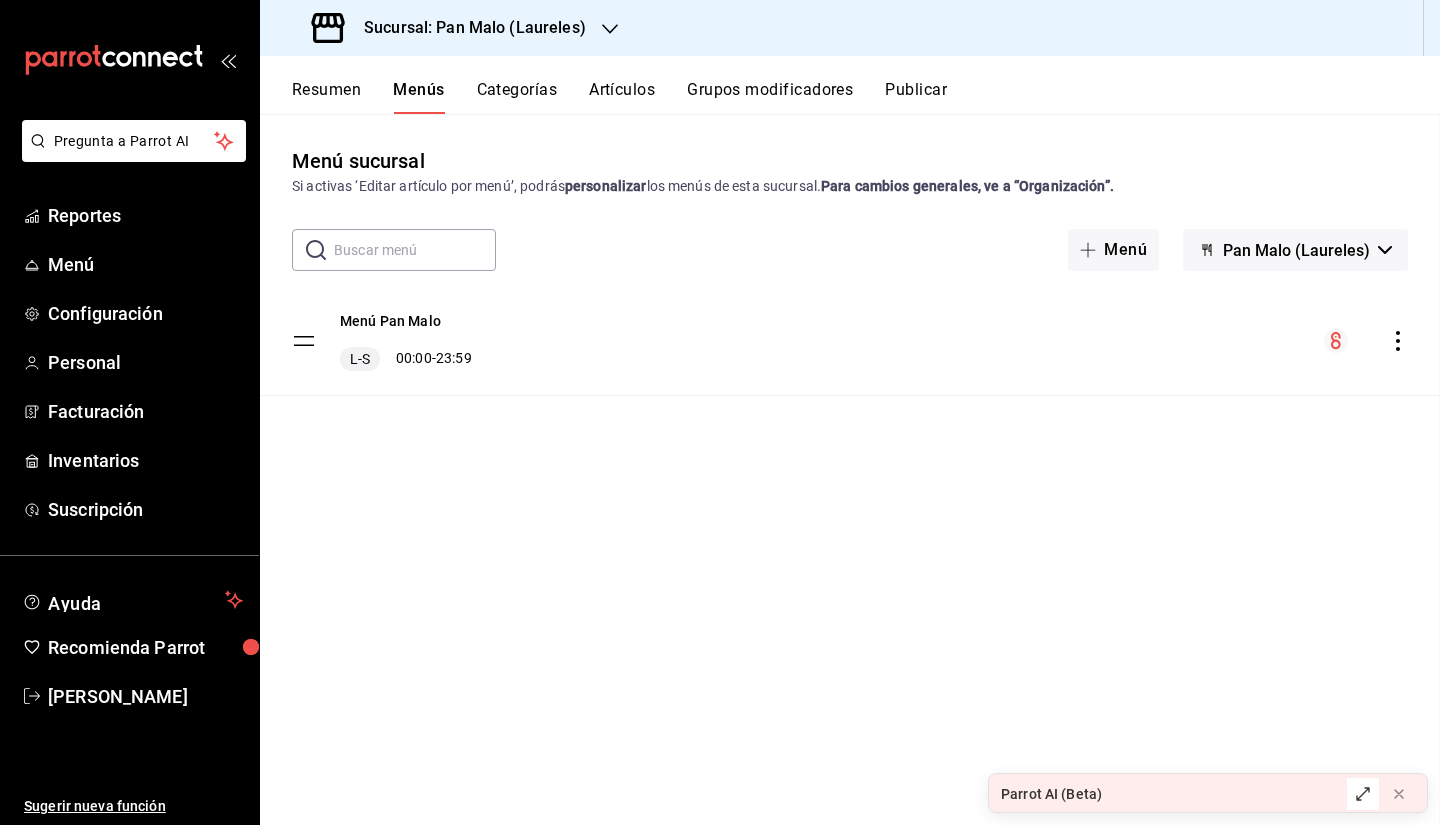 checkbox on "false" 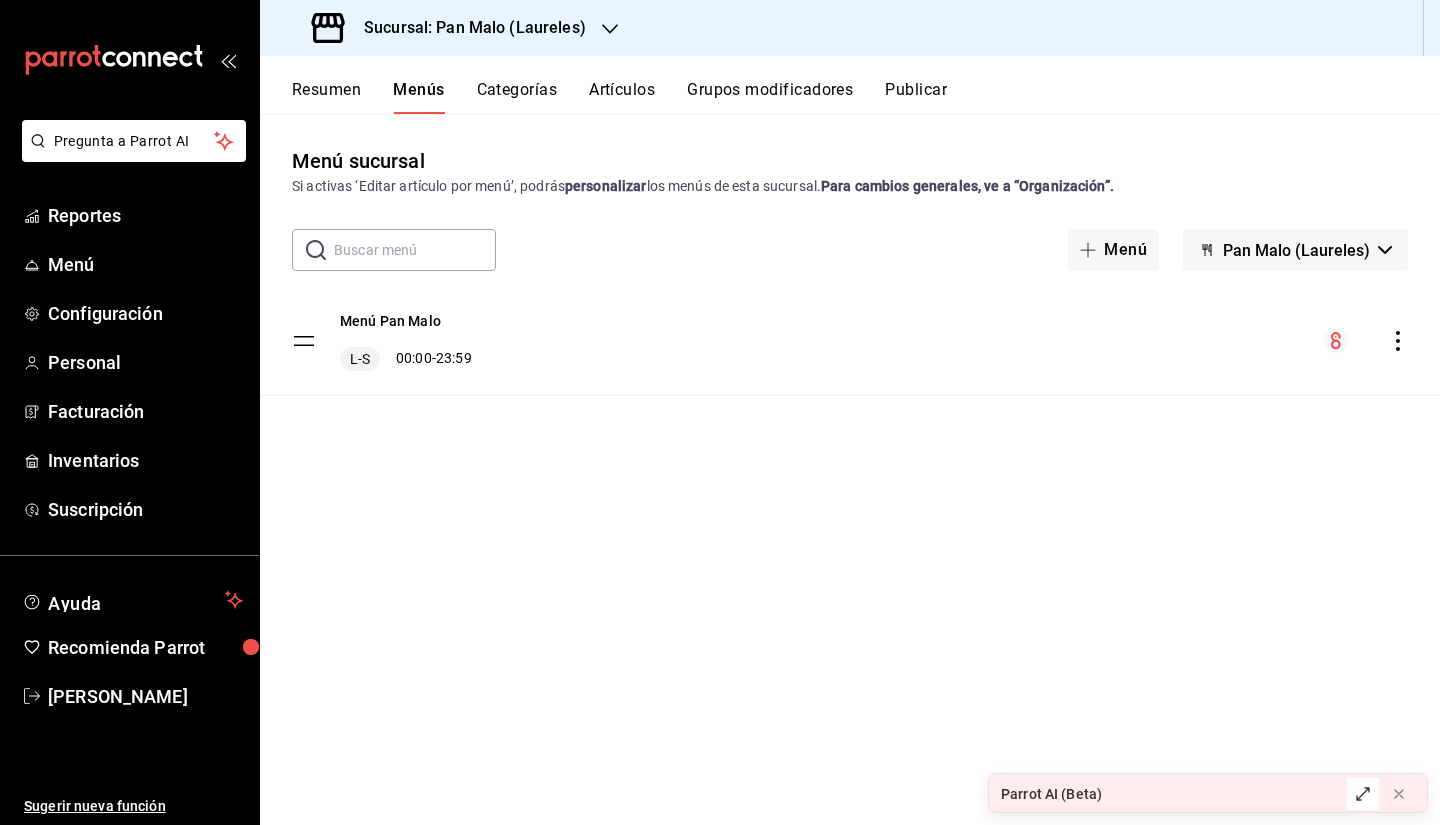 click on "Menú Pan Malo L-S 00:00  -  23:59" at bounding box center (850, 341) 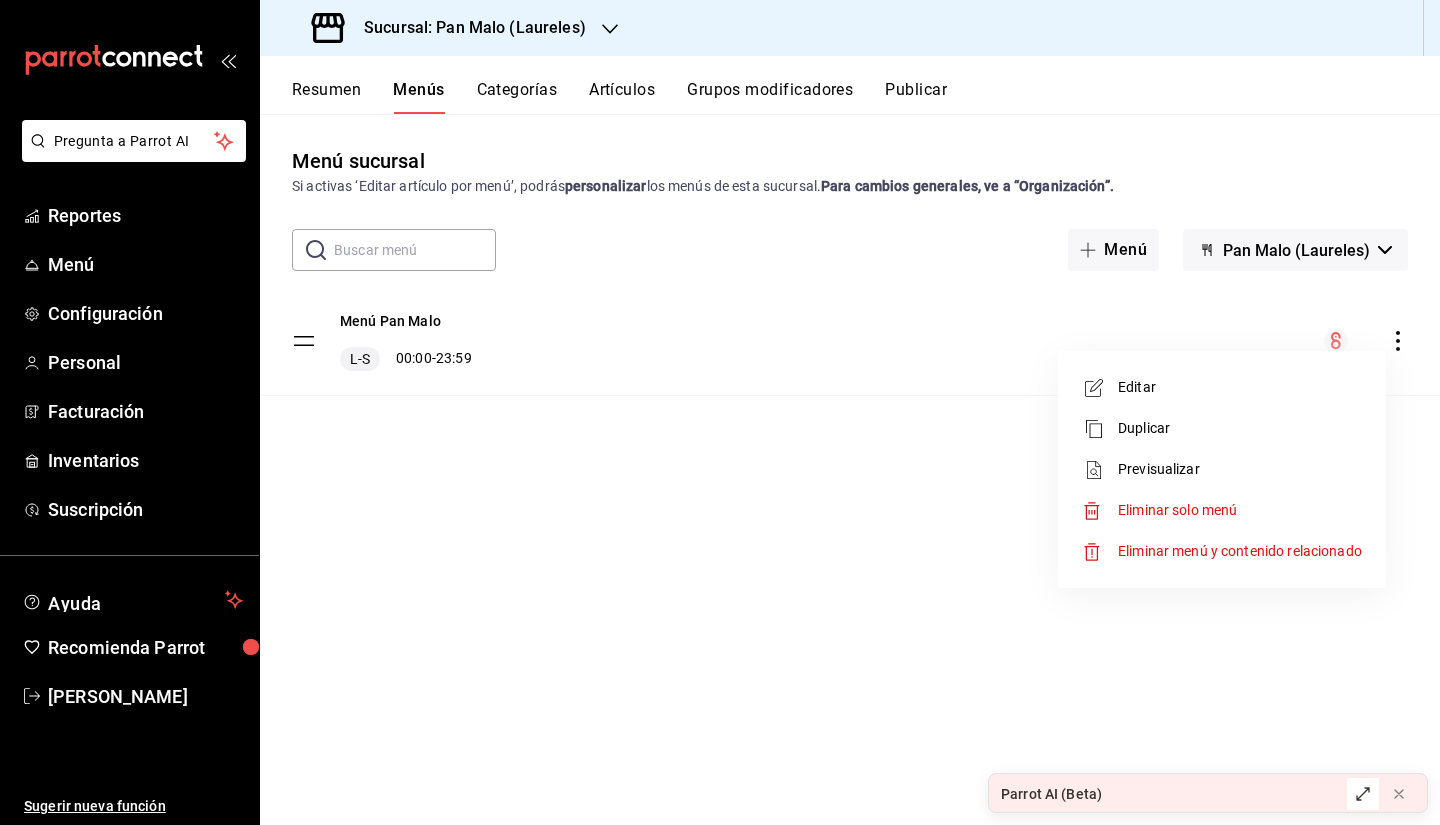 click on "Editar" at bounding box center (1240, 387) 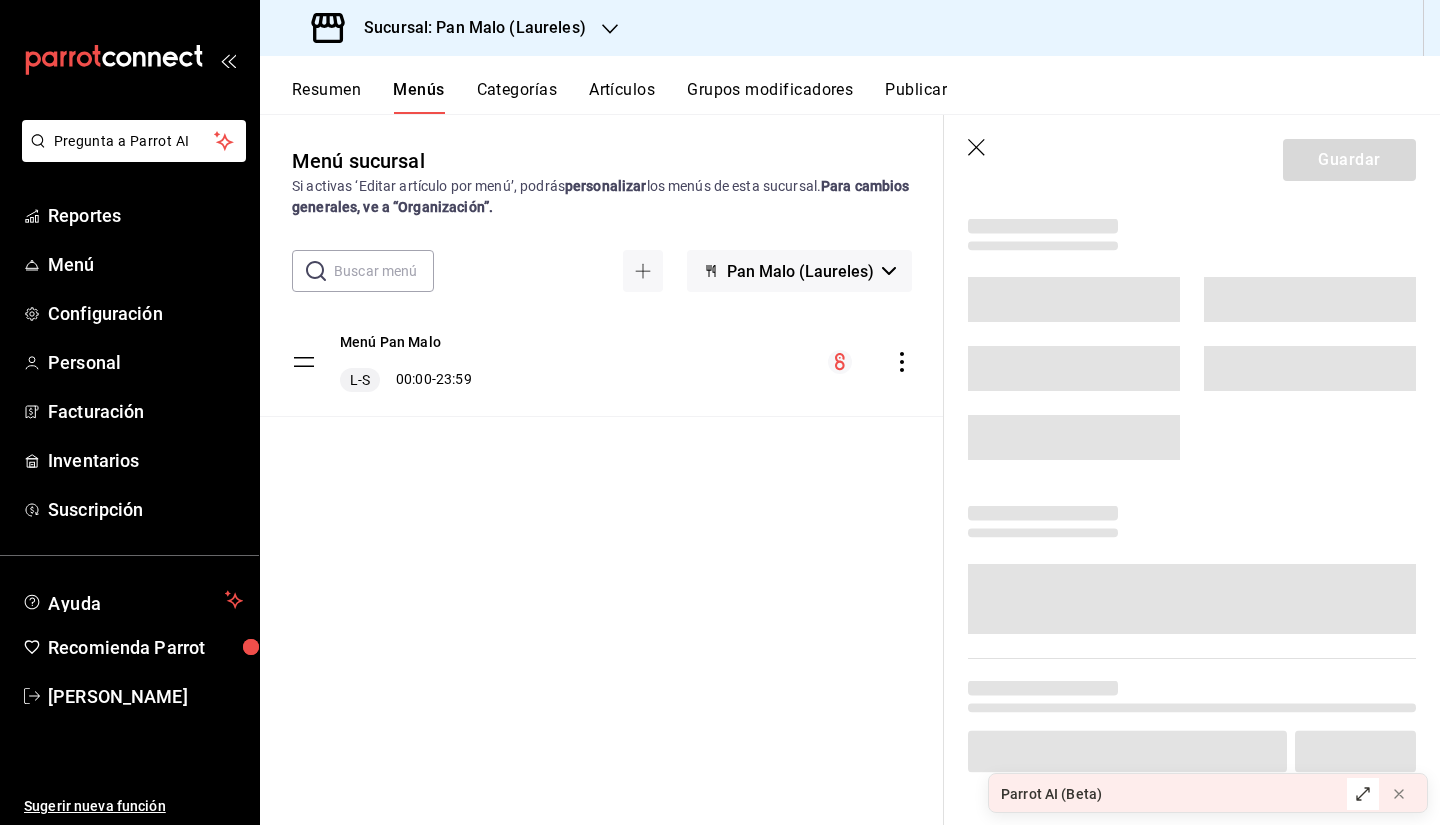 scroll, scrollTop: 0, scrollLeft: 0, axis: both 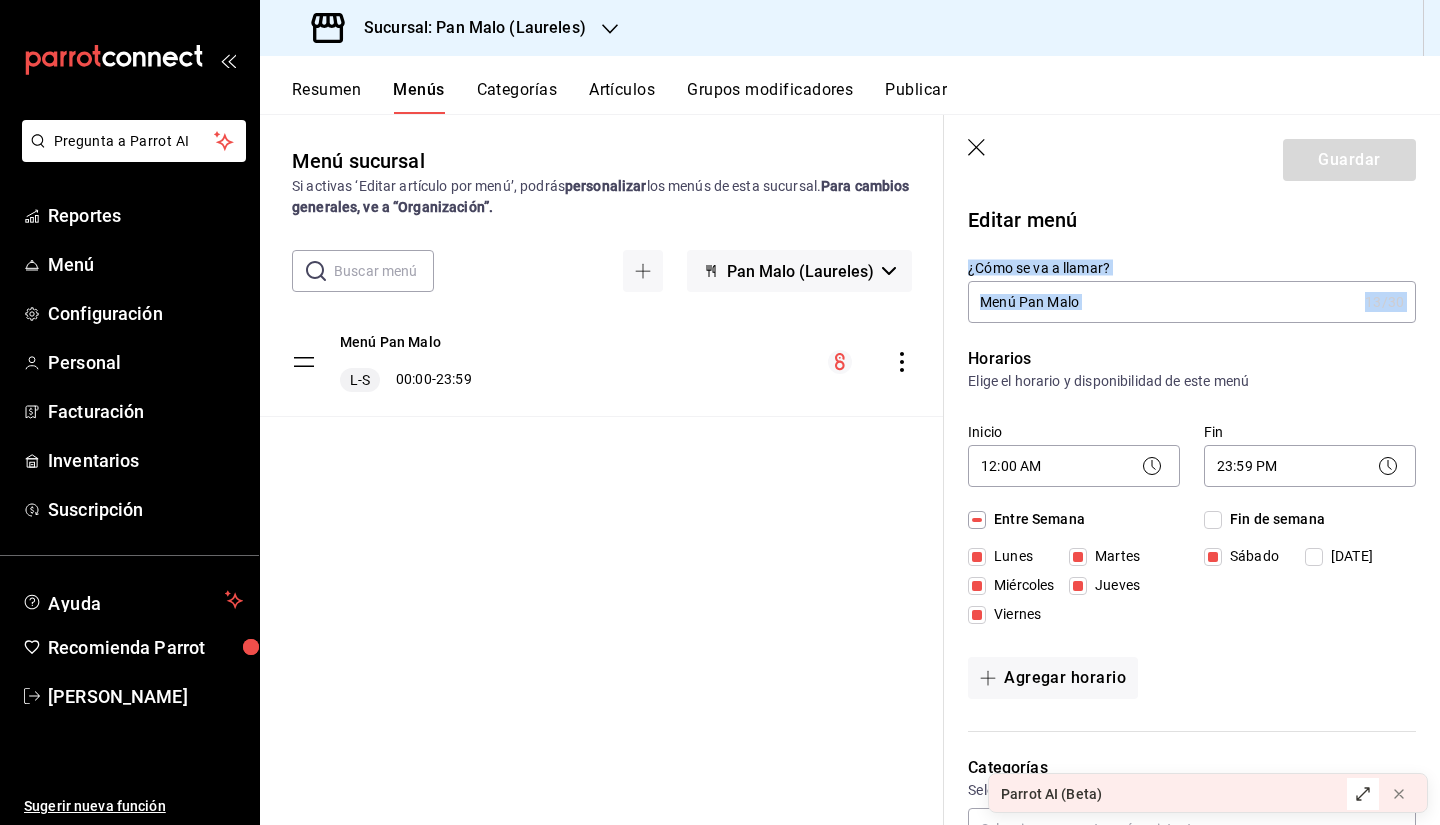 drag, startPoint x: 1424, startPoint y: 226, endPoint x: 1439, endPoint y: 272, distance: 48.38388 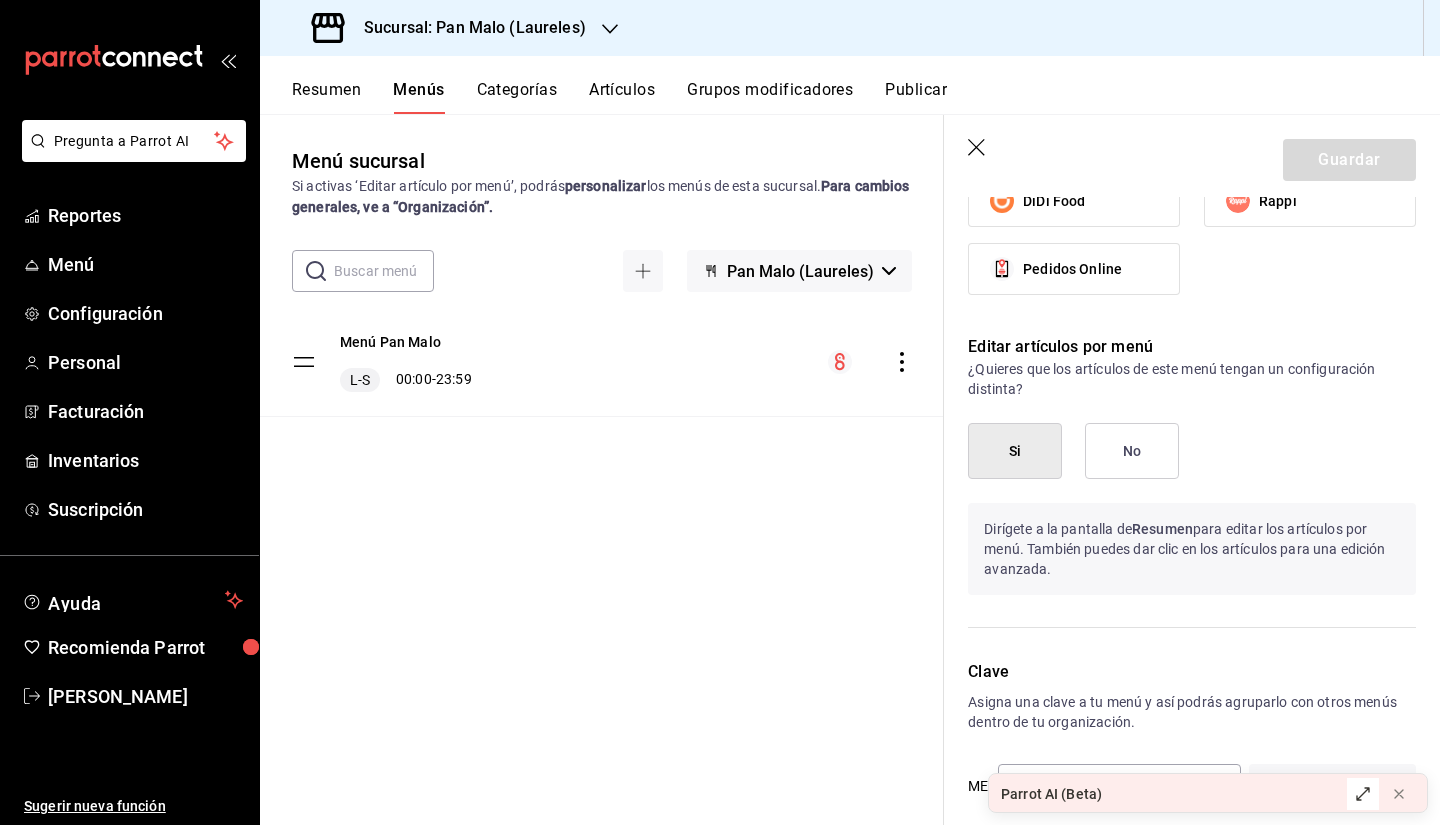 scroll, scrollTop: 2015, scrollLeft: 0, axis: vertical 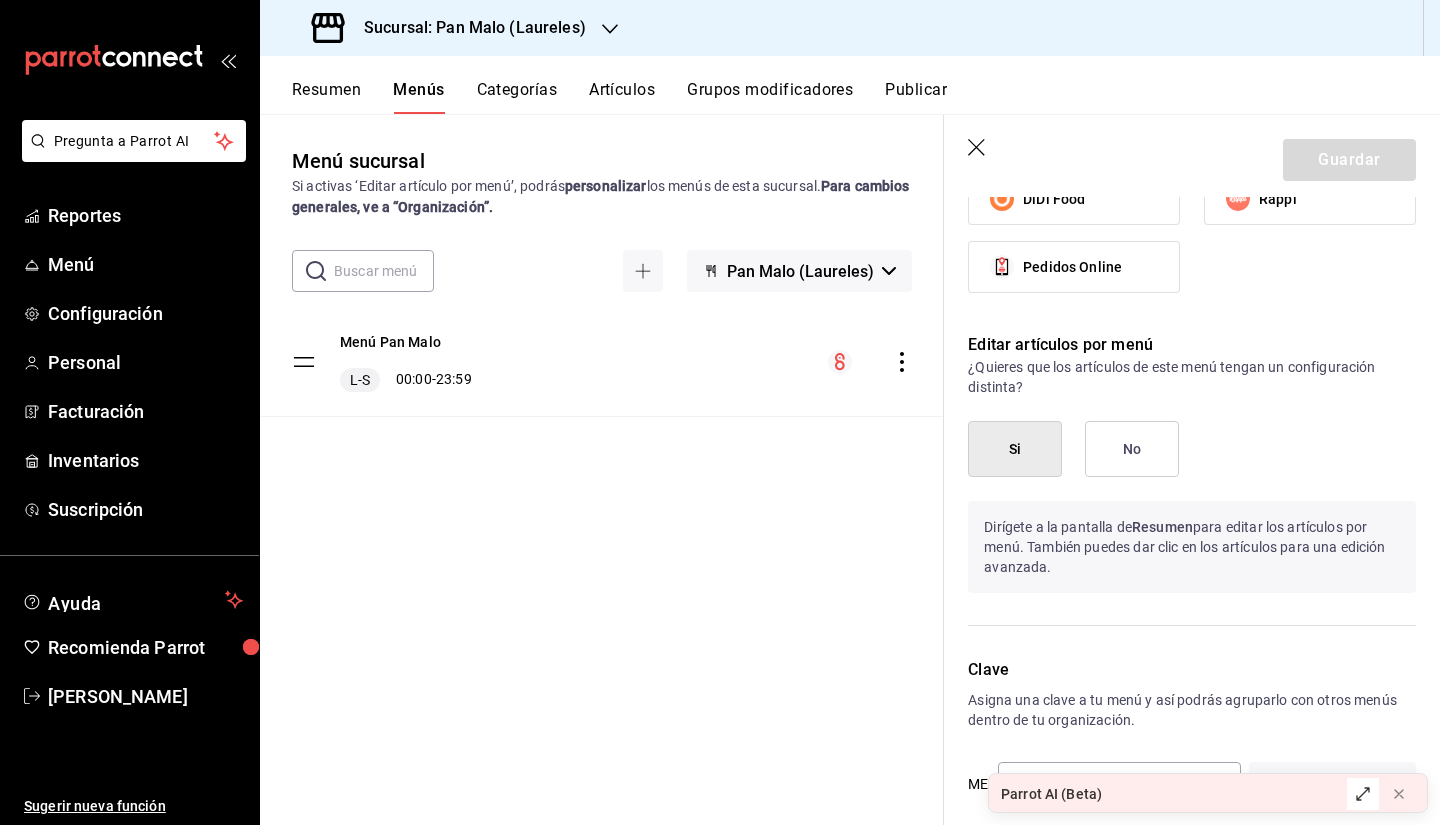 click on "¿Quieres que los artículos de este menú tengan un configuración distinta?" at bounding box center (1192, 377) 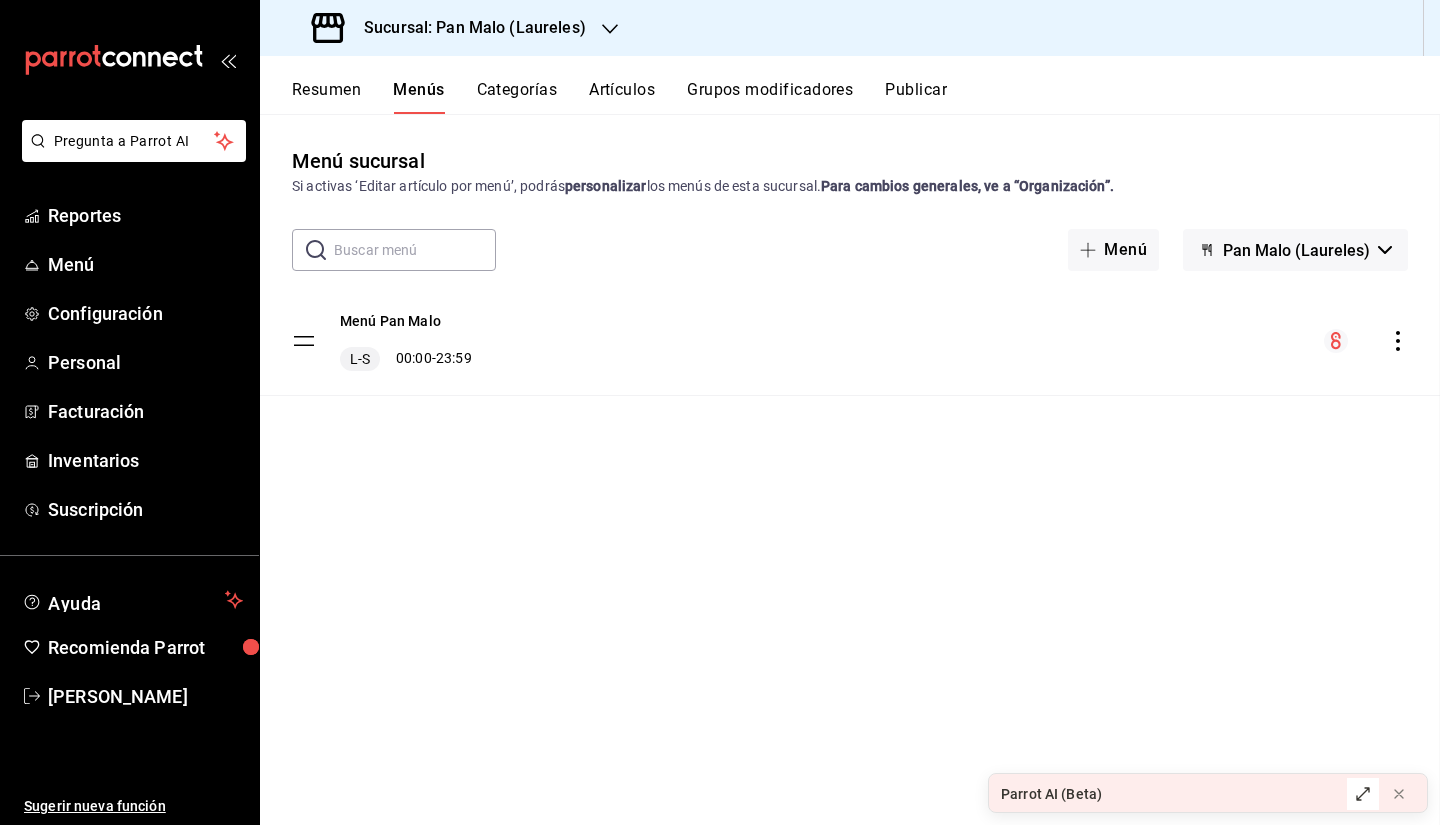 checkbox on "false" 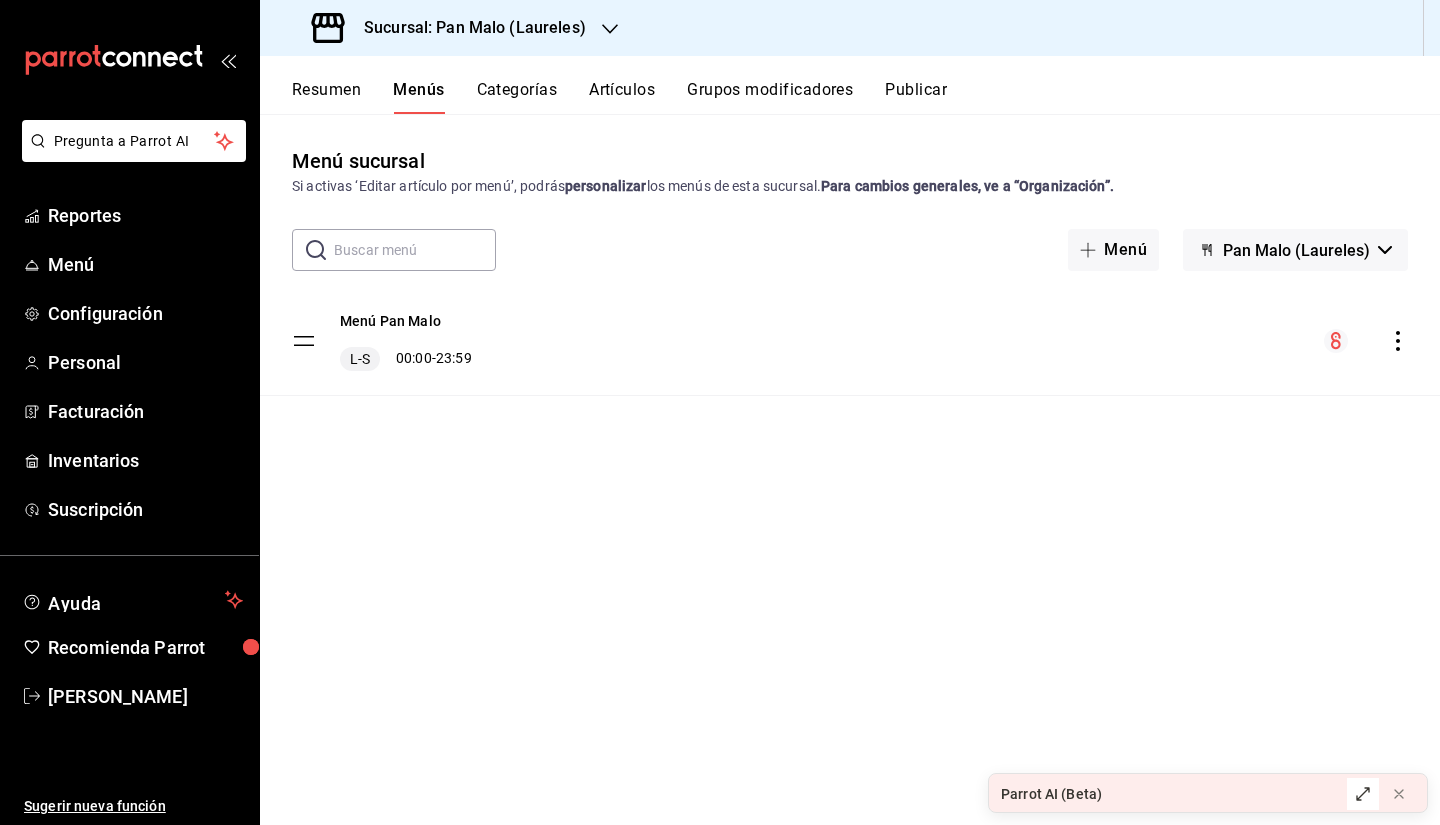 click on "Para cambios generales, ve a “Organización”." at bounding box center [967, 186] 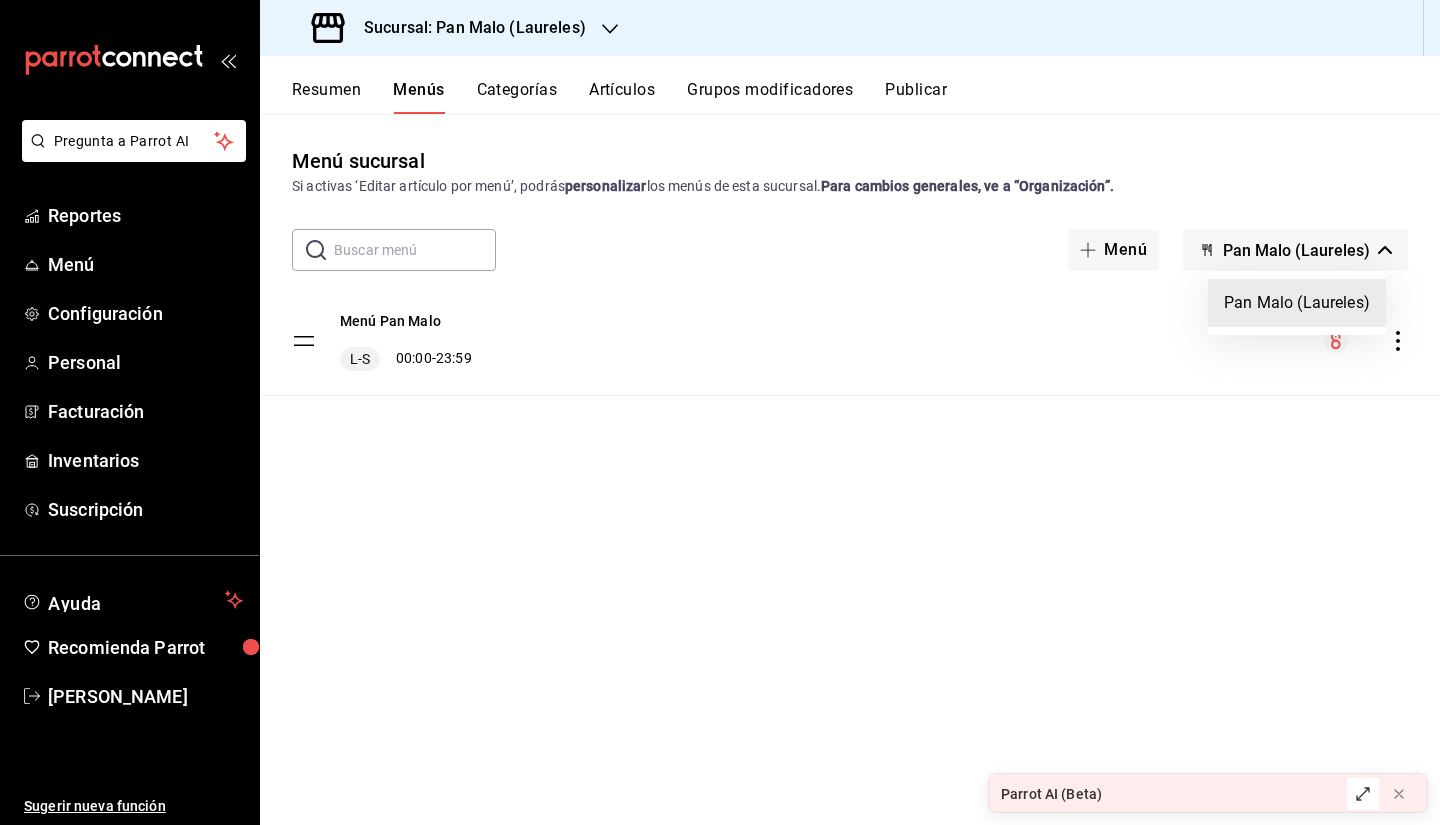 click at bounding box center (720, 412) 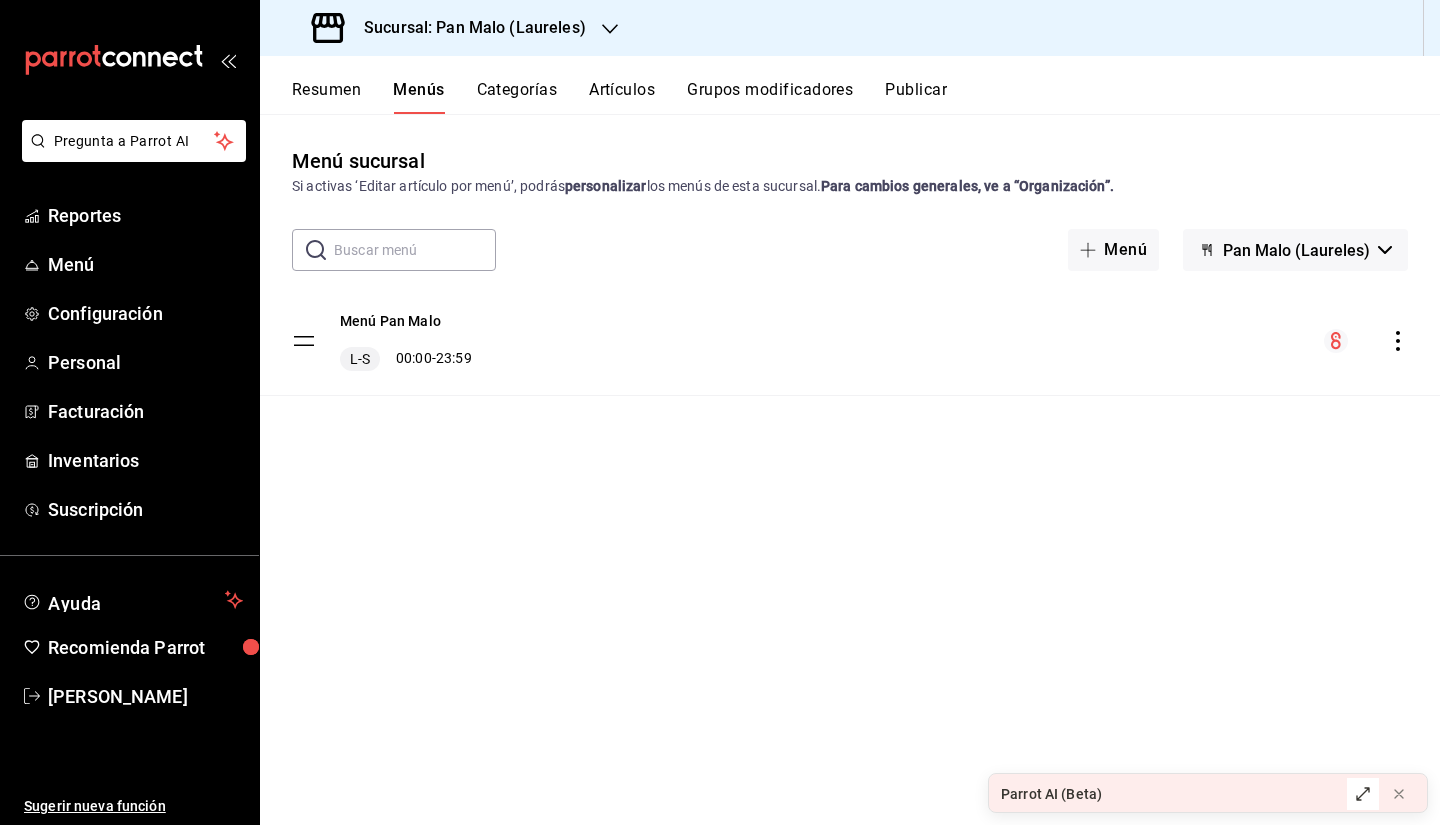 click on "Categorías" at bounding box center (517, 97) 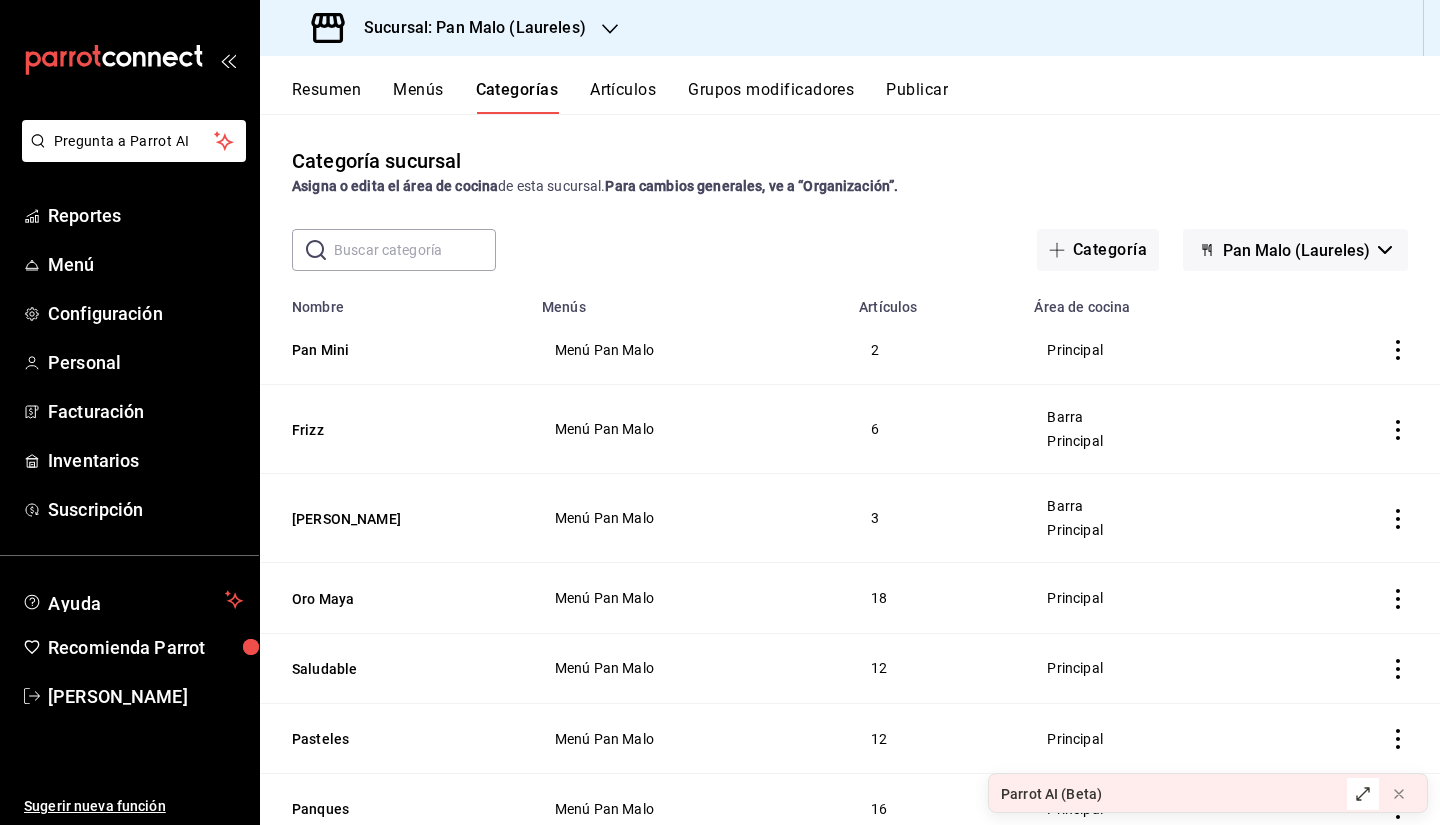 click on "Menús" at bounding box center (418, 97) 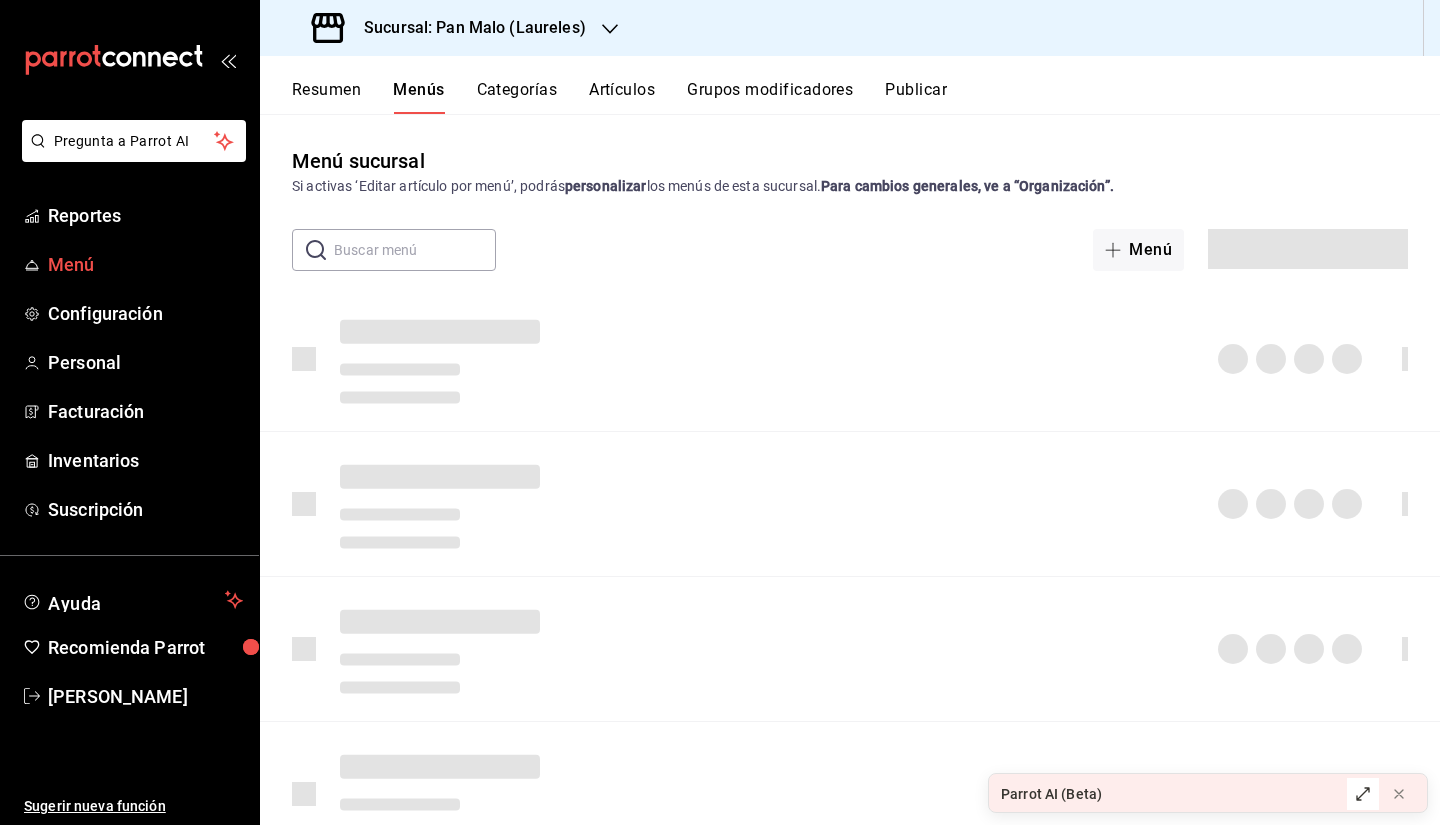 click on "Menú" at bounding box center (145, 264) 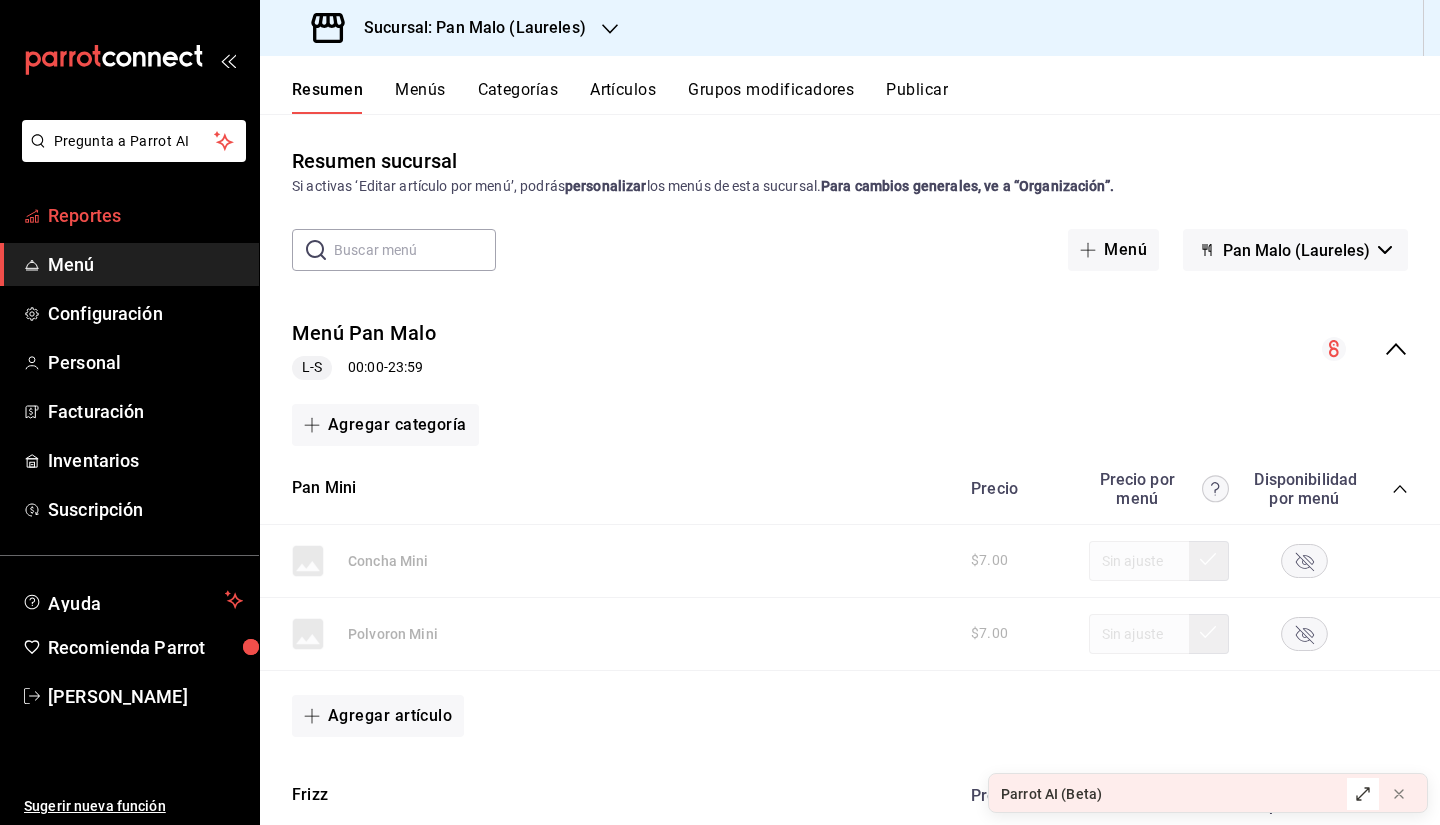 click on "Reportes" at bounding box center (145, 215) 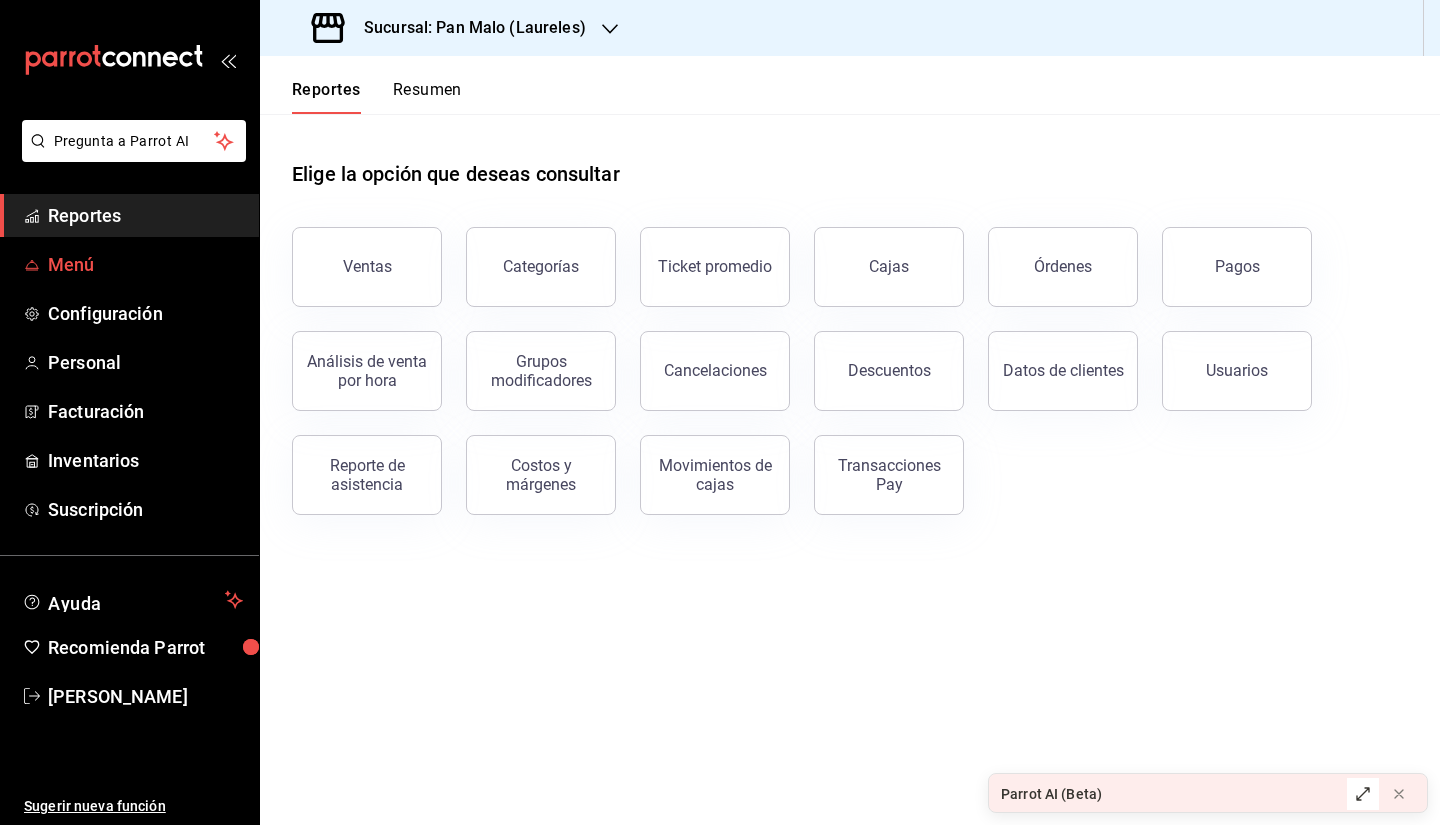 click on "Menú" at bounding box center [145, 264] 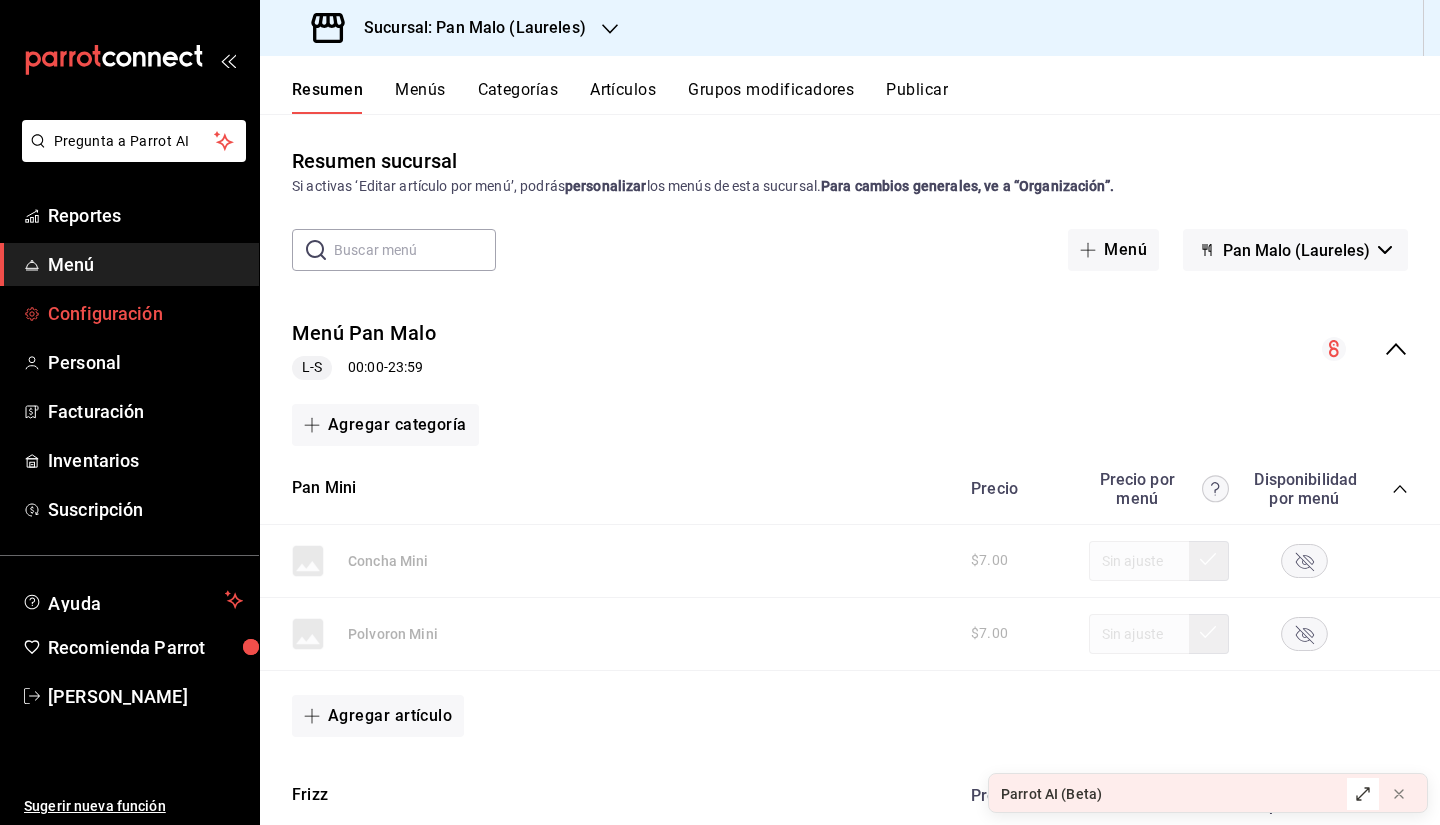 click on "Configuración" at bounding box center [145, 313] 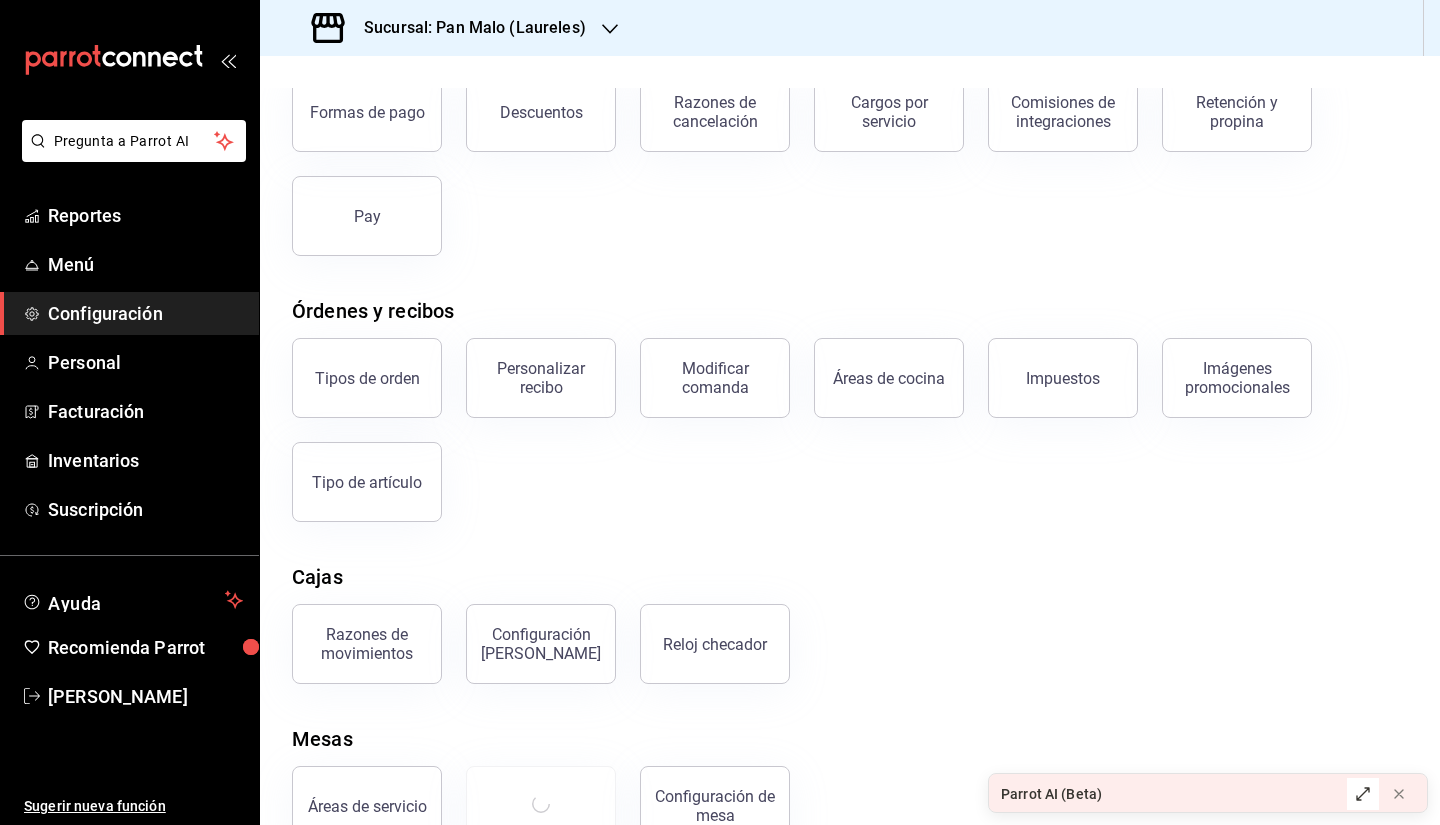 scroll, scrollTop: 189, scrollLeft: 0, axis: vertical 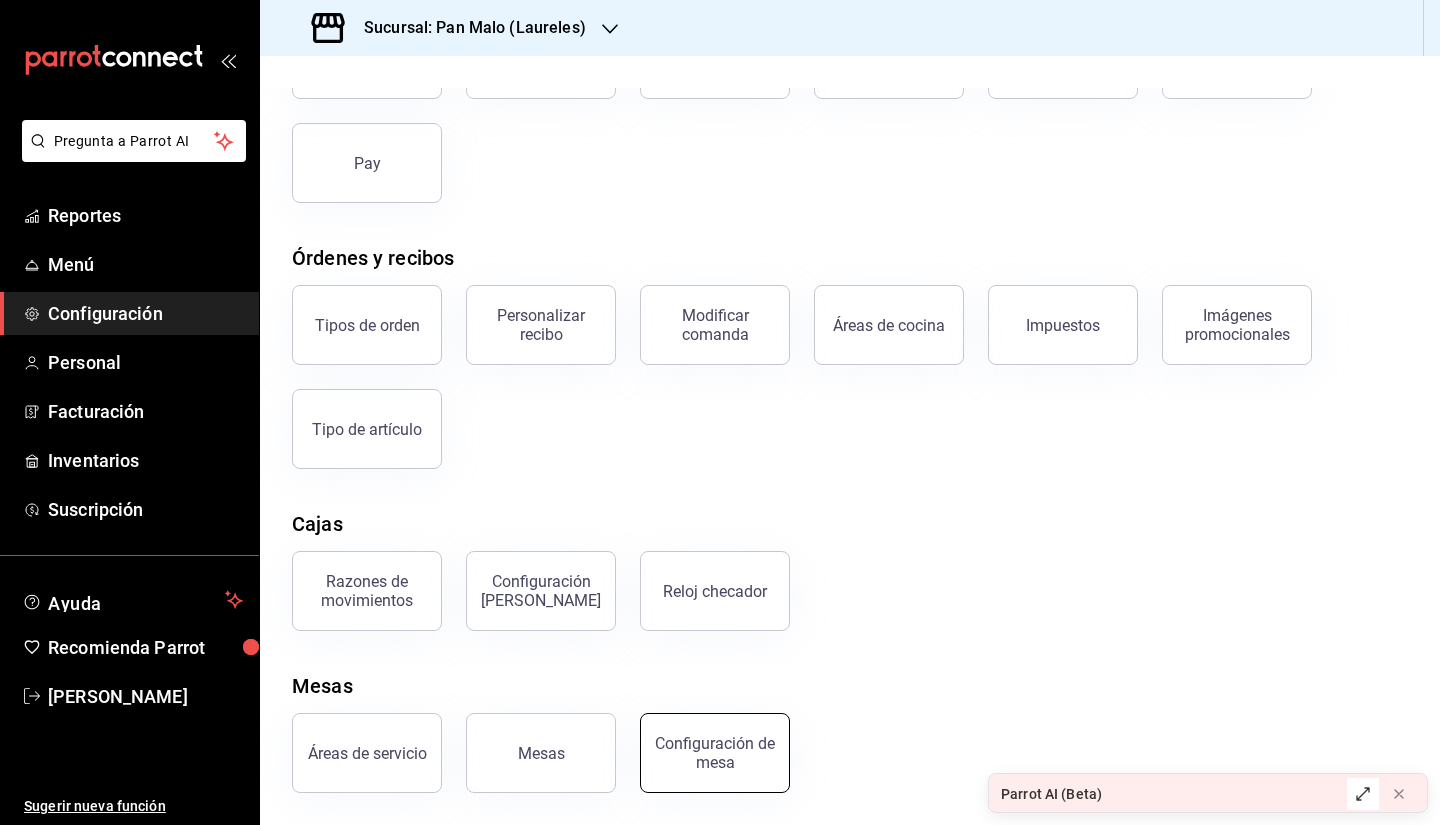 click on "Configuración de mesa" at bounding box center [715, 753] 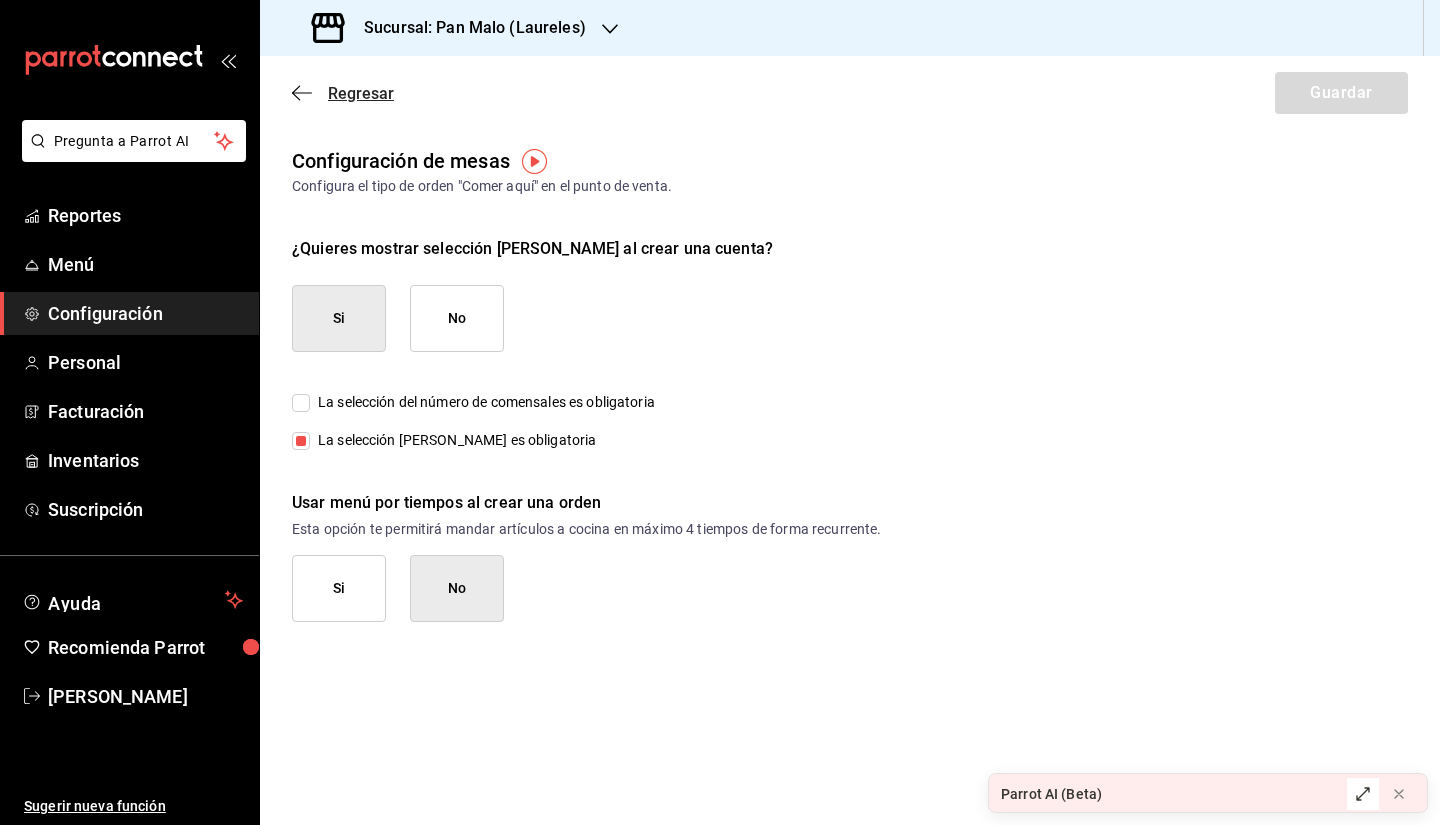 click 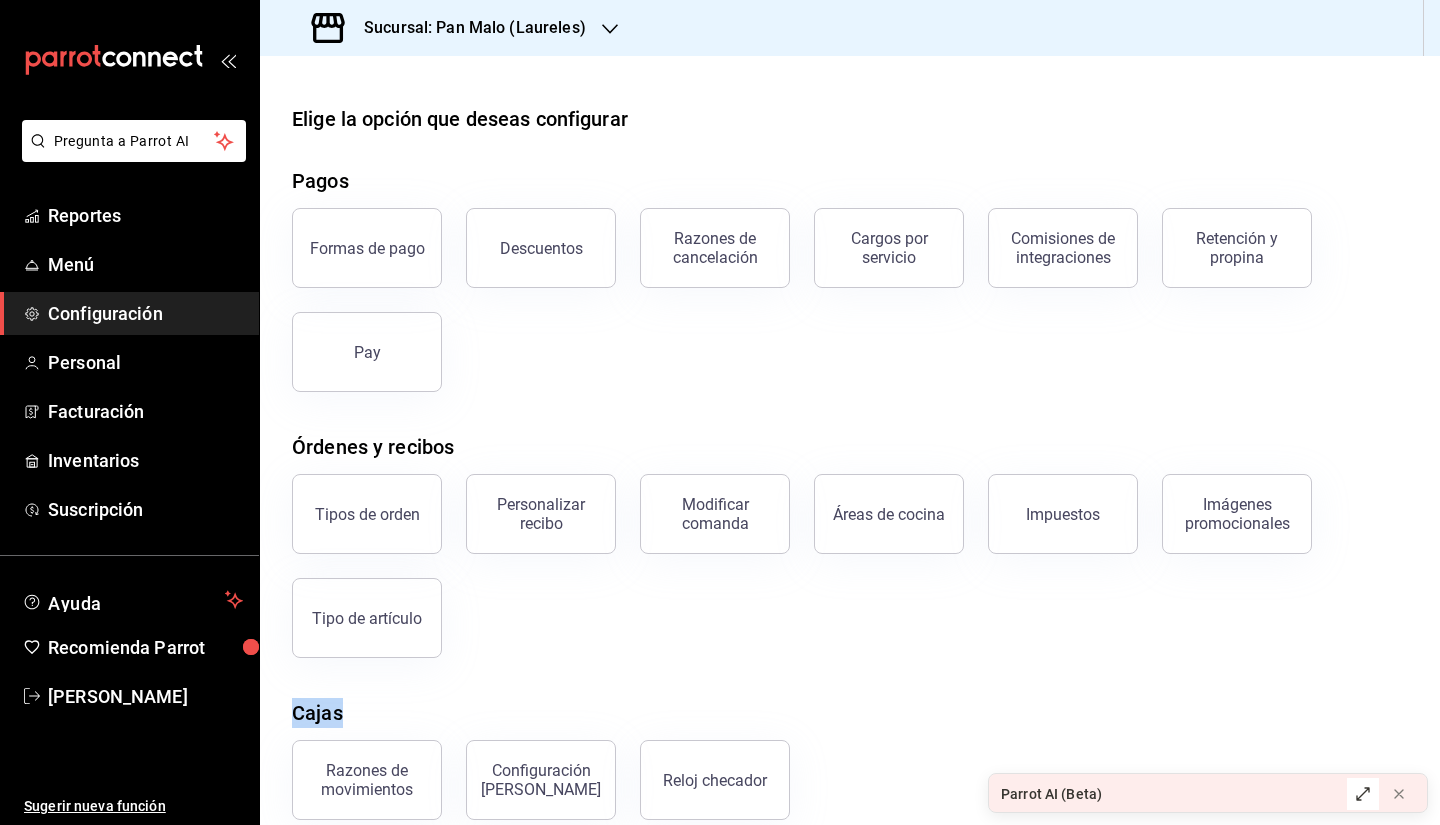 drag, startPoint x: 1369, startPoint y: 410, endPoint x: 1402, endPoint y: 658, distance: 250.18593 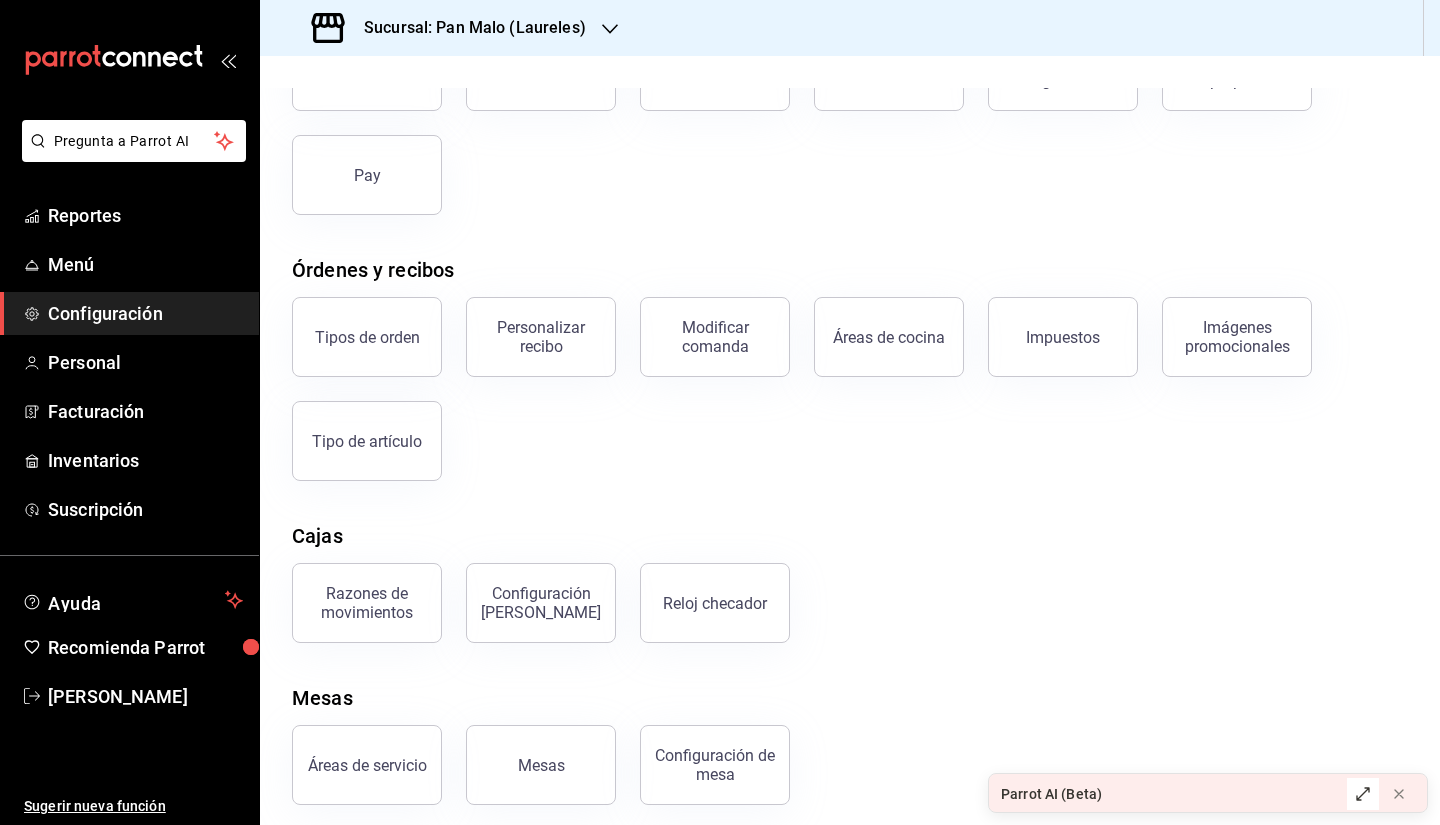 scroll, scrollTop: 189, scrollLeft: 0, axis: vertical 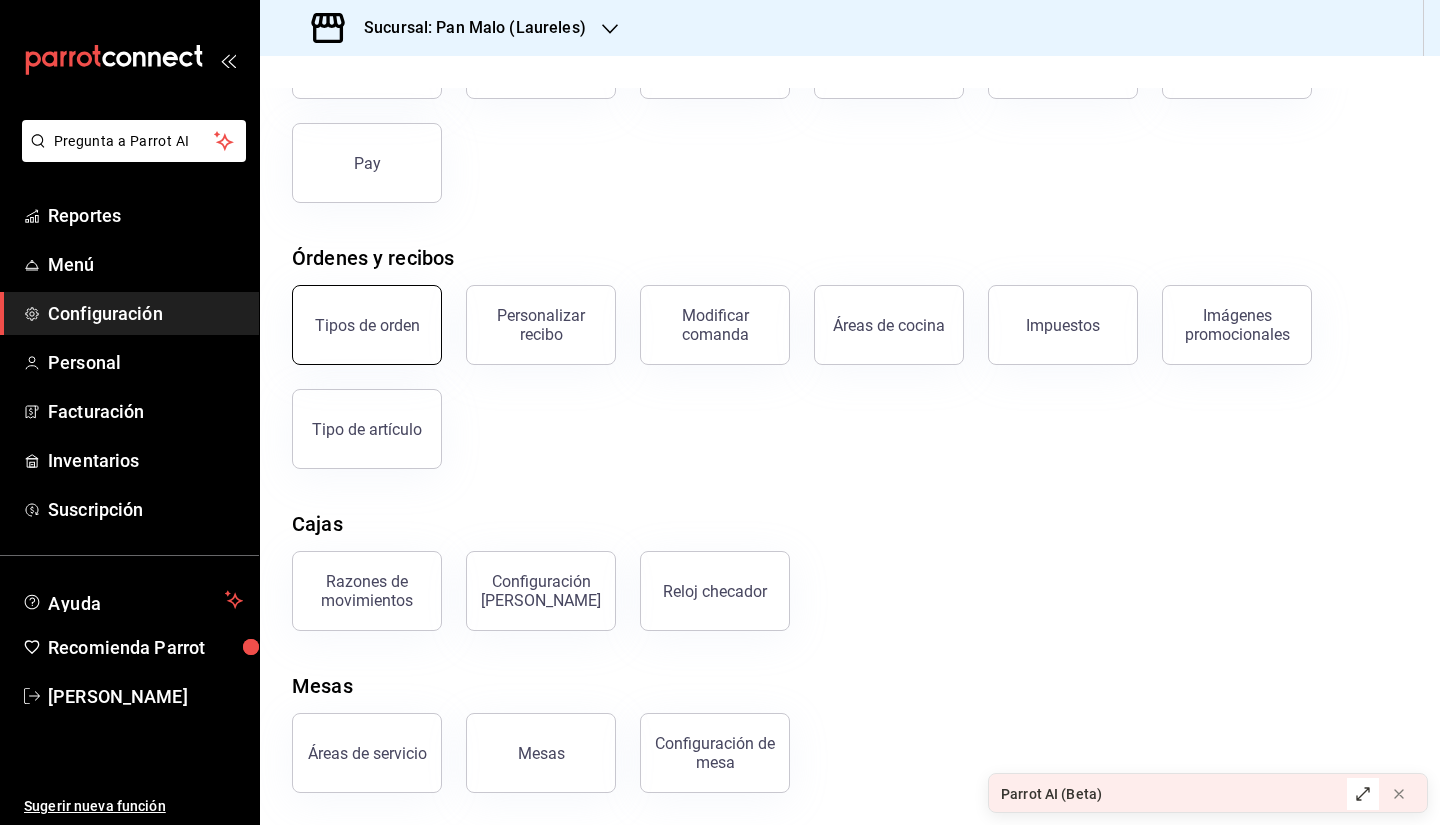 click on "Tipos de orden" at bounding box center (367, 325) 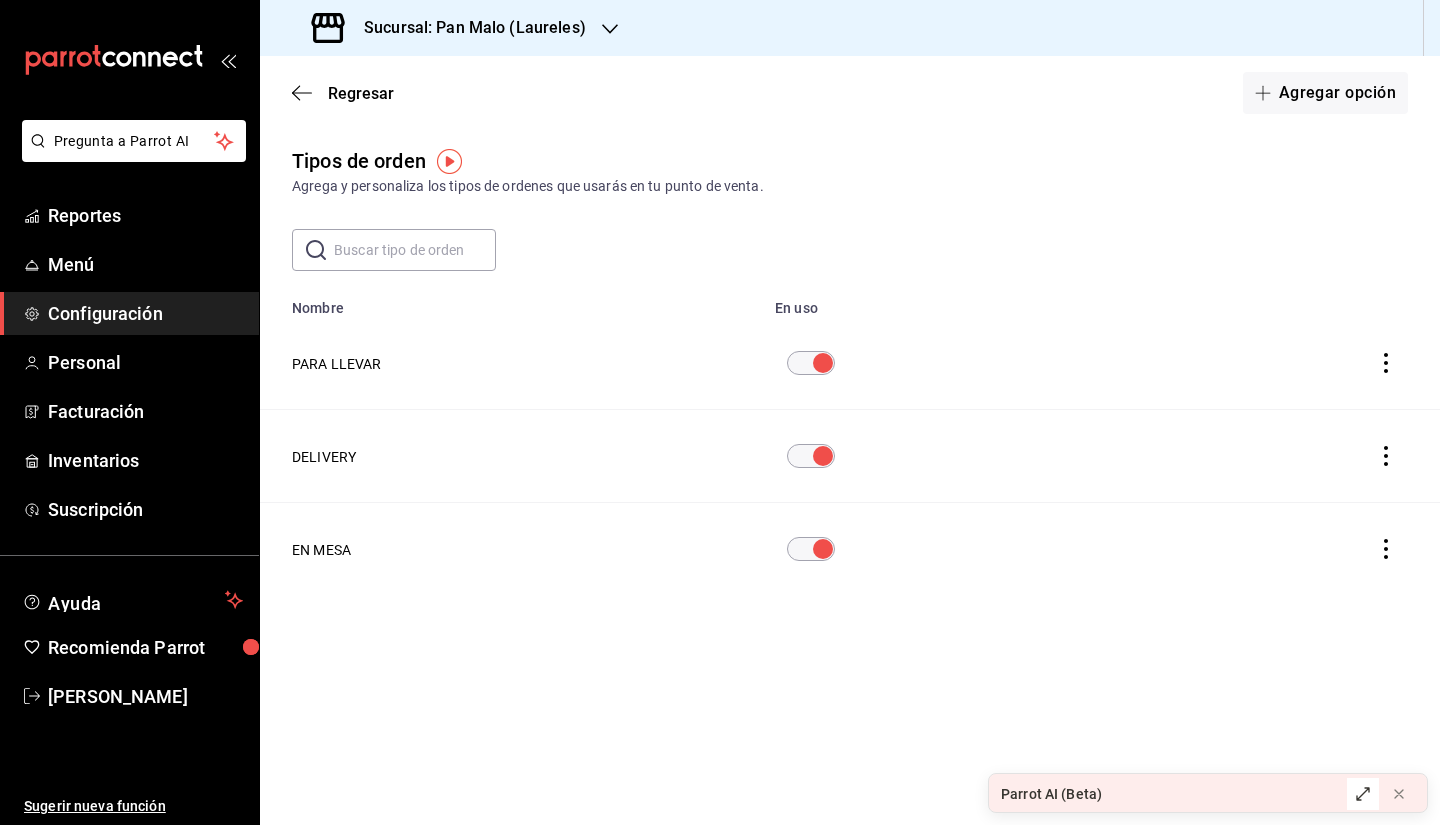 click at bounding box center (1386, 456) 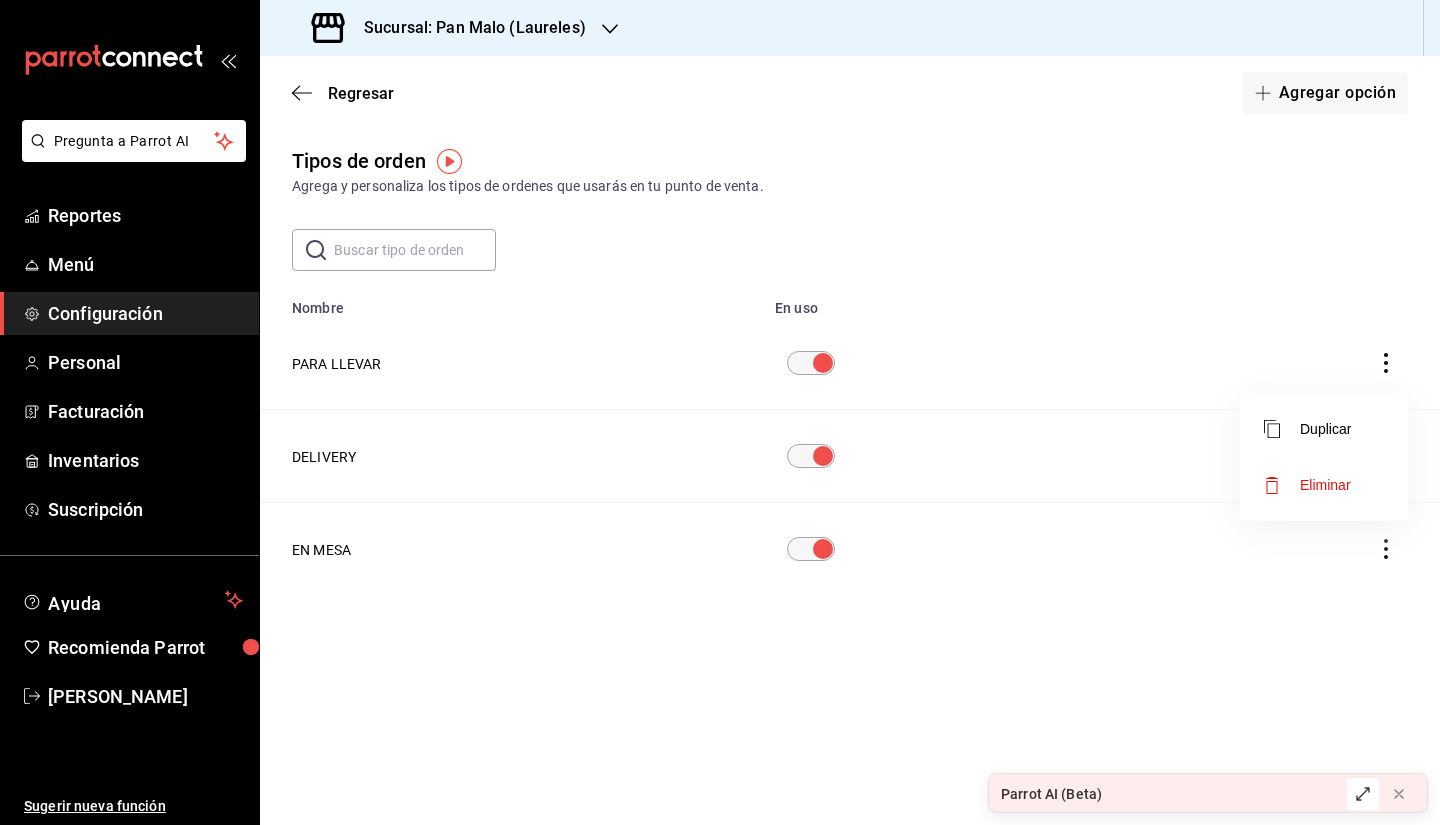 click at bounding box center (720, 412) 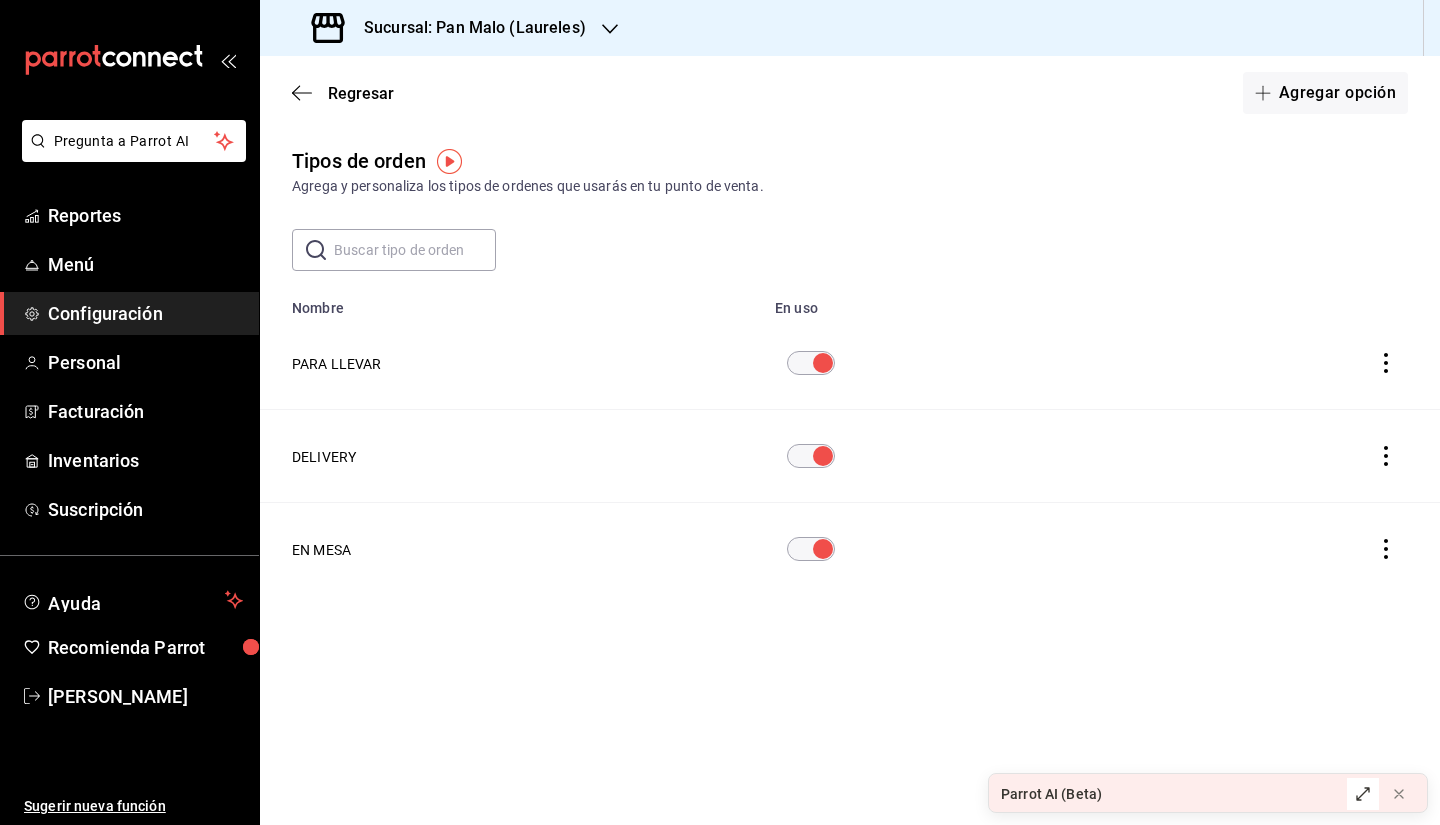 click on "DELIVERY" at bounding box center (324, 457) 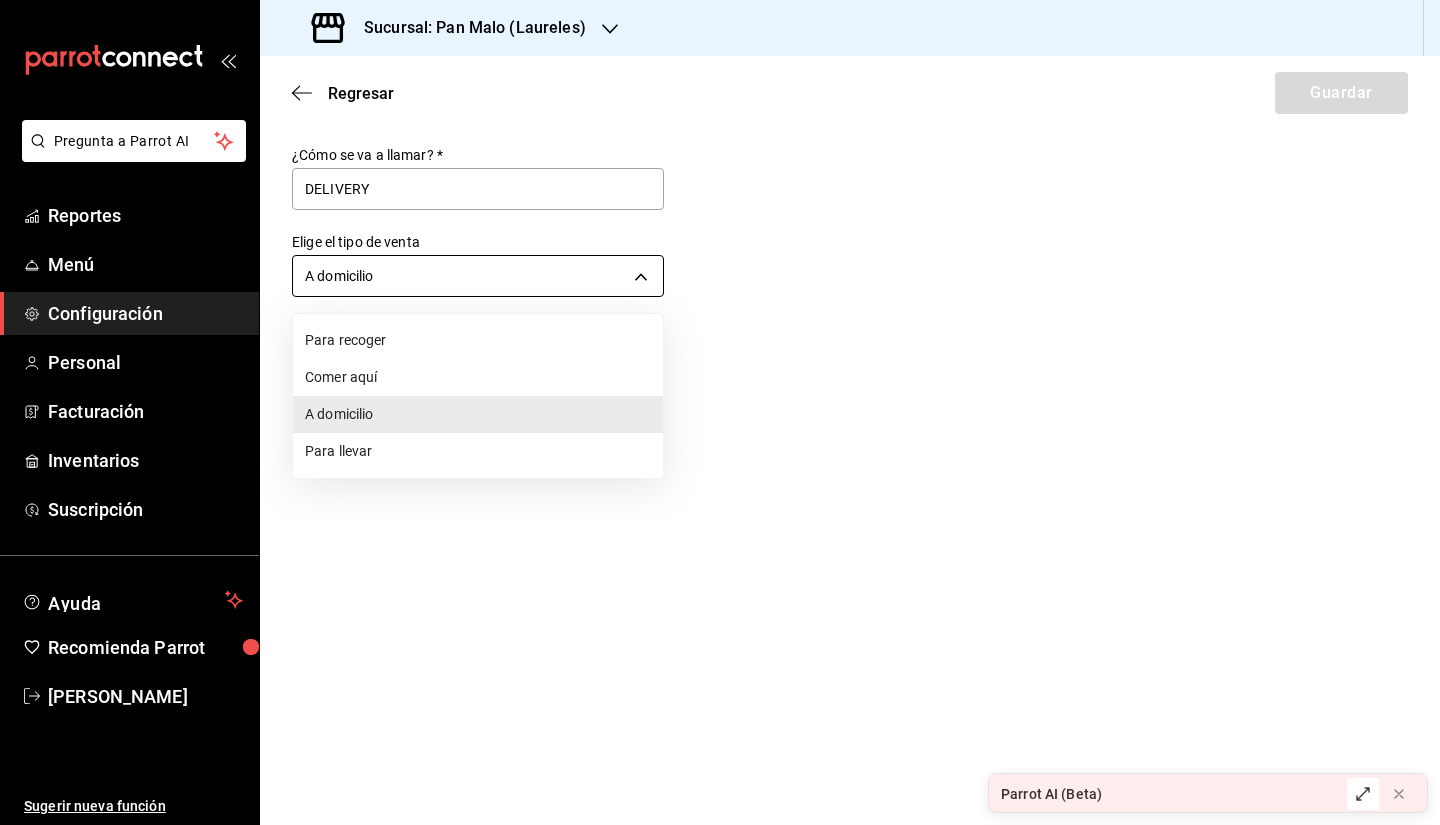 click on "Pregunta a Parrot AI Reportes   Menú   Configuración   Personal   Facturación   Inventarios   Suscripción   Ayuda Recomienda Parrot   Sebastian Viadero   Sugerir nueva función   Sucursal: Pan Malo (Laureles) Regresar Guardar ¿Cómo se va a llamar?   * DELIVERY Elige el tipo de venta A domicilio DELIVERY GANA 1 MES GRATIS EN TU SUSCRIPCIÓN AQUÍ ¿Recuerdas cómo empezó tu restaurante?
Hoy puedes ayudar a un colega a tener el mismo cambio que tú viviste.
Recomienda Parrot directamente desde tu Portal Administrador.
Es fácil y rápido.
🎁 Por cada restaurante que se una, ganas 1 mes gratis. Ver video tutorial Ir a video Parrot AI (Beta) Pregunta a Parrot AI Reportes   Menú   Configuración   Personal   Facturación   Inventarios   Suscripción   Ayuda Recomienda Parrot   Sebastian Viadero   Sugerir nueva función   Visitar centro de ayuda (81) 2046 6363 soporte@parrotsoftware.io Visitar centro de ayuda (81) 2046 6363 soporte@parrotsoftware.io Para recoger Comer aquí A domicilio Para llevar" at bounding box center [720, 412] 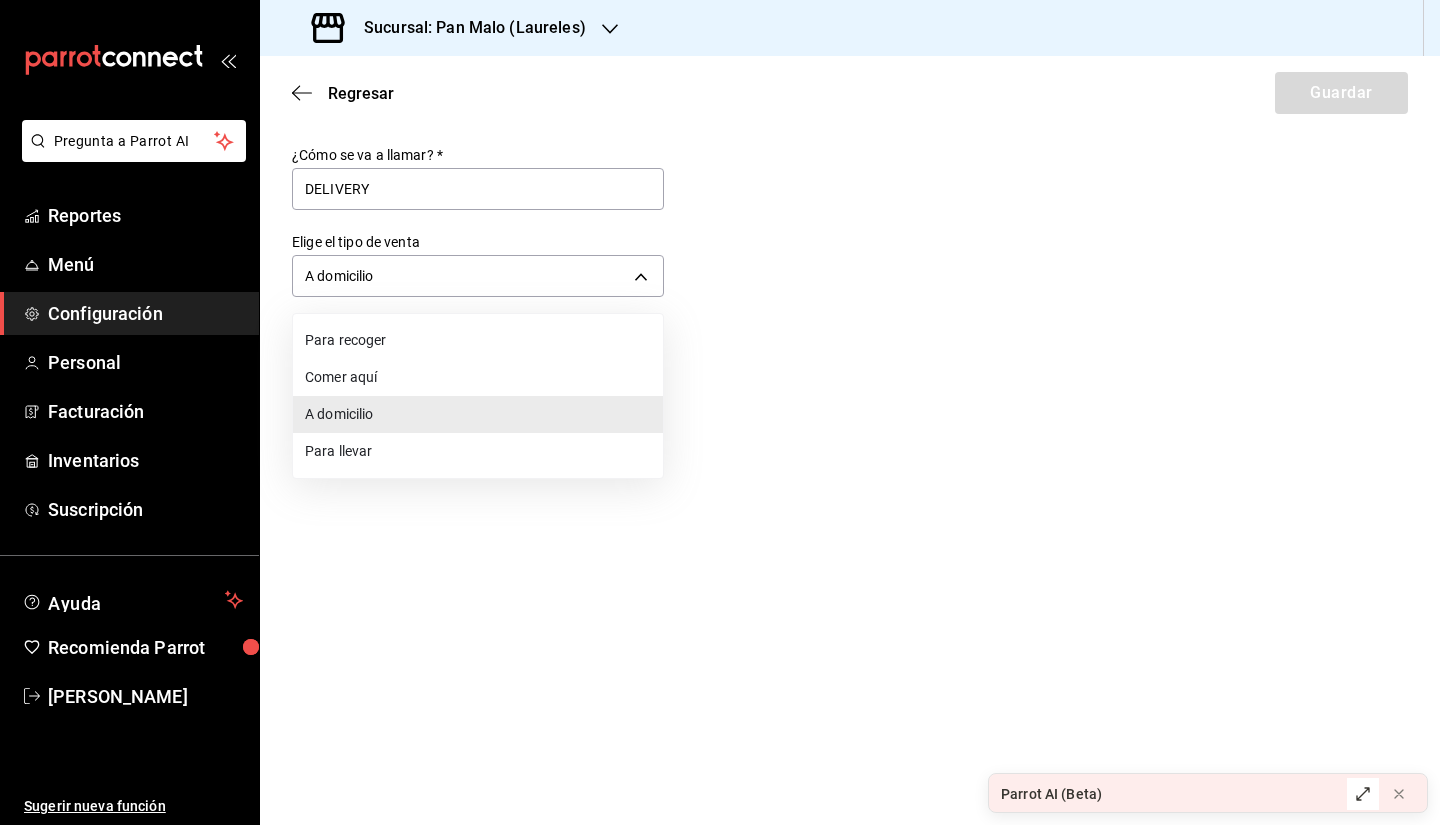 click at bounding box center [720, 412] 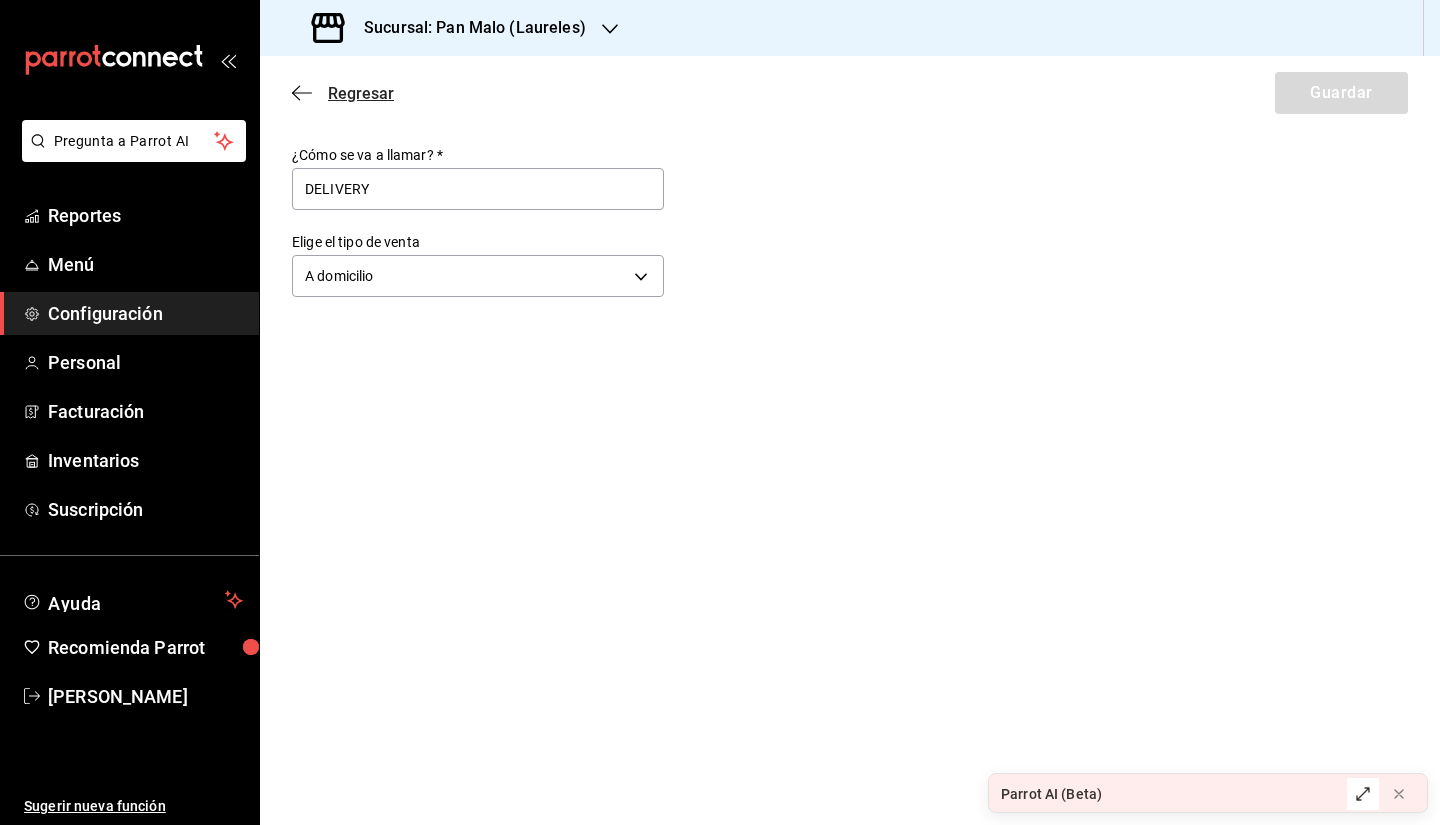 click 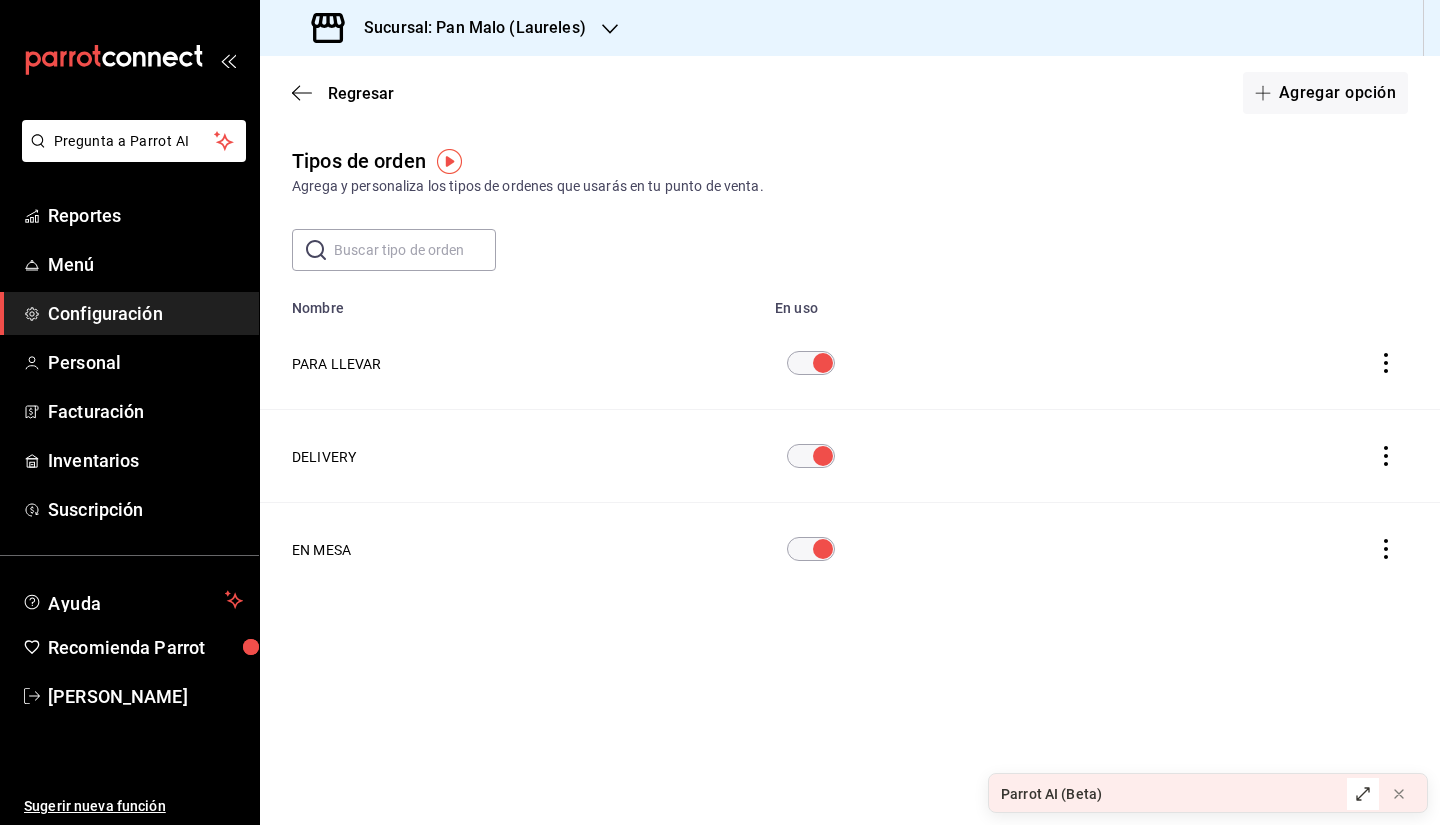 click on "PARA LLEVAR" at bounding box center [337, 364] 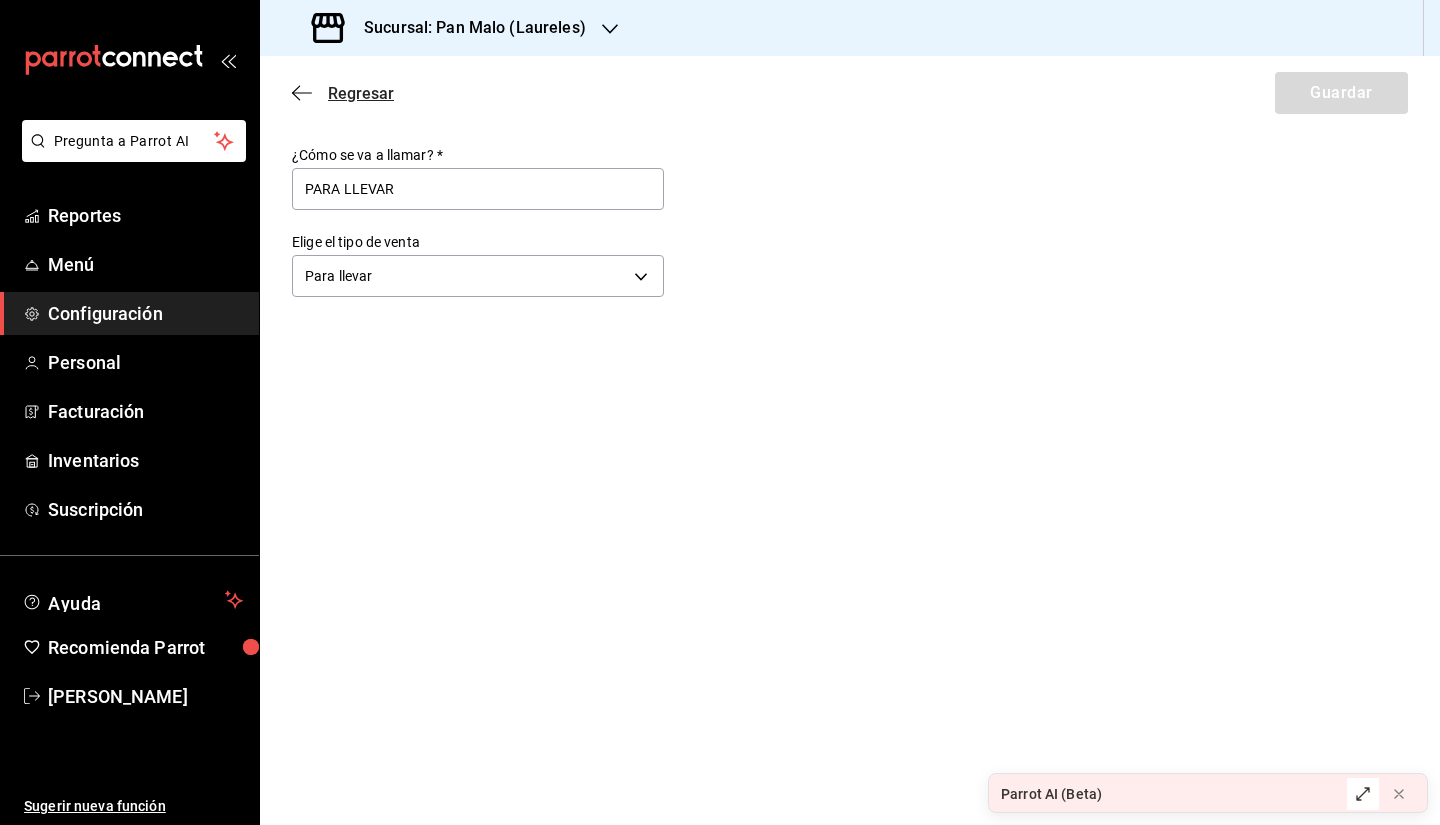 click on "Regresar" at bounding box center [343, 93] 